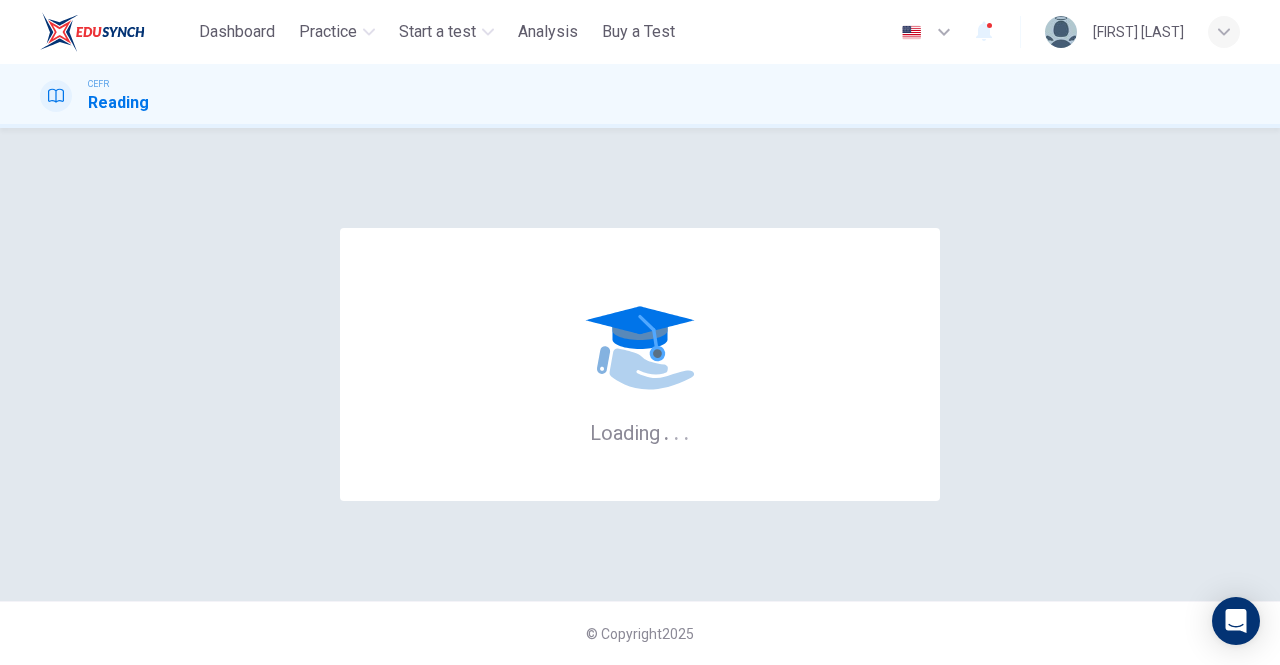 scroll, scrollTop: 0, scrollLeft: 0, axis: both 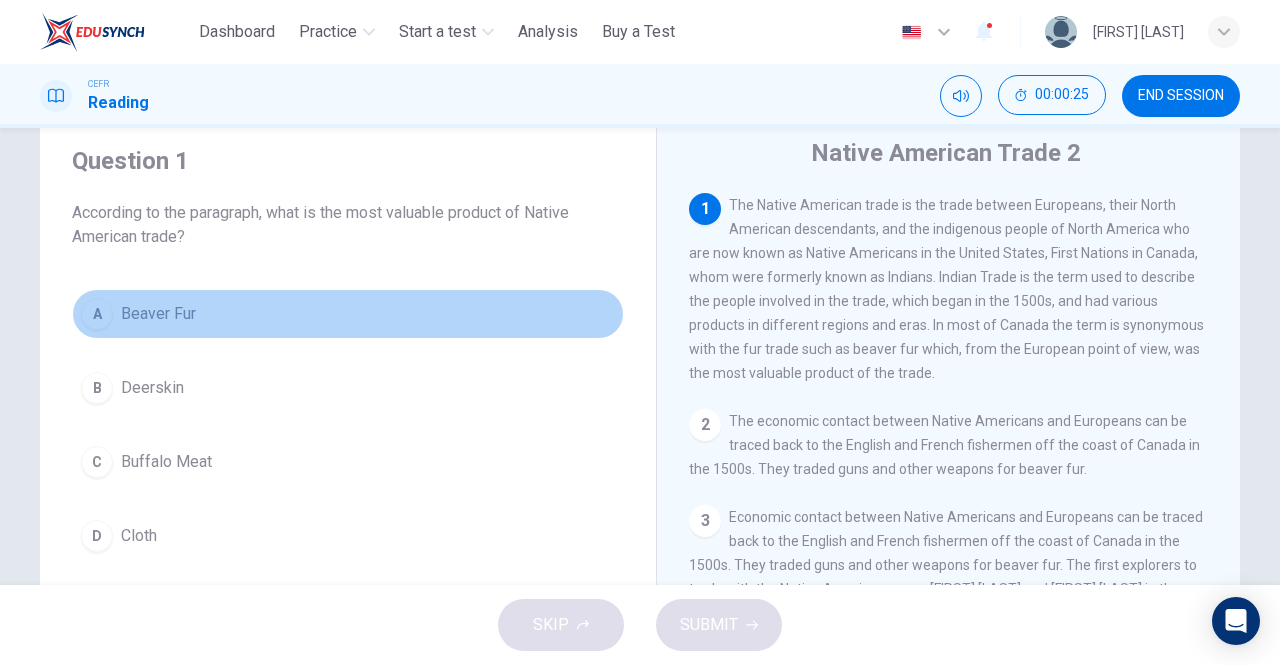 click on "A Beaver Fur" at bounding box center [348, 314] 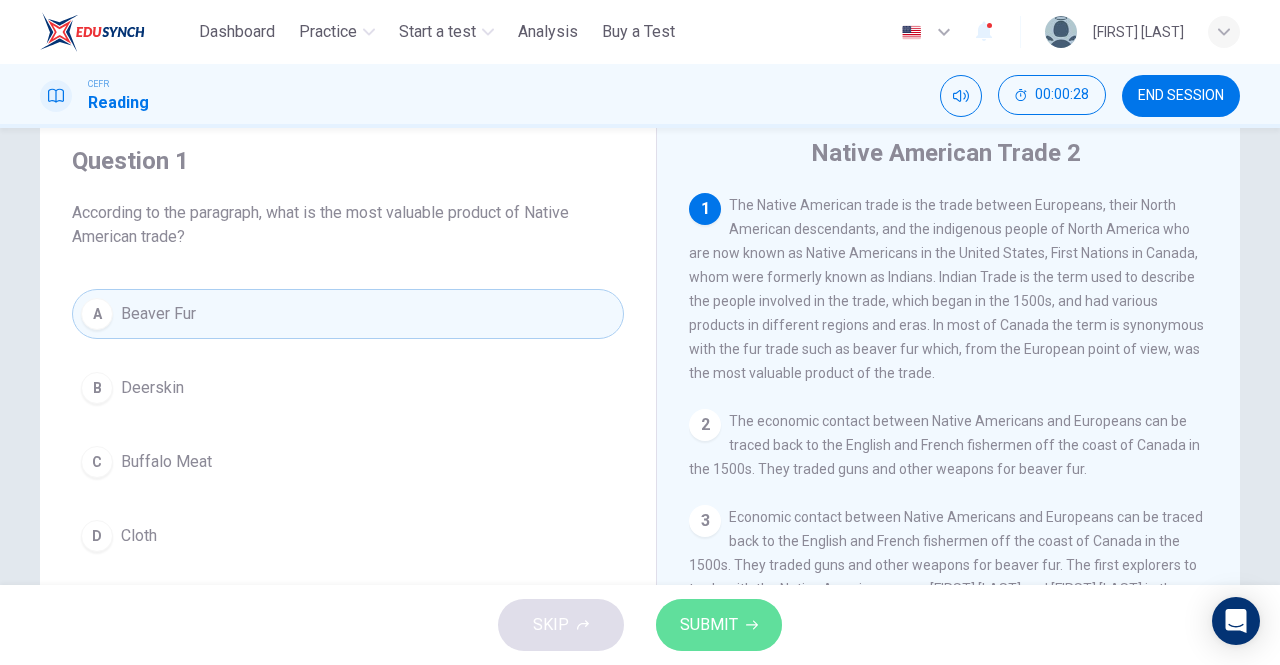 click on "SUBMIT" at bounding box center [719, 625] 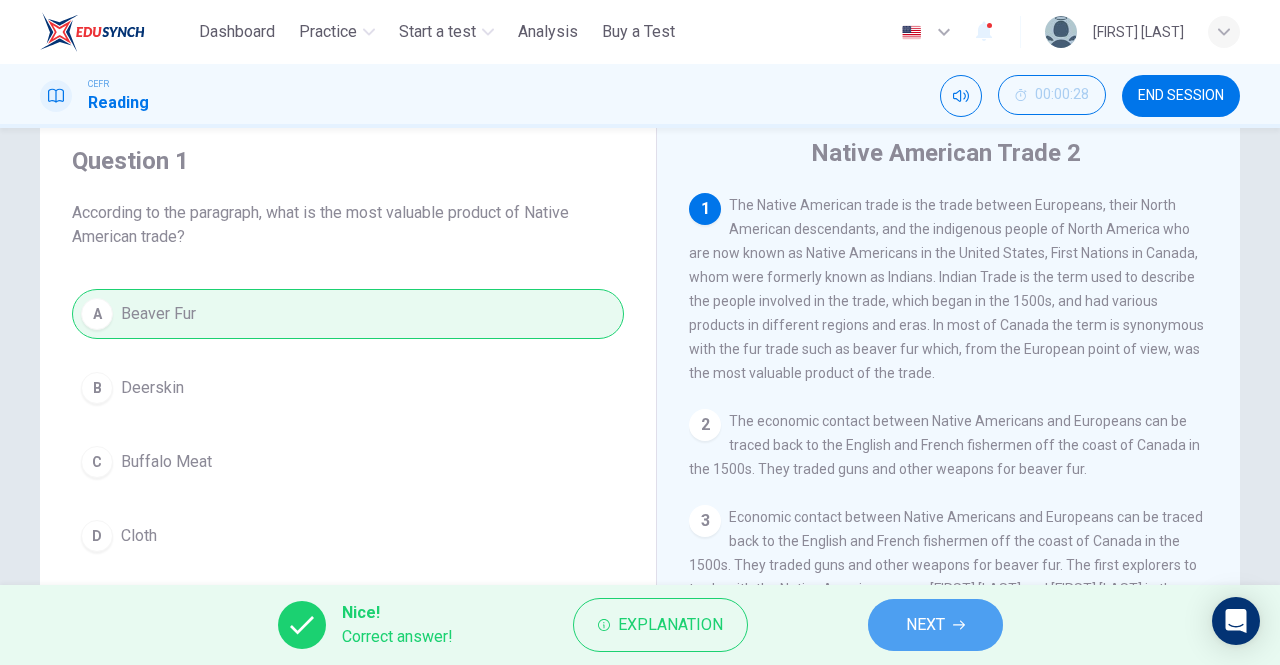 click on "NEXT" at bounding box center [925, 625] 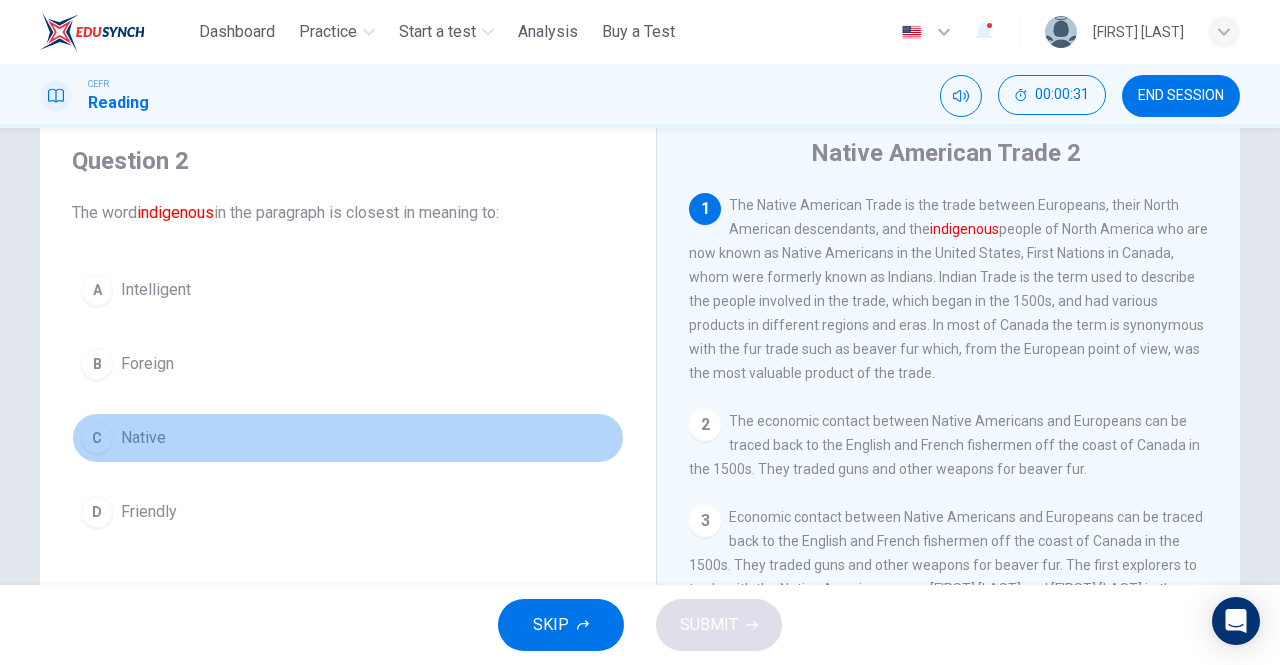 click on "C" at bounding box center (97, 438) 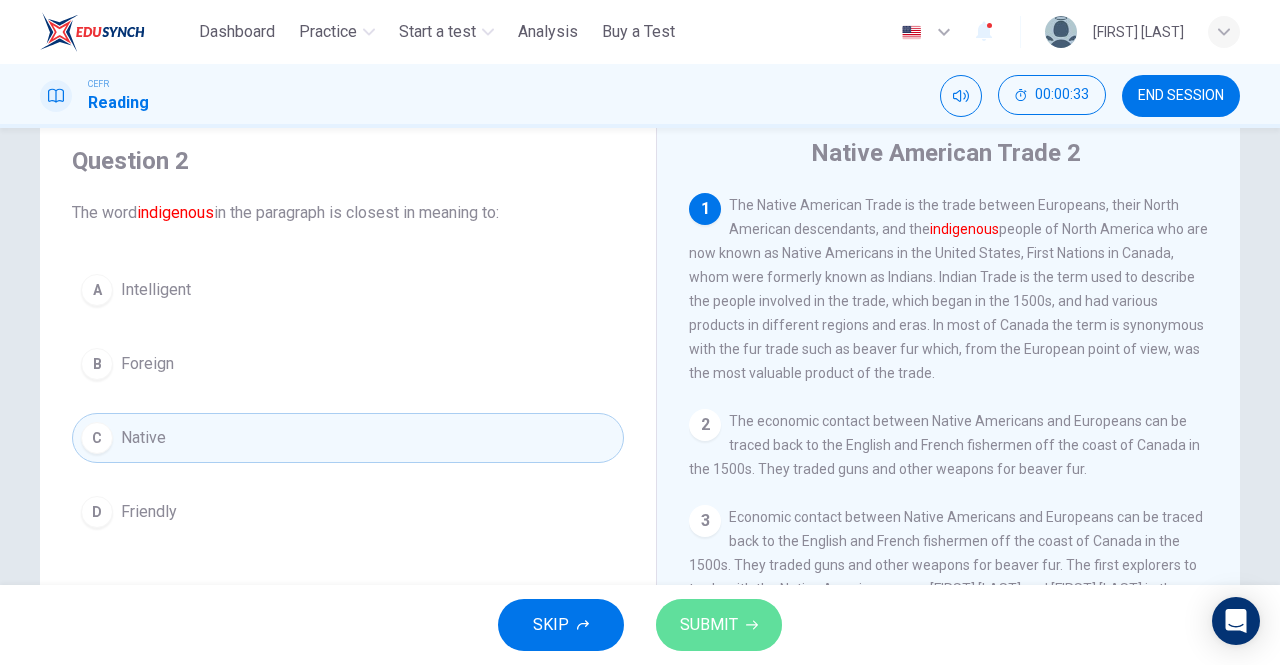 click on "SUBMIT" at bounding box center (719, 625) 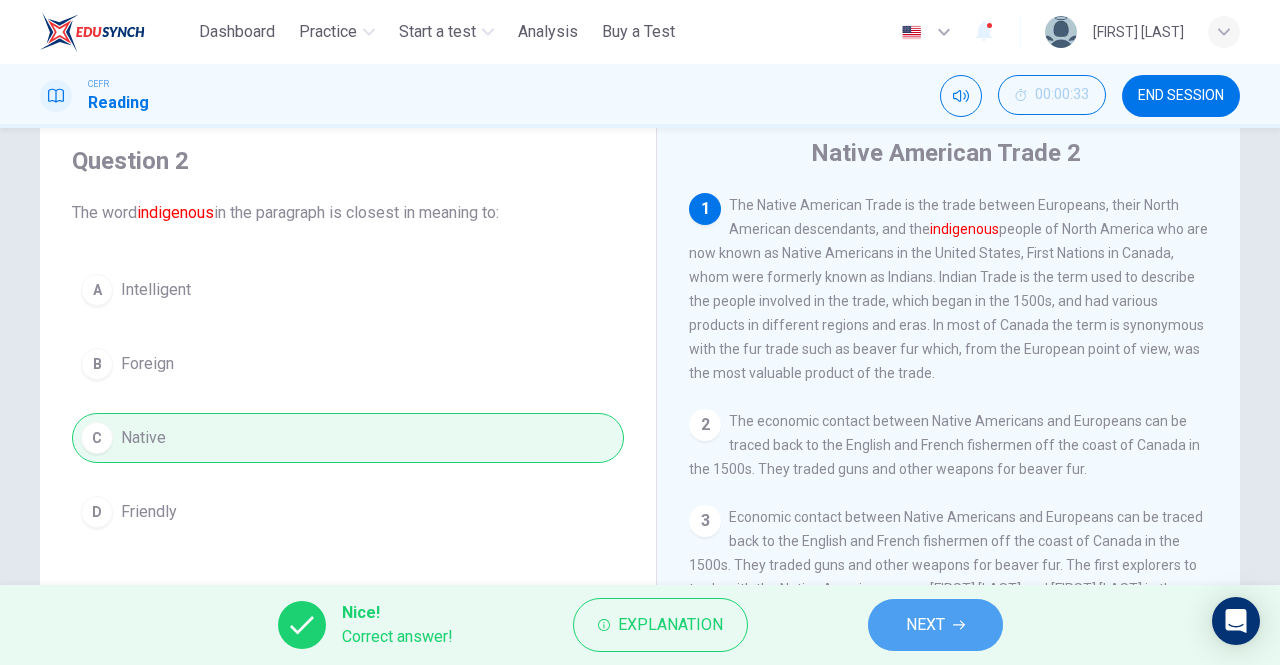 click on "NEXT" at bounding box center [935, 625] 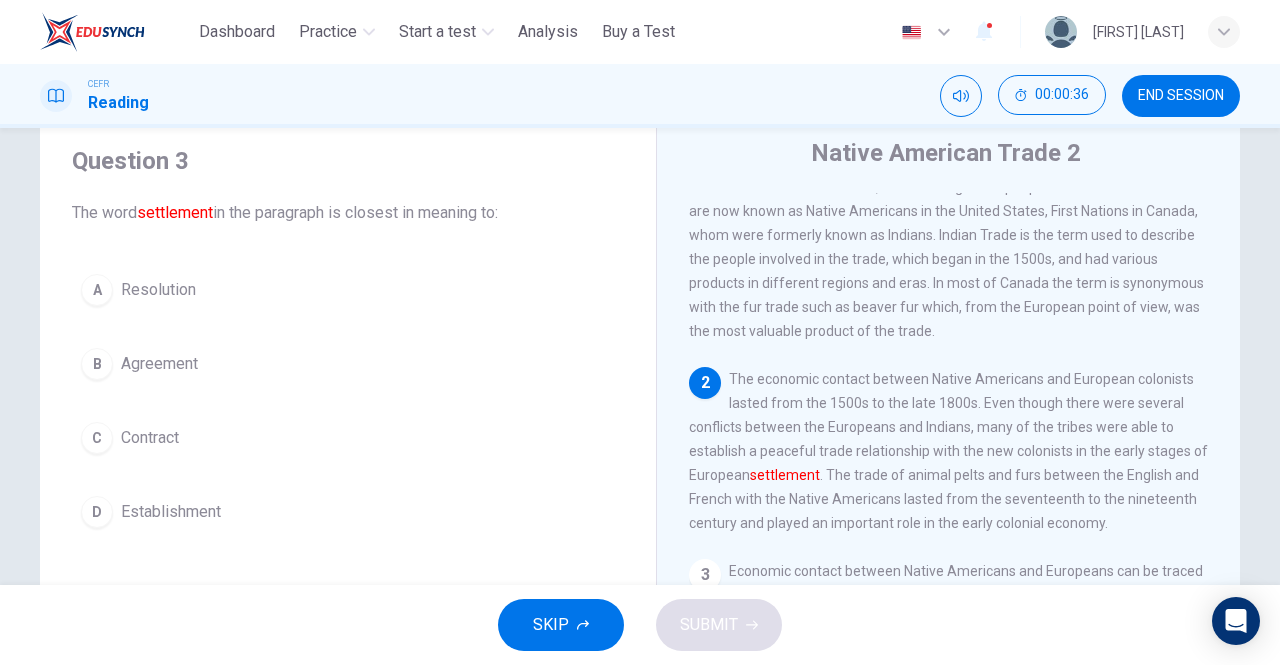 scroll, scrollTop: 46, scrollLeft: 0, axis: vertical 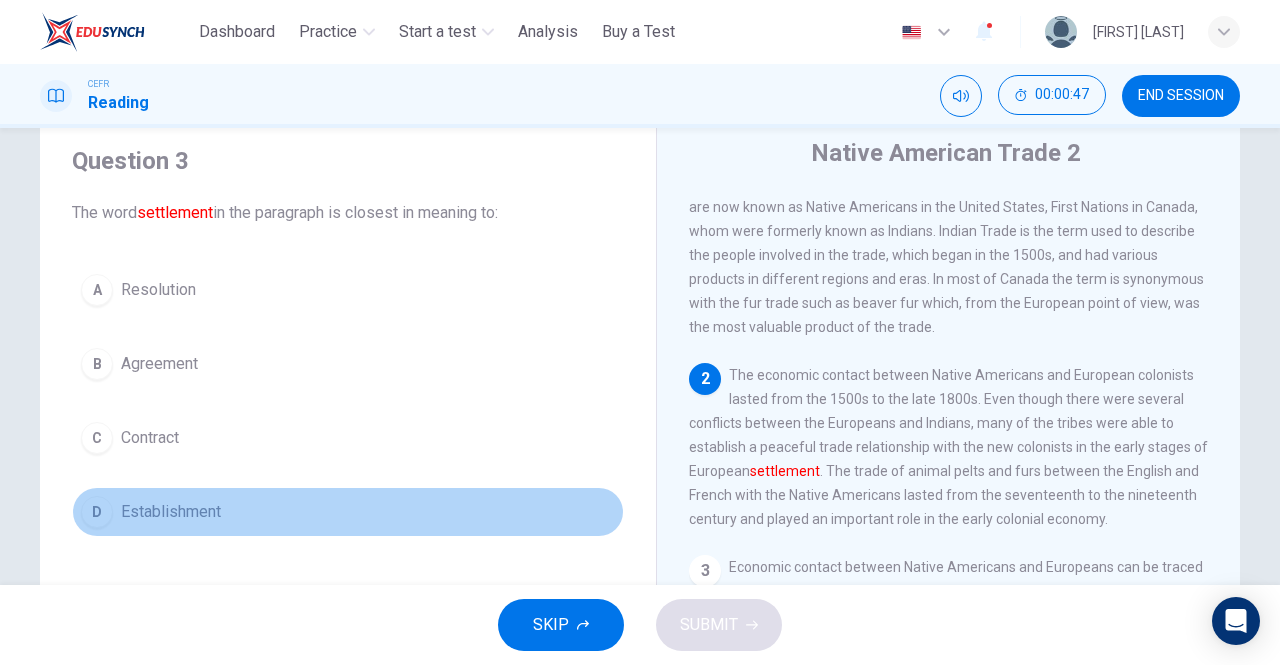 click on "Establishment" at bounding box center (171, 512) 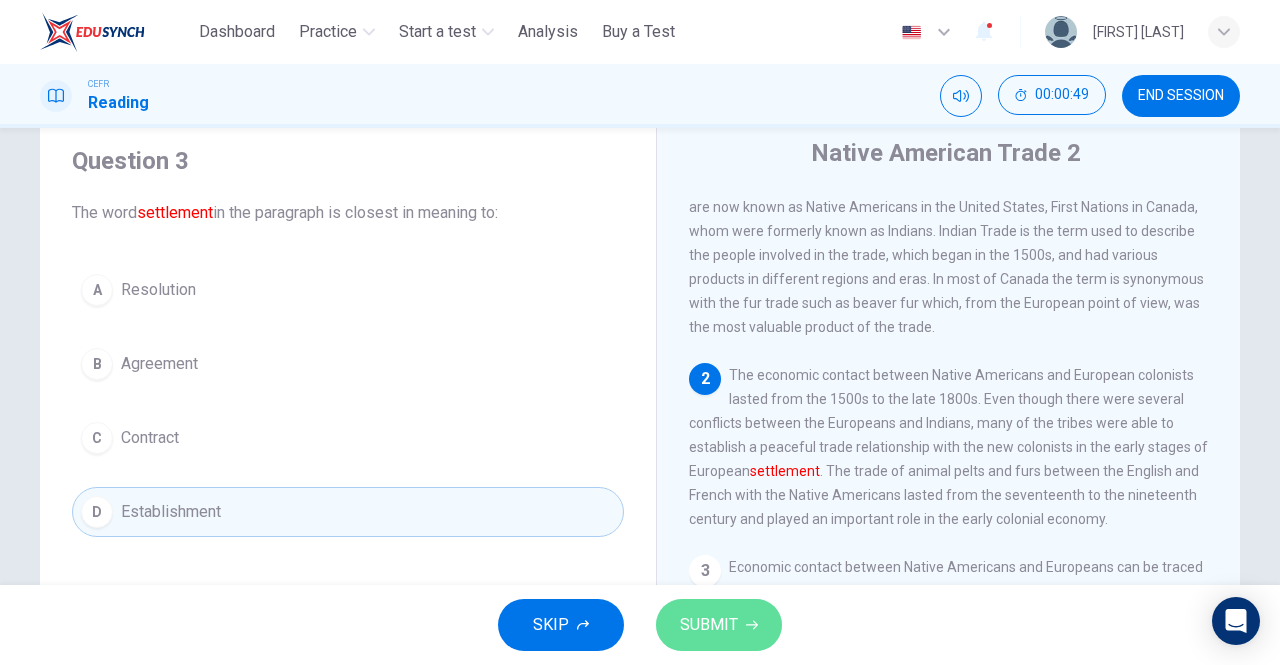 click on "SUBMIT" at bounding box center [709, 625] 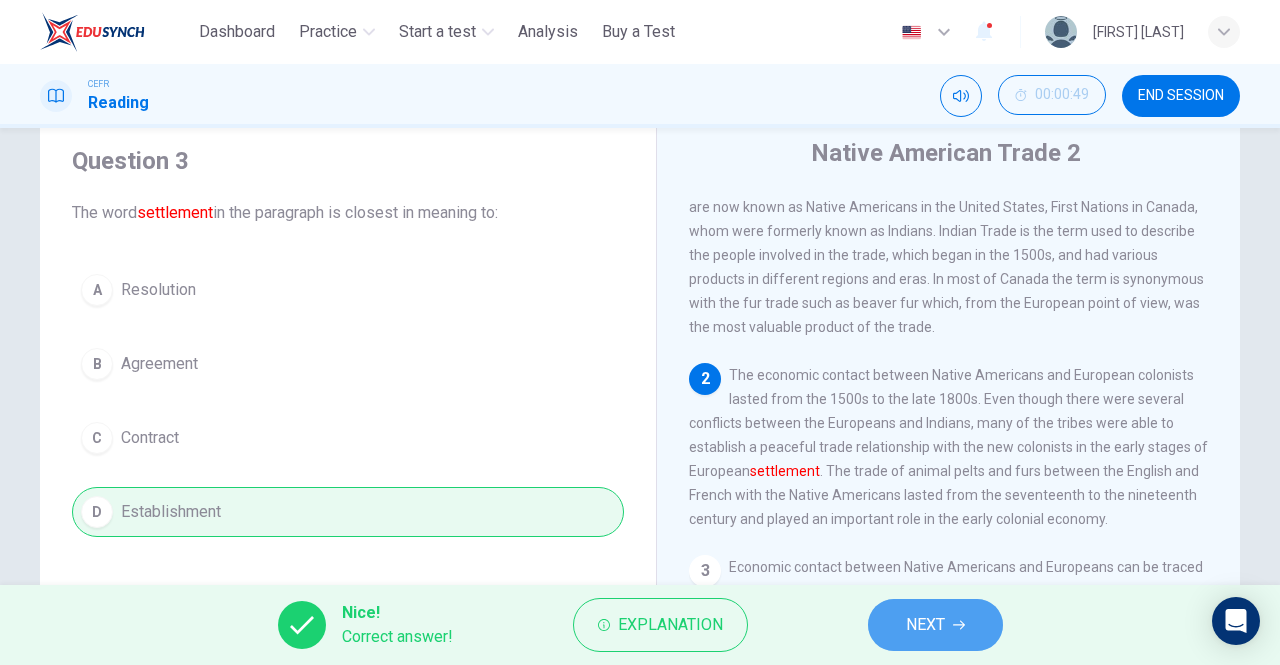 click on "NEXT" at bounding box center [935, 625] 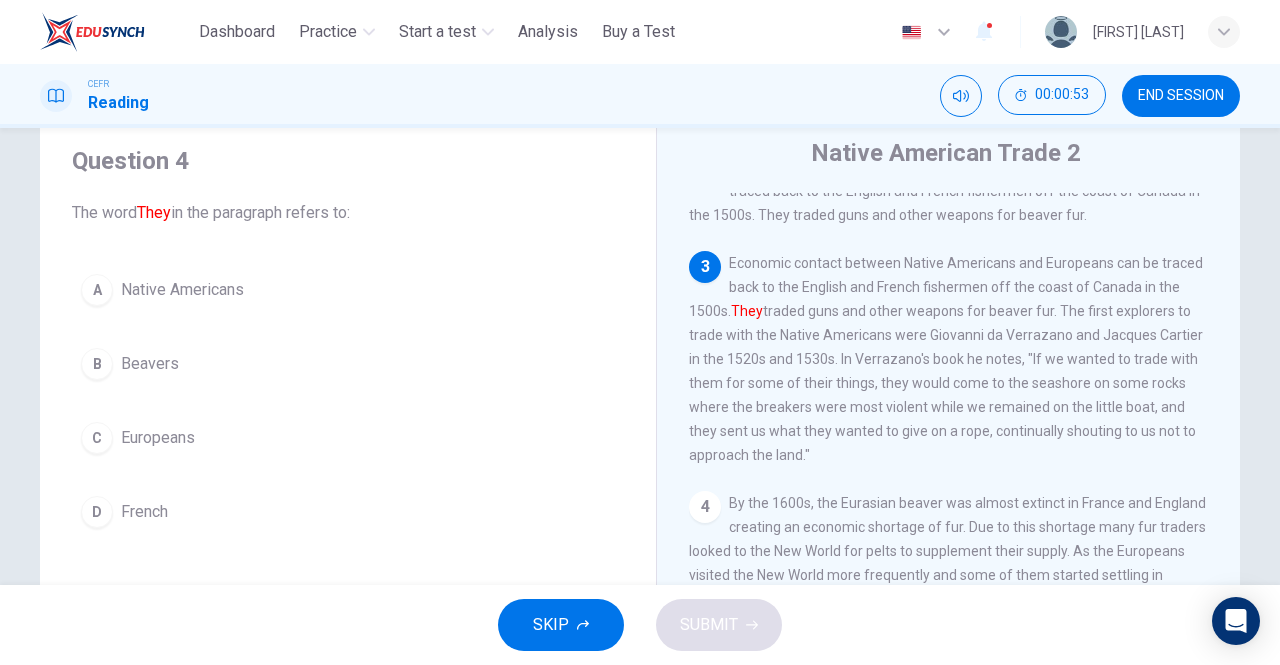 scroll, scrollTop: 255, scrollLeft: 0, axis: vertical 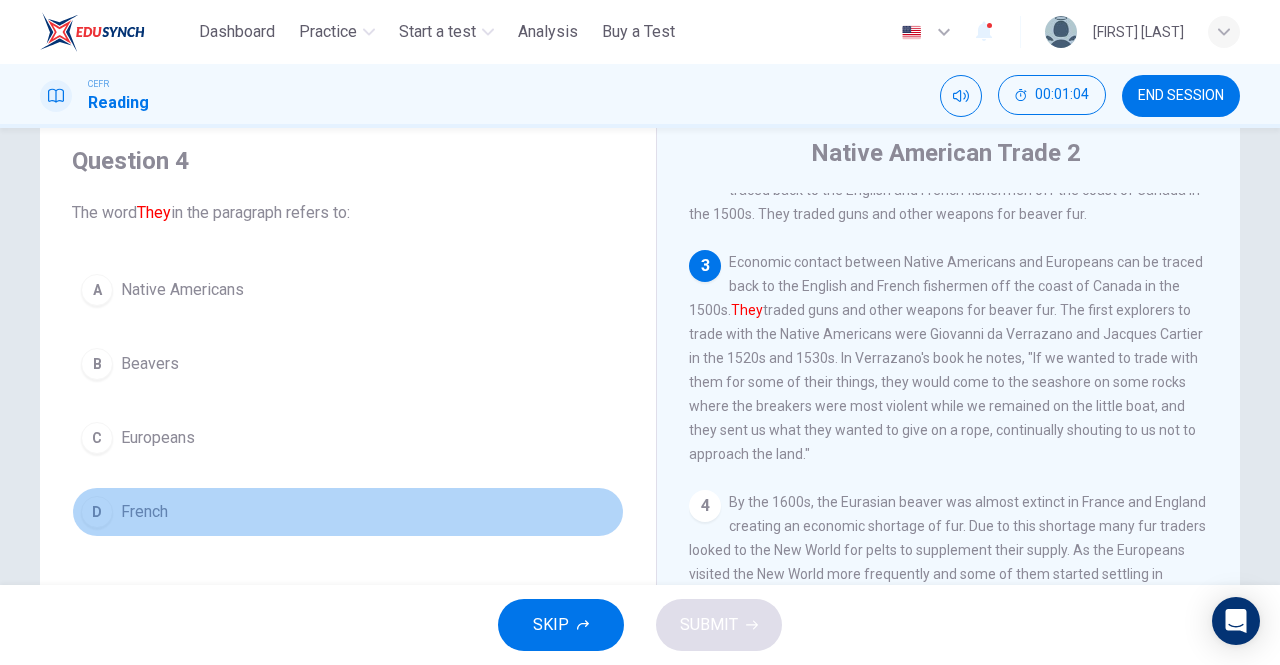 click on "French" at bounding box center [144, 512] 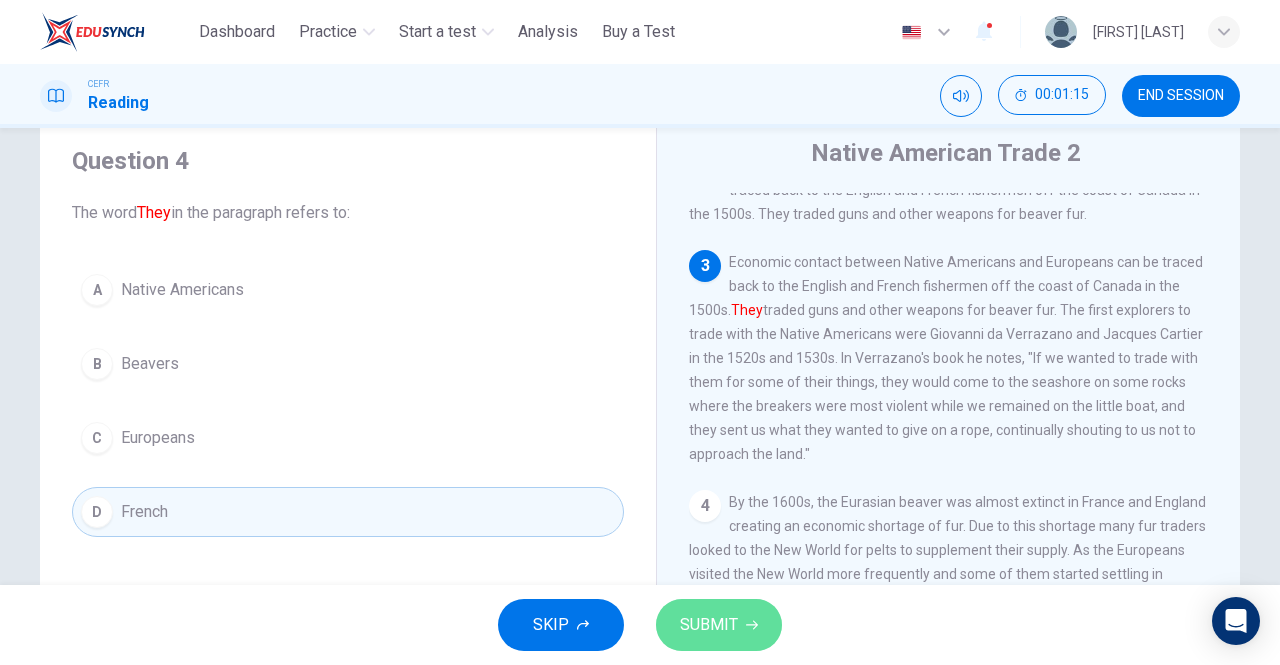 click on "SUBMIT" at bounding box center [709, 625] 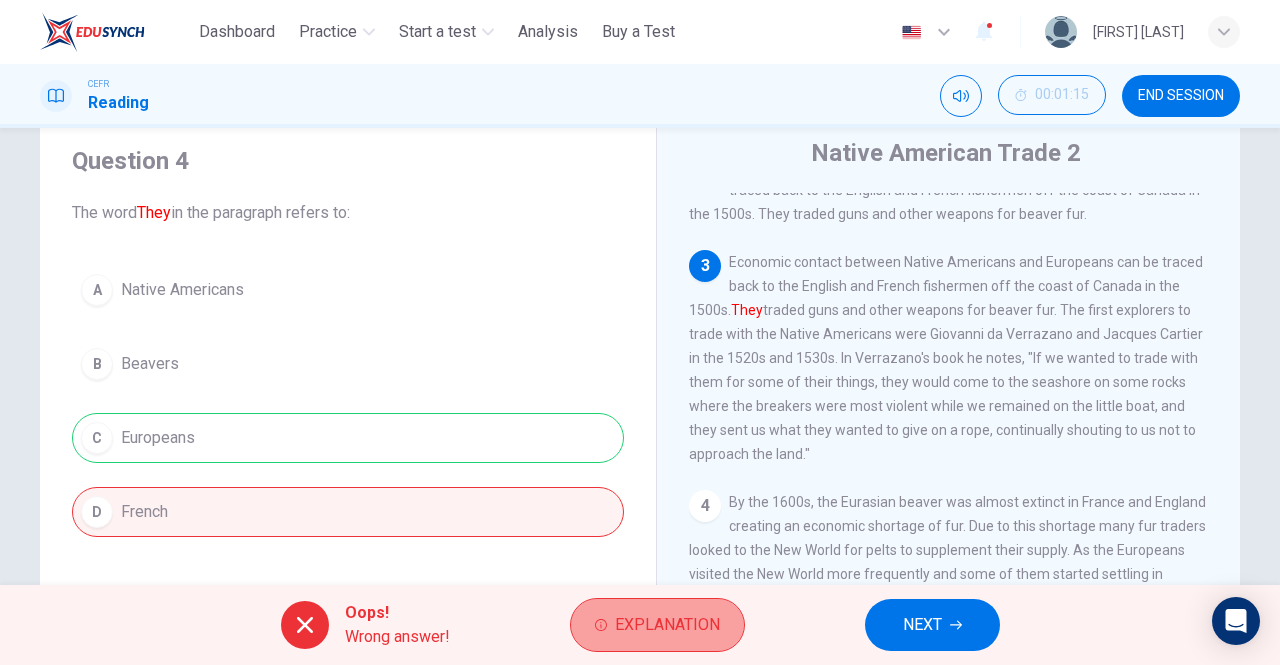 click on "Explanation" at bounding box center (667, 625) 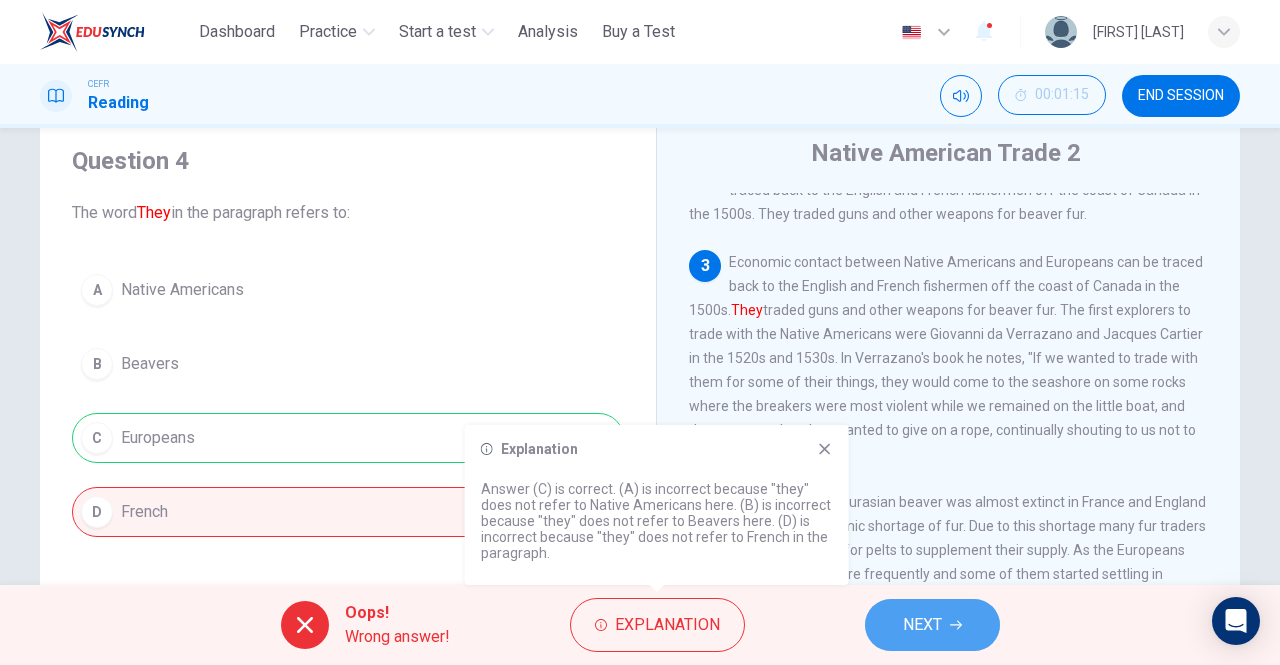 click on "NEXT" at bounding box center [922, 625] 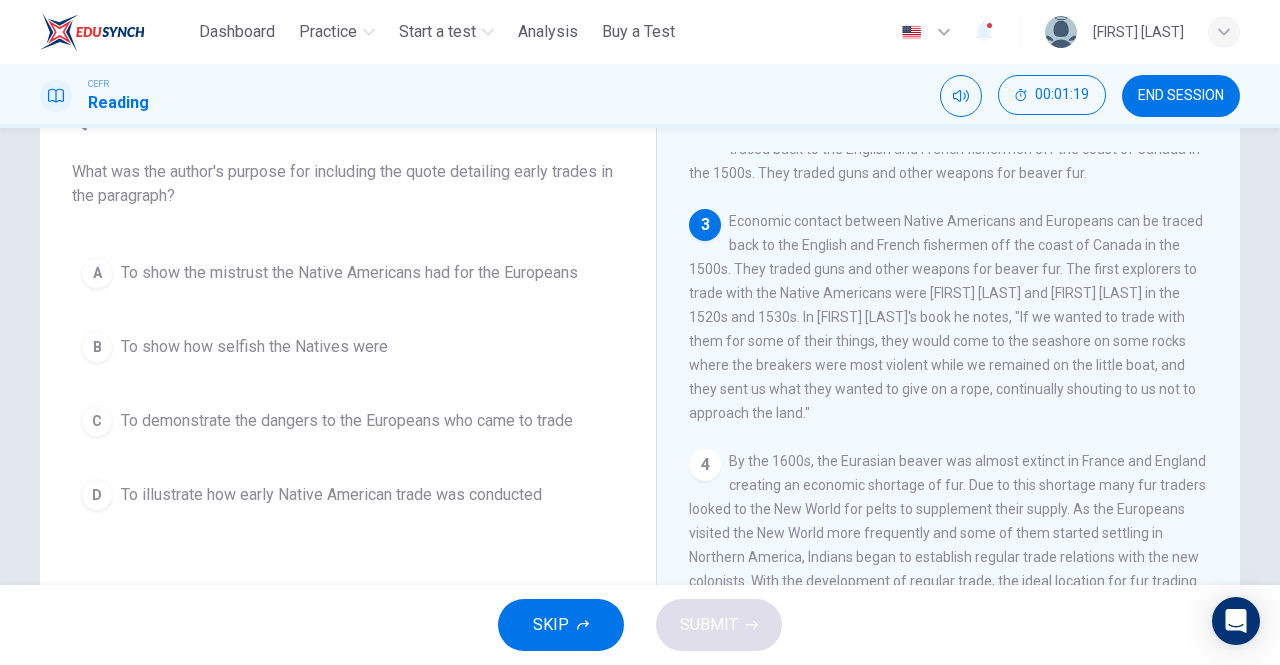scroll, scrollTop: 115, scrollLeft: 0, axis: vertical 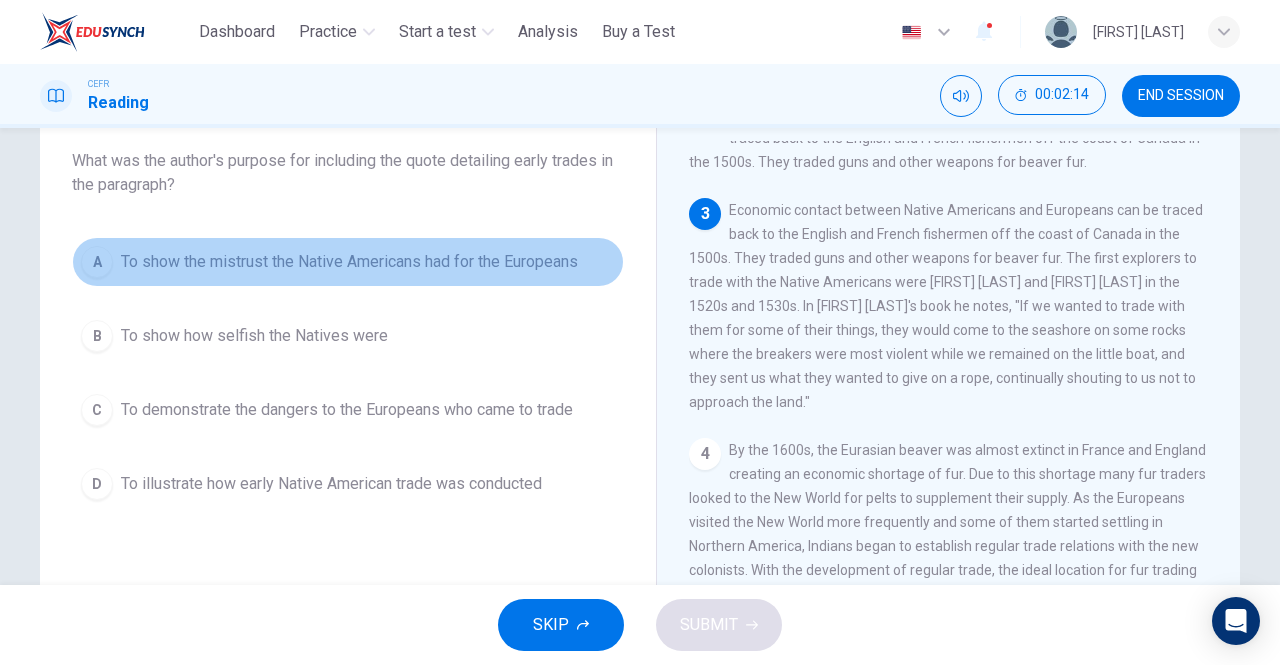 click on "A To show the mistrust the Native Americans had for the Europeans" at bounding box center (348, 262) 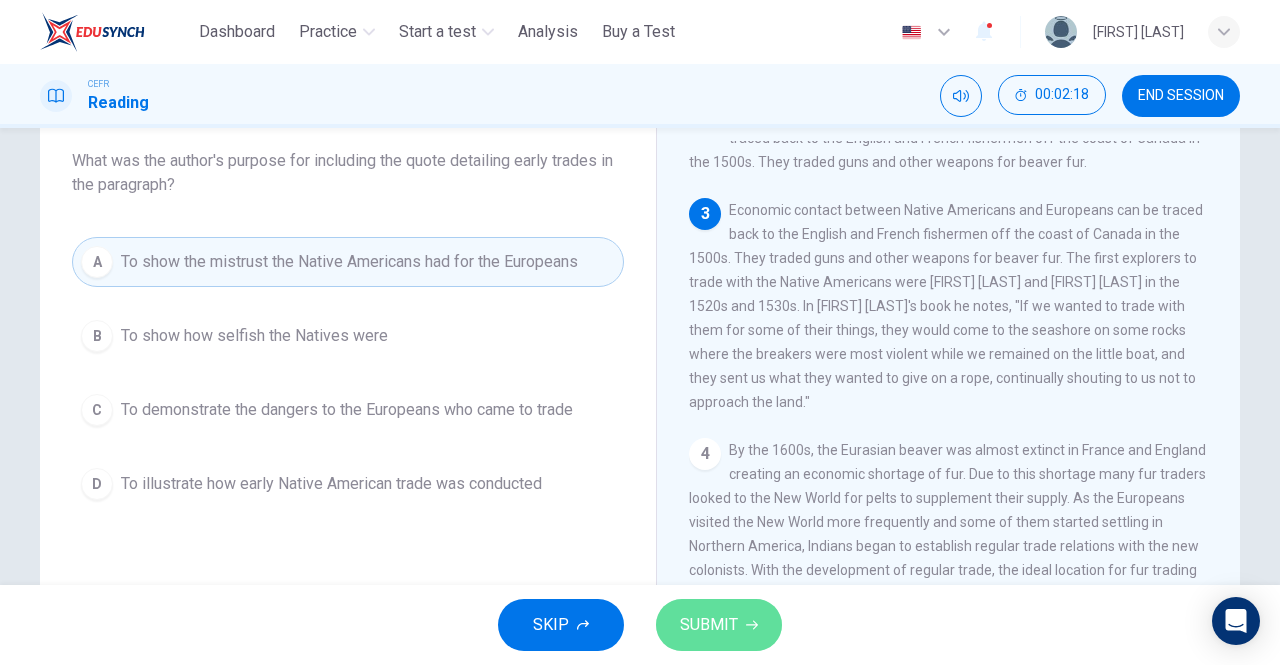 click on "SUBMIT" at bounding box center [709, 625] 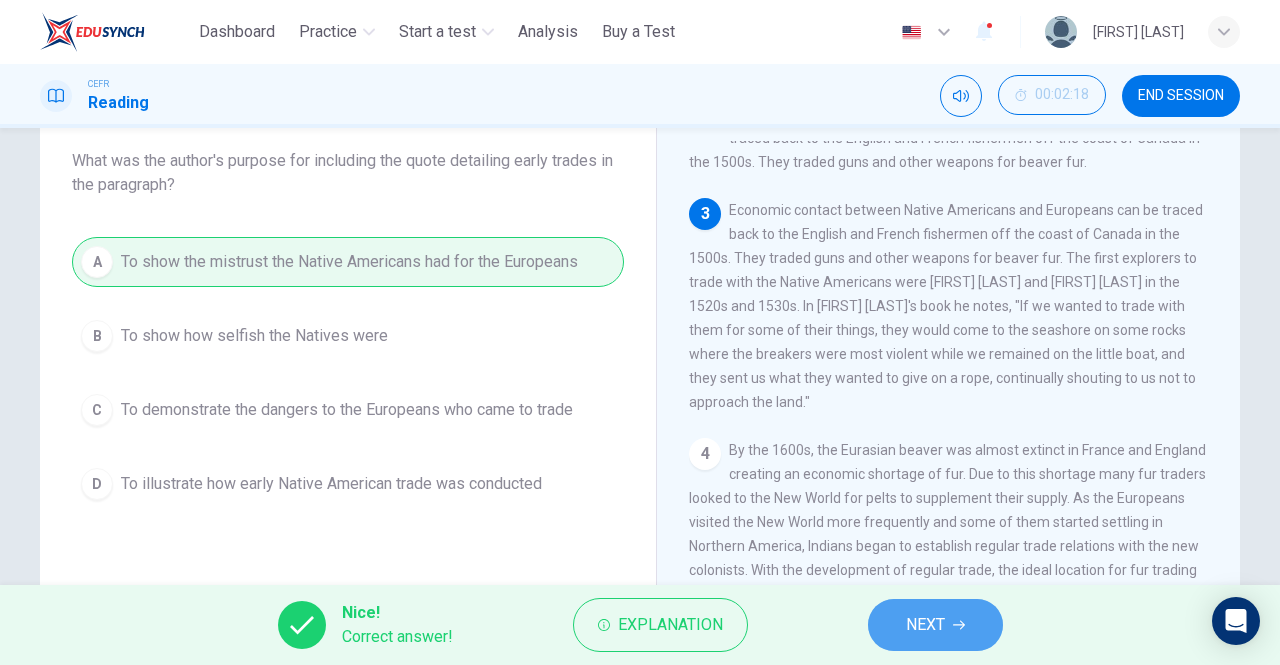 click on "NEXT" at bounding box center [925, 625] 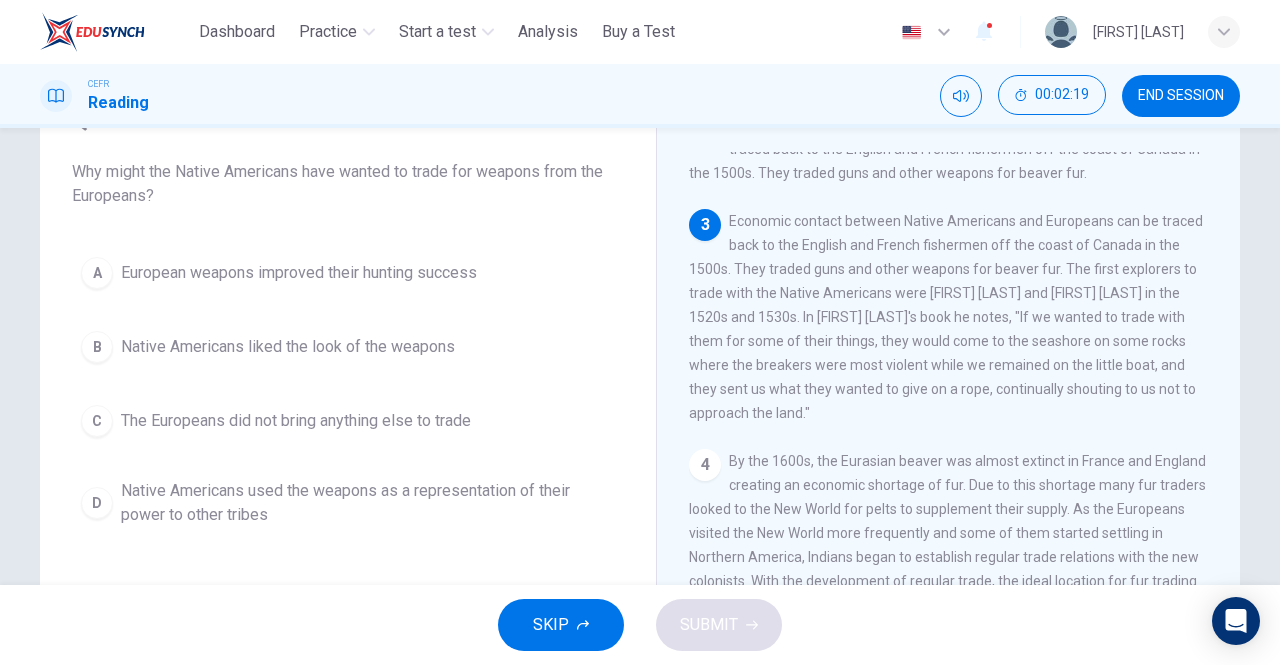 scroll, scrollTop: 105, scrollLeft: 0, axis: vertical 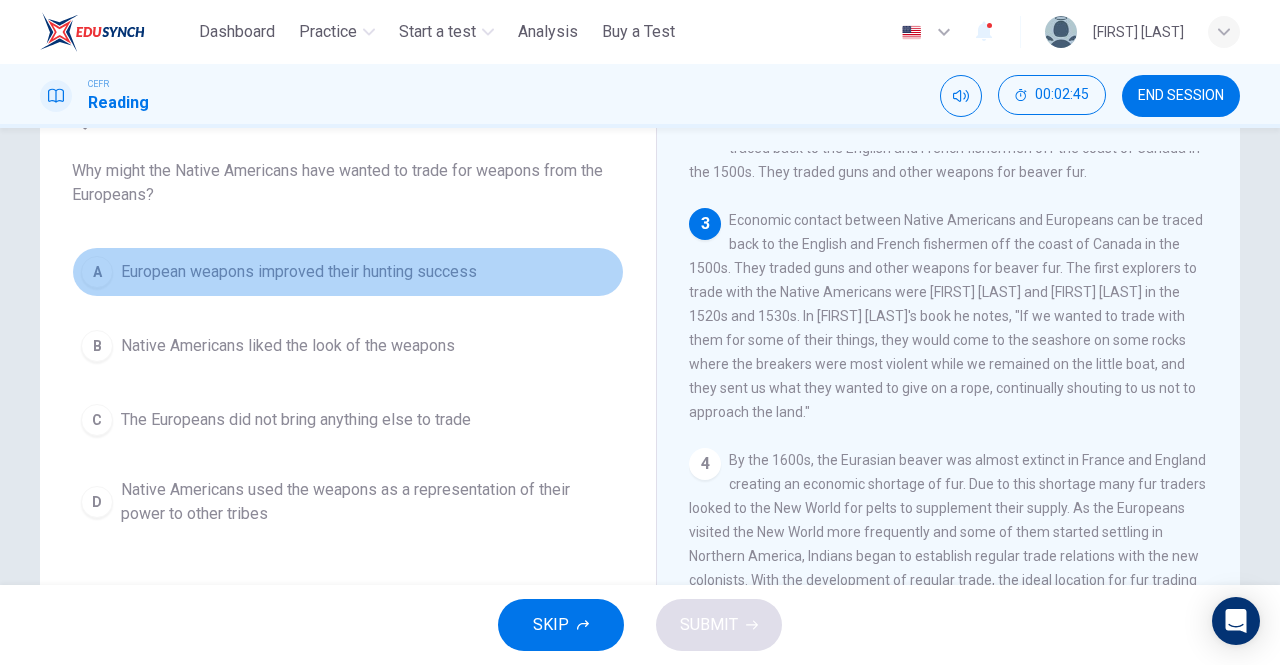 click on "A" at bounding box center (97, 272) 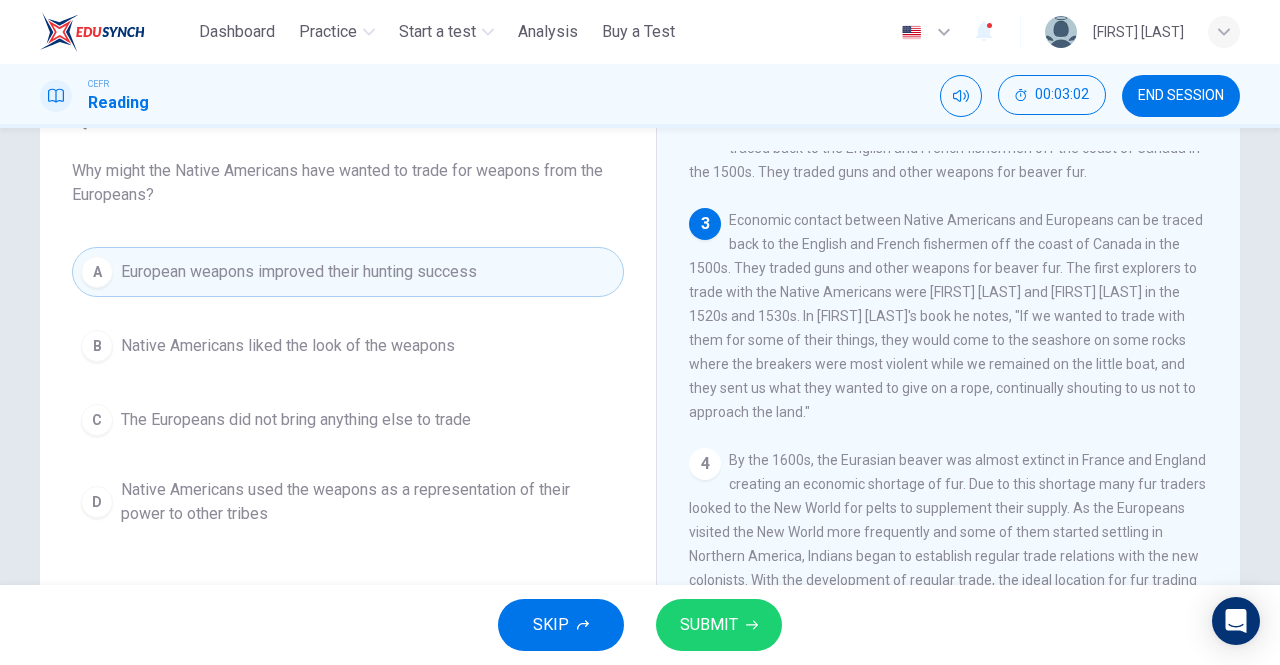 click on "SUBMIT" at bounding box center [709, 625] 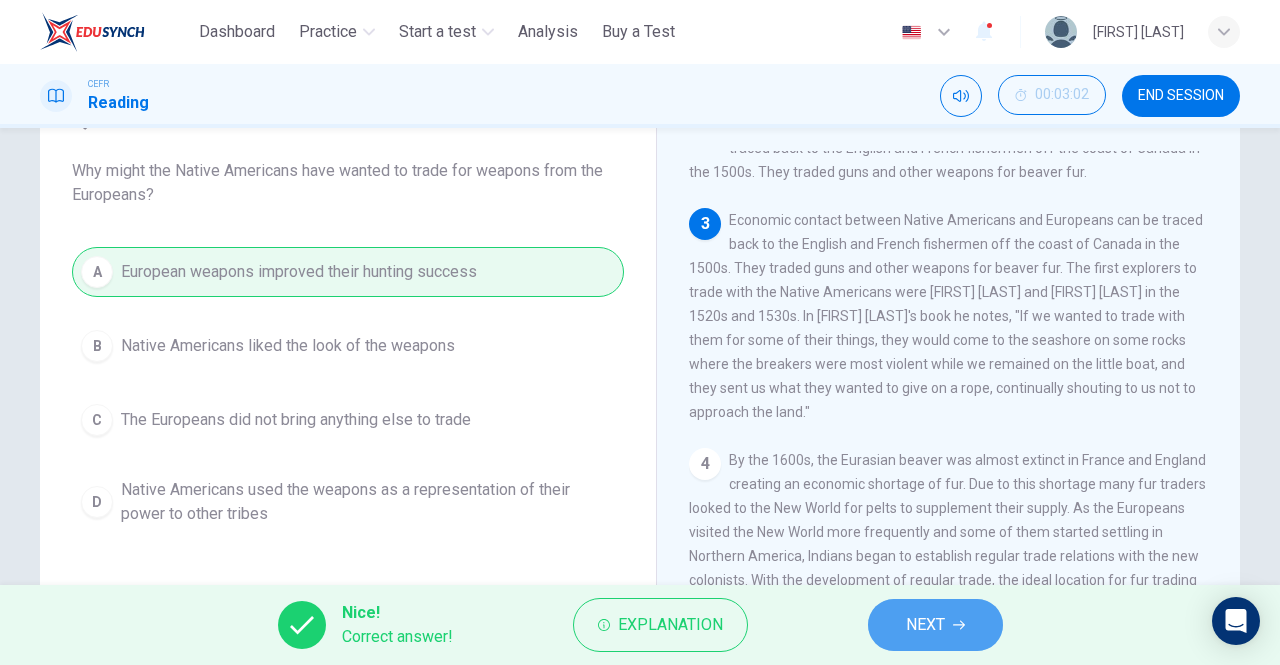 click on "NEXT" at bounding box center [935, 625] 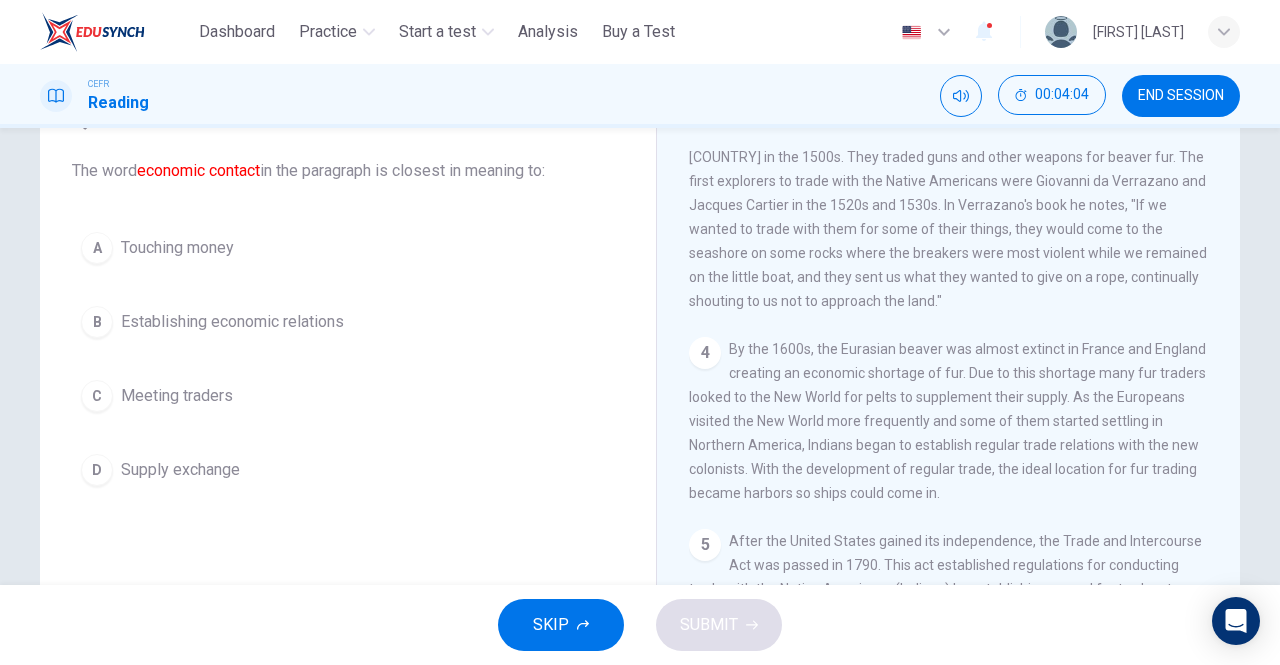 scroll, scrollTop: 371, scrollLeft: 0, axis: vertical 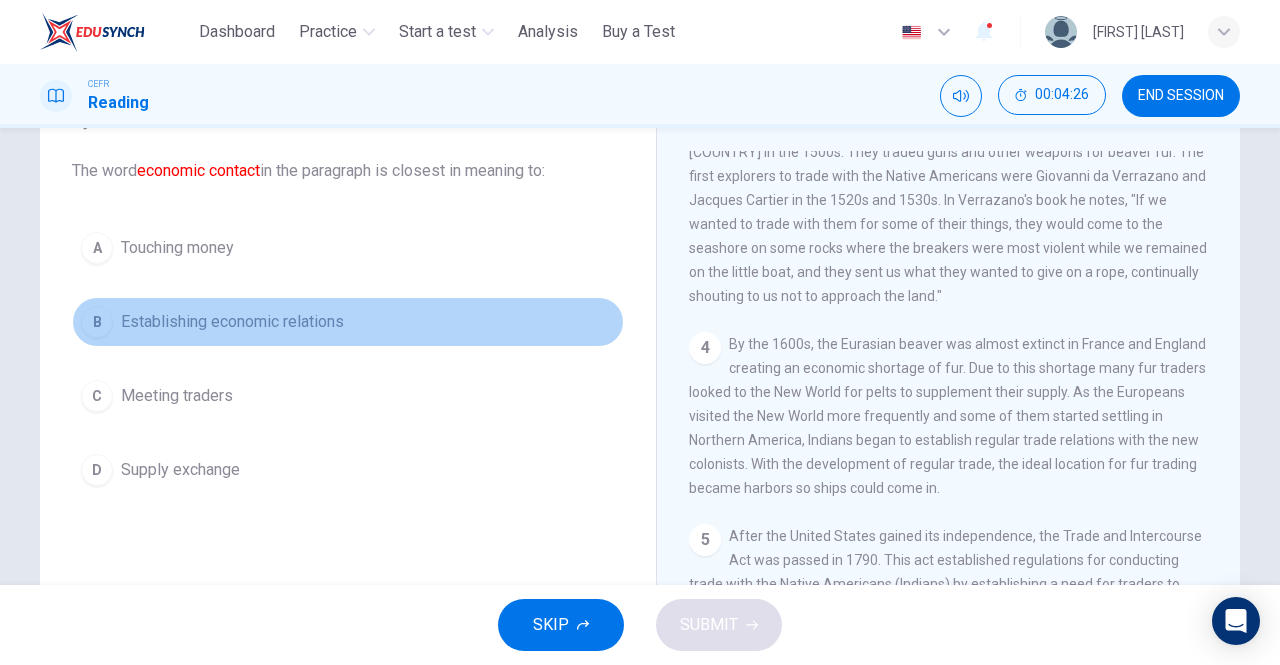 click on "B Establishing economic relations" at bounding box center (348, 322) 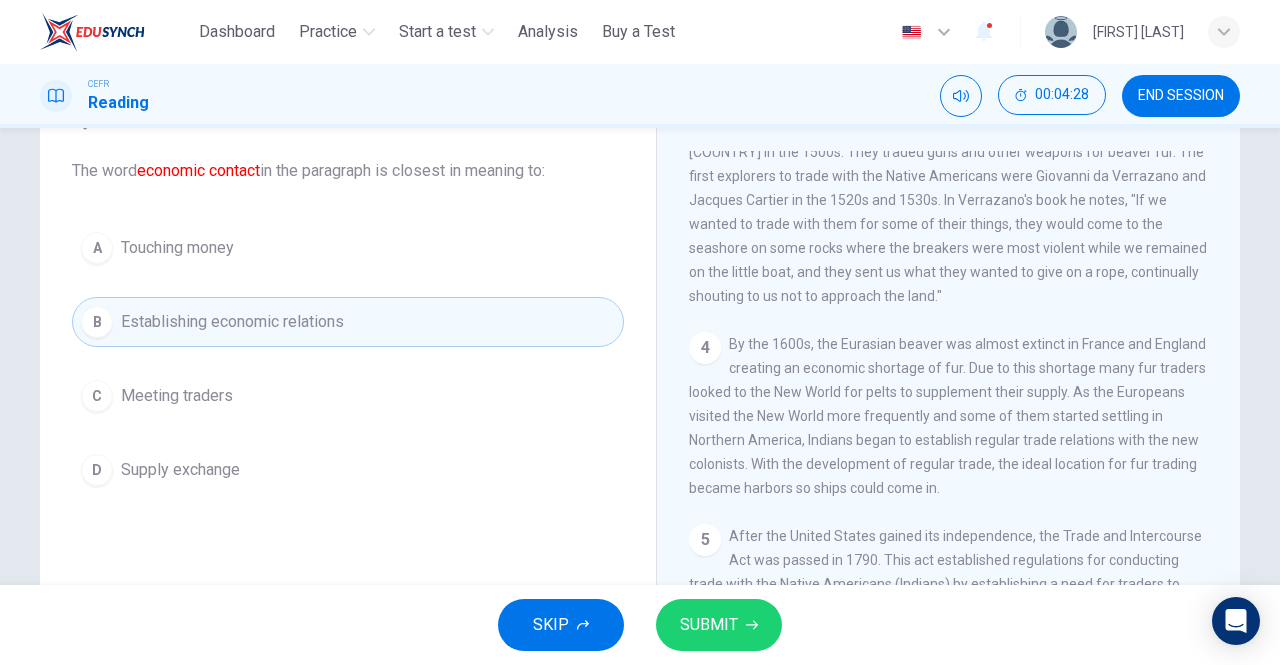 click on "SUBMIT" at bounding box center [719, 625] 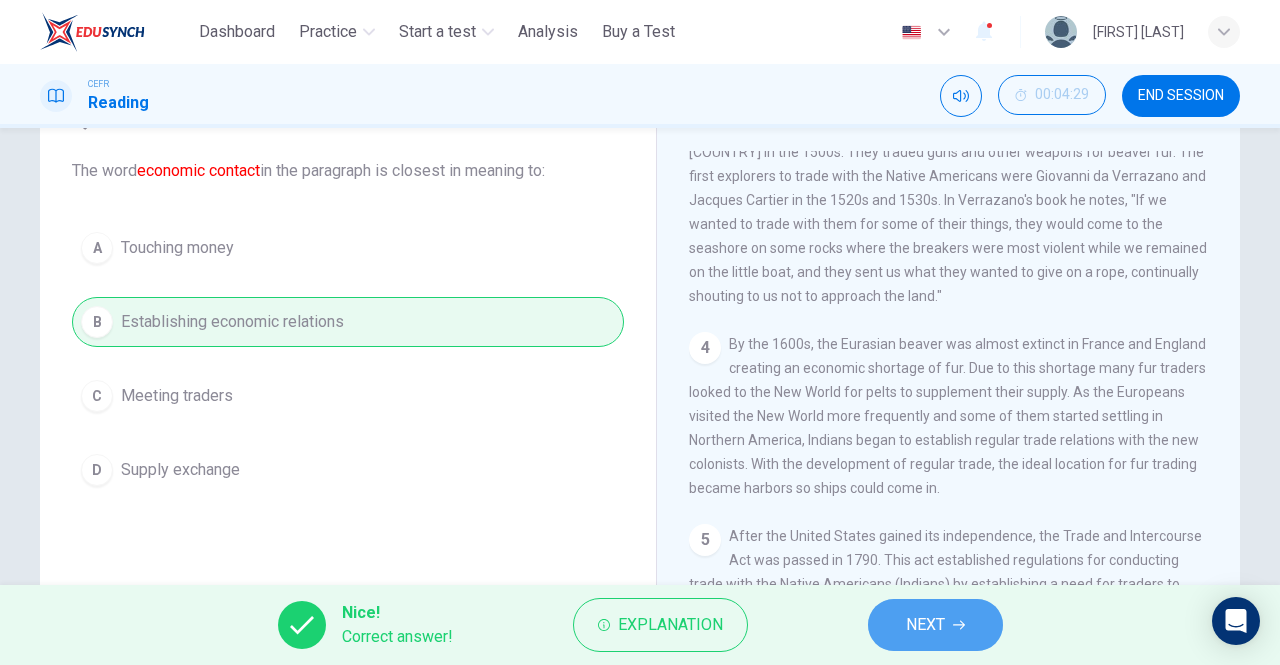 click on "NEXT" at bounding box center [925, 625] 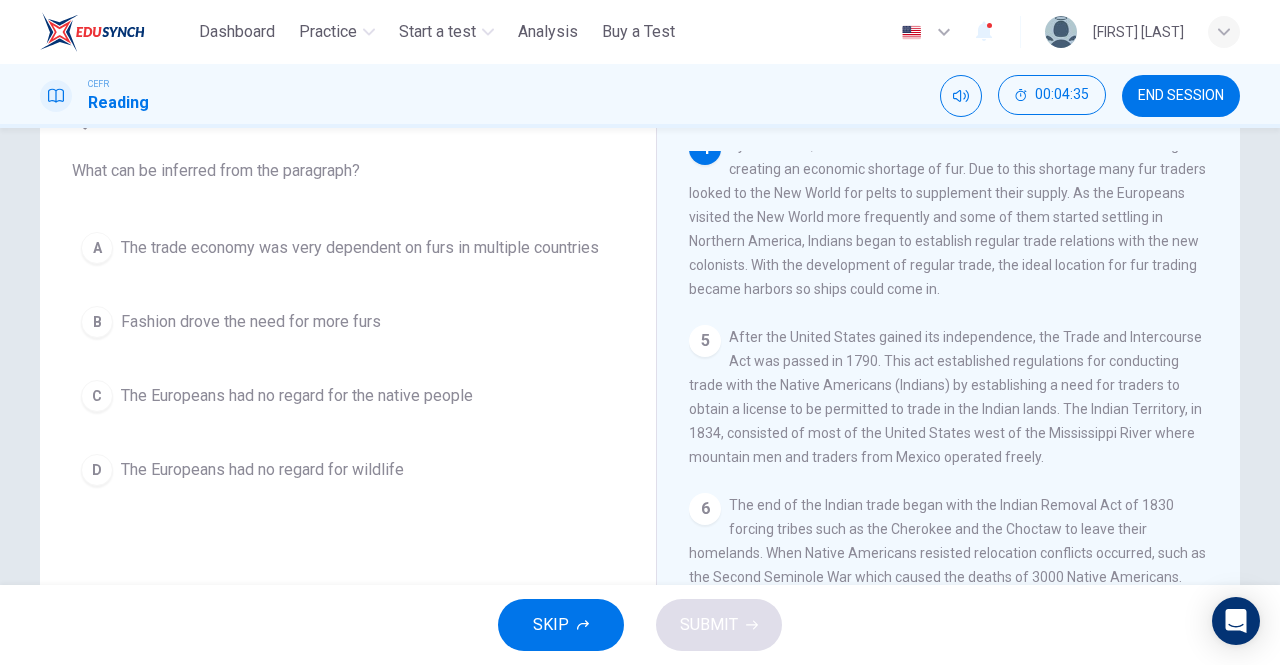 scroll, scrollTop: 575, scrollLeft: 0, axis: vertical 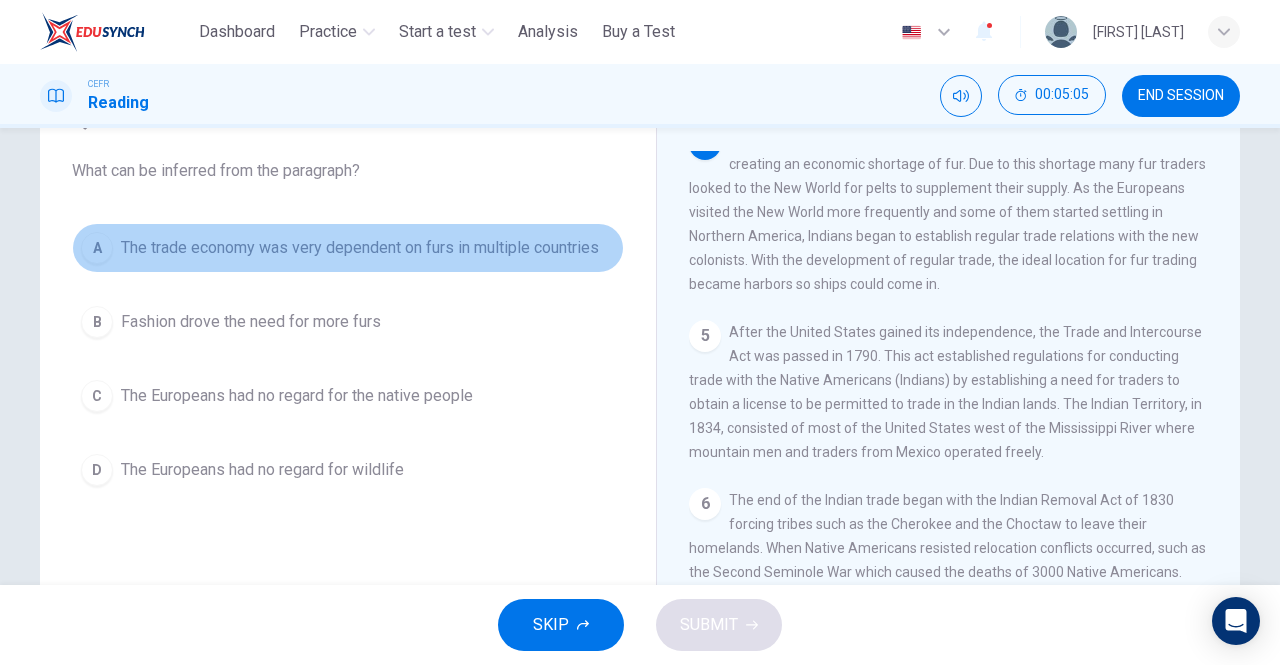 click on "A" at bounding box center [97, 248] 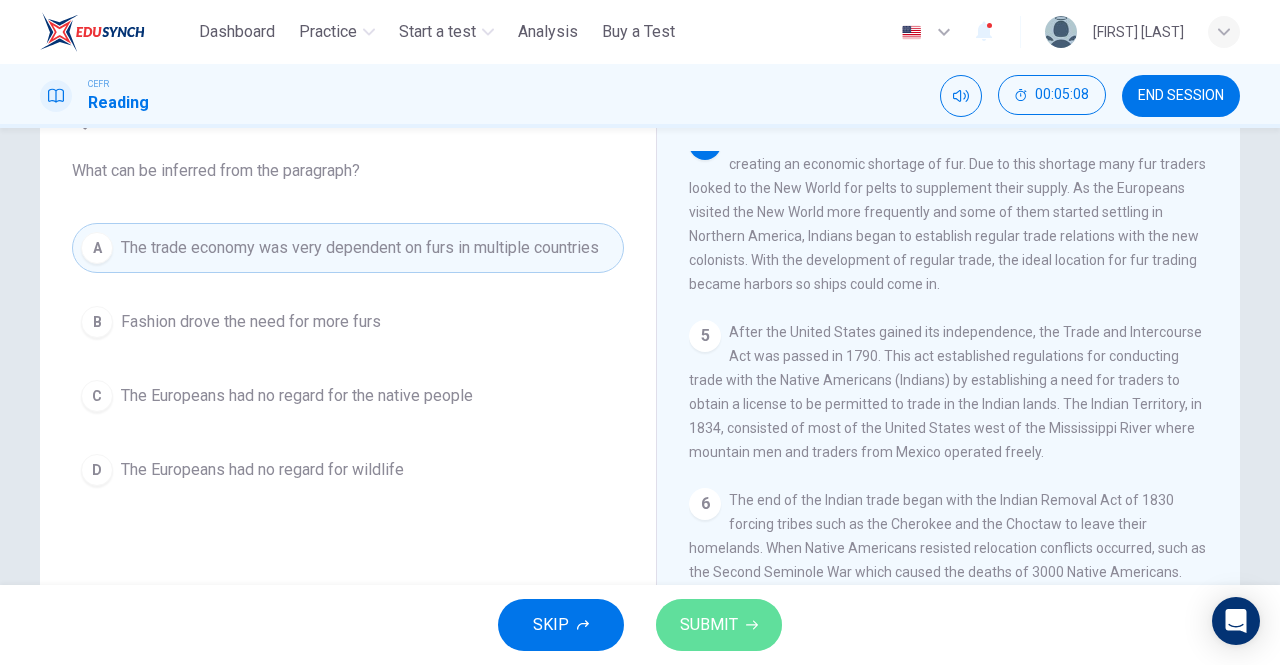 click on "SUBMIT" at bounding box center (719, 625) 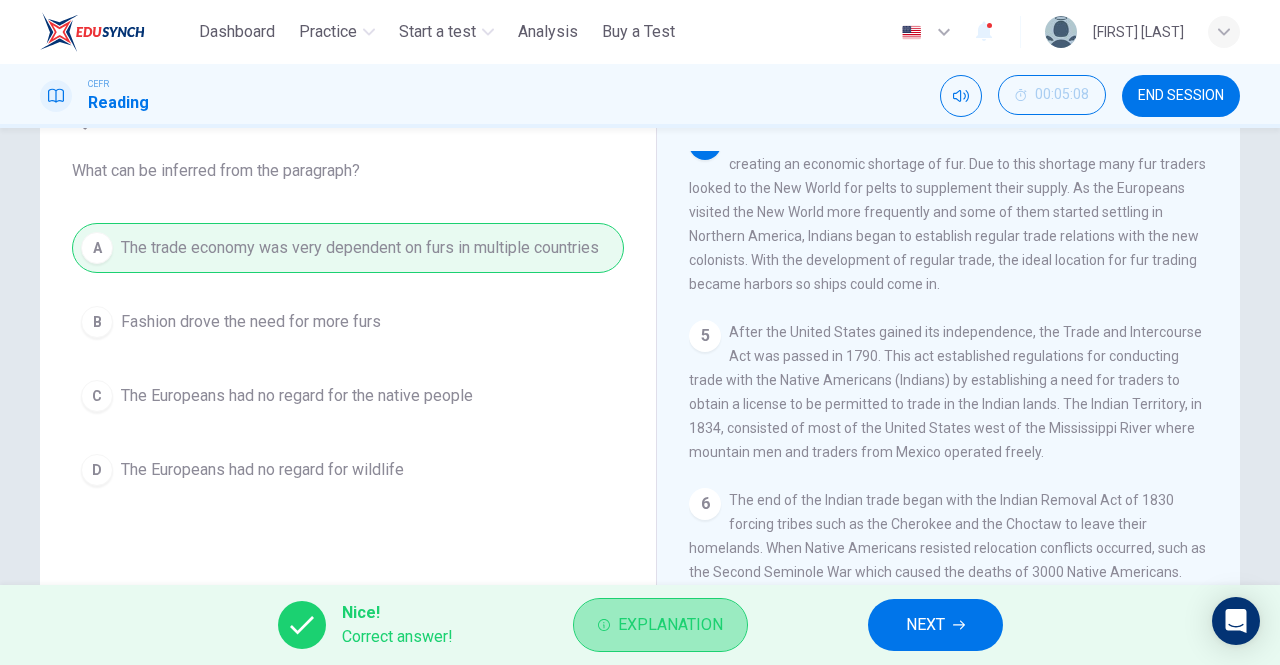 click on "Explanation" at bounding box center (660, 625) 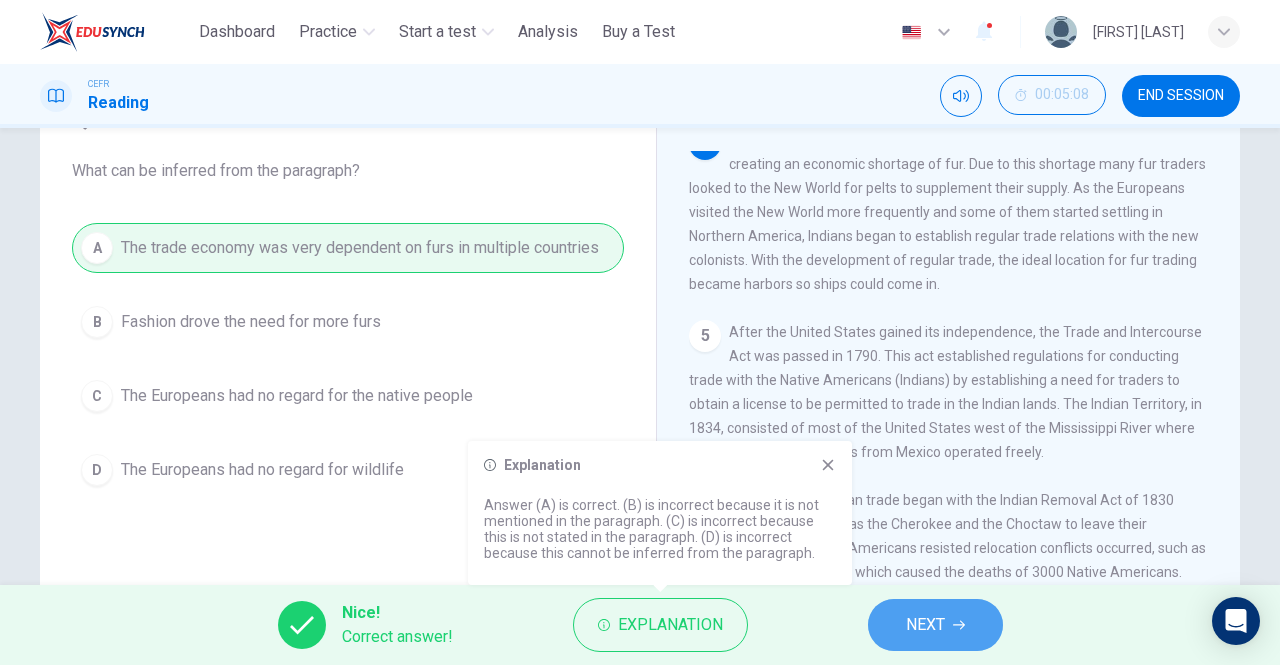 click on "NEXT" at bounding box center (925, 625) 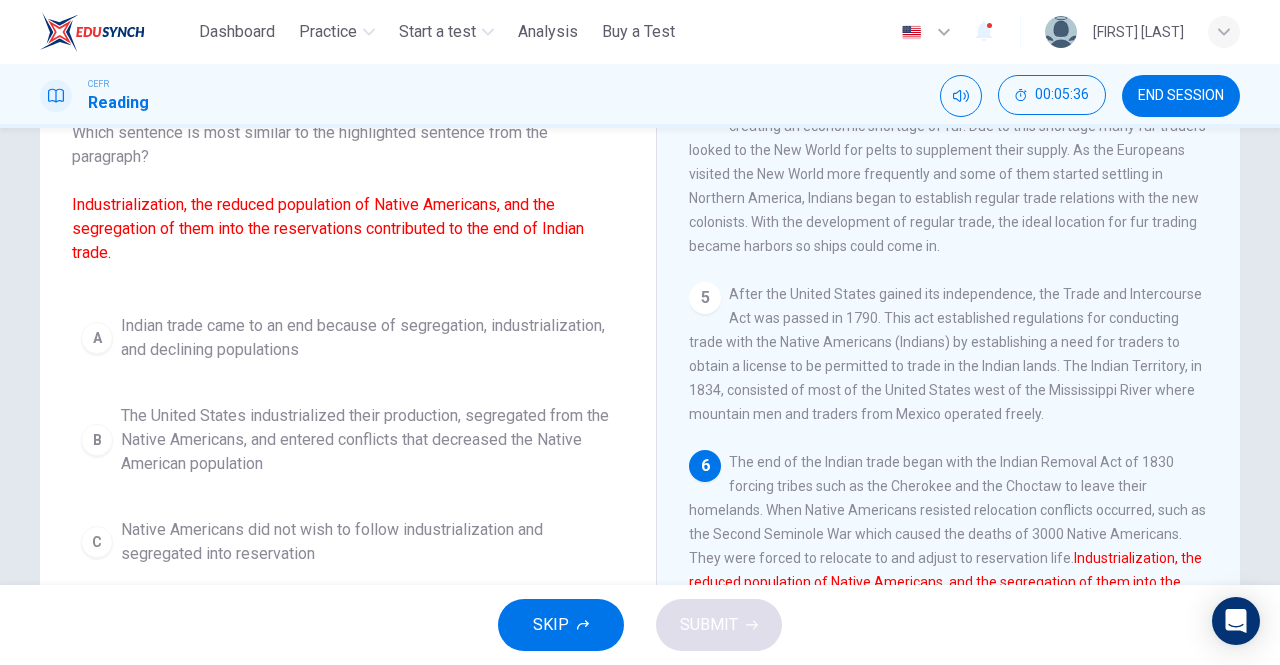scroll, scrollTop: 144, scrollLeft: 0, axis: vertical 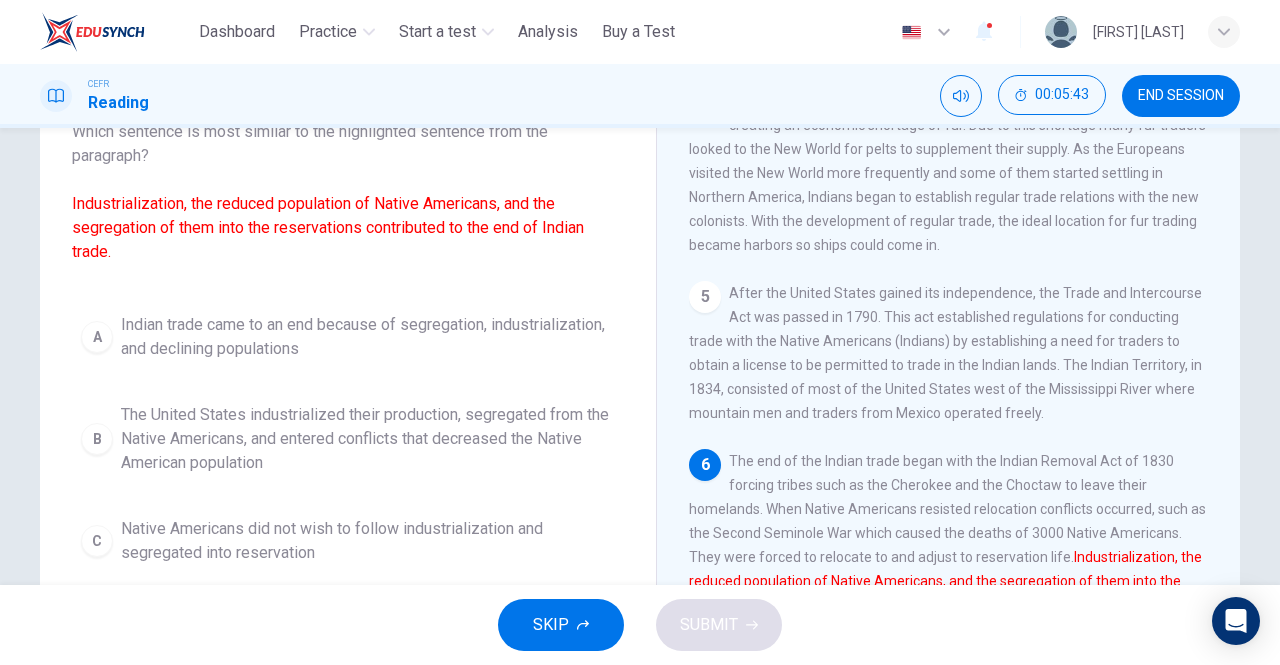 click on "A" at bounding box center (97, 337) 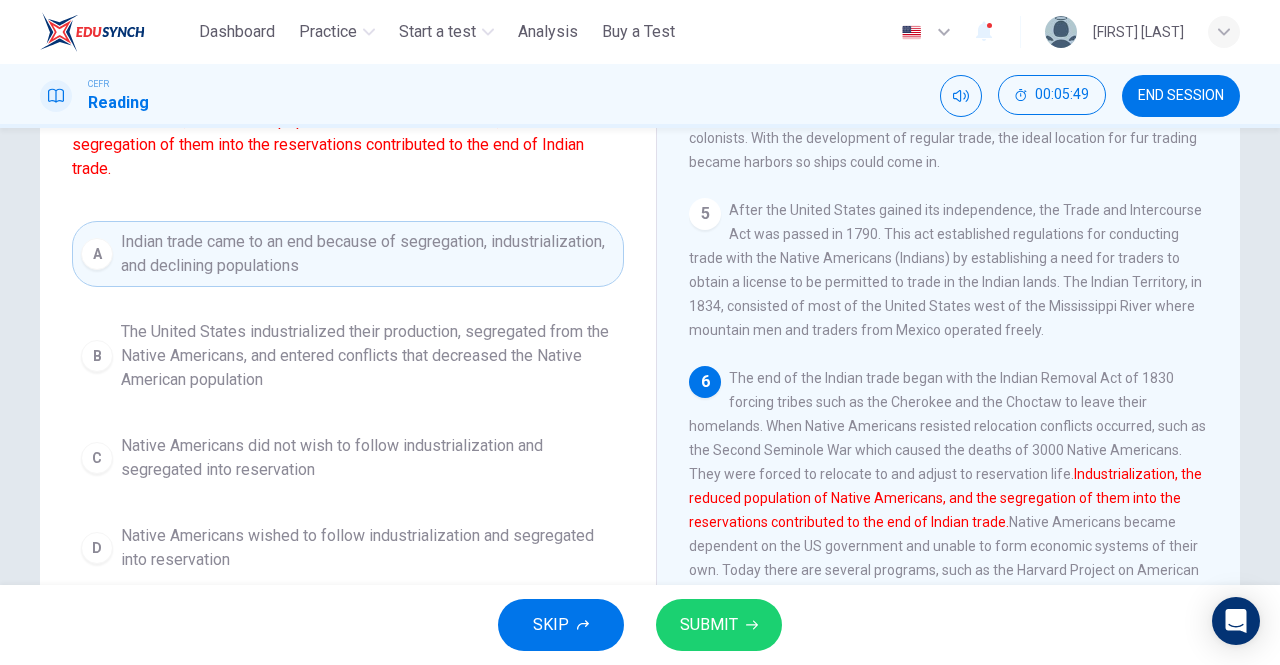 scroll, scrollTop: 275, scrollLeft: 0, axis: vertical 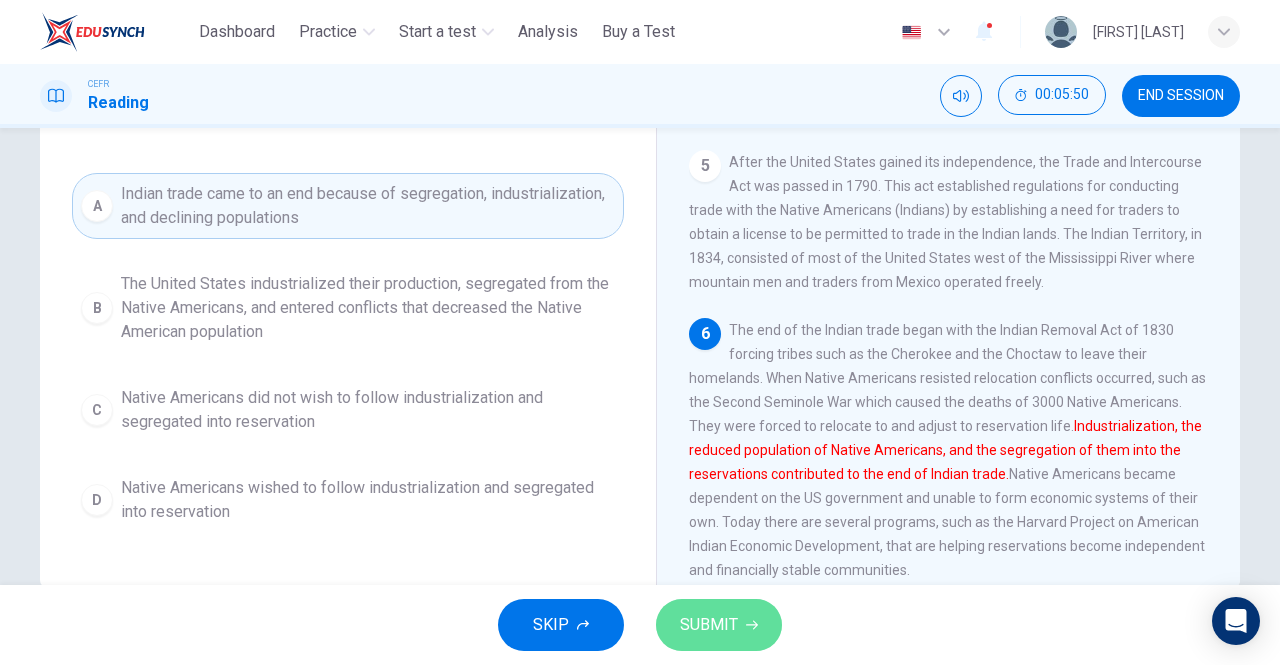 click on "SUBMIT" at bounding box center (709, 625) 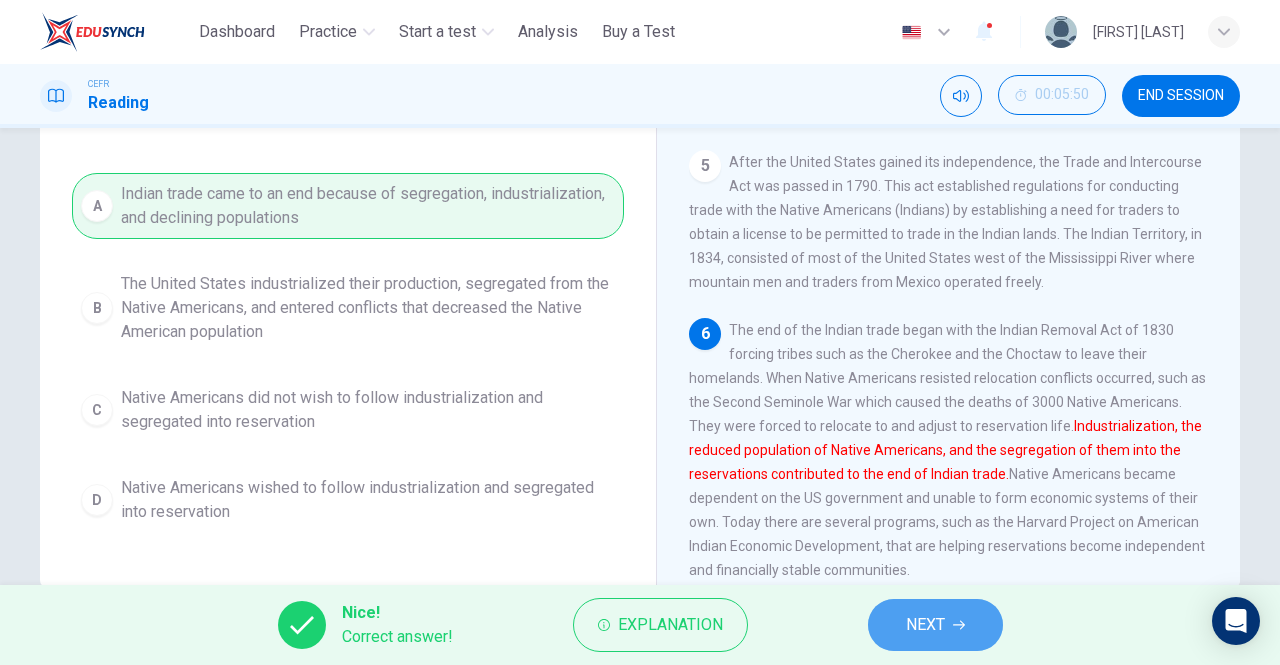 click on "NEXT" at bounding box center (935, 625) 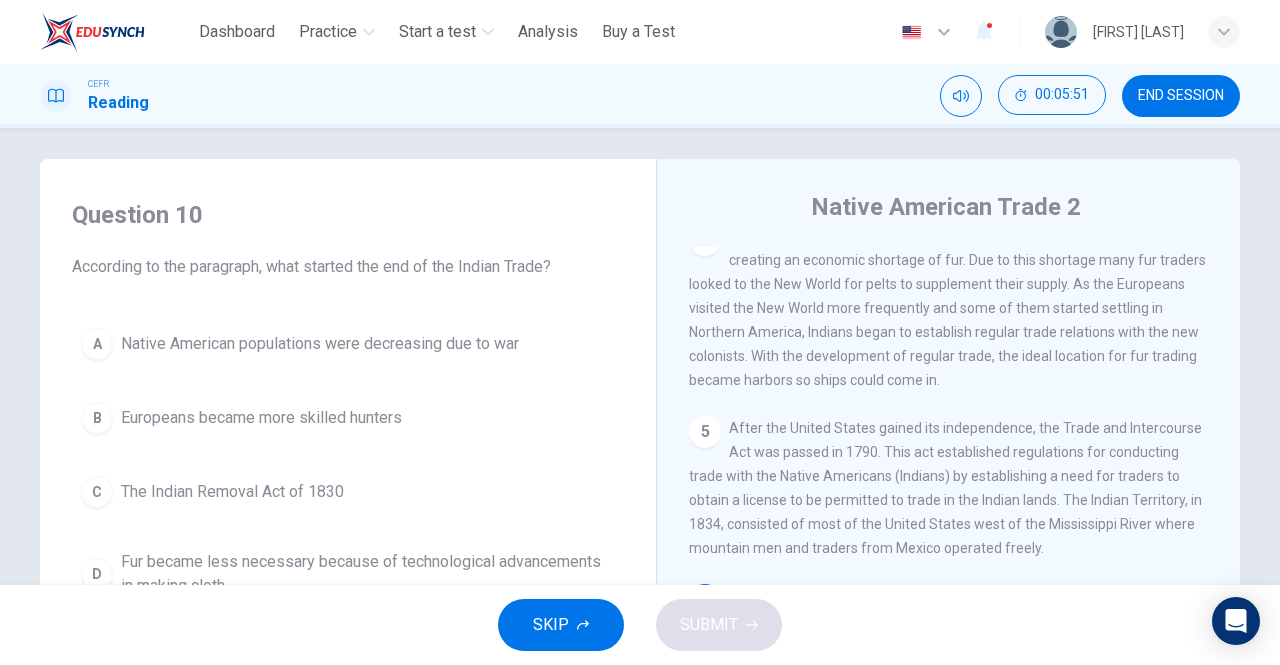 scroll, scrollTop: 84, scrollLeft: 0, axis: vertical 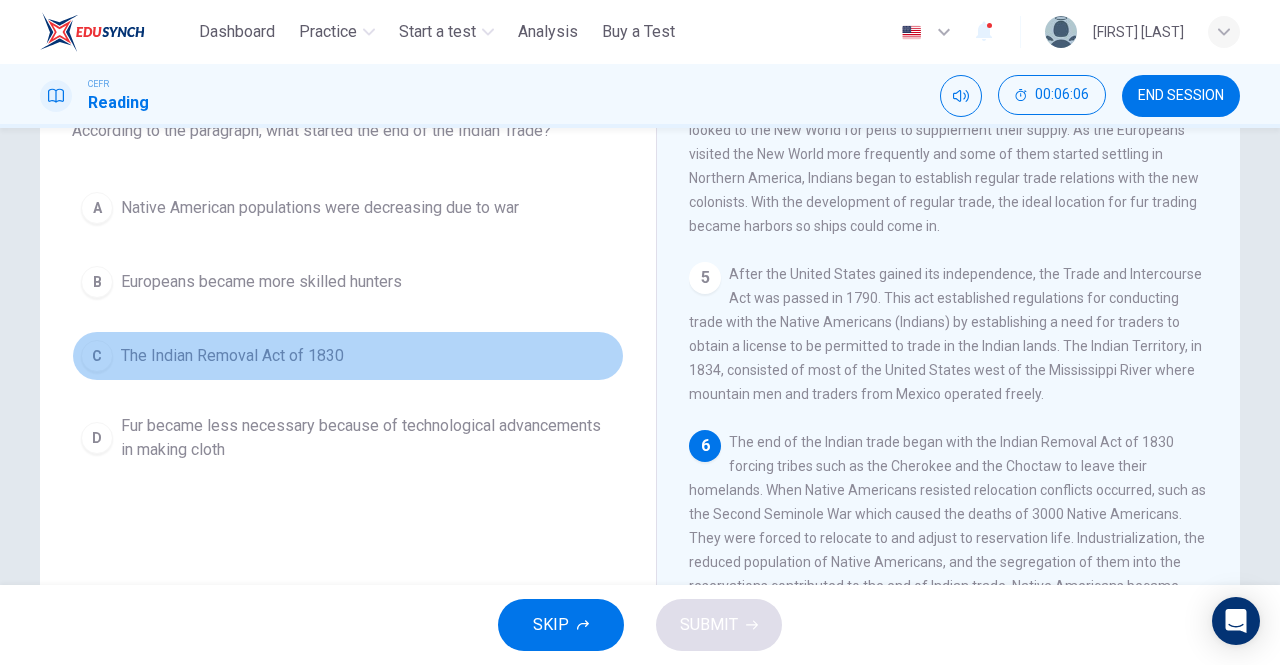 click on "C" at bounding box center (97, 356) 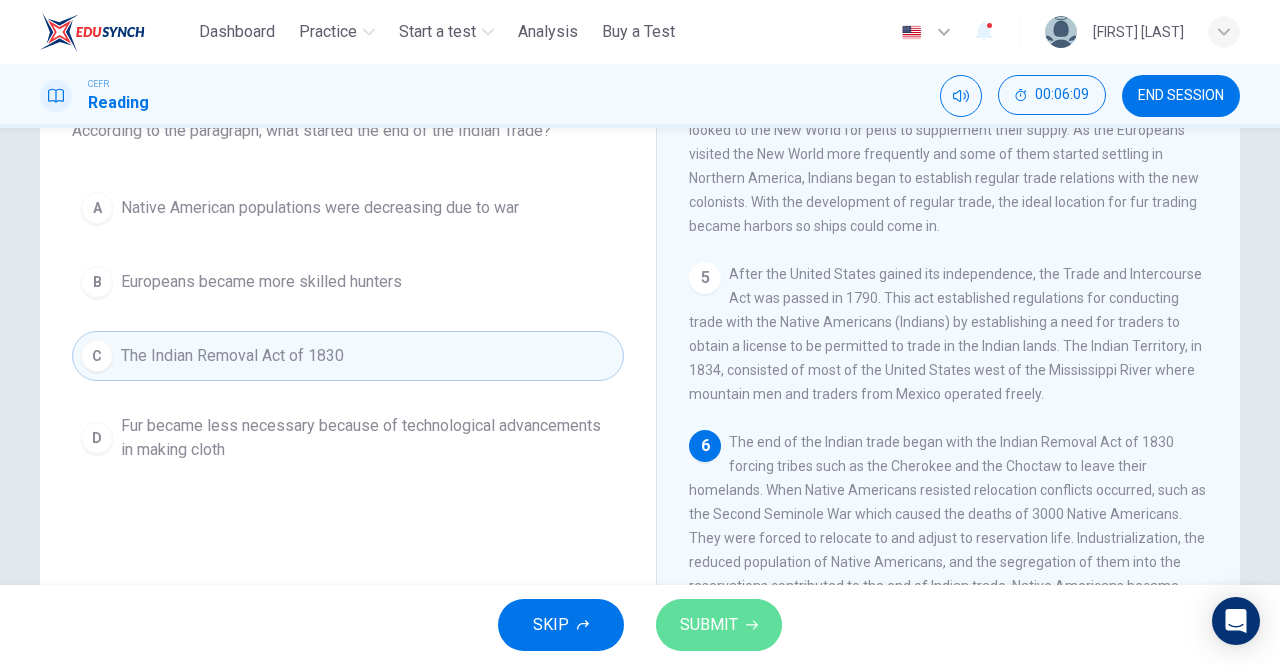 click on "SUBMIT" at bounding box center [719, 625] 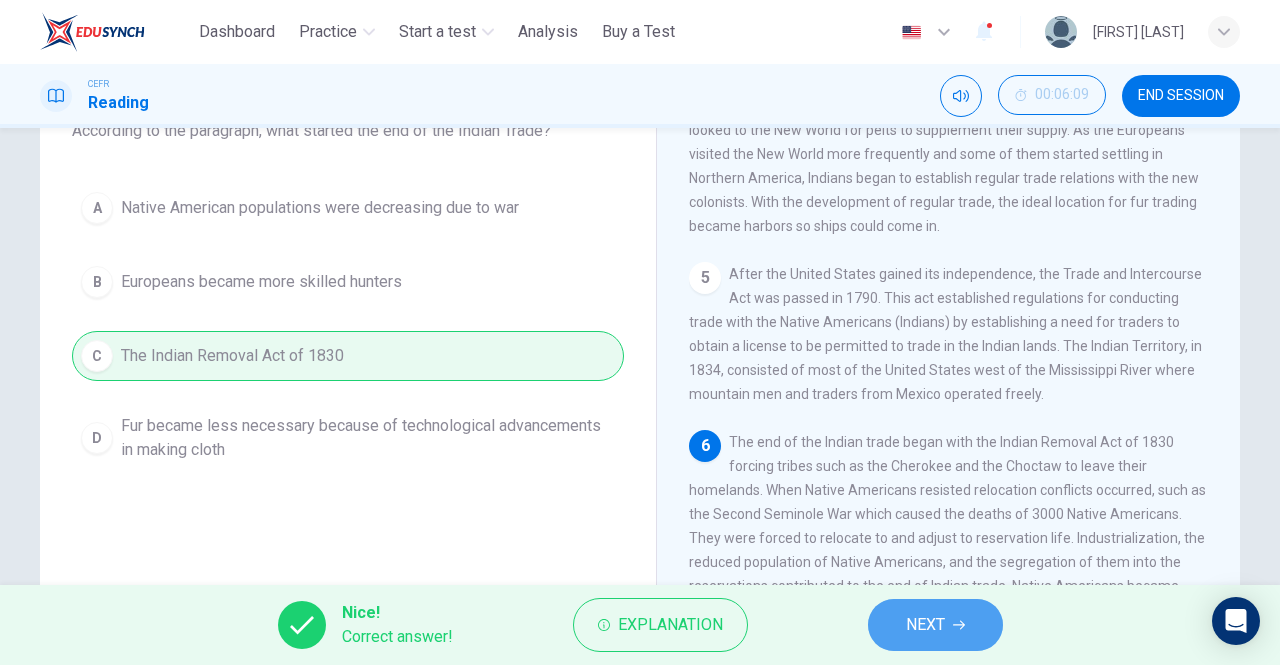 click on "NEXT" at bounding box center [935, 625] 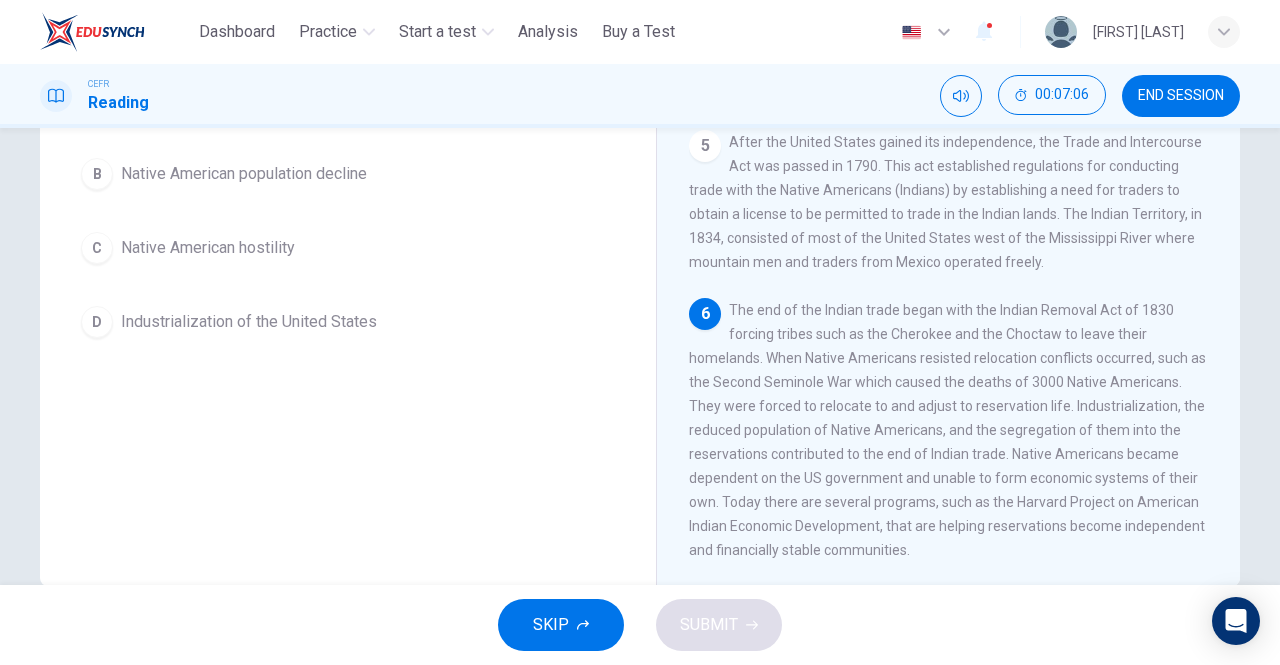 scroll, scrollTop: 276, scrollLeft: 0, axis: vertical 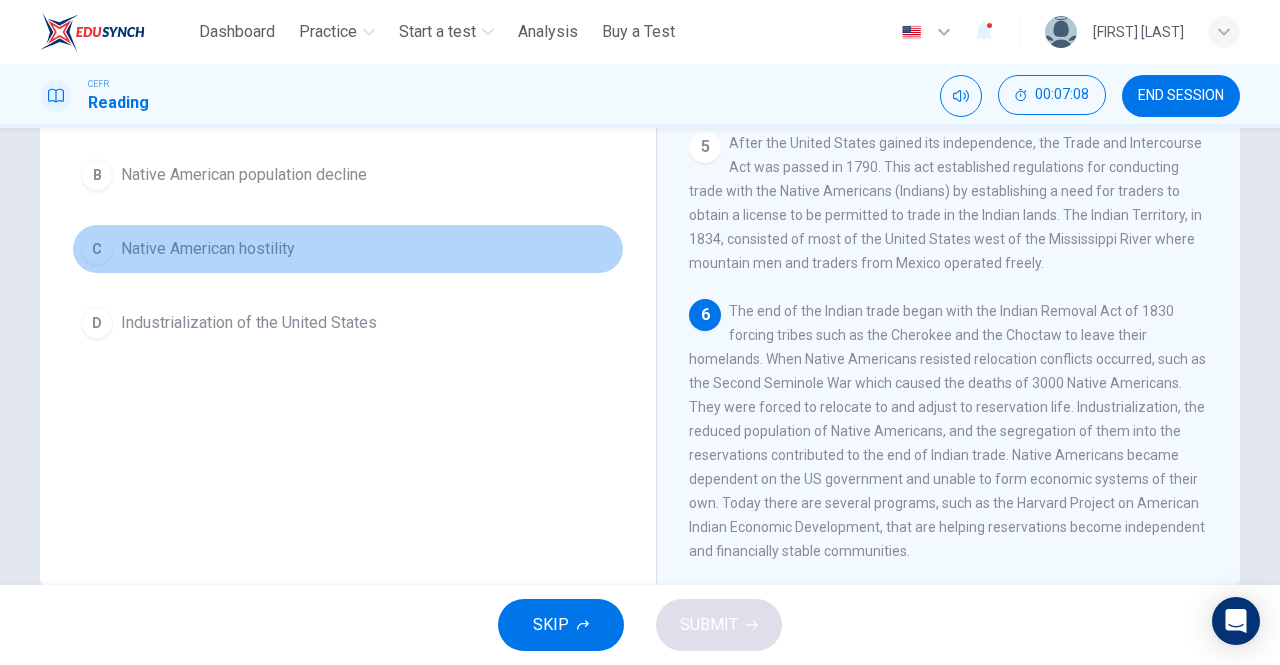 click on "C" at bounding box center (97, 249) 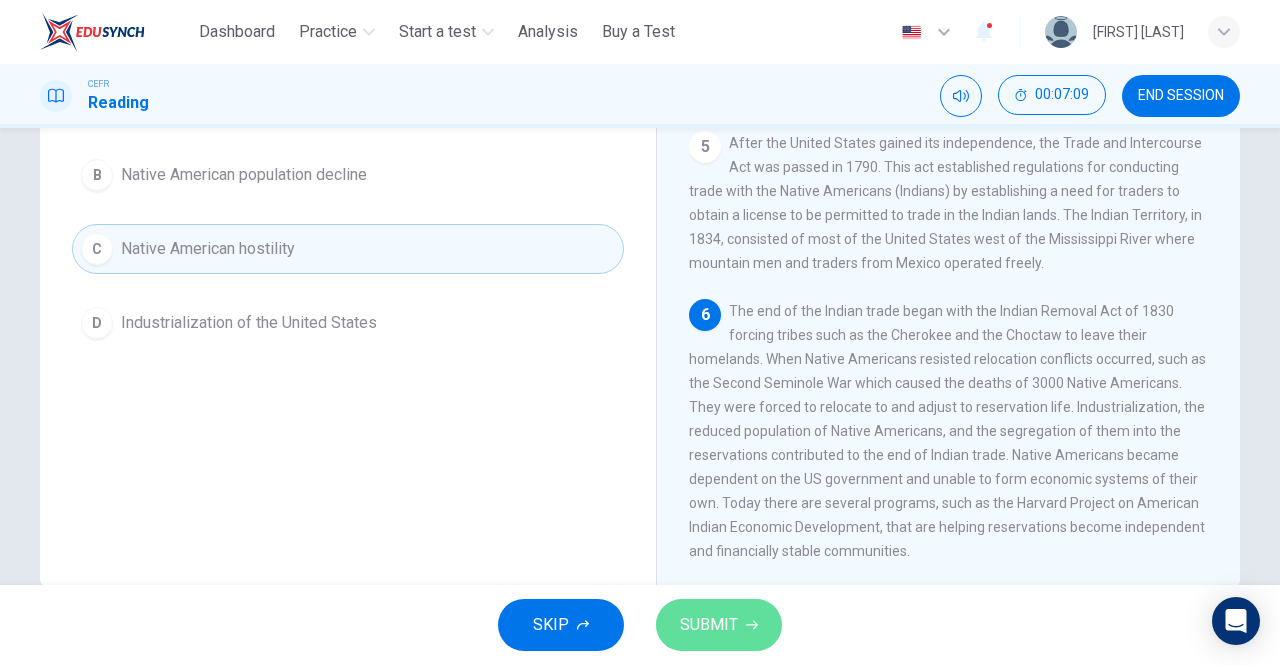 click on "SUBMIT" at bounding box center [719, 625] 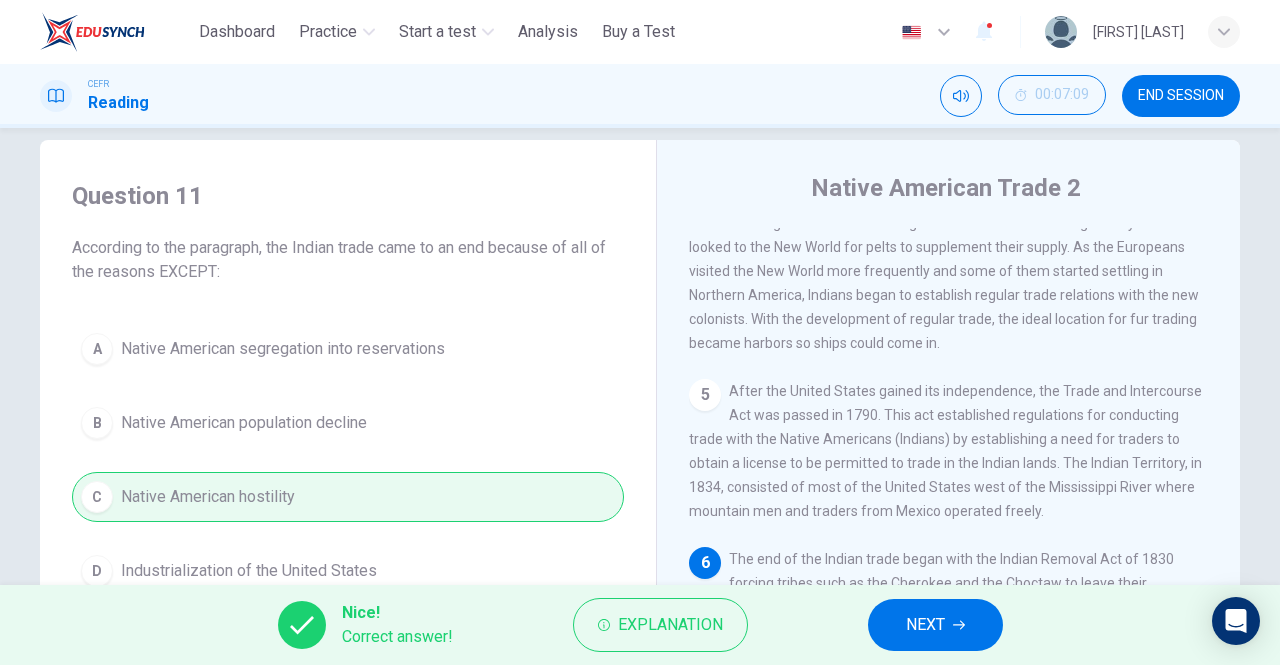 scroll, scrollTop: 64, scrollLeft: 0, axis: vertical 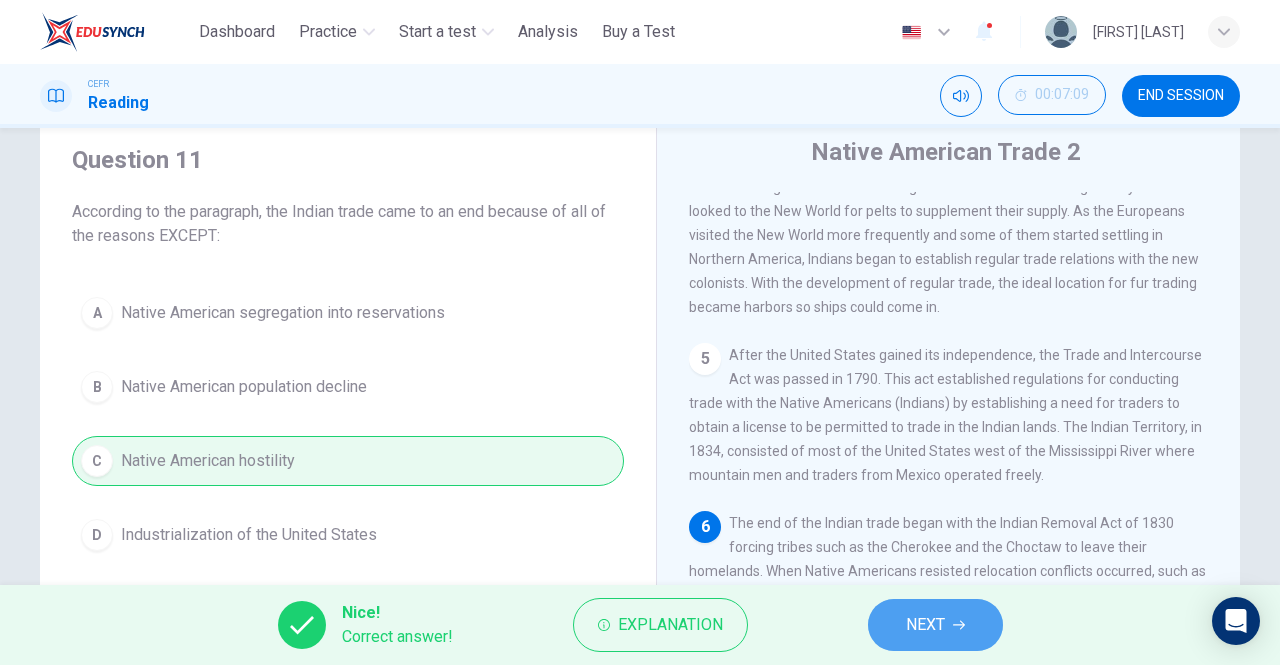 click on "NEXT" at bounding box center (935, 625) 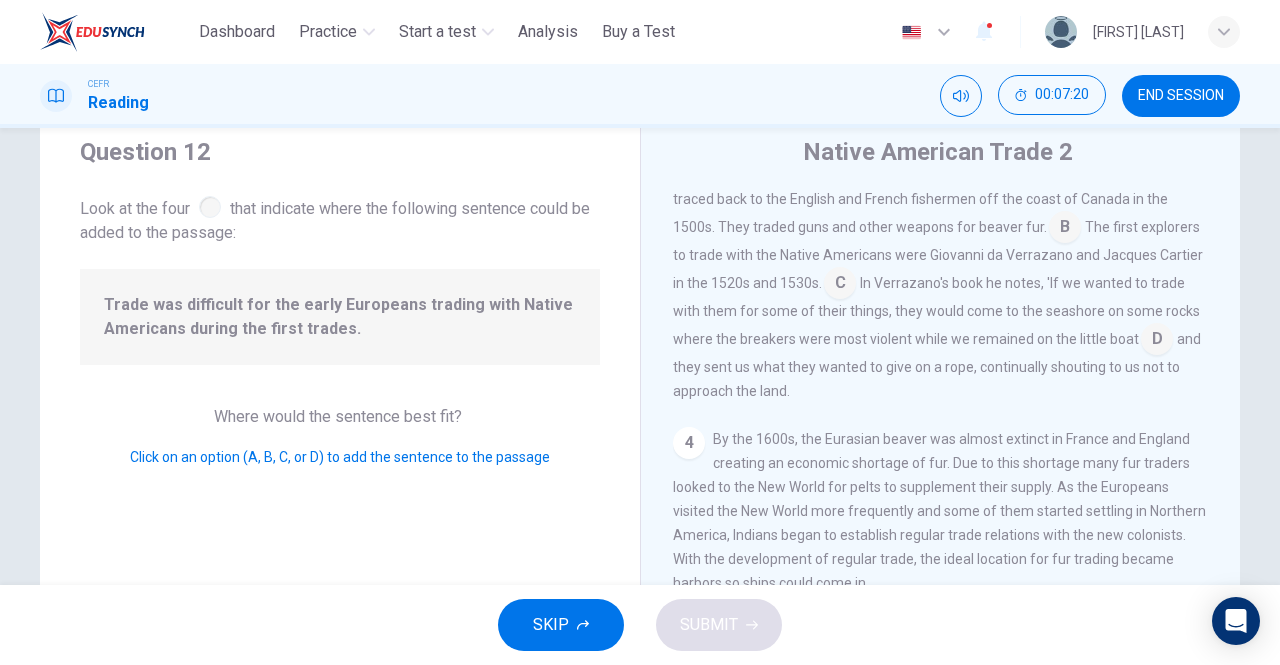 scroll, scrollTop: 351, scrollLeft: 0, axis: vertical 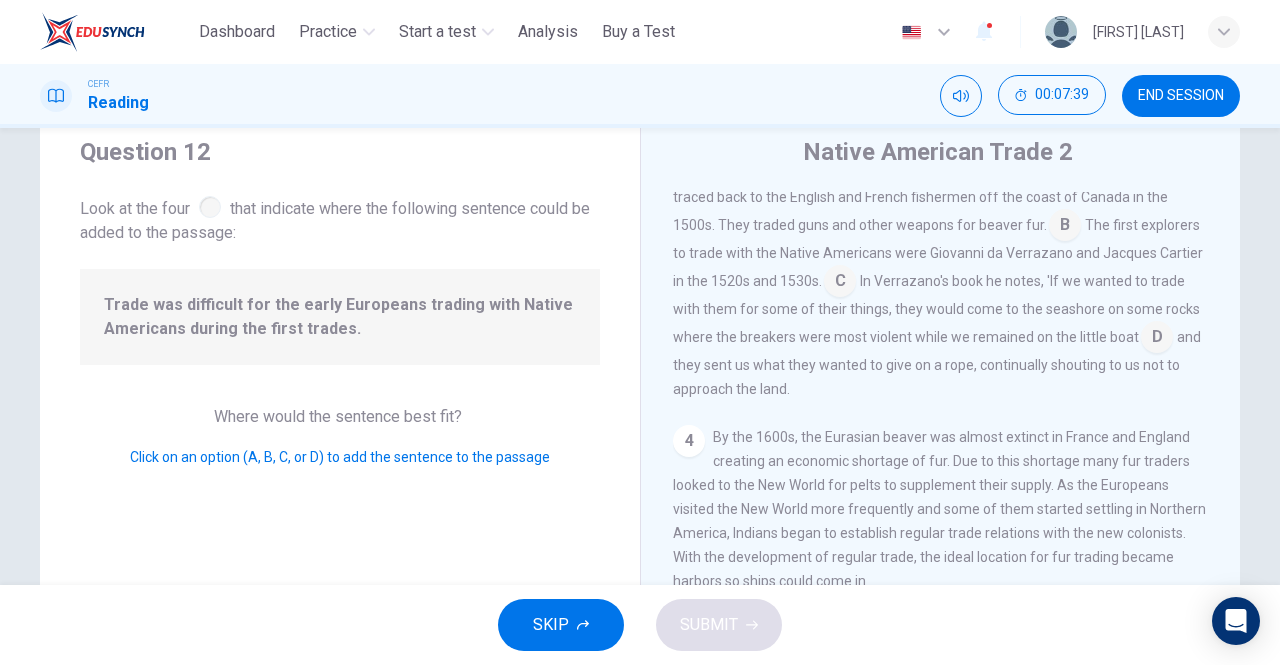 click at bounding box center [1065, 227] 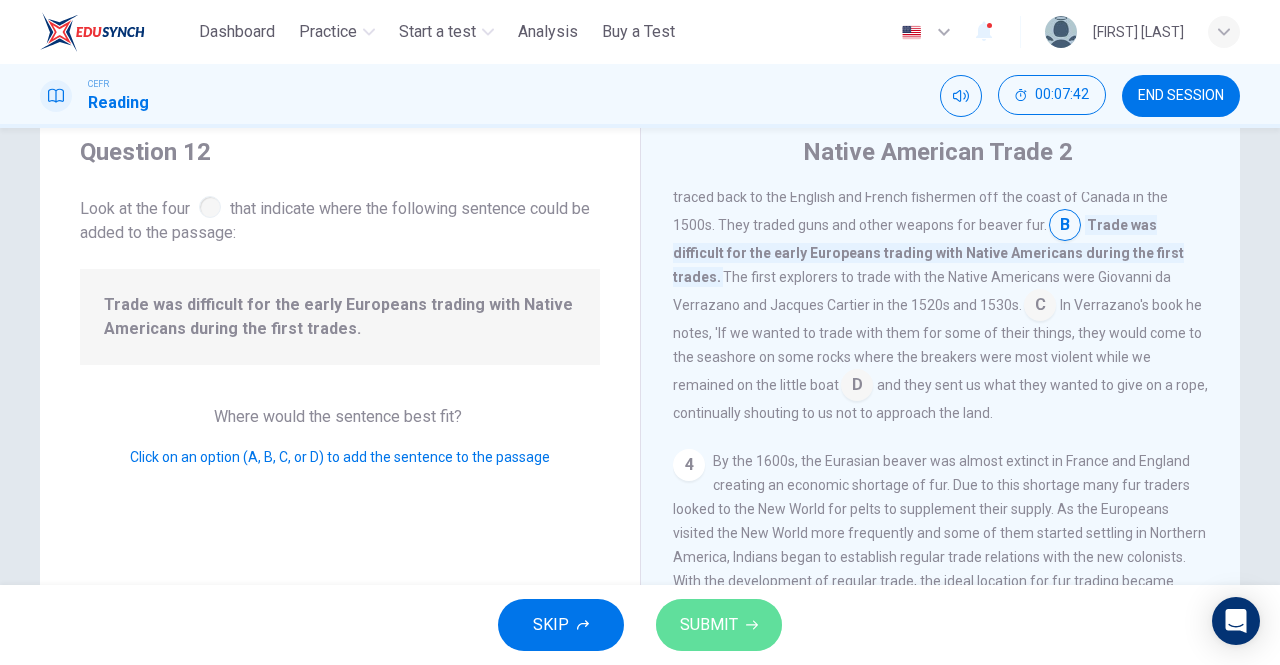 click on "SUBMIT" at bounding box center (719, 625) 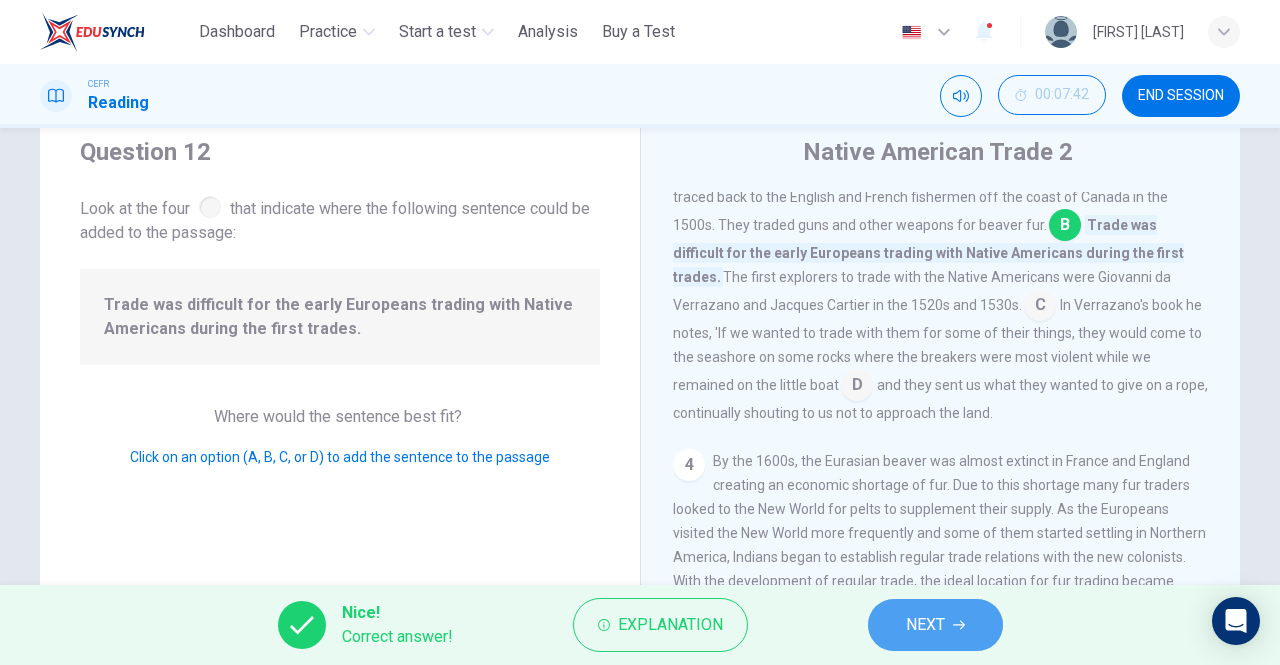 click on "NEXT" at bounding box center [925, 625] 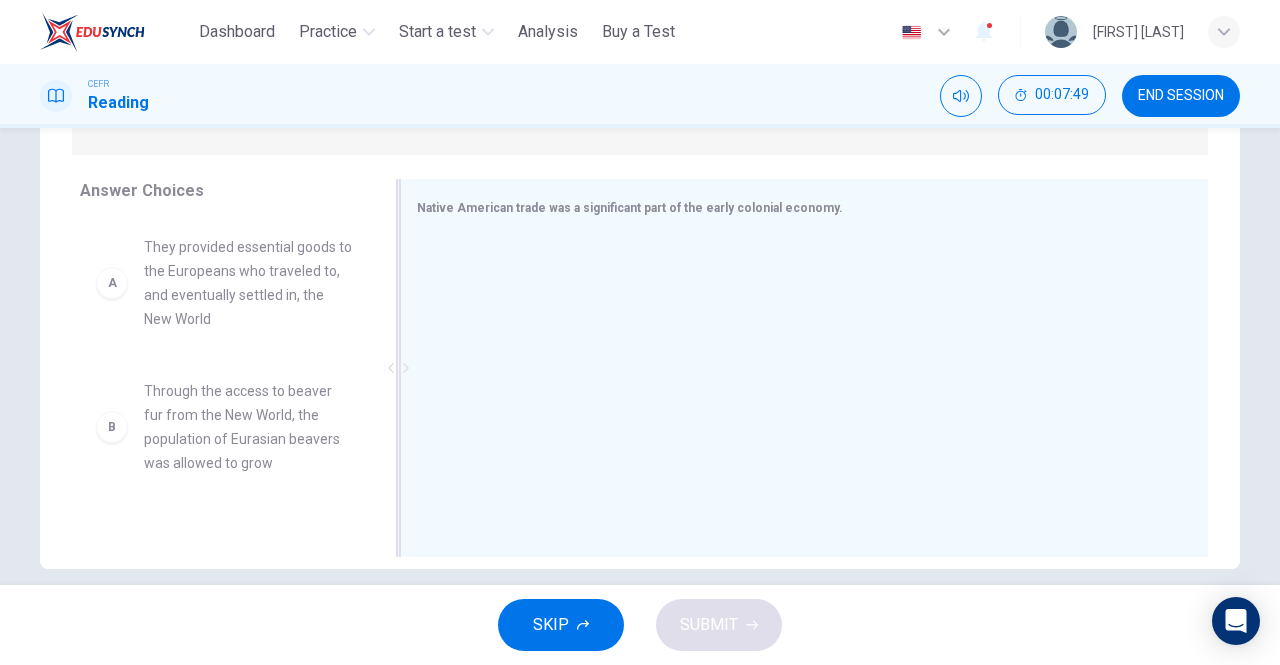 scroll, scrollTop: 318, scrollLeft: 0, axis: vertical 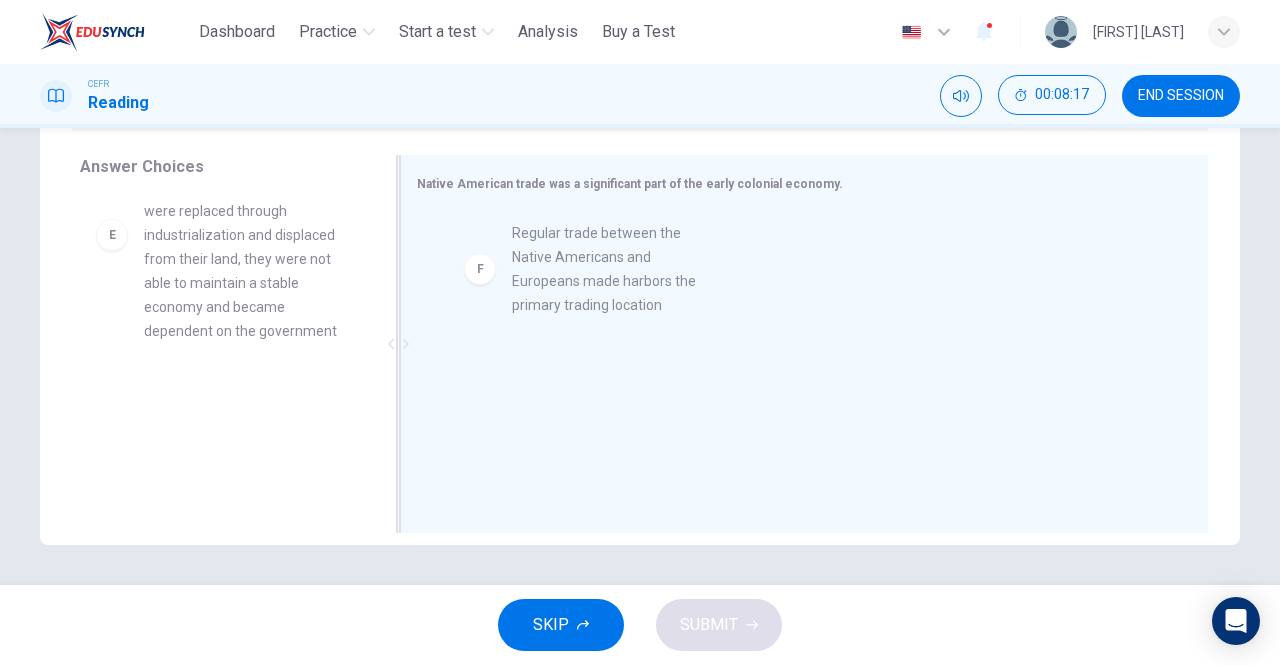 drag, startPoint x: 196, startPoint y: 453, endPoint x: 591, endPoint y: 276, distance: 432.8441 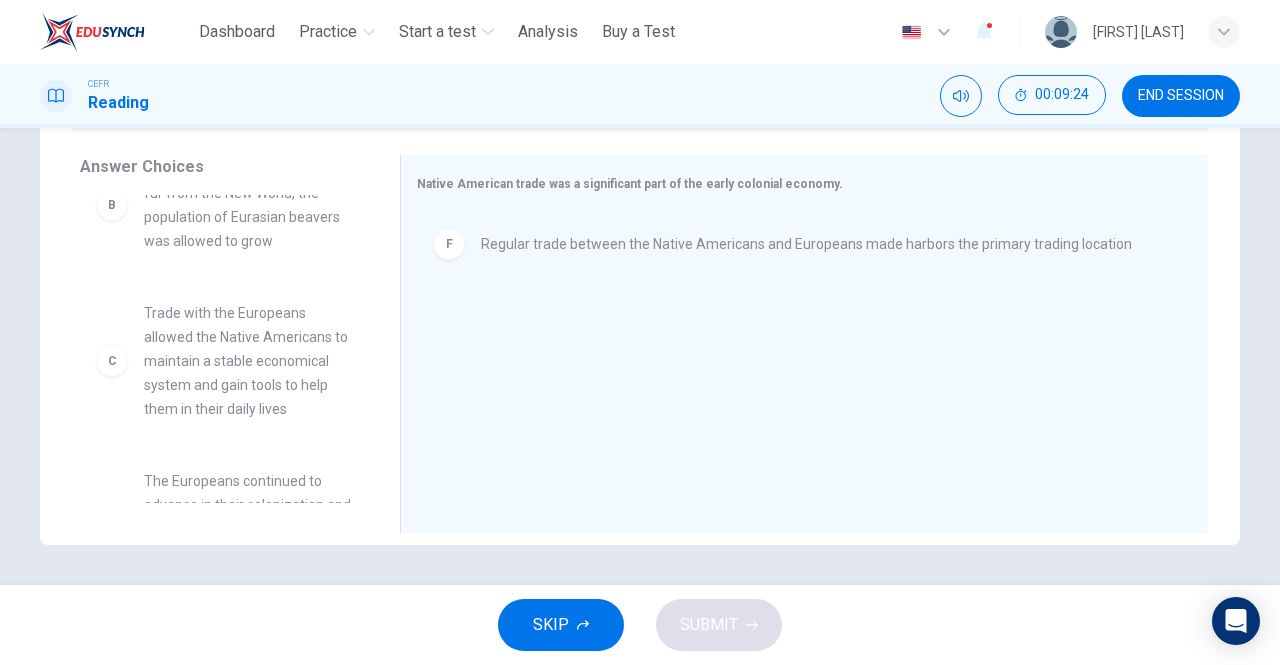 scroll, scrollTop: 209, scrollLeft: 0, axis: vertical 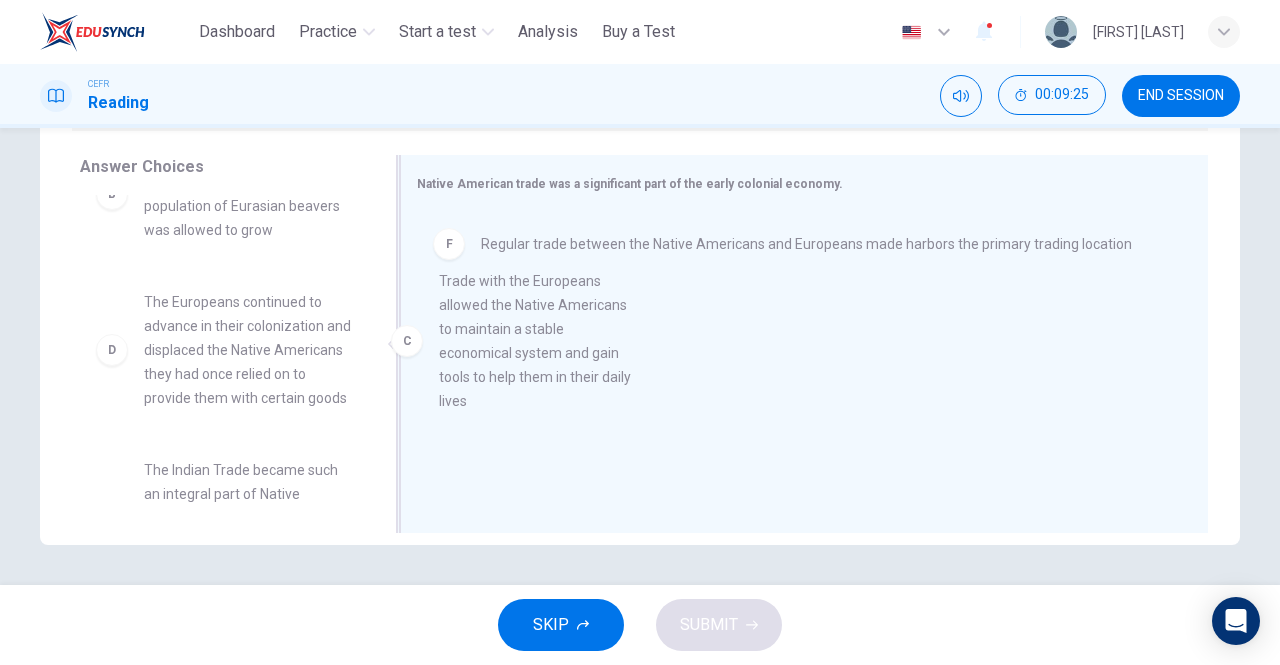 drag, startPoint x: 204, startPoint y: 345, endPoint x: 552, endPoint y: 325, distance: 348.57425 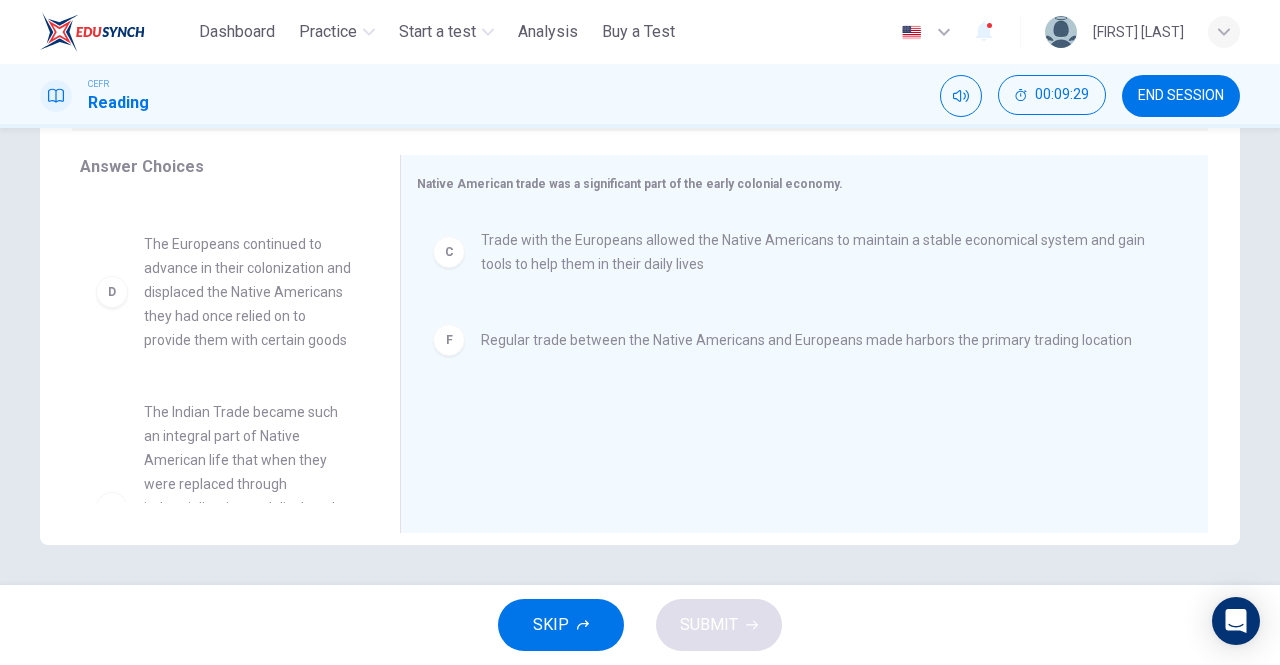 scroll, scrollTop: 271, scrollLeft: 0, axis: vertical 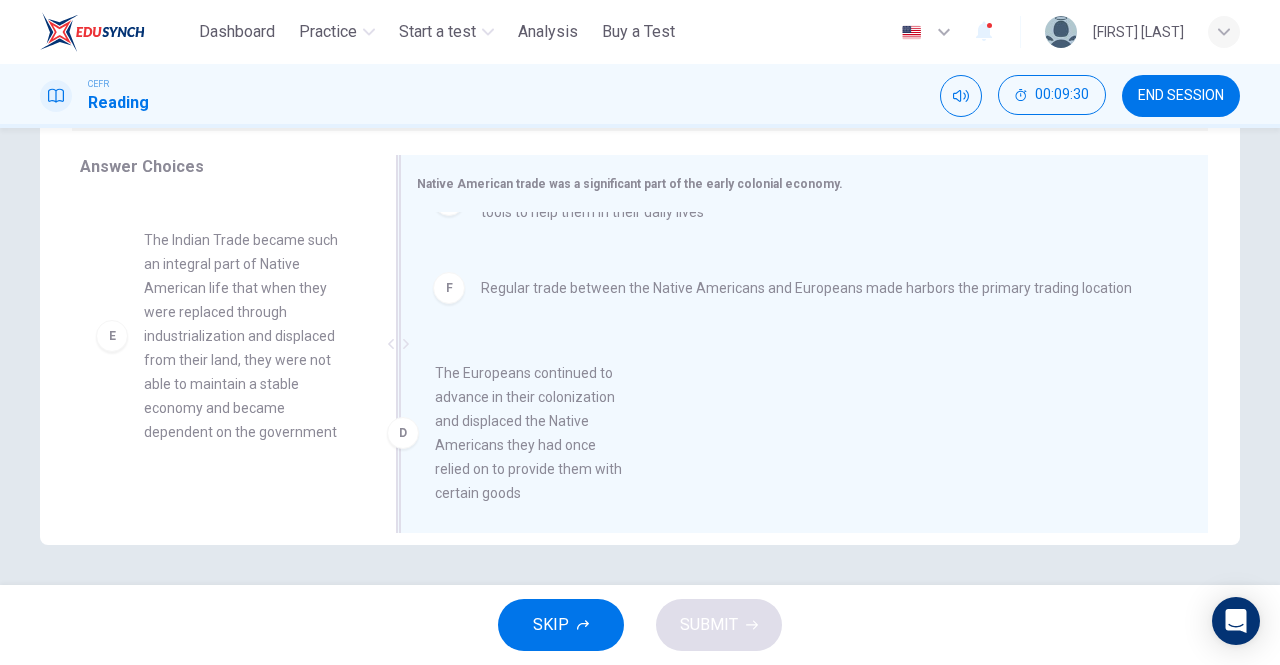 drag, startPoint x: 206, startPoint y: 281, endPoint x: 516, endPoint y: 419, distance: 339.32874 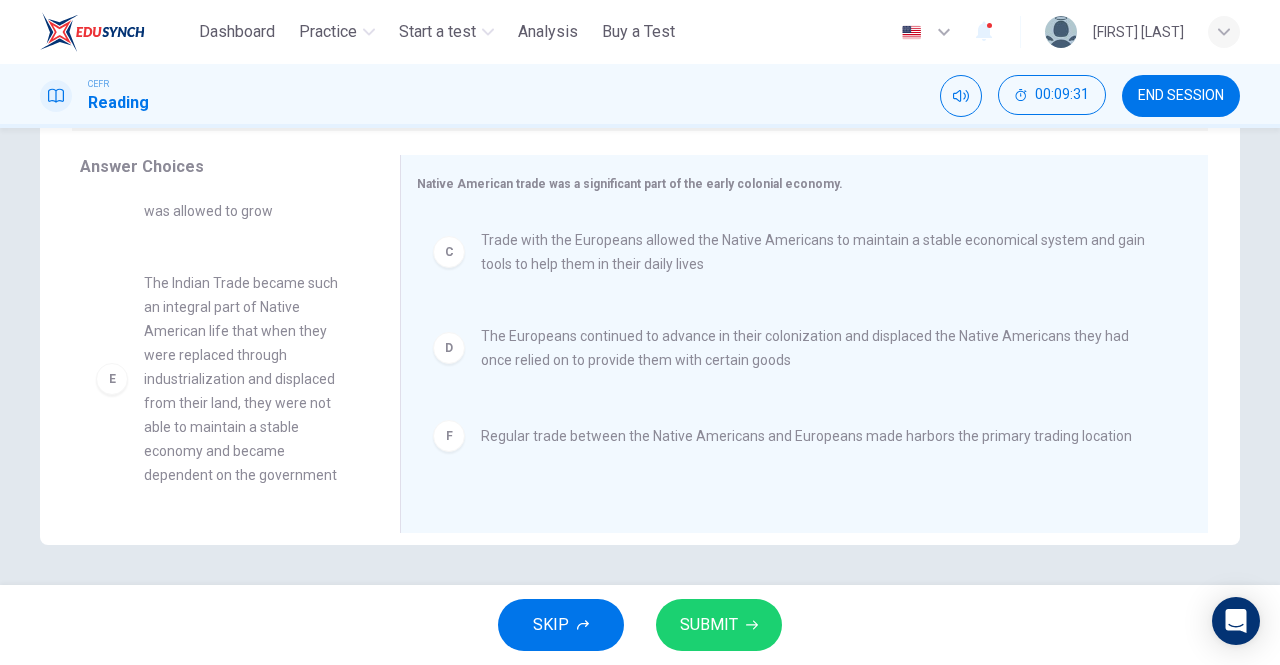 scroll, scrollTop: 0, scrollLeft: 0, axis: both 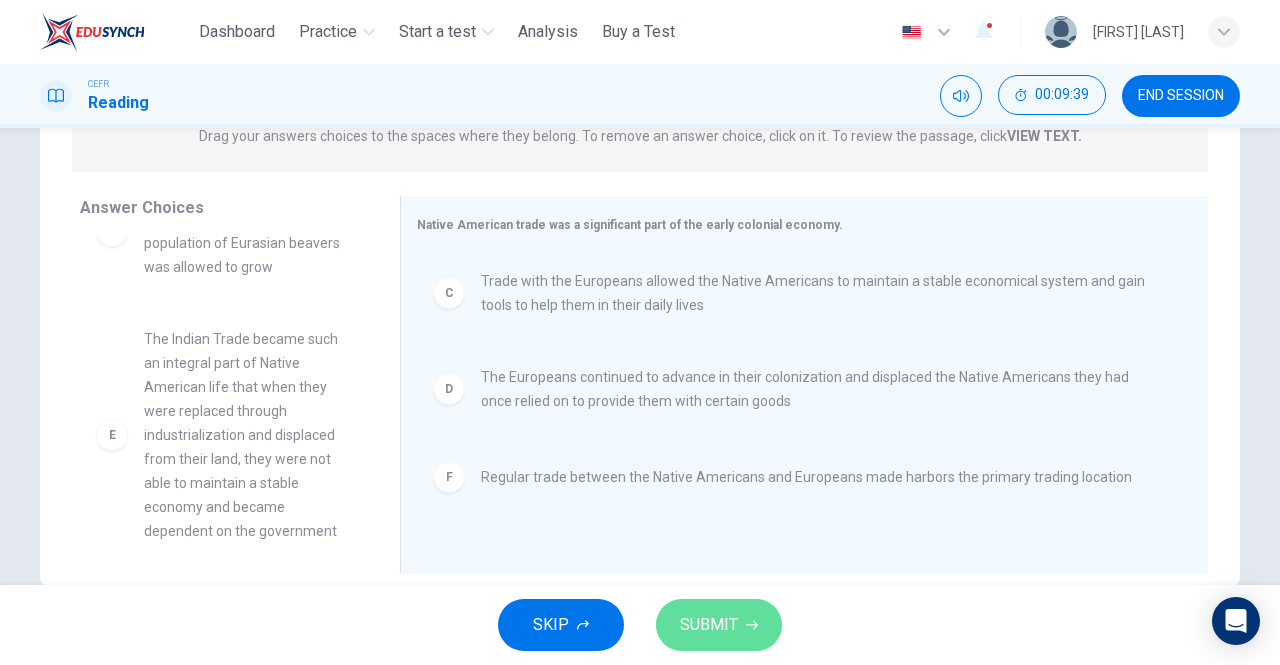 click on "SUBMIT" at bounding box center [709, 625] 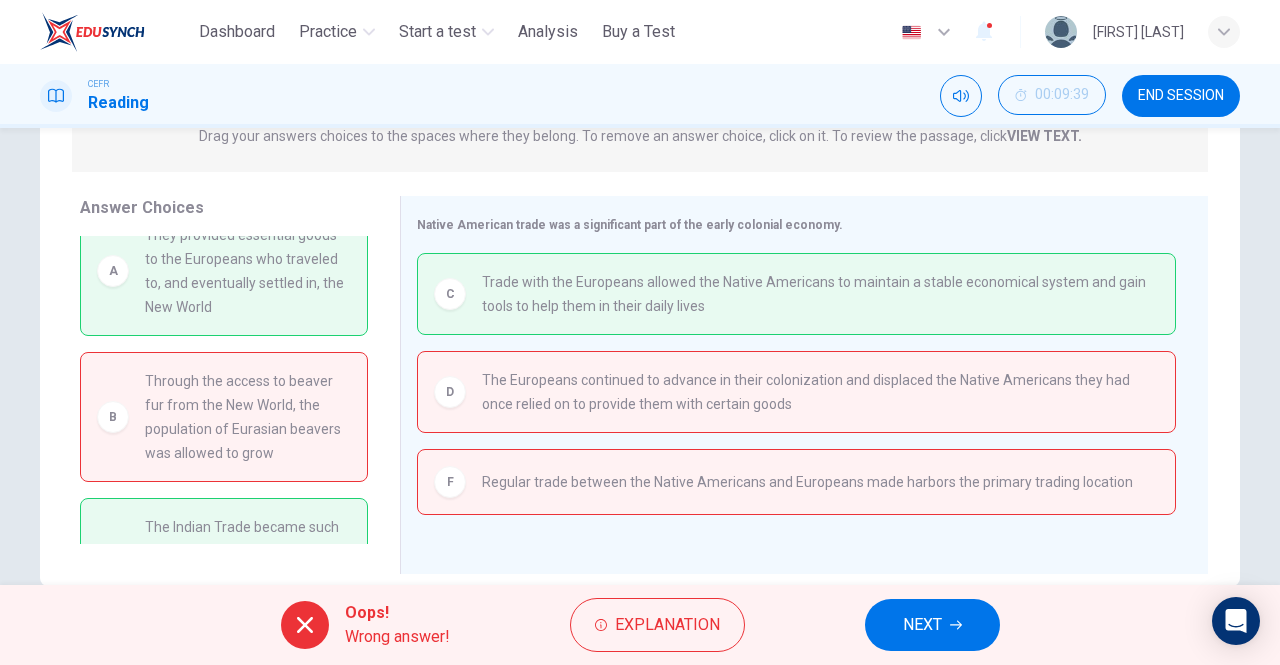 scroll, scrollTop: 0, scrollLeft: 0, axis: both 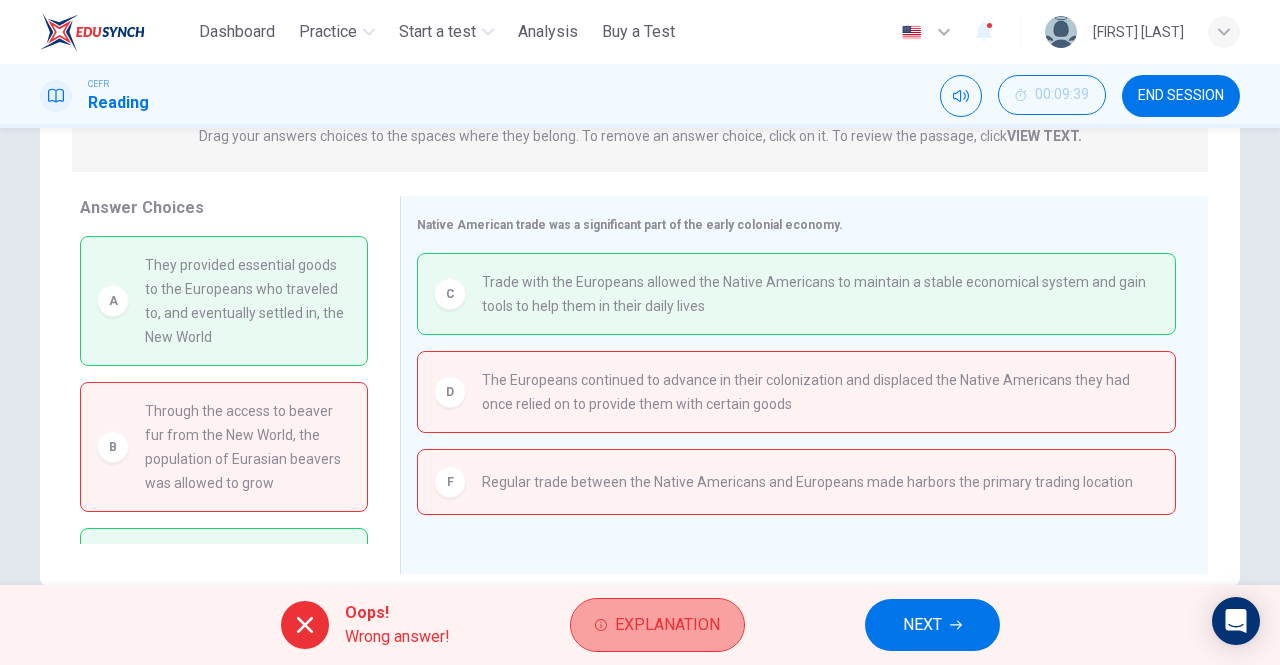 click on "Explanation" at bounding box center (657, 625) 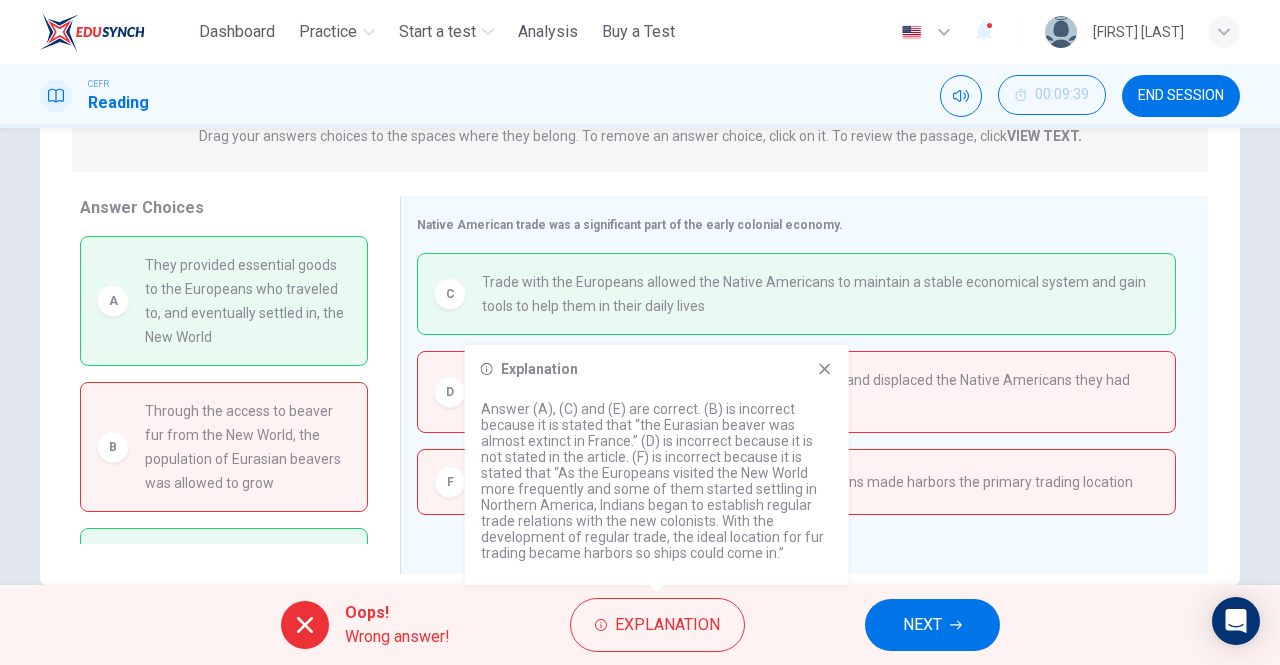 click on "Oops! Wrong answer! Explanation NEXT" at bounding box center (640, 625) 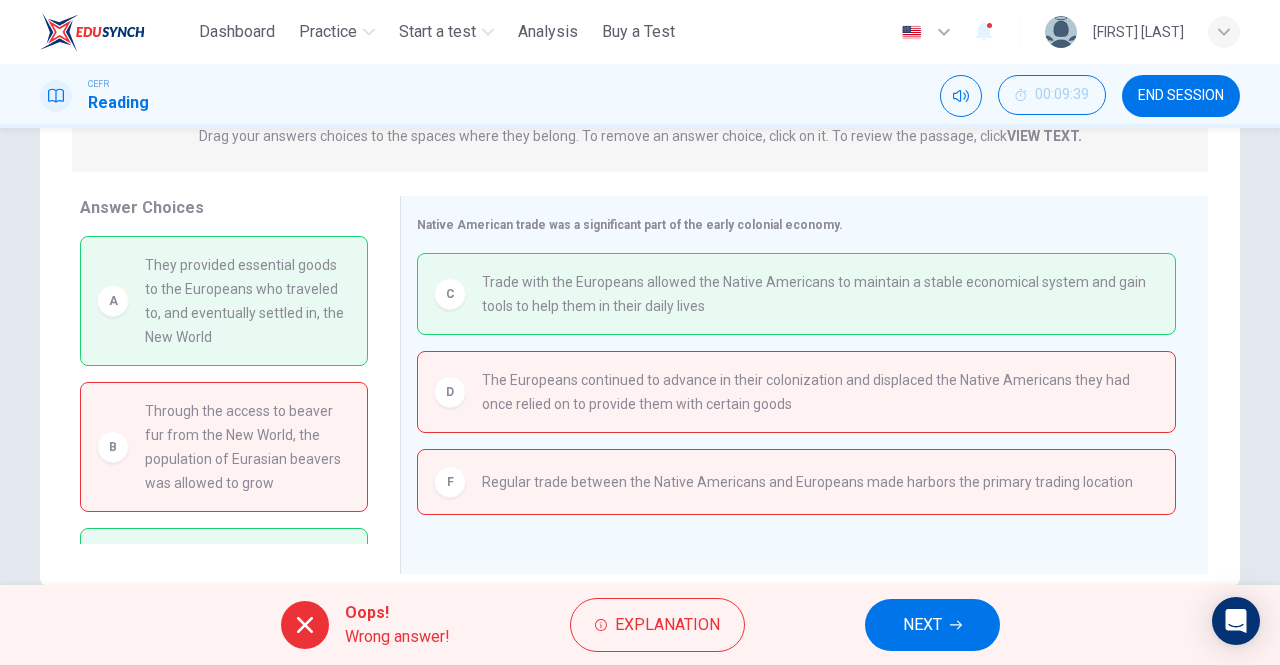 click on "Oops! Wrong answer! Explanation NEXT" at bounding box center [640, 625] 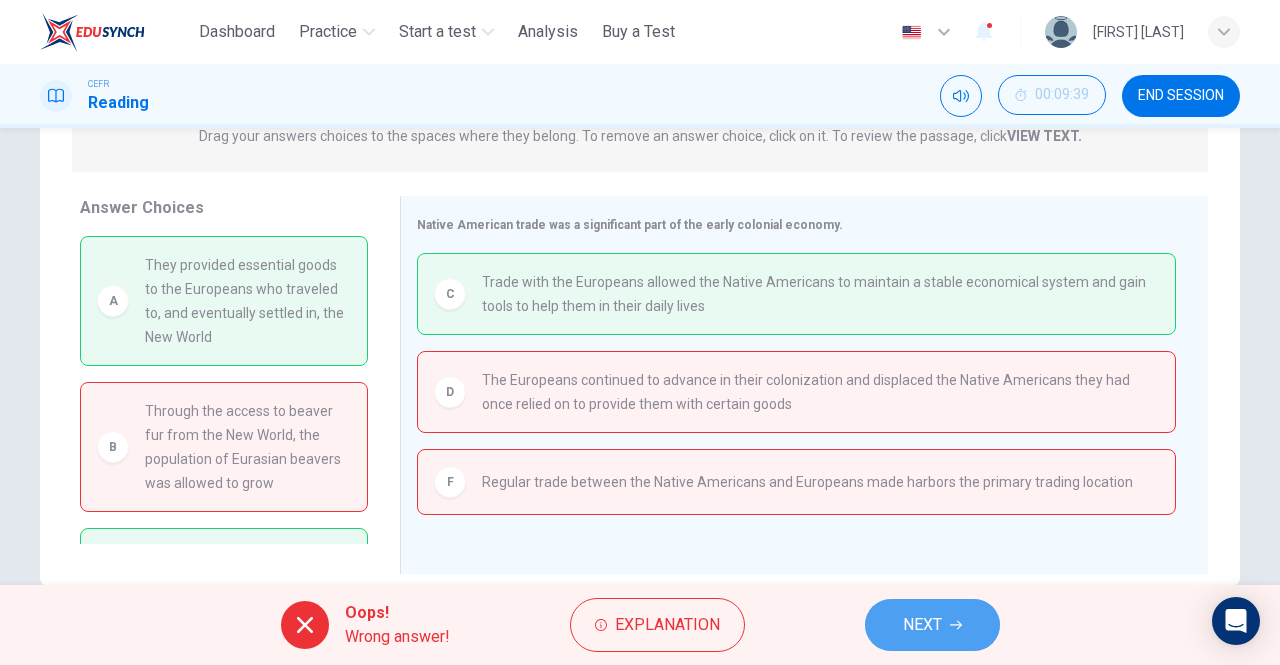 click on "NEXT" at bounding box center (932, 625) 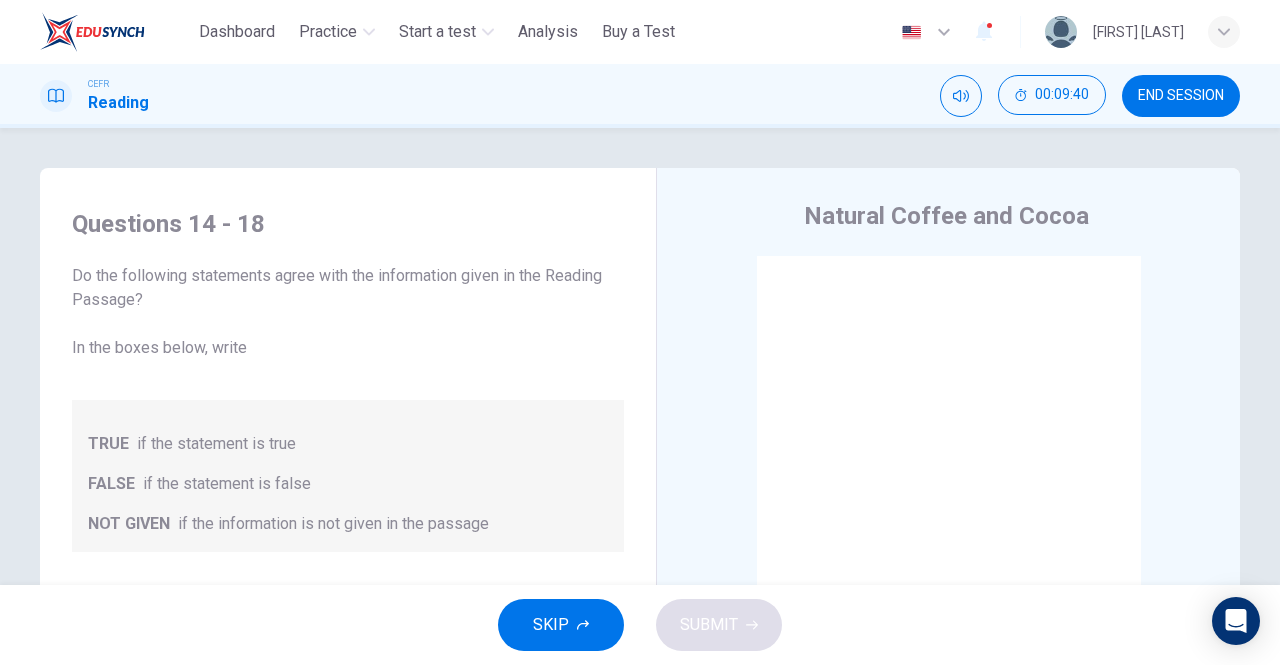 scroll, scrollTop: 24, scrollLeft: 0, axis: vertical 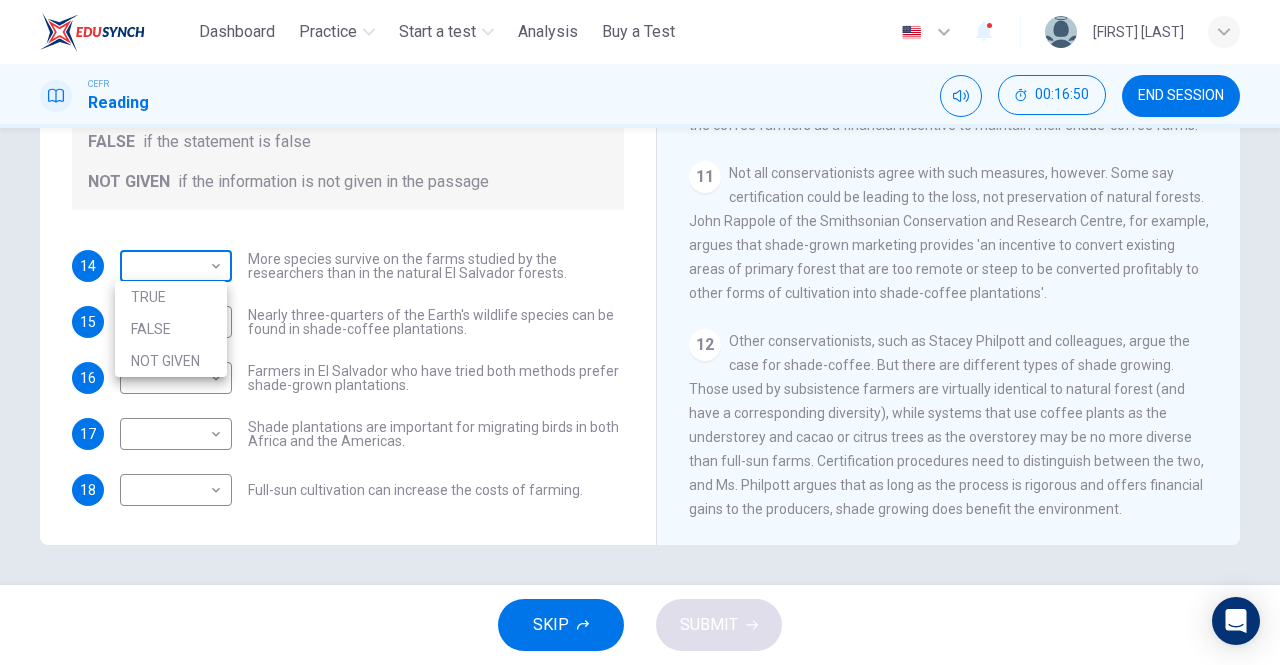 click on "This site uses cookies, as explained in our Privacy Policy. If you agree to the use of cookies, please click the Accept button and continue to browse our site. Privacy Policy Accept Dashboard Practice Start a test Analysis Buy a Test English ** ​ [FIRST] [LAST] CEFR Reading 00:16:50 END SESSION Questions 14 - 18 Do the following statements agree with the information given in the Reading
Passage?
In the boxes below, write TRUE if the statement is true FALSE if the statement is false NOT GIVEN if the information is not given in the passage 14 ​ ​ More species survive on the farms studied by the researchers than in the natural El Salvador forests. 15 ​ ​ Nearly three-quarters of the Earth's wildlife species can be found in shade-coffee plantations. 16 ​ ​ Farmers in El Salvador who have tried both methods prefer shade-grown plantations. 17 ​ ​ Shade plantations are important for migrating birds in both Africa and the Americas. 18 ​ ​ Natural Coffee and Cocoa CLICK TO ZOOM 1 2 3 4" at bounding box center (640, 332) 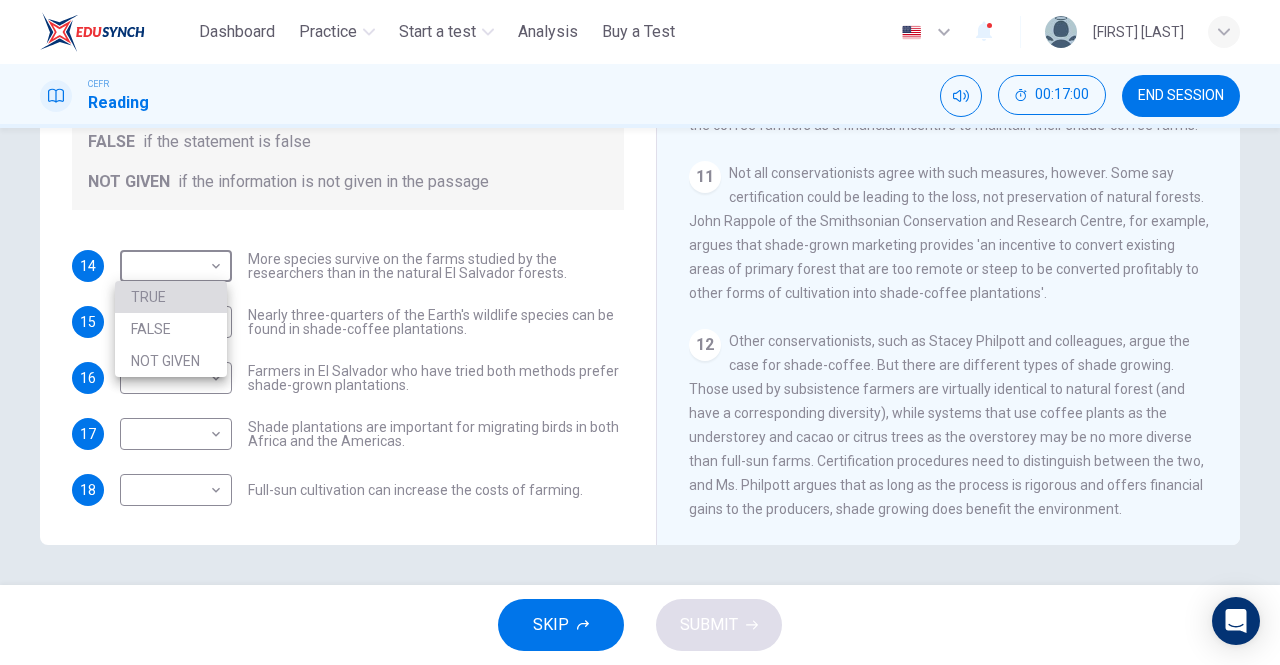 click on "TRUE" at bounding box center [171, 297] 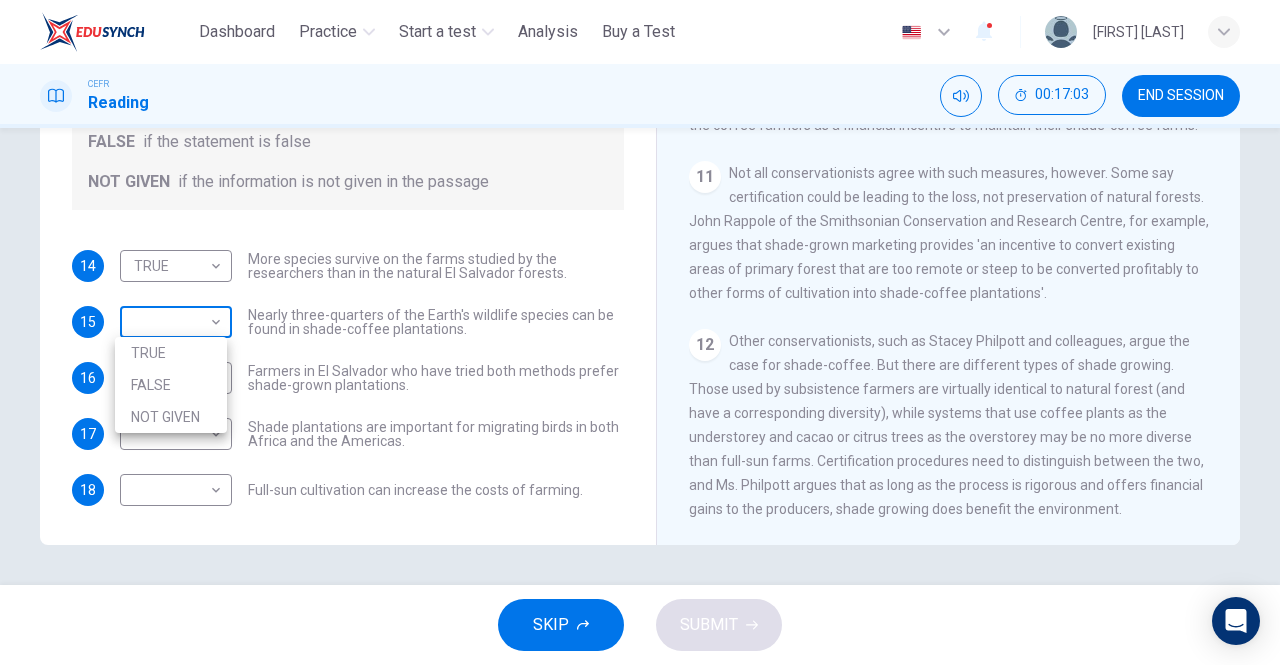 click on "This site uses cookies, as explained in our  Privacy Policy . If you agree to the use of cookies, please click the Accept button and continue to browse our site.   Privacy Policy Accept Dashboard Practice Start a test Analysis Buy a Test English ** ​ Christabella Charles CEFR Reading 00:17:03 END SESSION Questions 14 - 18 Do the following statements agree with the information given in the Reading
Passage?
In the boxes below, write TRUE if the statement is true FALSE if the statement is false NOT GIVEN if the information is not given in the passage 14 TRUE **** ​ More species survive on the farms studied by the researchers than in the natural El Salvador forests. 15 ​ ​ Nearly three-quarters of the Earth's wildlife species can be found in shade-coffee plantations. 16 ​ ​ Farmers in El Salvador who have tried both methods prefer shade-grown plantations. 17 ​ ​ Shade plantations are important for migrating birds in both Africa and the Americas. 18 ​ ​ 1 2 3 4 5 6" at bounding box center [640, 332] 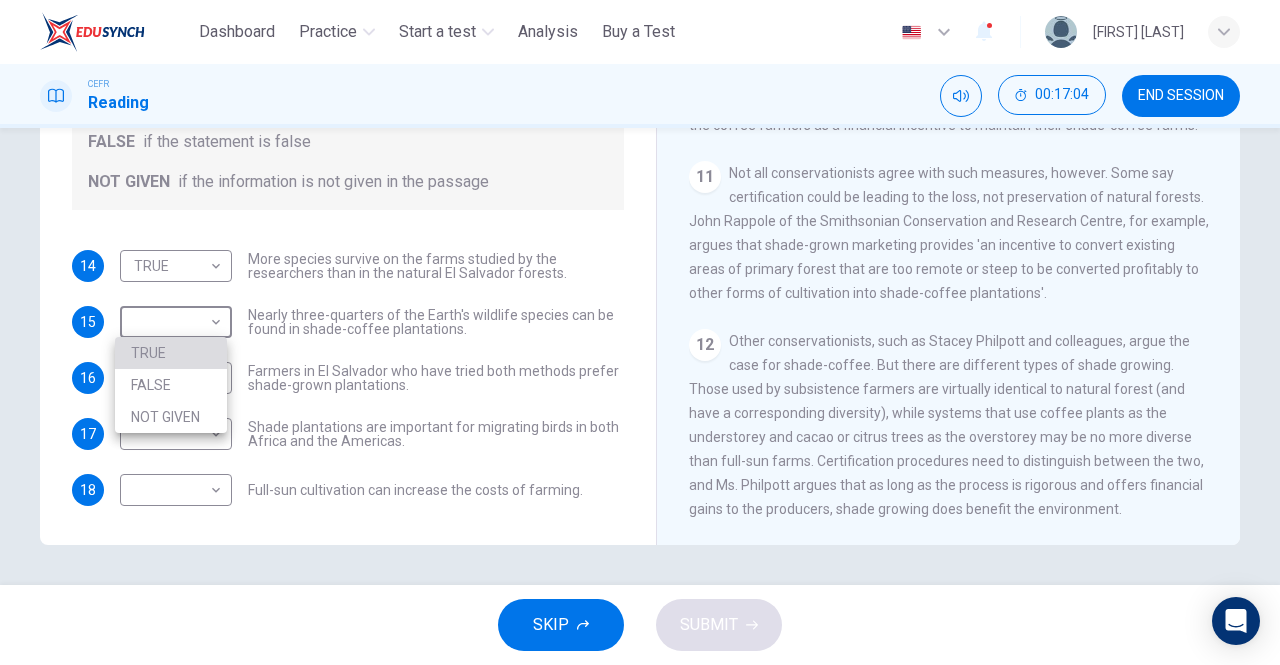 click on "TRUE" at bounding box center [171, 353] 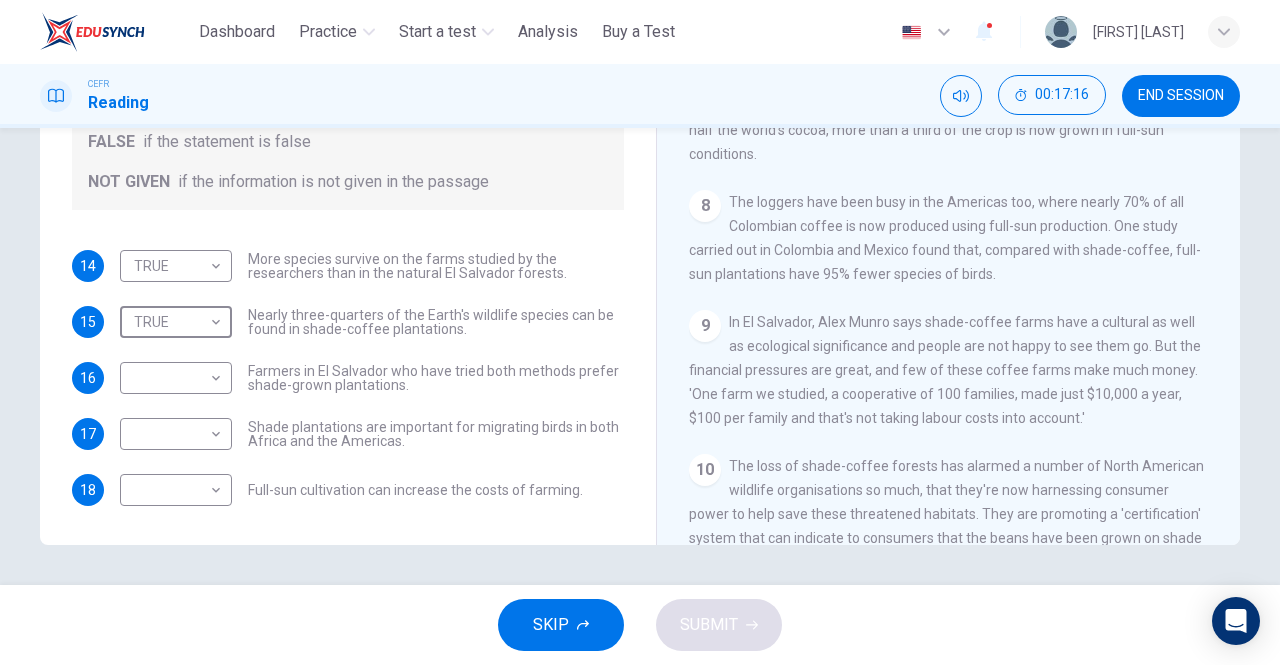 scroll, scrollTop: 1380, scrollLeft: 0, axis: vertical 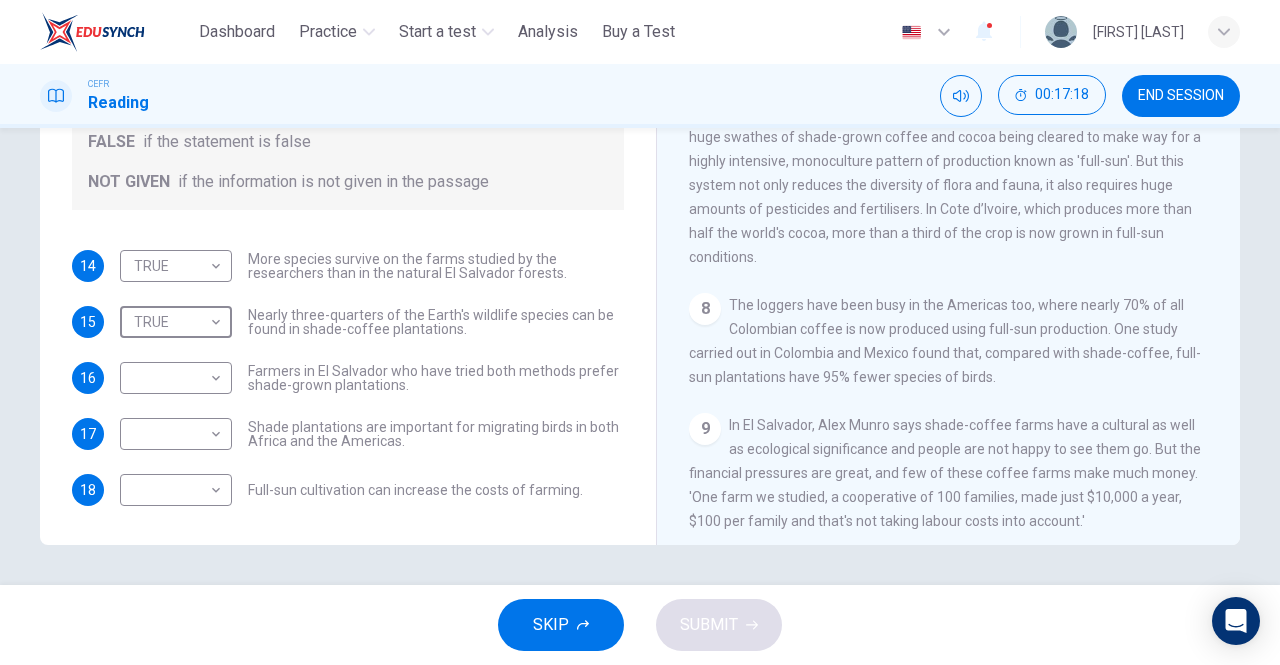 click on "8 The loggers have been busy in the Americas too, where nearly 70% of all Colombian coffee is now produced using full-sun production. One study carried out in Colombia and Mexico found that, compared with shade-coffee, full-sun plantations have 95% fewer species of birds." at bounding box center (949, 341) 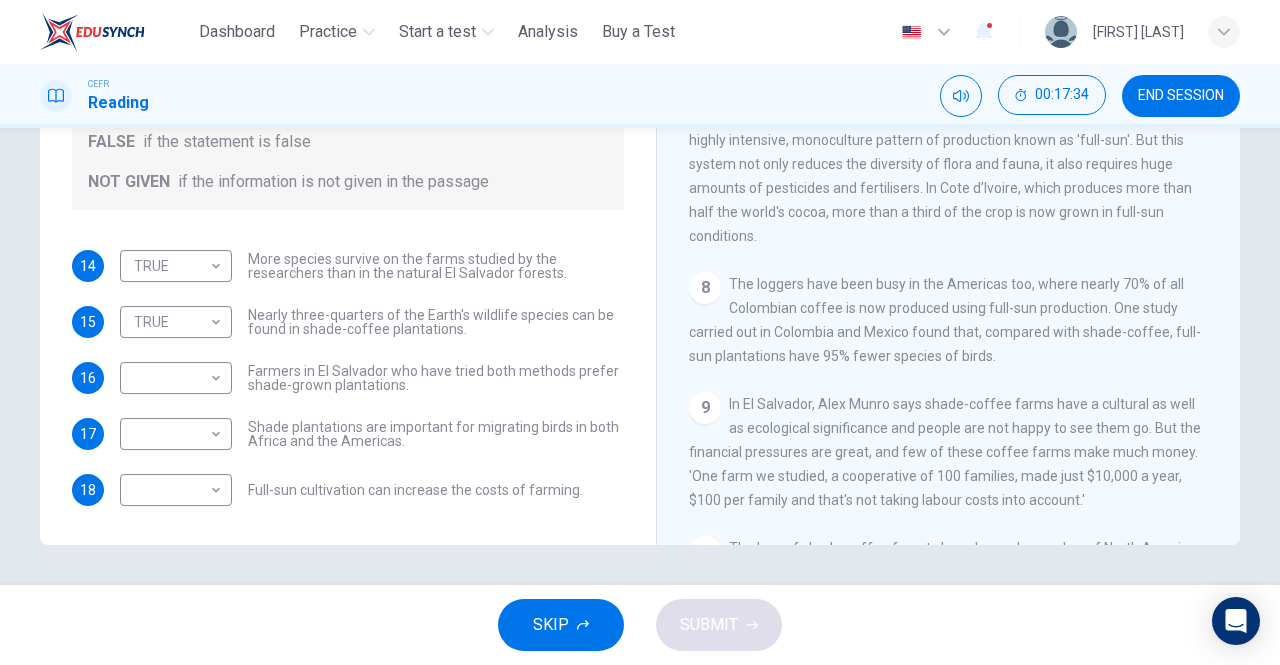 scroll, scrollTop: 1346, scrollLeft: 0, axis: vertical 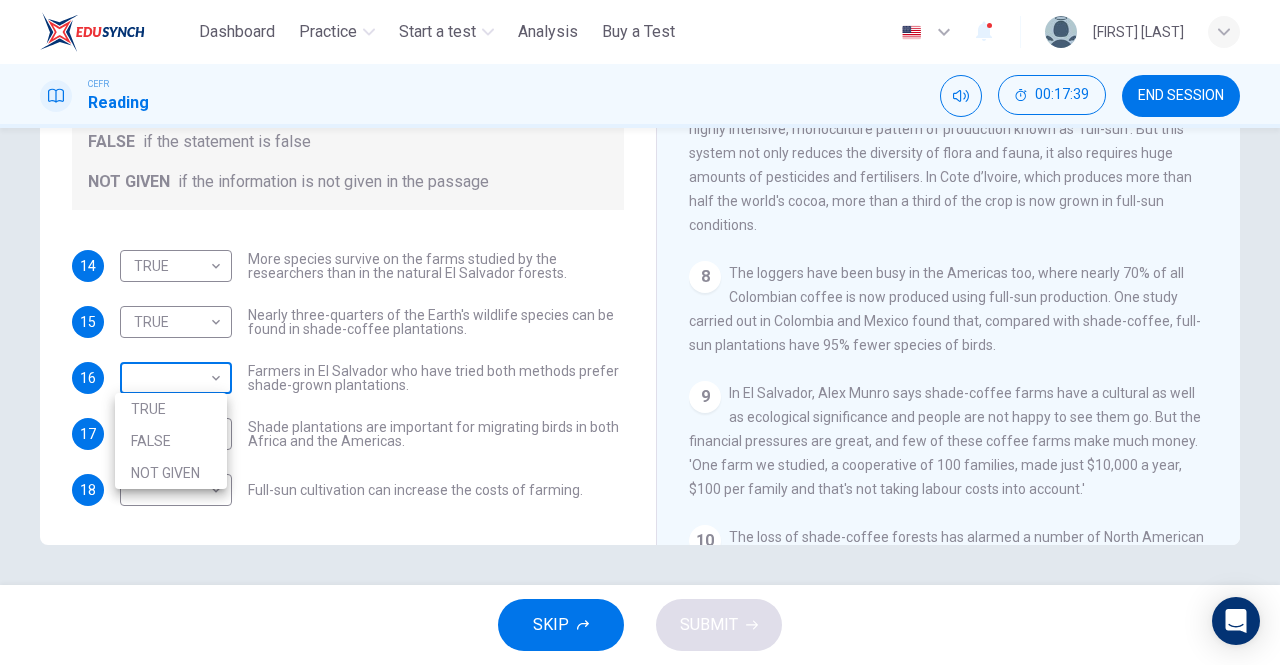 click on "This site uses cookies, as explained in our  Privacy Policy . If you agree to the use of cookies, please click the Accept button and continue to browse our site.   Privacy Policy Accept Dashboard Practice Start a test Analysis Buy a Test English ** ​ [FIRST] [LAST] CEFR Reading 00:17:39 END SESSION Questions 14 - 18 Do the following statements agree with the information given in the Reading
Passage?
In the boxes below, write TRUE if the statement is true FALSE if the statement is false NOT GIVEN if the information is not given in the passage 14 TRUE **** ​ More species survive on the farms studied by the researchers than in the natural El Salvador forests. 15 TRUE **** ​ Nearly three-quarters of the Earth's wildlife species can be found in shade-coffee plantations. 16 ​ ​ Farmers in El Salvador who have tried both methods prefer shade-grown plantations. 17 ​ ​ Shade plantations are important for migrating birds in both Africa and the Americas. 18 ​ ​ Natural Coffee and Cocoa 1 2 3 4 5" at bounding box center [640, 332] 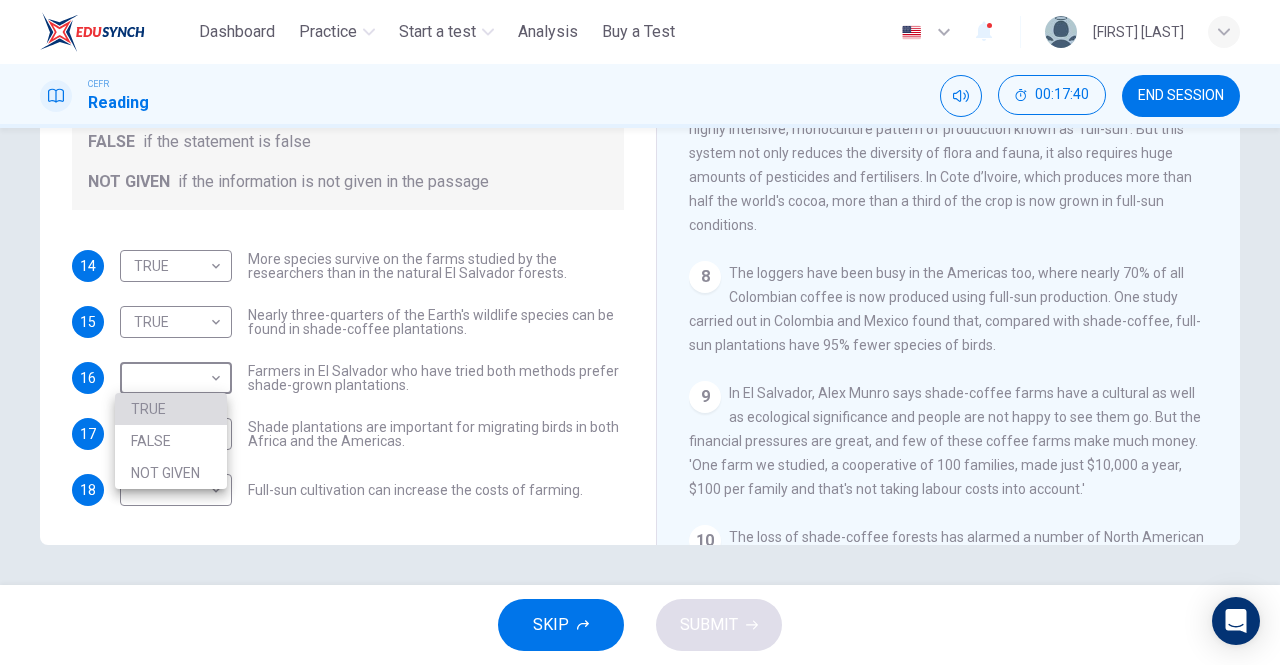 click on "TRUE" at bounding box center [171, 409] 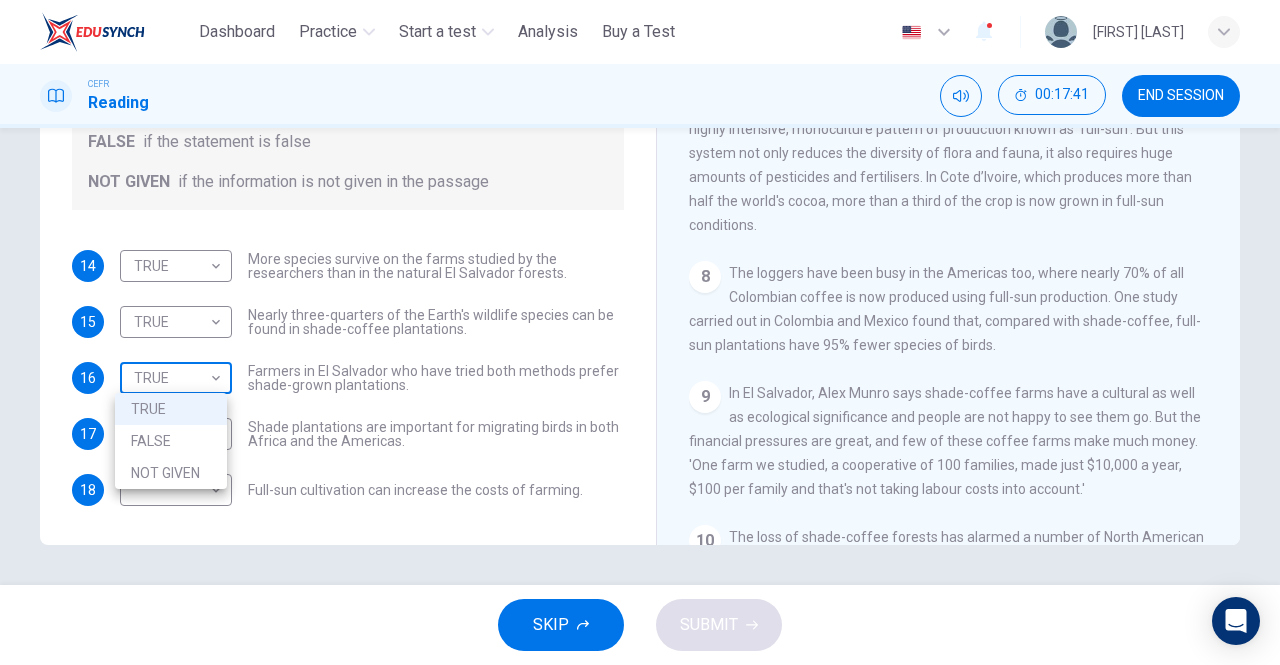 click on "This site uses cookies, as explained in our  Privacy Policy . If you agree to the use of cookies, please click the Accept button and continue to browse our site.   Privacy Policy Accept Dashboard Practice Start a test Analysis Buy a Test English ** ​ Christabella Charles CEFR Reading 00:17:41 END SESSION Questions 14 - 18 Do the following statements agree with the information given in the Reading
Passage?
In the boxes below, write TRUE if the statement is true FALSE if the statement is false NOT GIVEN if the information is not given in the passage 14 TRUE **** ​ More species survive on the farms studied by the researchers than in the natural El Salvador forests. 15 TRUE **** ​ Nearly three-quarters of the Earth's wildlife species can be found in shade-coffee plantations. 16 TRUE **** ​ Farmers in El Salvador who have tried both methods prefer shade-grown plantations. 17 ​ ​ Shade plantations are important for migrating birds in both Africa and the Americas. 18 ​ ​ Natural Coffee and Cocoa 1 2" at bounding box center (640, 332) 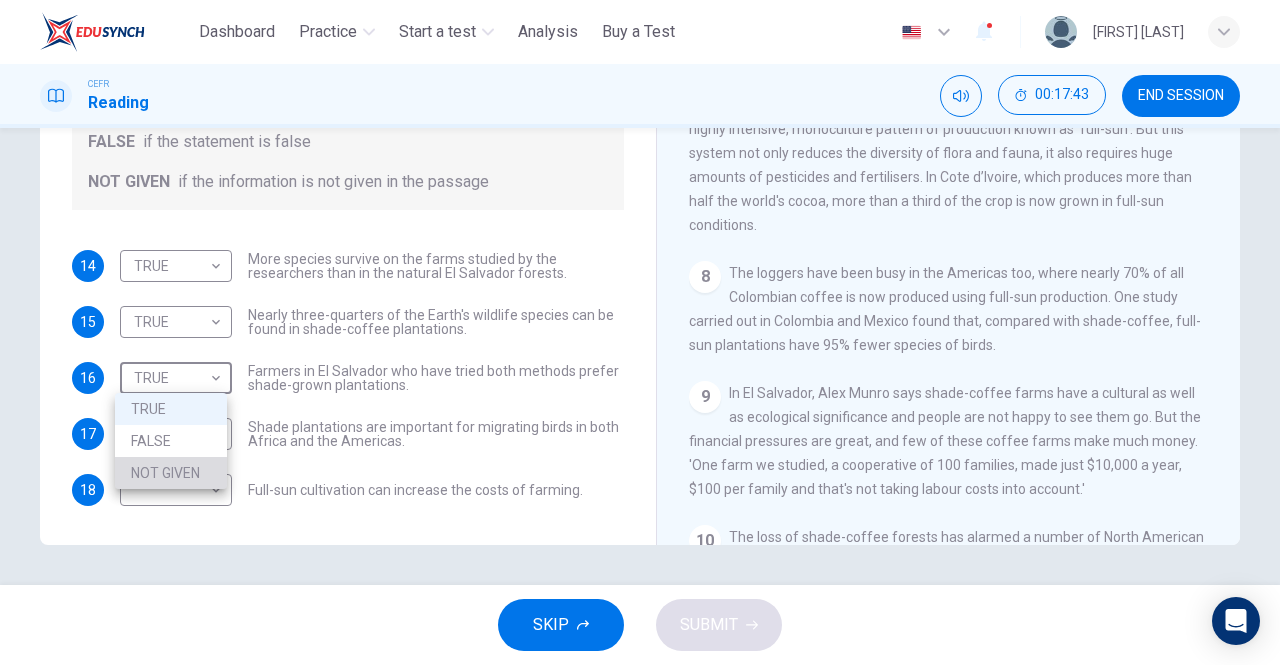 click on "NOT GIVEN" at bounding box center (171, 473) 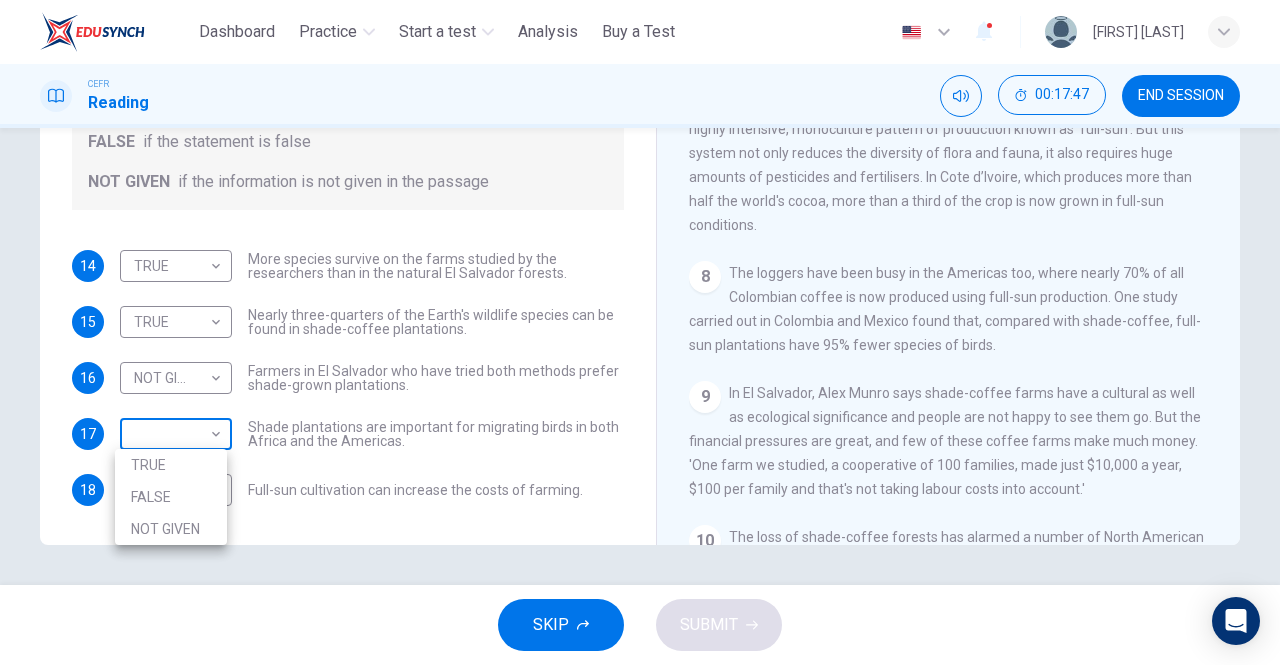 click on "This site uses cookies, as explained in our Privacy Policy . If you agree to the use of cookies, please click the Accept button and continue to browse our site. Privacy Policy Accept Dashboard Practice Start a test Analysis Buy a Test English ** ​ Christabella Charles CEFR Reading 00:17:47 END SESSION Questions 14 - 18 Do the following statements agree with the information given in the Reading
Passage?
In the boxes below, write TRUE if the statement is true FALSE if the statement is false NOT GIVEN if the information is not given in the passage 14 TRUE **** ​ More species survive on the farms studied by the researchers than in the natural El Salvador forests. 15 TRUE **** ​ Nearly three-quarters of the Earth's wildlife species can be found in shade-coffee plantations. 16 NOT GIVEN ********* ​ Farmers in El Salvador who have tried both methods prefer shade-grown plantations. 17 ​ ​ Shade plantations are important for migrating birds in both Africa and the Americas. 18 ​ ​ CLICK TO ZOOM 1 2" at bounding box center [640, 332] 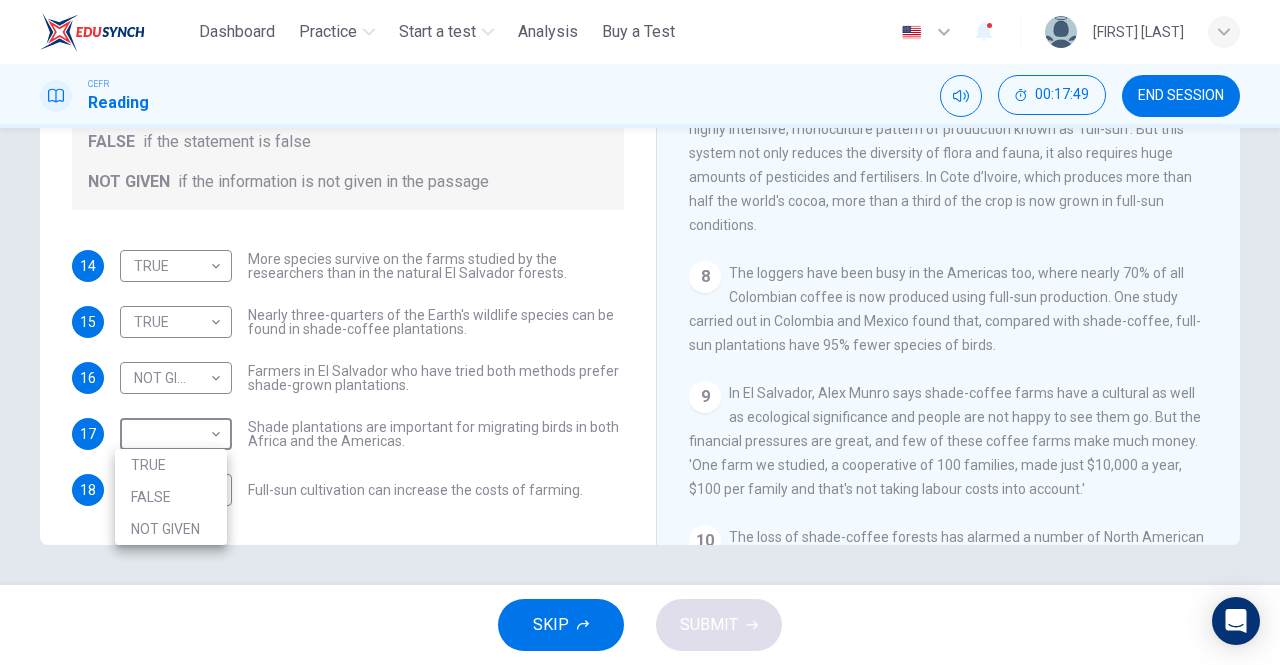 click on "TRUE" at bounding box center [171, 465] 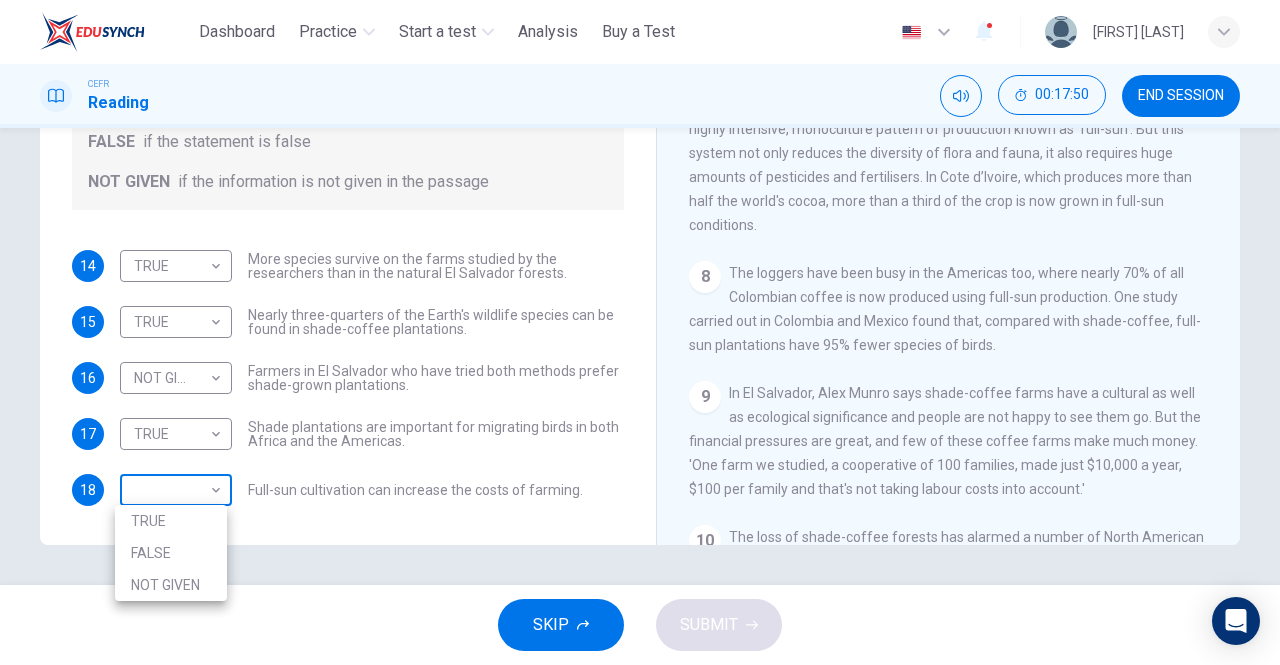 click on "This site uses cookies, as explained in our  Privacy Policy . If you agree to the use of cookies, please click the Accept button and continue to browse our site.   Privacy Policy Accept Dashboard Practice Start a test Analysis Buy a Test English ** ​ Christabella Charles CEFR Reading 00:17:50 END SESSION Questions 14 - 18 Do the following statements agree with the information given in the Reading
Passage?
In the boxes below, write TRUE if the statement is true FALSE if the statement is false NOT GIVEN if the information is not given in the passage 14 TRUE **** ​ More species survive on the farms studied by the researchers than in the natural El Salvador forests. 15 TRUE **** ​ Nearly three-quarters of the Earth's wildlife species can be found in shade-coffee plantations. 16 NOT GIVEN ********* ​ Farmers in El Salvador who have tried both methods prefer shade-grown plantations. 17 TRUE **** ​ Shade plantations are important for migrating birds in both Africa and the Americas. 18 ​ ​ 1 2 3 4 5 6" at bounding box center (640, 332) 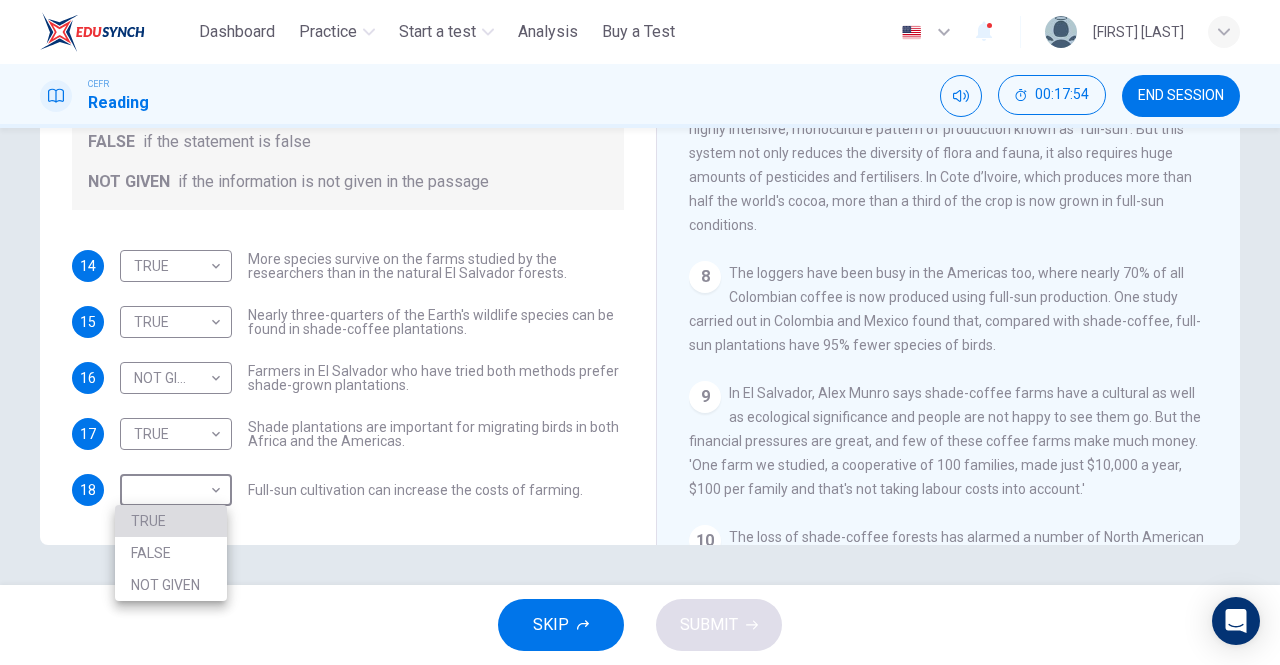 click on "TRUE" at bounding box center [171, 521] 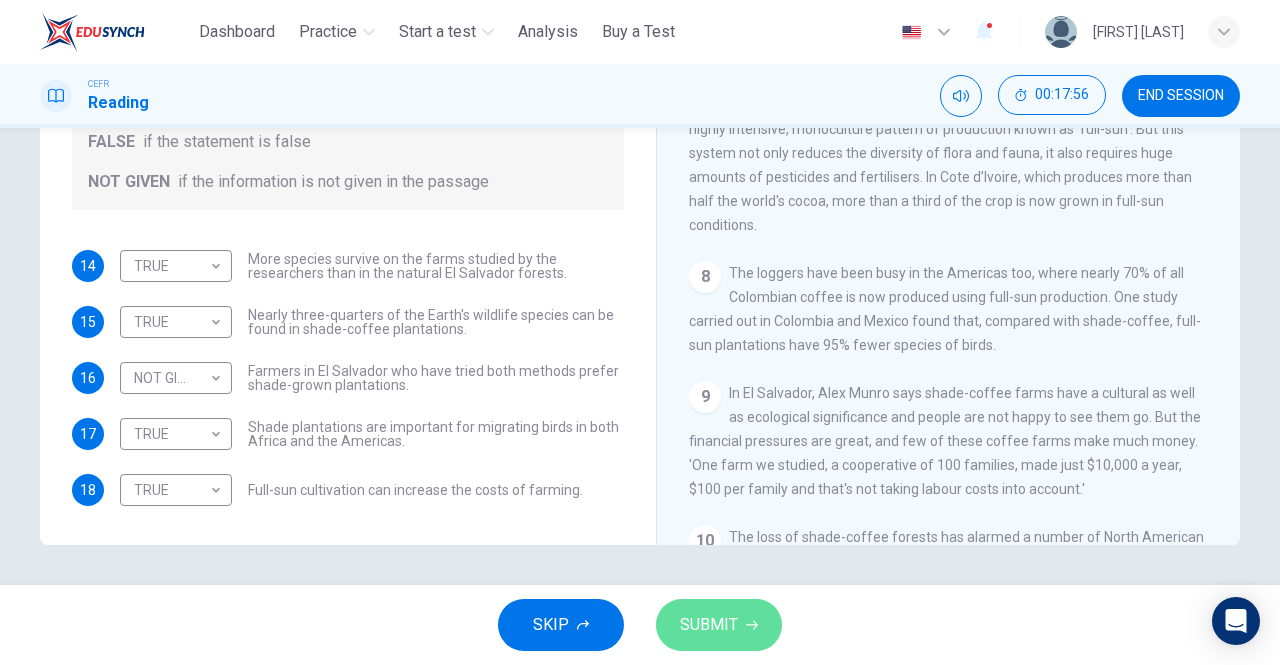 click on "SUBMIT" at bounding box center [719, 625] 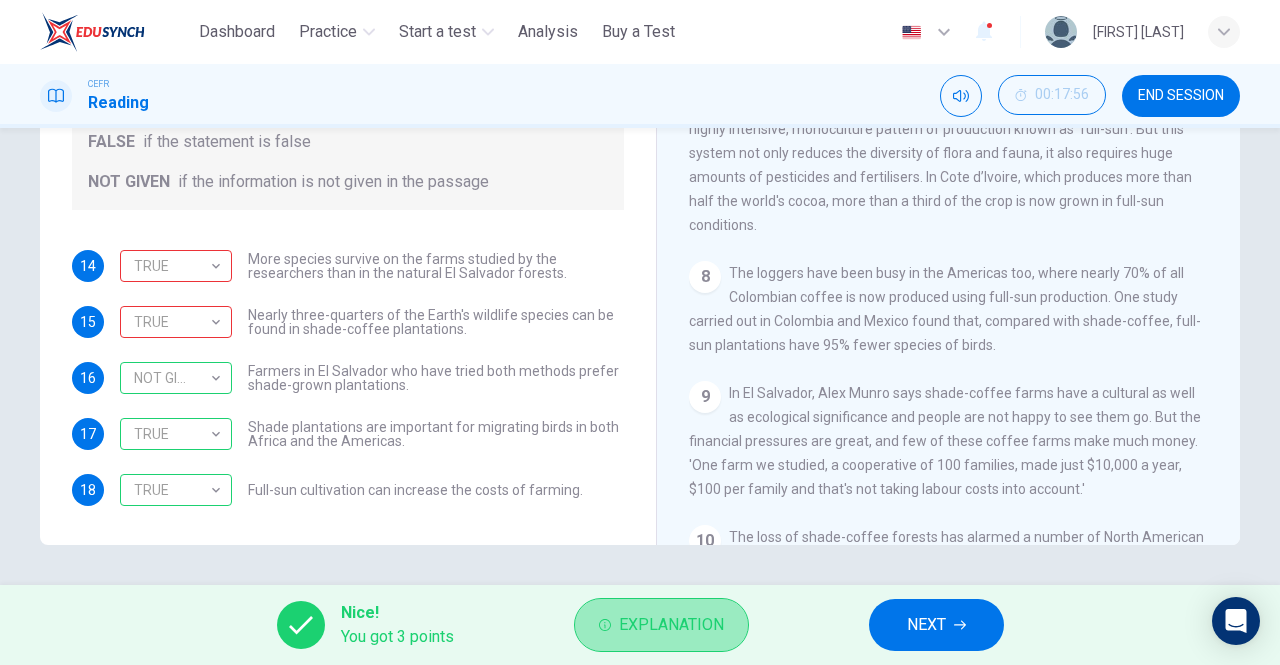 click on "Explanation" at bounding box center [671, 625] 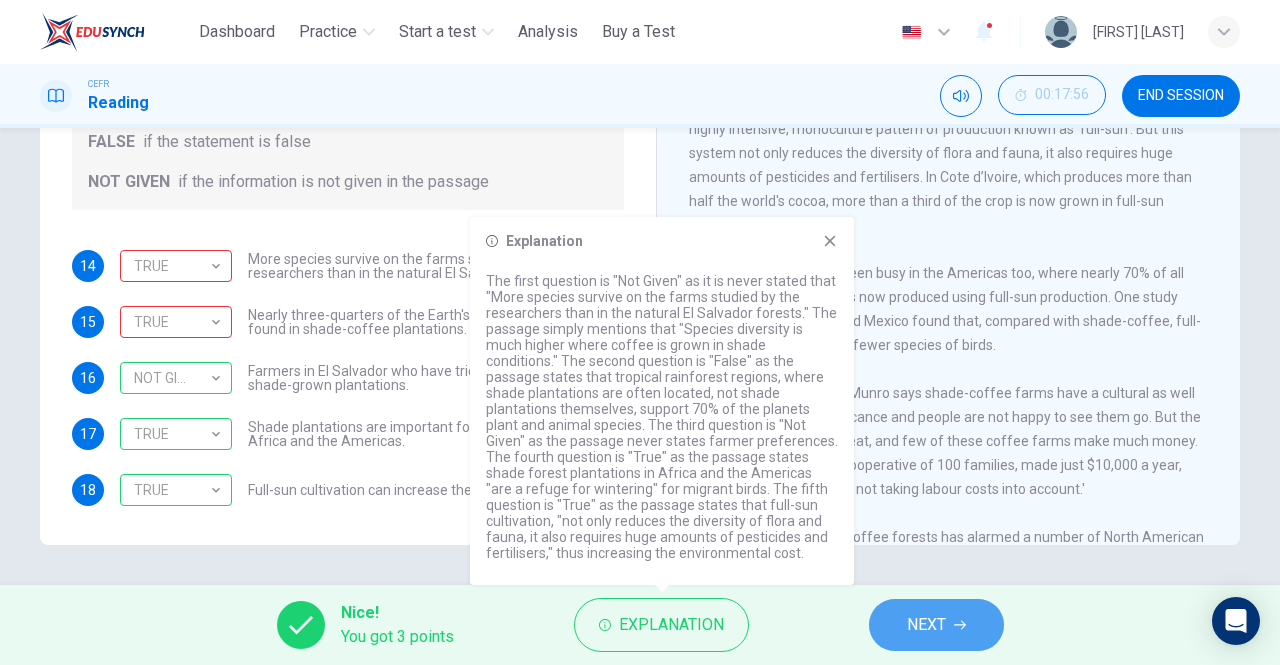 click on "NEXT" at bounding box center [926, 625] 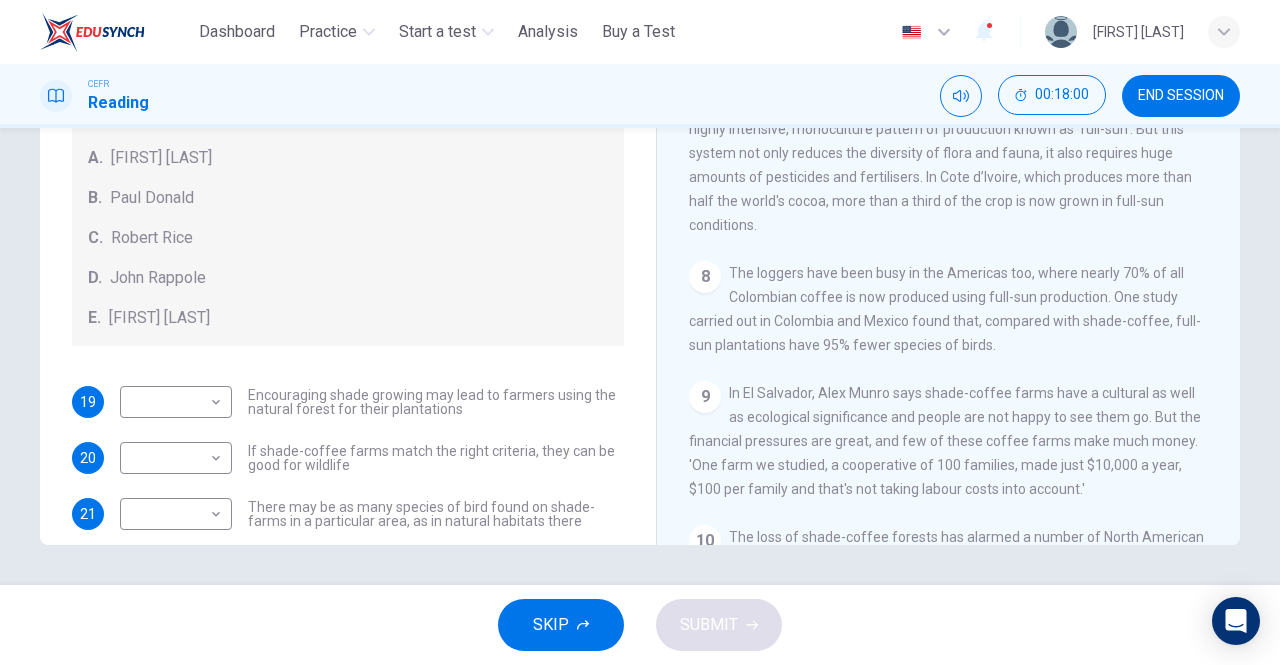 scroll, scrollTop: 46, scrollLeft: 0, axis: vertical 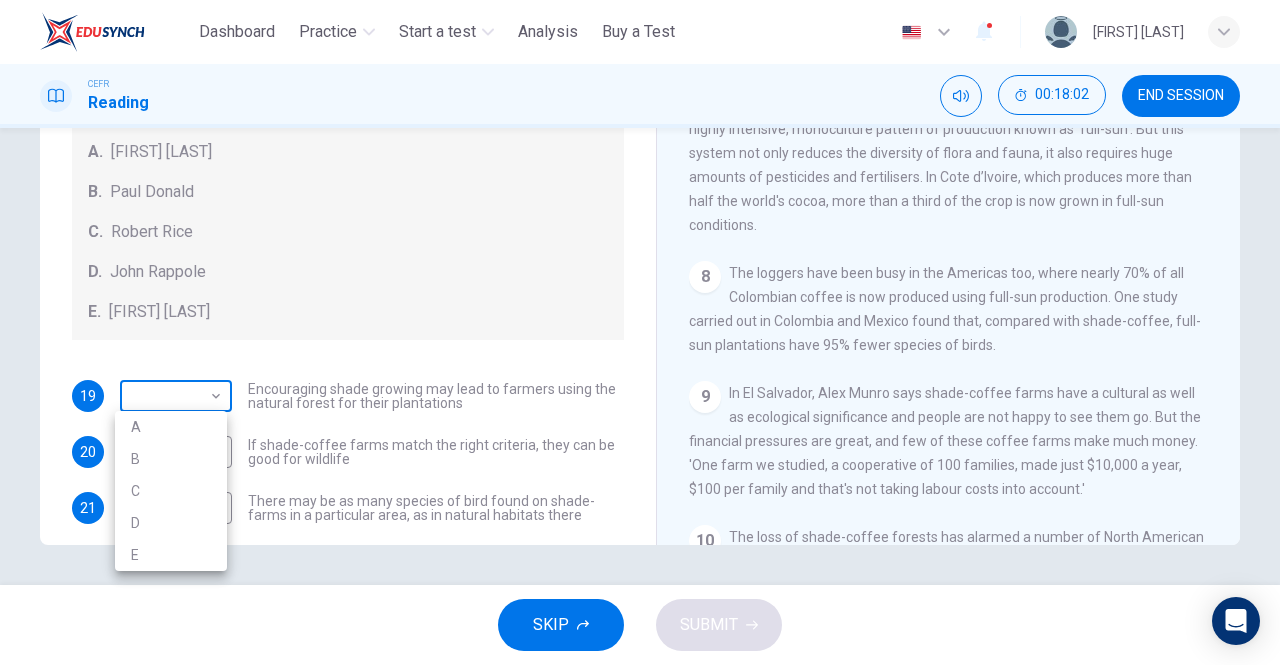 click on "This site uses cookies, as explained in our  Privacy Policy . If you agree to the use of cookies, please click the Accept button and continue to browse our site.   Privacy Policy Accept Dashboard Practice Start a test Analysis Buy a Test English ** ​ [FIRST] [LAST] CEFR Reading 00:18:02 END SESSION Questions 19 - 22 Look at the following opinions and the list of people below.
Match each opinion to the person credited with it.
Write the correct letter  A-E  in the boxes below.
NB  You can write any letter  more than once . People A. [FIRST] [LAST] B. [FIRST] [LAST] C. [FIRST] [LAST] D. [FIRST] [LAST] E. [FIRST] [LAST] 19 ​ ​ Encouraging shade growing may lead to farmers using the natural forest for their plantations 20 ​ ​ If shade-coffee farms match the right criteria, they can be good for wildlife 21 ​ ​ There may be as many species of bird found on shade-farms in a particular area, as in natural habitats there 22 ​ ​ Currently, many shade-coffee farmers earn very little CLICK TO ZOOM 1 2 3" at bounding box center (640, 332) 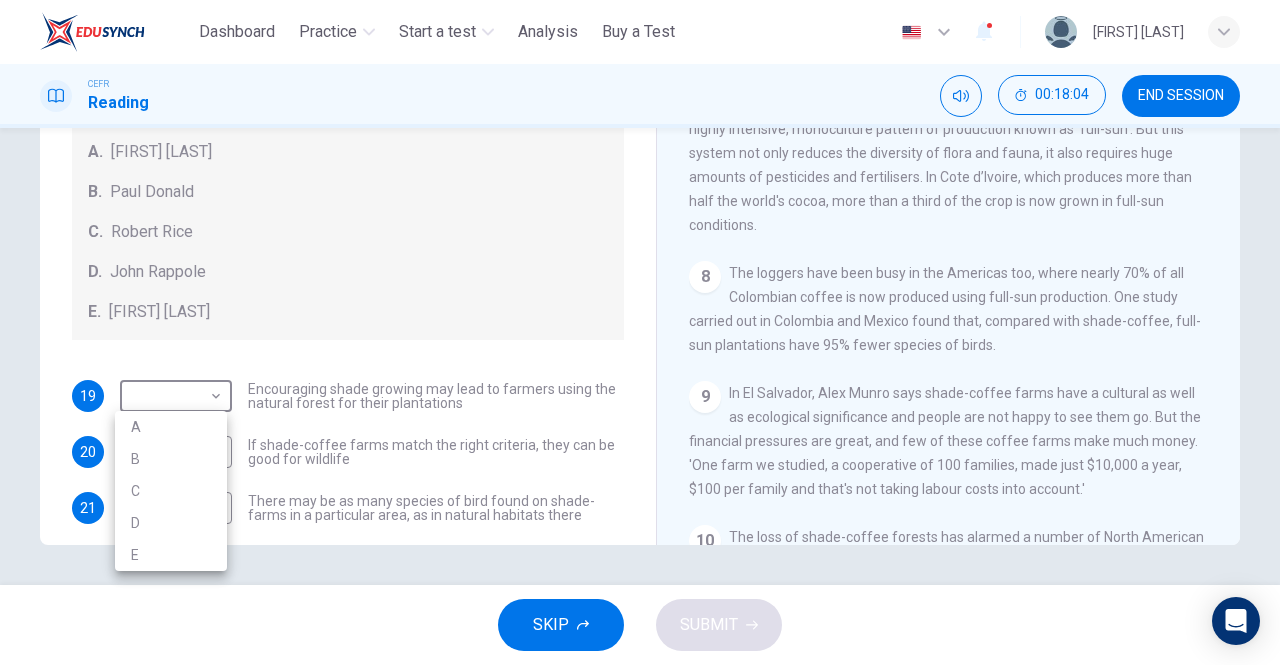 click at bounding box center (640, 332) 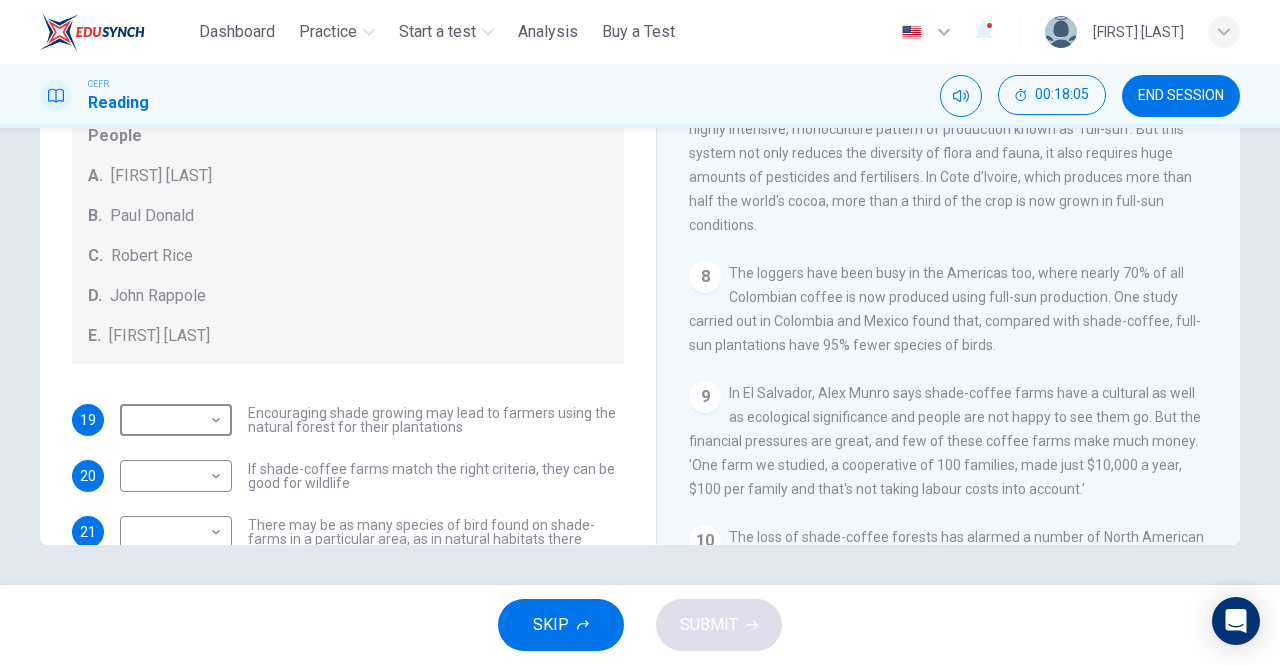 scroll, scrollTop: 0, scrollLeft: 0, axis: both 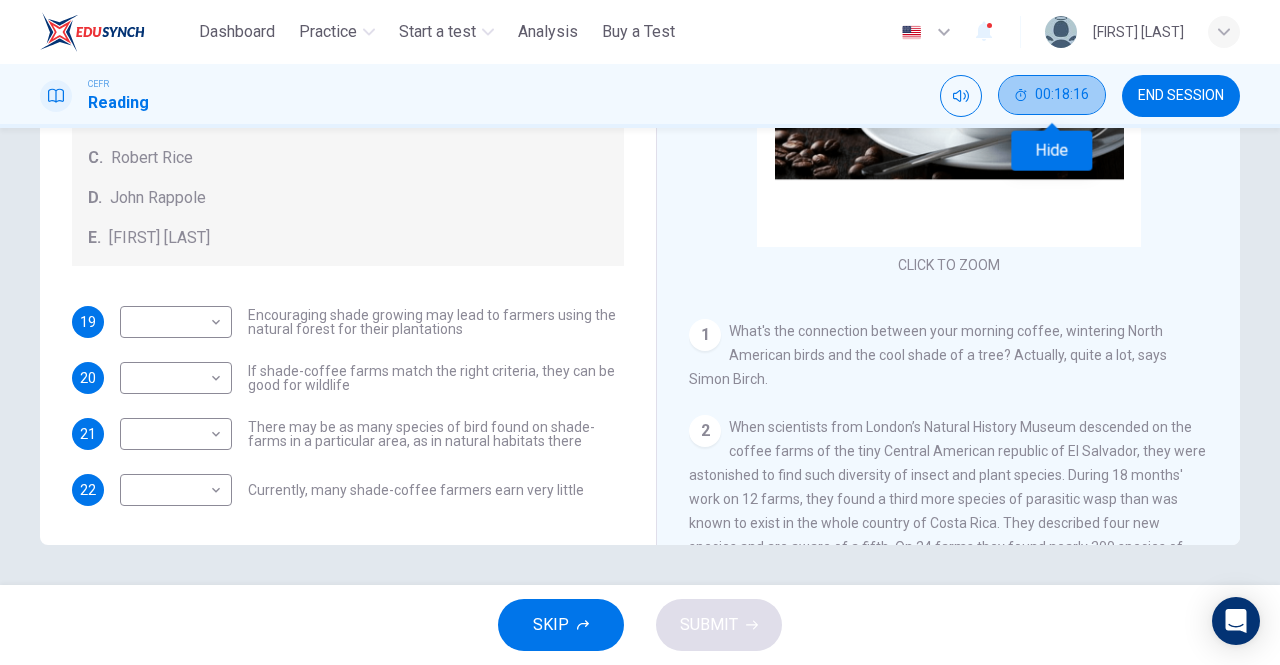 click on "00:18:16" at bounding box center [1052, 95] 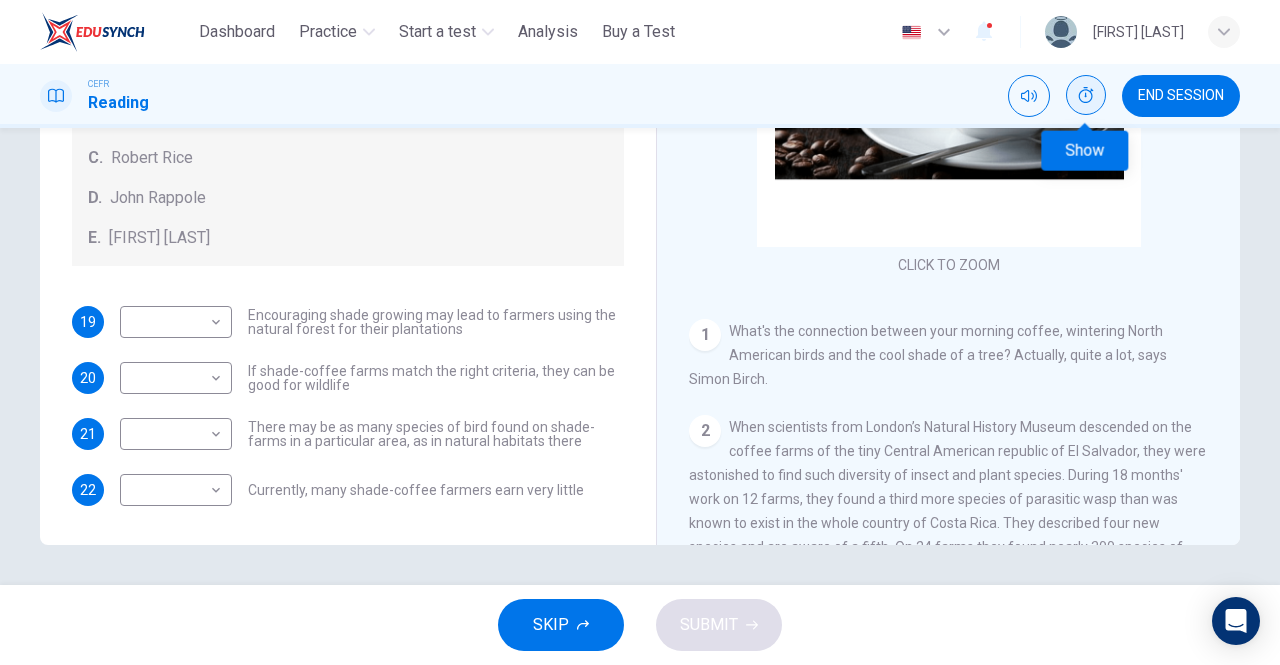 click at bounding box center [1086, 95] 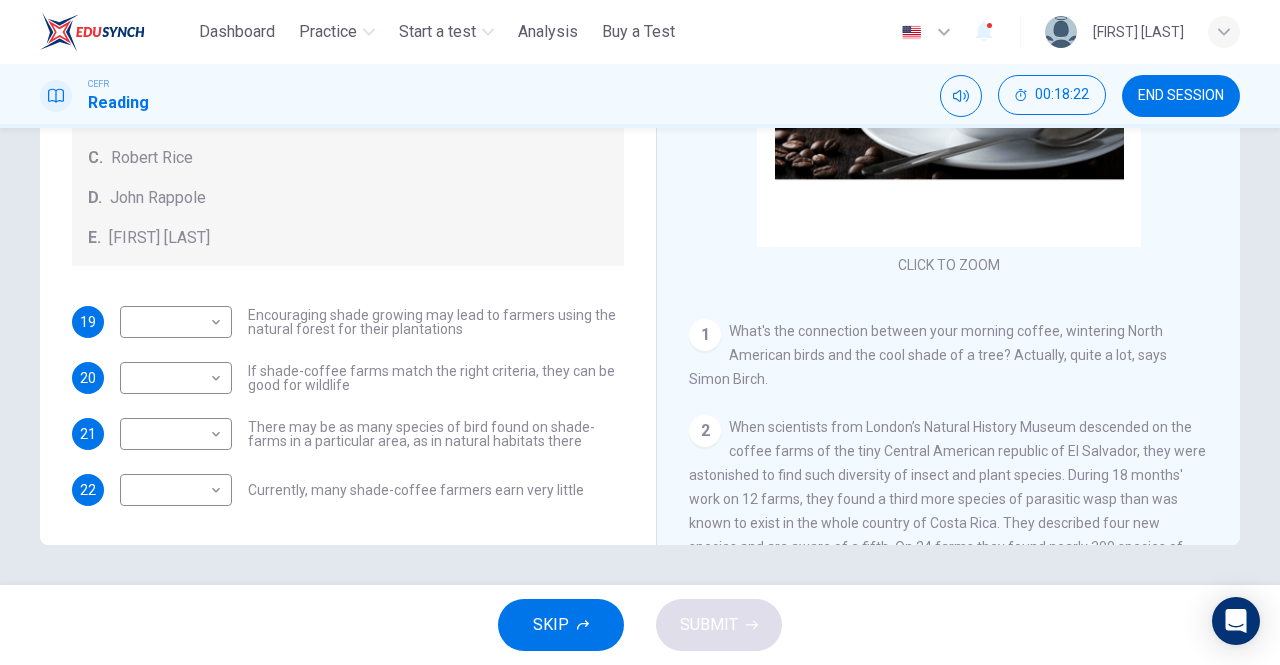 scroll, scrollTop: 120, scrollLeft: 0, axis: vertical 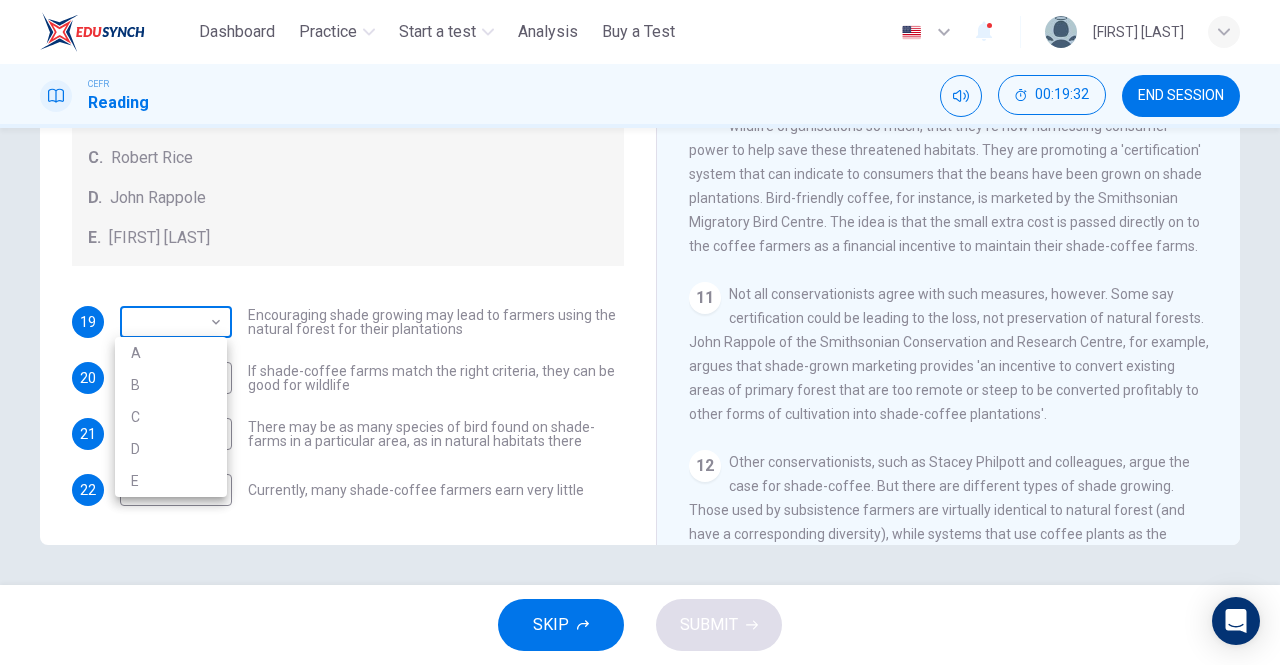 click on "This site uses cookies, as explained in our  Privacy Policy . If you agree to the use of cookies, please click the Accept button and continue to browse our site.   Privacy Policy Accept Dashboard Practice Start a test Analysis Buy a Test English ** ​ [FIRST] [LAST] CEFR Reading 00:19:32 END SESSION Questions 19 - 22 Look at the following opinions and the list of people below.
Match each opinion to the person credited with it.
Write the correct letter  A-E  in the boxes below.
NB  You can write any letter  more than once . People A. [FIRST] [LAST] B. [FIRST] [LAST] C. [FIRST] [LAST] D. [FIRST] [LAST] E. [FIRST] [LAST] 19 ​ ​ Encouraging shade growing may lead to farmers using the natural forest for their plantations 20 ​ ​ If shade-coffee farms match the right criteria, they can be good for wildlife 21 ​ ​ There may be as many species of bird found on shade-farms in a natural habitats there 22 ​ ​ Currently, many shade-coffee farmers earn very little CLICK TO ZOOM 1 2 3" at bounding box center [640, 332] 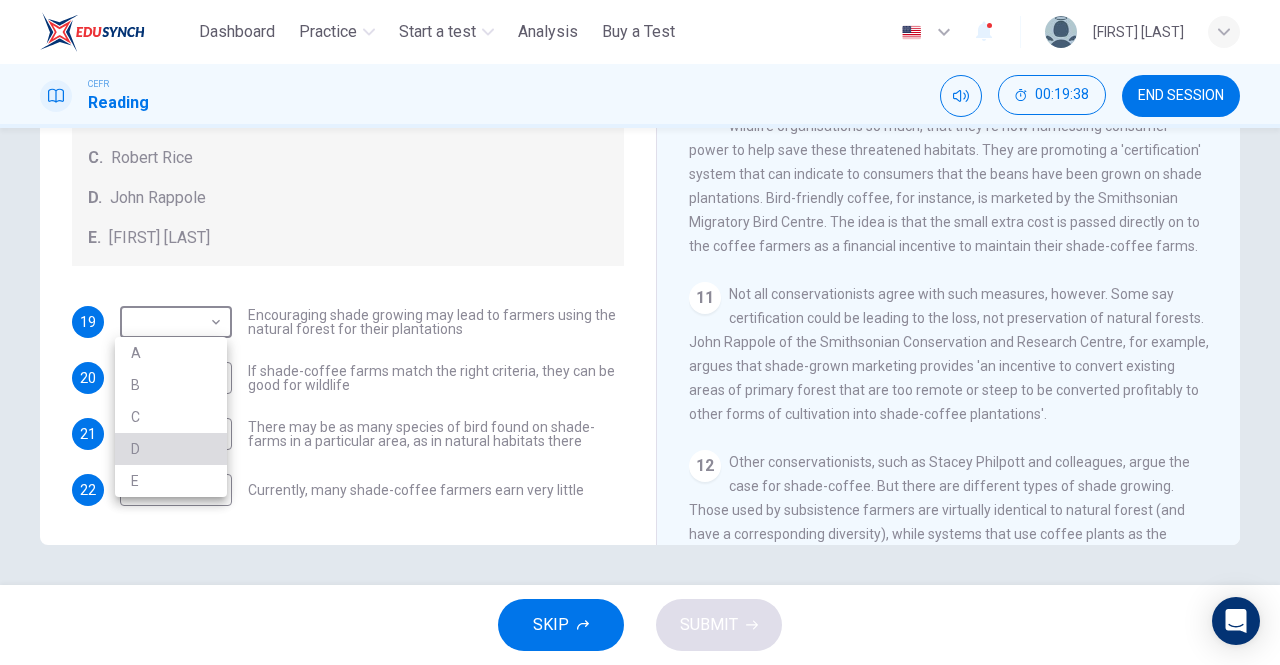 click on "D" at bounding box center (171, 449) 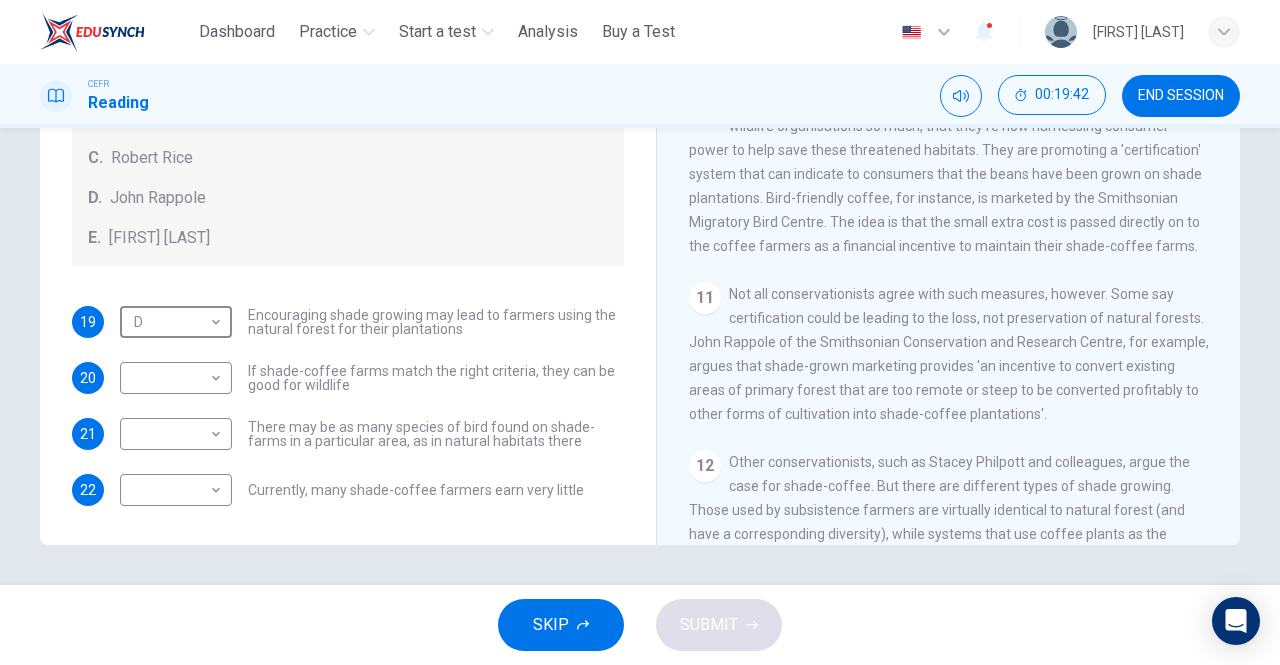 scroll, scrollTop: 1952, scrollLeft: 0, axis: vertical 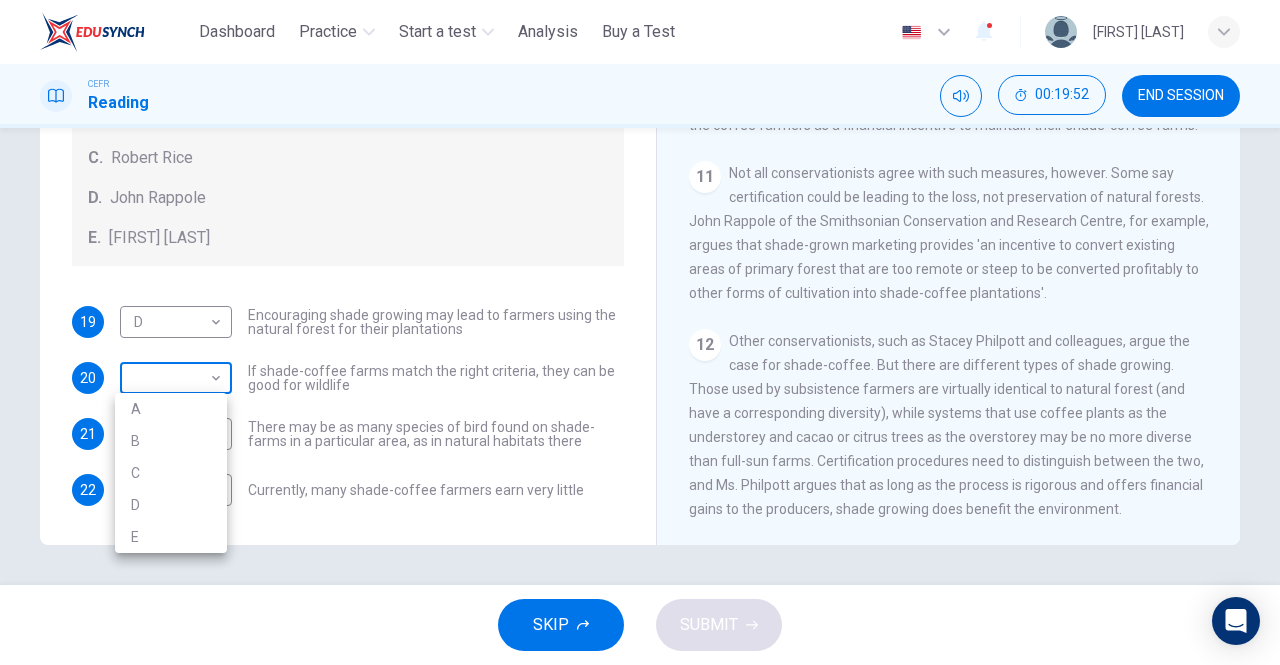 click on "This site uses cookies, as explained in our Privacy Policy . If you agree to the use of cookies, please click the Accept button and continue to browse our site. Privacy Policy Accept Dashboard Practice Start a test Analysis Buy a Test English ** ​ Christabella Charles CEFR Reading 00:19:52 END SESSION Questions 19 - 22 Look at the following opinions and the list of people below.
Match each opinion to the person credited with it.
Write the correct letter A-E in the boxes below.
NB You can write any letter more than once. People A. Alex Munroe B. Paul Donald C. Robert Rice D. John Rappole E. Stacey Philpott 19 D * ​ Encouraging shade growing may lead to farmers using the natural forest for their plantations 20 ​ ​ If shade-coffee farms match the right criteria, they can be good for wildlife 21 ​ ​ There may be as many species of bird found on shade-farms in a shade-farms in a particular area, as in natural habitats there 22 ​ ​ Currently, many shade-coffee farmers earn very little CLICK TO ZOOM 1 2 3" at bounding box center (640, 332) 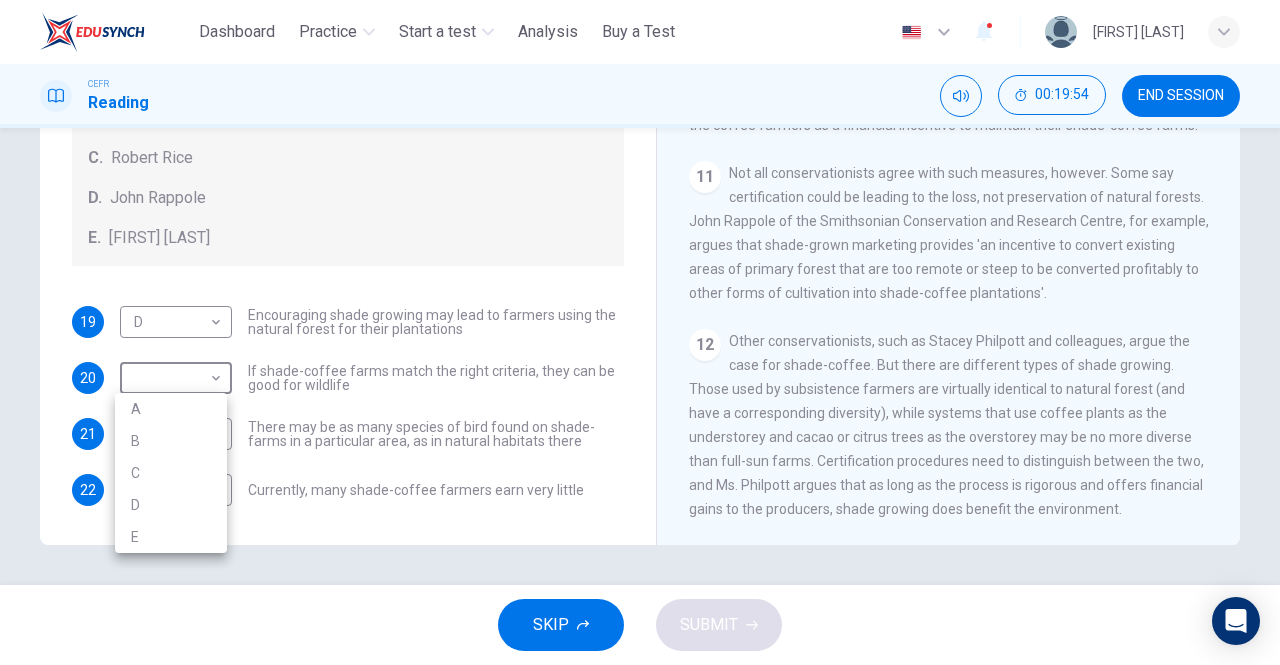 click at bounding box center (640, 332) 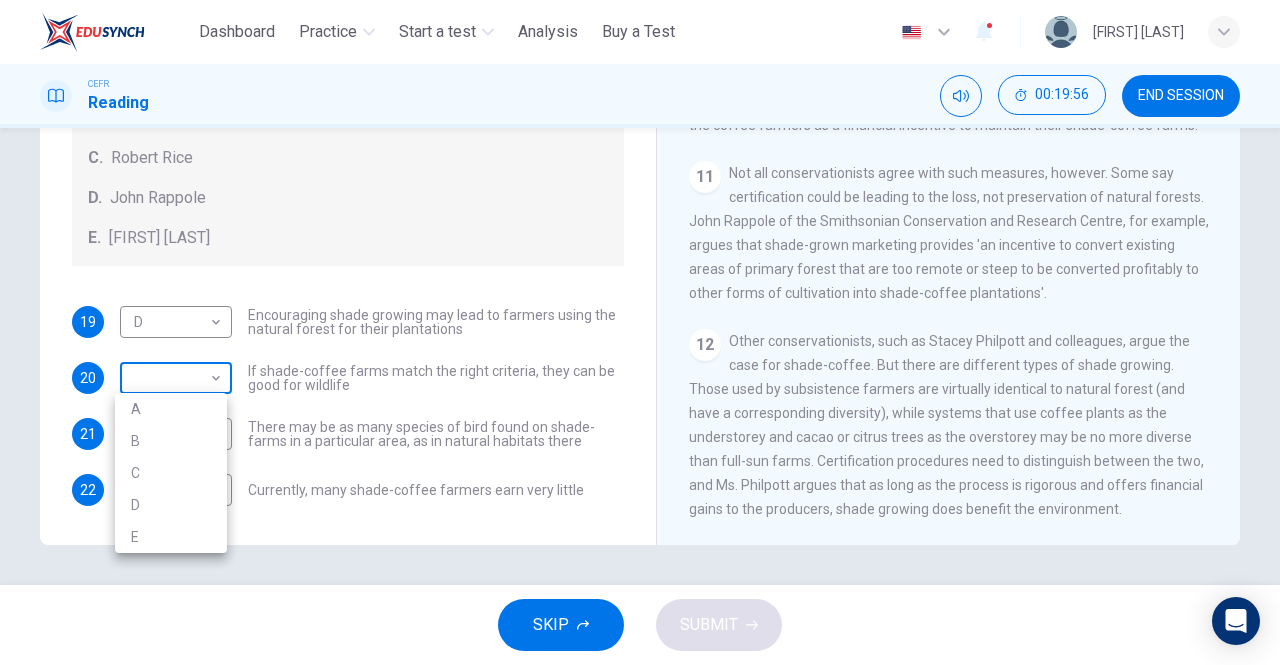 click on "This site uses cookies, as explained in our  Privacy Policy . If you agree to the use of cookies, please click the Accept button and continue to browse our site.   Privacy Policy Accept Dashboard Practice Start a test Analysis Buy a Test English ** ​ [FIRST] [LAST] CEFR Reading 00:19:56 END SESSION Questions 19 - 22 Look at the following opinions and the list of people below.
Match each opinion to the person credited with it.
Write the correct letter  A-E  in the boxes below.
NB  You can write any letter  more than once . People A. [FIRST] [LAST] B. [FIRST] [LAST] C. [FIRST] [LAST] D. [FIRST] [LAST] E. [FIRST] [LAST] 19 D * ​ Encouraging shade growing may lead to farmers using the natural forest for their plantations 20 ​ ​ If shade-coffee farms match the right criteria, they can be good for wildlife 21 ​ ​ There may be as many species of bird found on shade-farms in a particular area, as in natural habitats there 22 ​ ​ Currently, many shade-coffee farmers earn very little CLICK TO ZOOM 1 2 3" at bounding box center (640, 332) 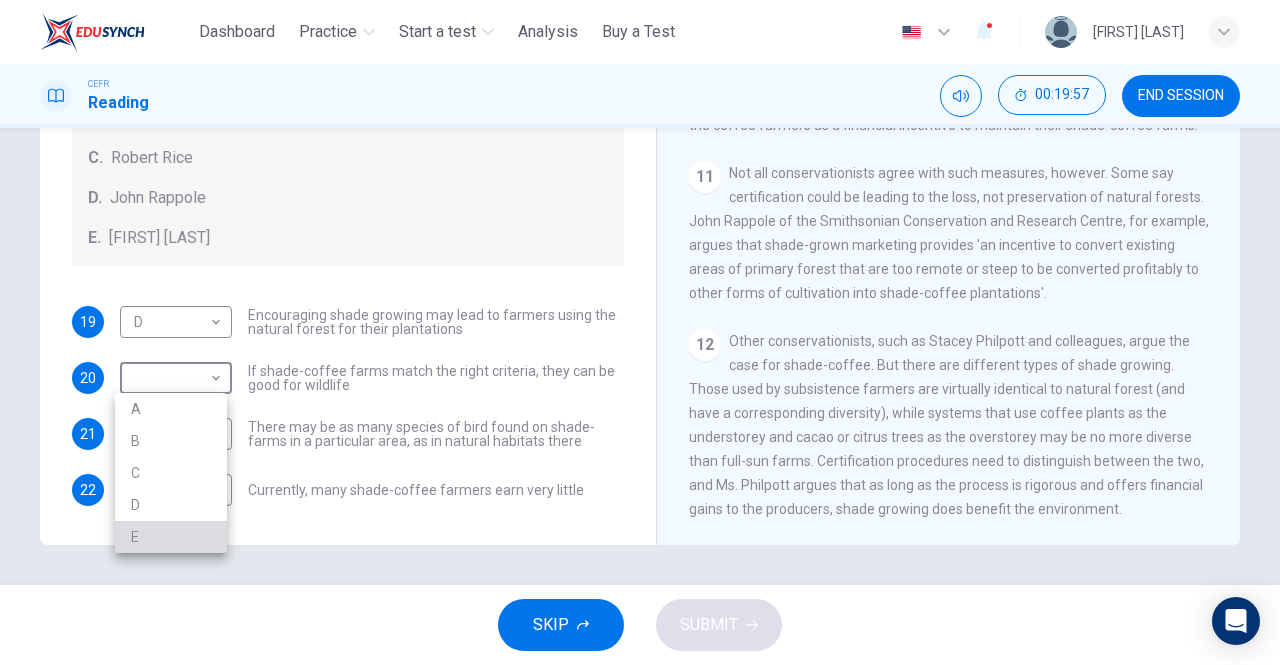 click on "E" at bounding box center (171, 537) 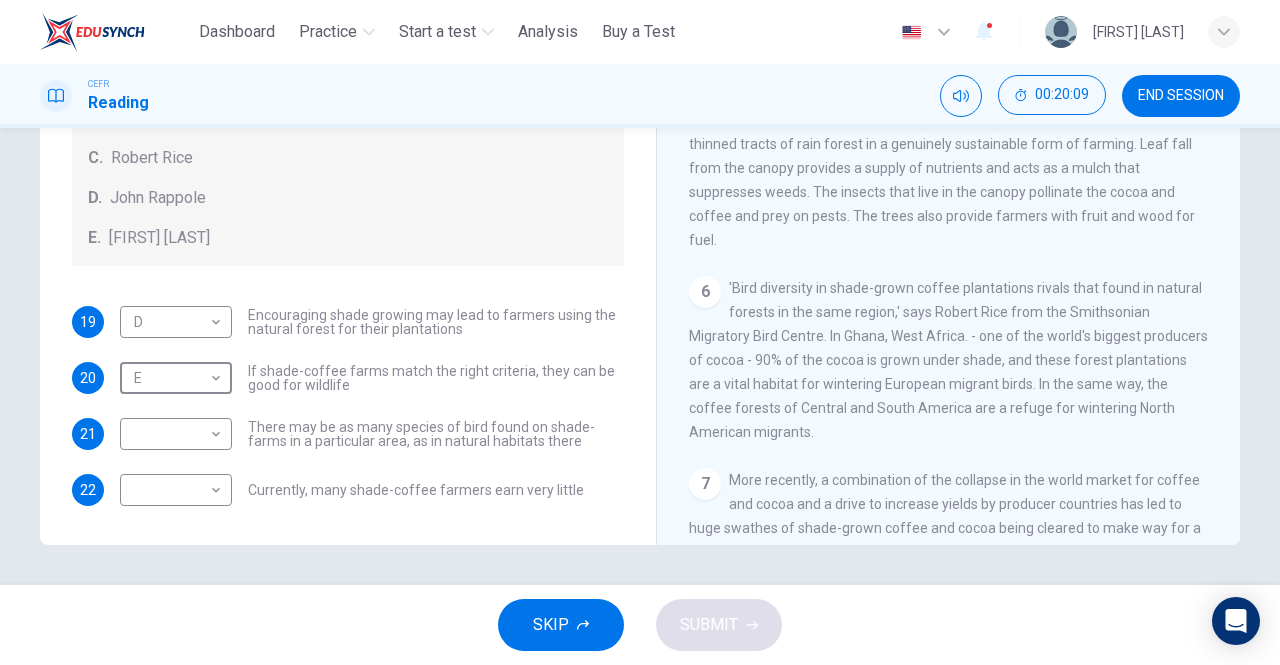 scroll, scrollTop: 922, scrollLeft: 0, axis: vertical 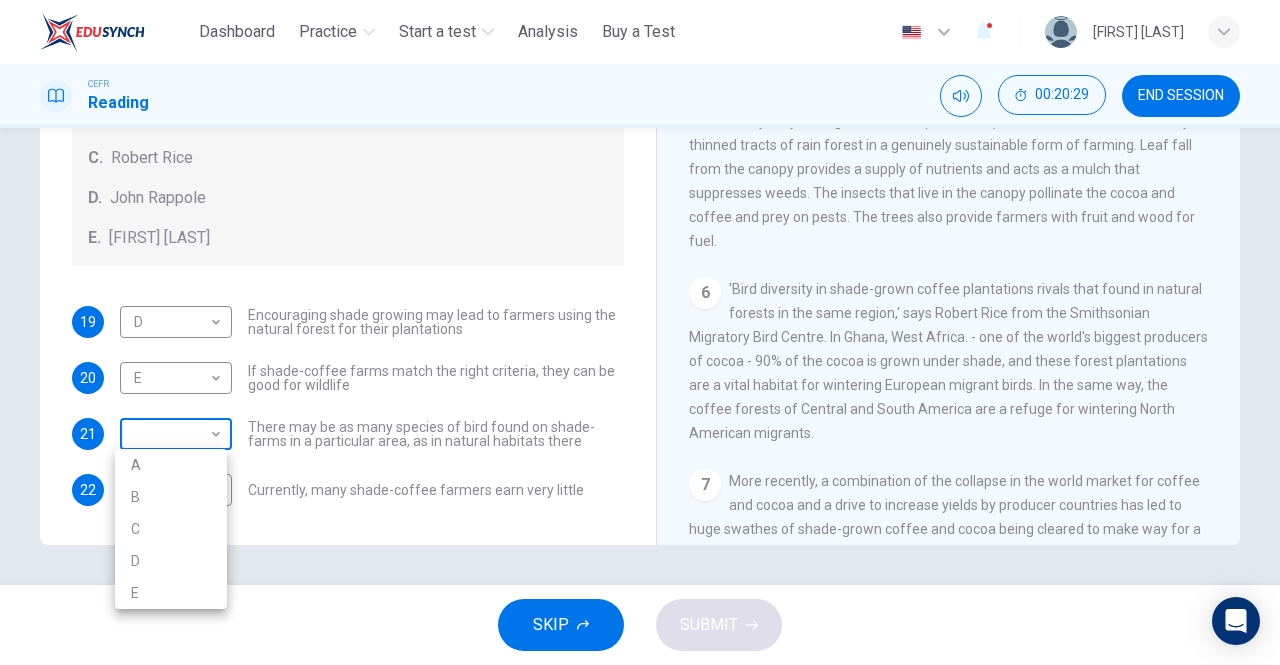 click on "This site uses cookies, as explained in our  Privacy Policy . If you agree to the use of cookies, please click the Accept button and continue to browse our site.   Privacy Policy Accept Dashboard Practice Start a test Analysis Buy a Test English ** ​ [FIRST] [LAST] CEFR Reading 00:20:29 END SESSION Questions 19 - 22 Look at the following opinions and the list of people below.
Match each opinion to the person credited with it.
Write the correct letter  A-E  in the boxes below.
NB  You can write any letter  more than once . People A. [FIRST] [LAST] B. [FIRST] [LAST] C. [FIRST] [LAST] D. [FIRST] [LAST] E. [FIRST] [LAST] 19 D * ​ Encouraging shade growing may lead to farmers using the natural forest for their plantations 20 E * ​ If shade-coffee farms match the right criteria, they can be good for wildlife 21 ​ ​ There may be as many species of bird found on shade-farms in a particular area, as in natural habitats there 22 ​ ​ Currently, many shade-coffee farmers earn very little CLICK TO ZOOM 1 2 3" at bounding box center [640, 332] 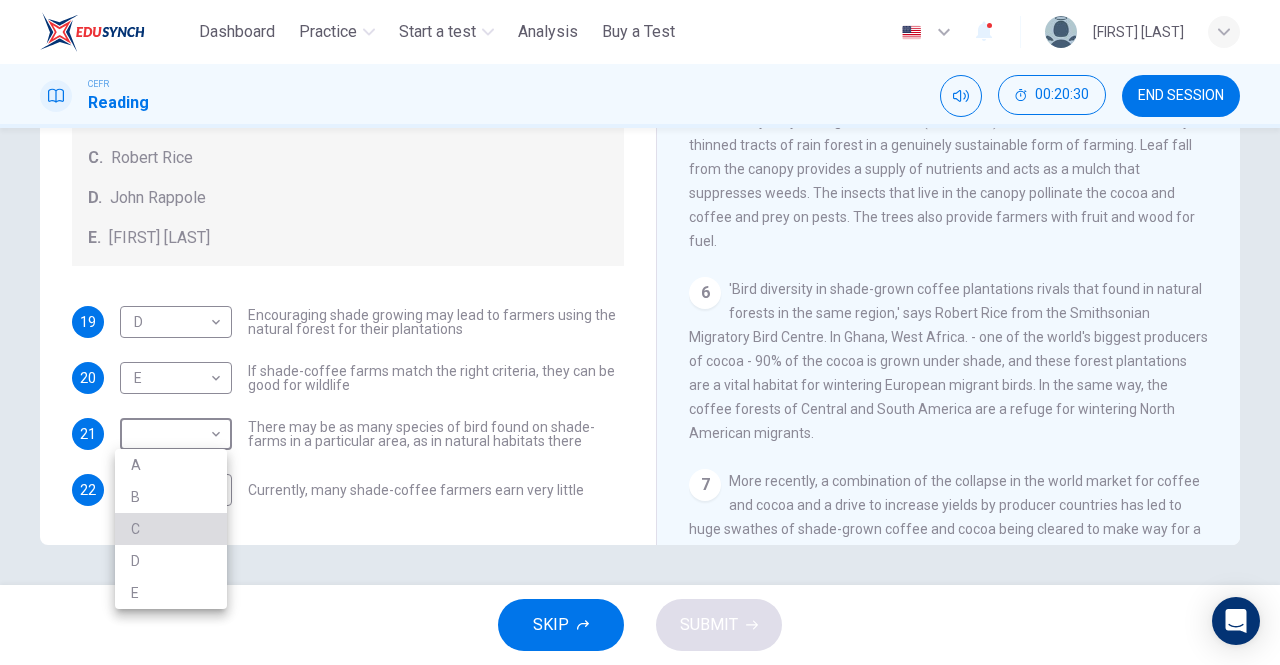 click on "C" at bounding box center [171, 529] 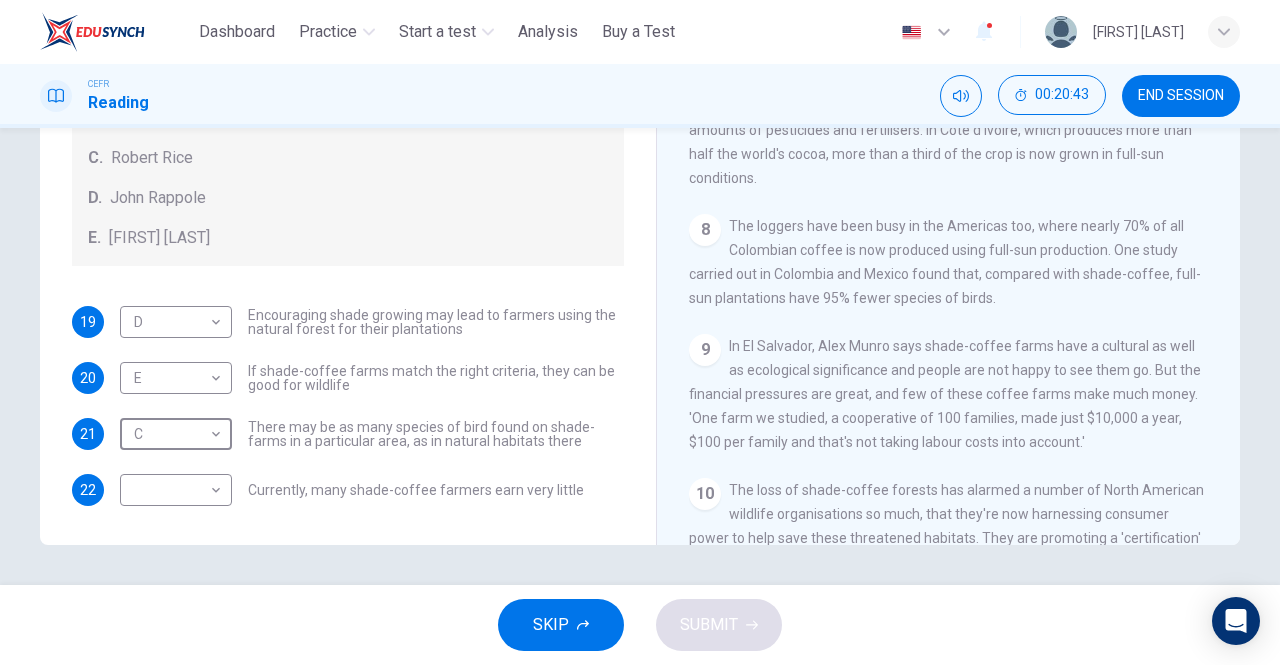 scroll, scrollTop: 1394, scrollLeft: 0, axis: vertical 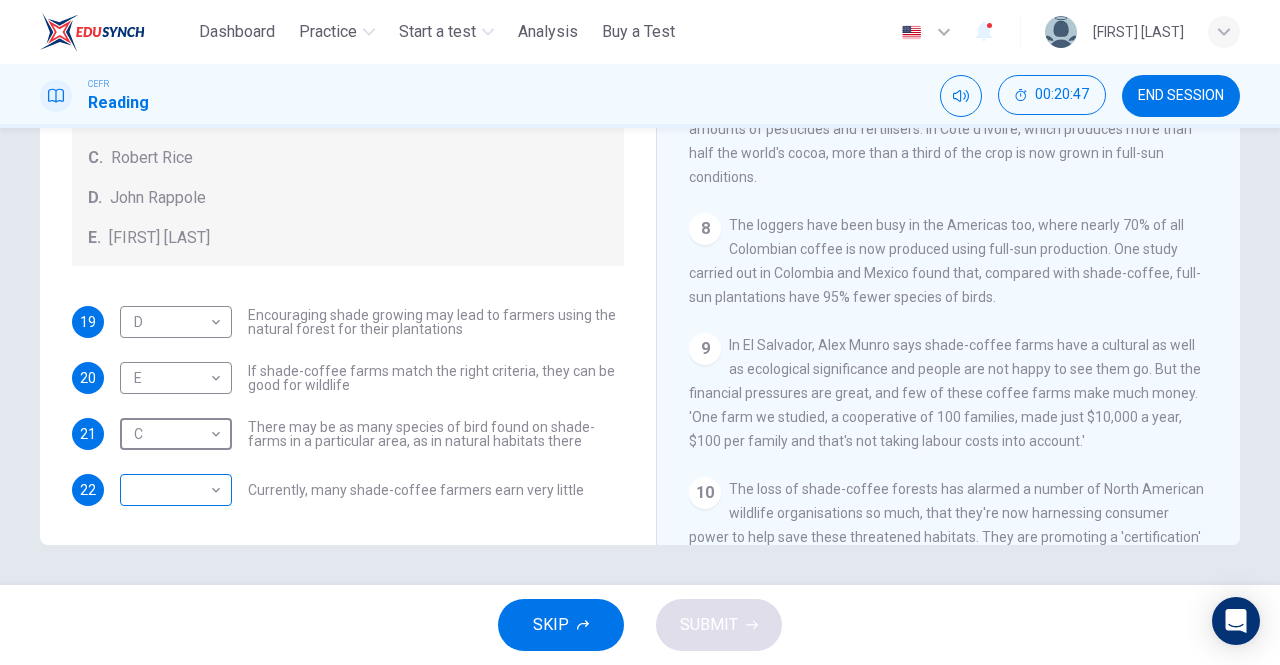 click on "This site uses cookies, as explained in our  Privacy Policy . If you agree to the use of cookies, please click the Accept button and continue to browse our site.   Privacy Policy Accept Dashboard Practice Start a test Analysis Buy a Test English ** ​ [FIRST] [LAST] CEFR Reading 00:20:47 END SESSION Questions 19 - 22 Look at the following opinions and the list of people below.
Match each opinion to the person credited with it.
Write the correct letter  A-E  in the boxes below.
NB  You can write any letter  more than once . People A. Alex Munroe B. Paul Donald C. Robert Rice D. John Rappole E. Stacey Philpott 19 D * ​ Encouraging shade growing may lead to farmers using the natural forest for their plantations 20 E * ​ If shade-coffee farms match the right criteria, they can be good for wildlife 21 C * ​ There may be as many species of bird found on shade-farms in a particular area, as in natural habitats there 22 ​ ​ Currently, many shade-coffee farmers earn very little CLICK TO ZOOM 1 2 3" at bounding box center (640, 332) 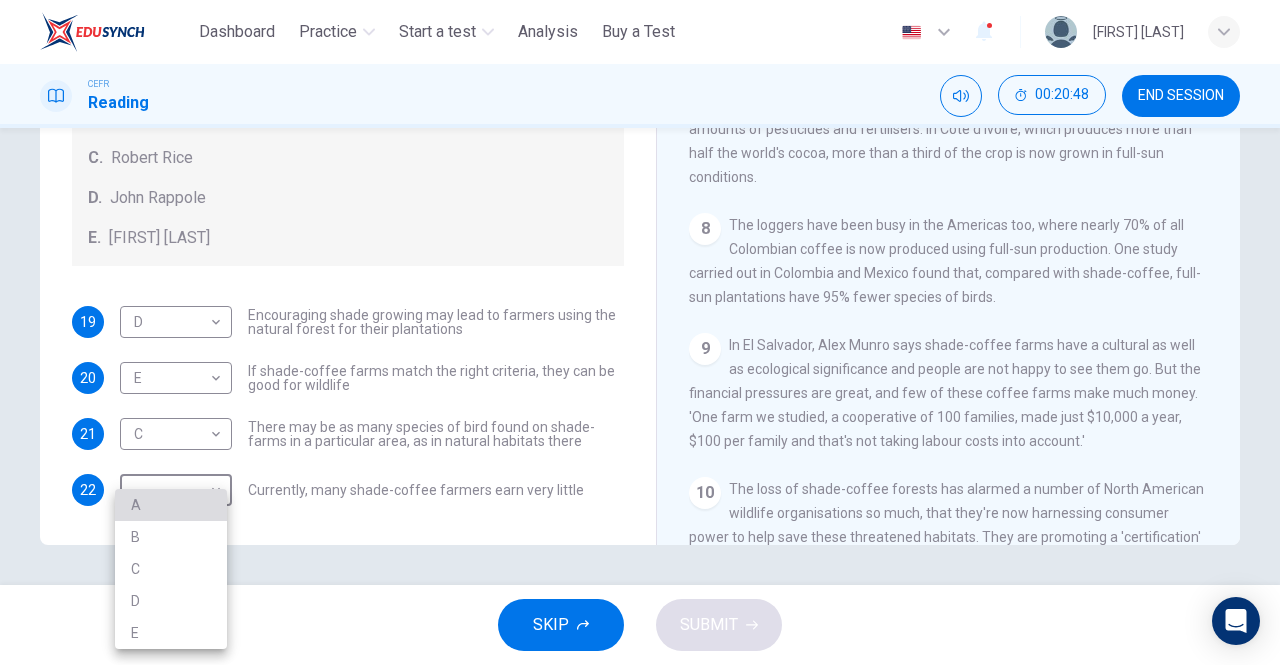 click on "A" at bounding box center [171, 505] 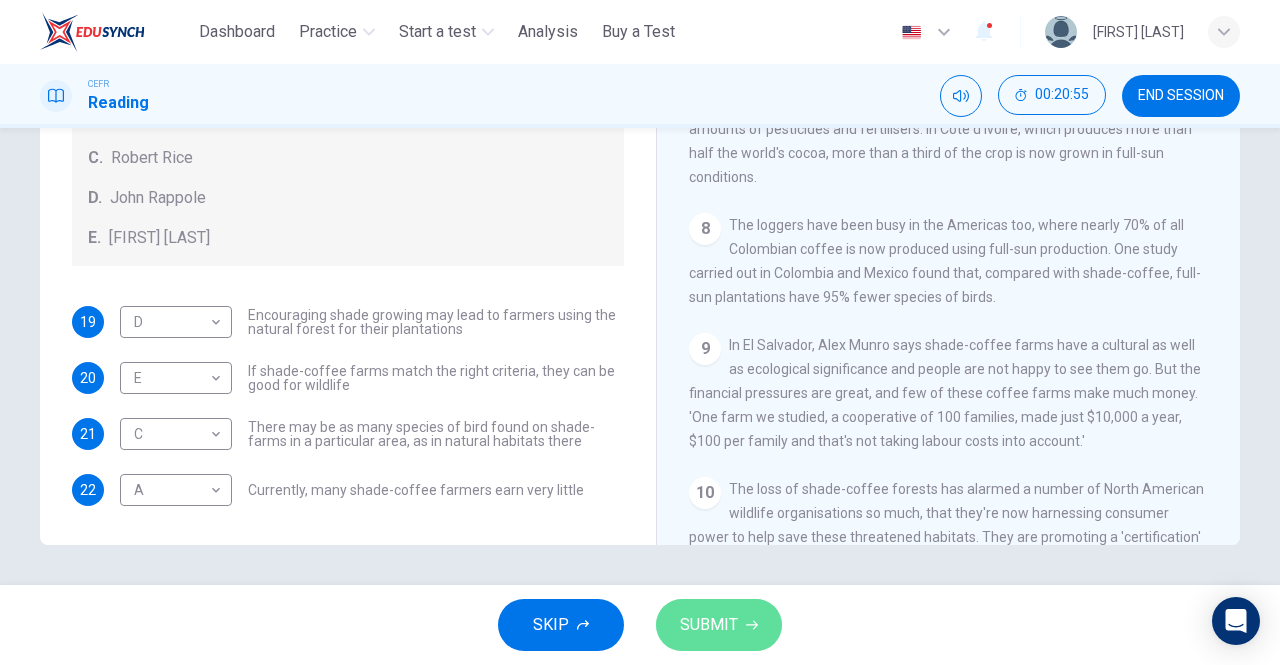 click on "SUBMIT" at bounding box center [709, 625] 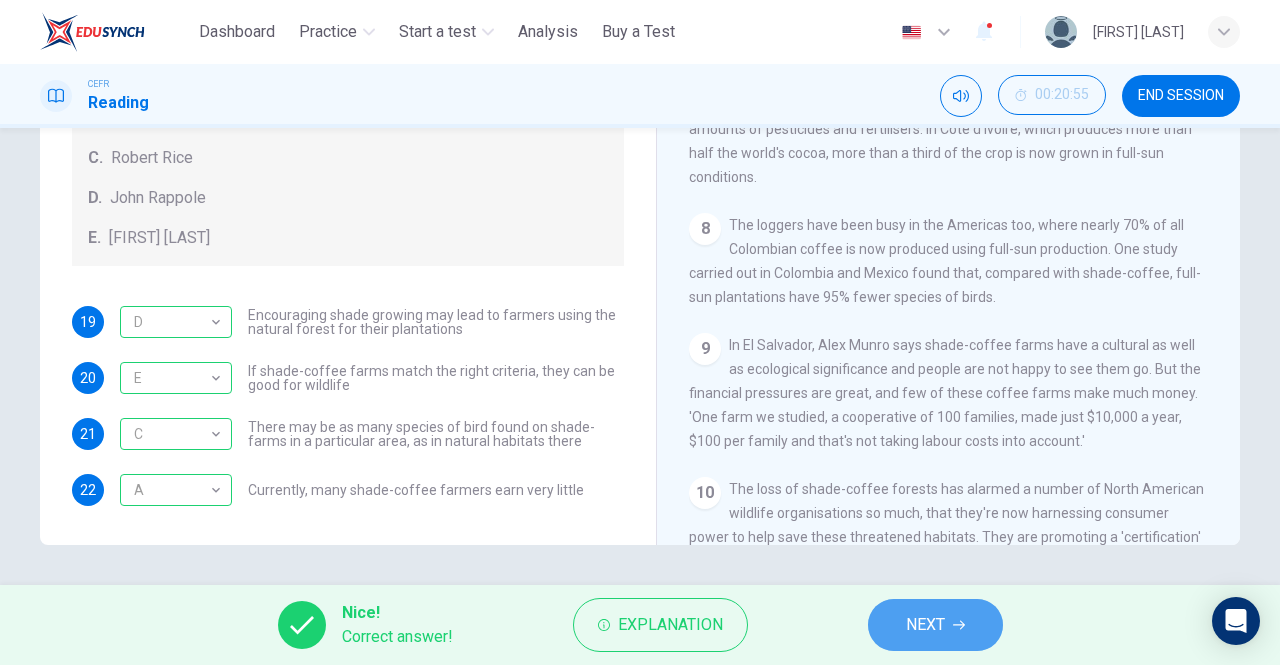 click on "NEXT" at bounding box center [925, 625] 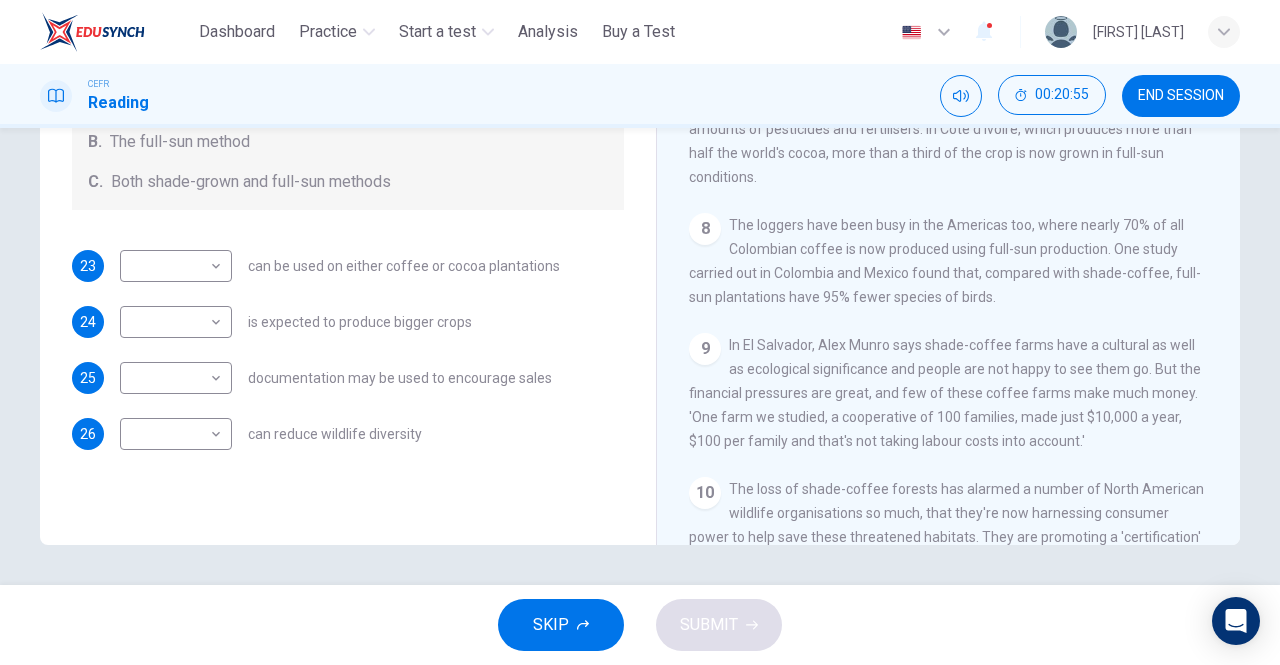 scroll, scrollTop: 0, scrollLeft: 0, axis: both 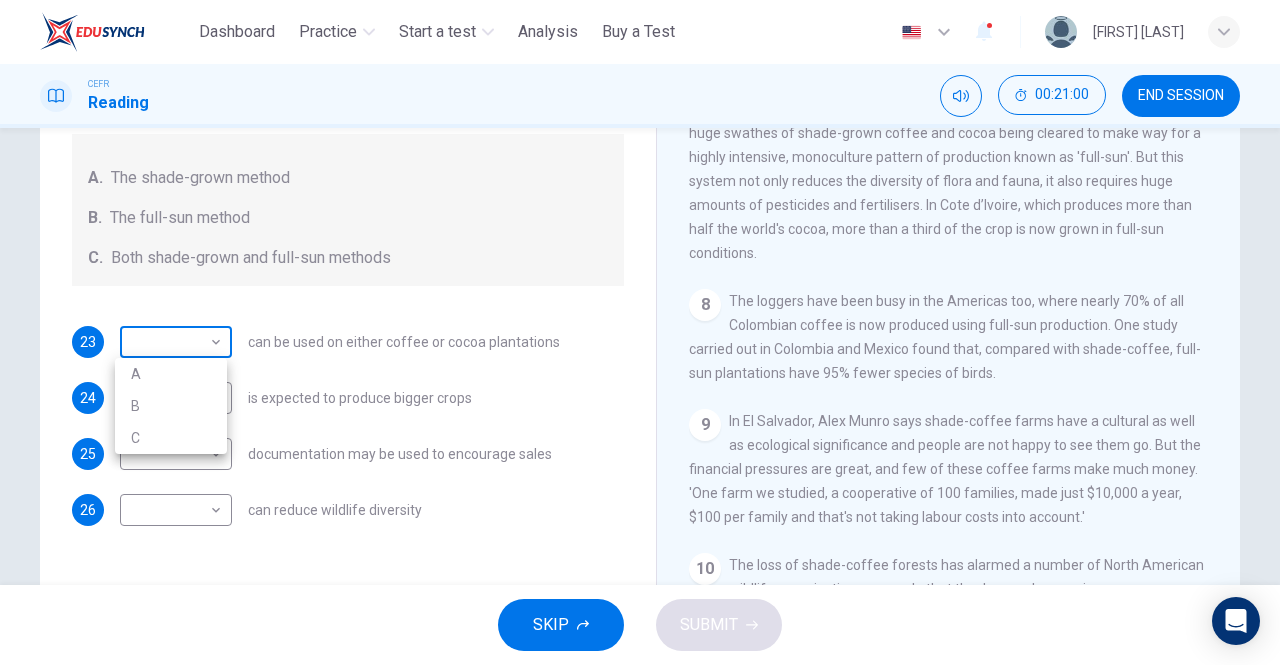click on "This site uses cookies, as explained in our  Privacy Policy . If you agree to the use of cookies, please click the Accept button and continue to browse our site.   Privacy Policy Accept Dashboard Practice Start a test Analysis Buy a Test English ** ​ [FIRST] [LAST] CEFR Reading 00:21:00 END SESSION Questions 23 - 26 Classify the features described below as applying to growing coffee.
Write the correct letter  A-C  in the boxes below. A. The shade-grown method B. The full-sun method C. Both shade-grown and full-sun methods 23 ​ ​ can be used on either coffee or cocoa plantations 24 ​ ​ is expected to produce bigger crops 25 ​ ​ documentation may be used to encourage sales 26 ​ ​ can reduce wildlife diversity Natural Coffee and Cocoa CLICK TO ZOOM Click to Zoom 1 What's the connection between your morning coffee, wintering North American birds and the cool shade of a tree? Actually, quite a lot, says [FIRST] [LAST]. 2 3 4 5 6 7 8 9 10 11 12 SKIP SUBMIT
Dashboard Practice Analysis" at bounding box center [640, 332] 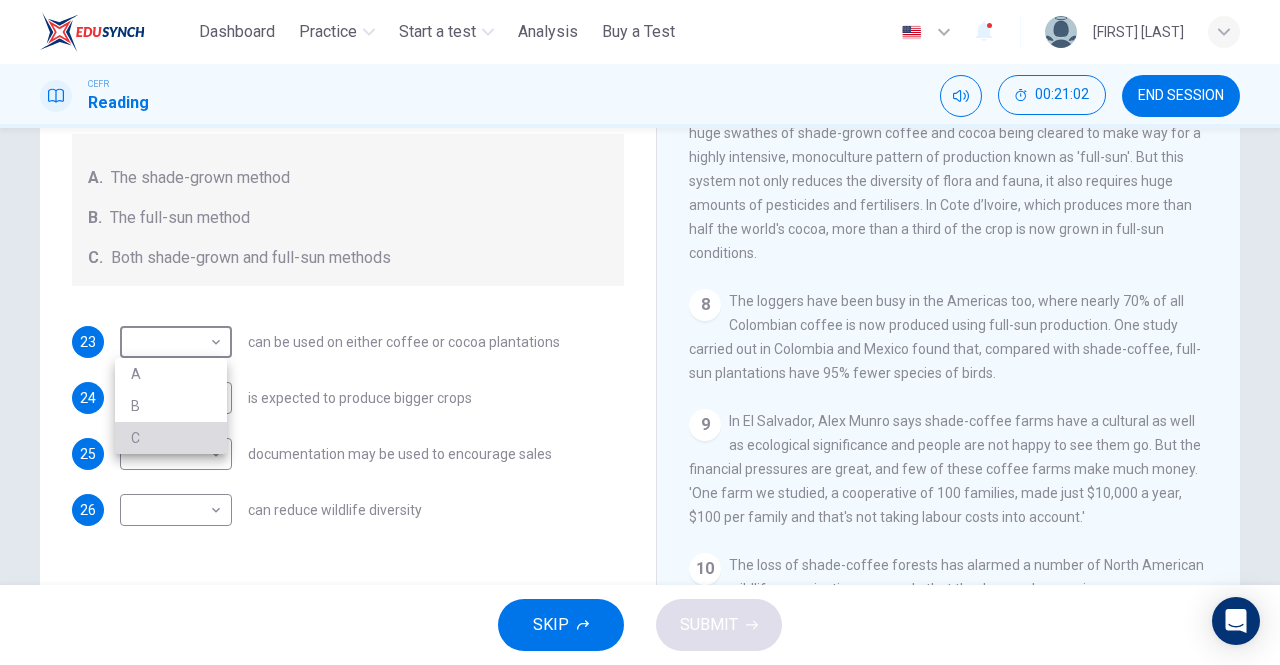click on "C" at bounding box center (171, 438) 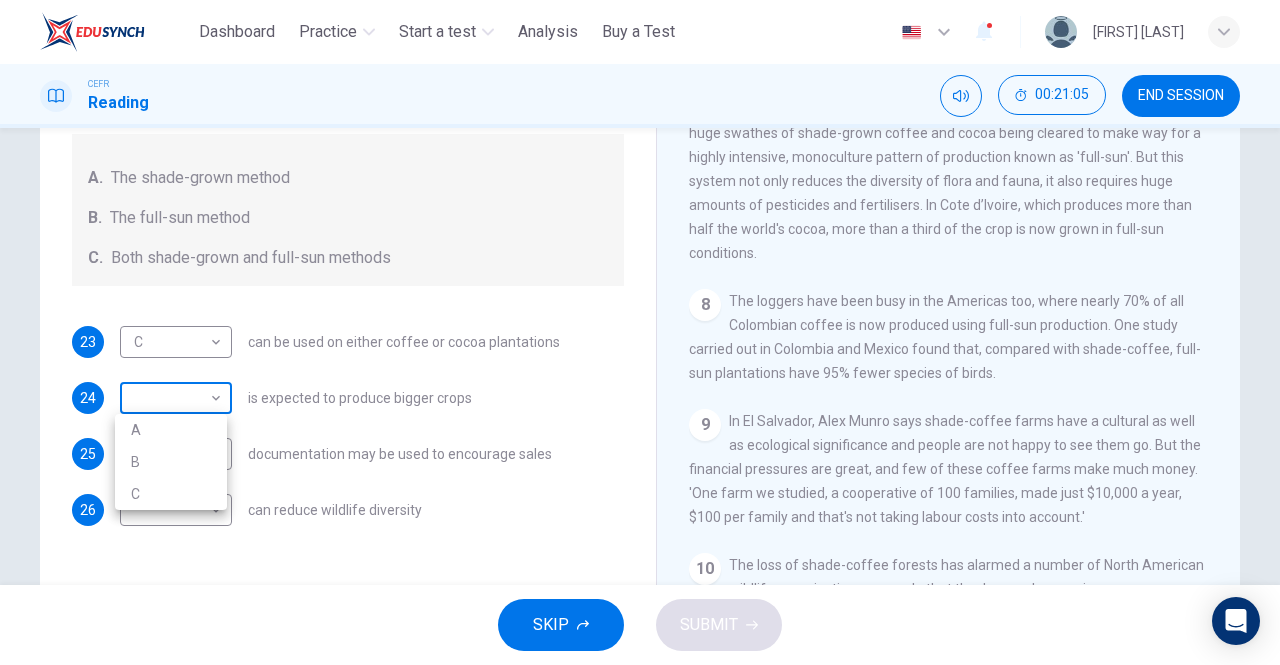 click on "This site uses cookies, as explained in our  Privacy Policy . If you agree to the use of cookies, please click the Accept button and continue to browse our site.   Privacy Policy Accept Dashboard Practice Start a test Analysis Buy a Test English ** ​ [FIRST] [LAST] CEFR Reading 00:21:05 END SESSION Questions 23 - 26 Classify the features described below as applying to growing coffee.
Write the correct letter  A-C  in the boxes below. A. The shade-grown method B. The full-sun method C. Both shade-grown and full-sun methods 23 C * ​ can be used on either coffee or cocoa plantations 24 ​ ​ is expected to produce bigger crops 25 ​ ​ documentation may be used to encourage sales 26 ​ ​ can reduce wildlife diversity Natural Coffee and Cocoa CLICK TO ZOOM Click to Zoom 1 What's the connection between your morning coffee, wintering North American birds and the cool shade of a tree? Actually, quite a lot, says Simon Birch. 2 3 4 5 6 7 8 9 10 11 12 SKIP SUBMIT
Dashboard Practice Analysis" at bounding box center [640, 332] 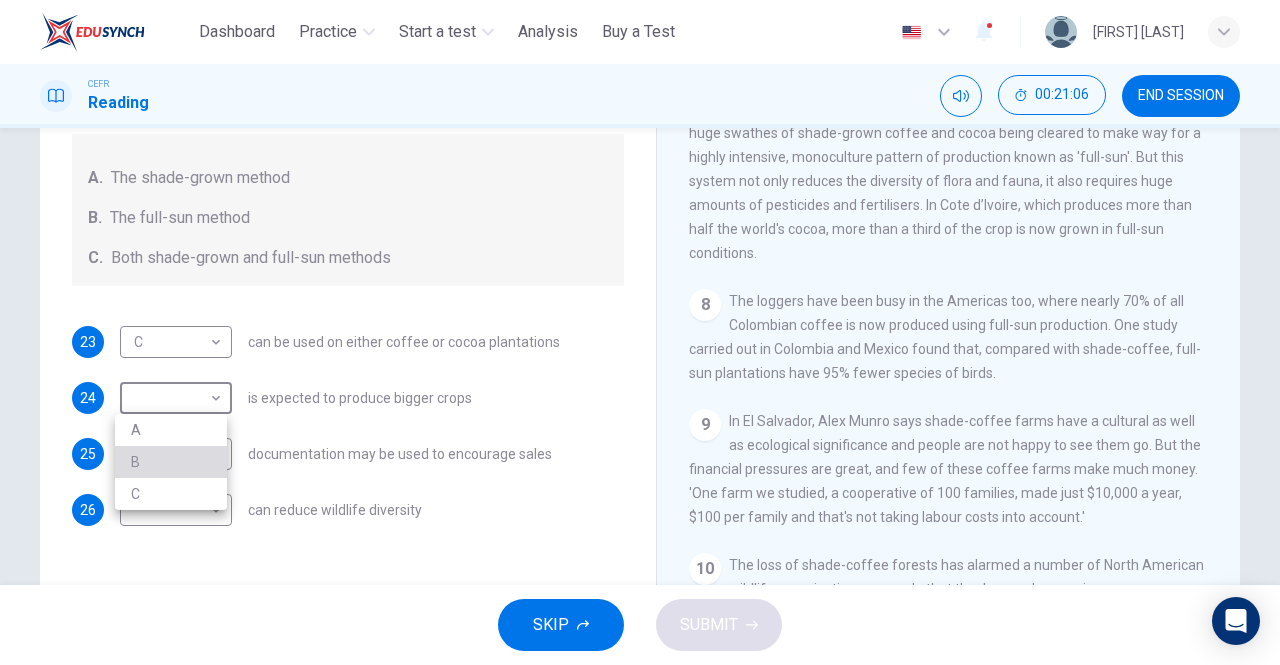 click on "B" at bounding box center (171, 462) 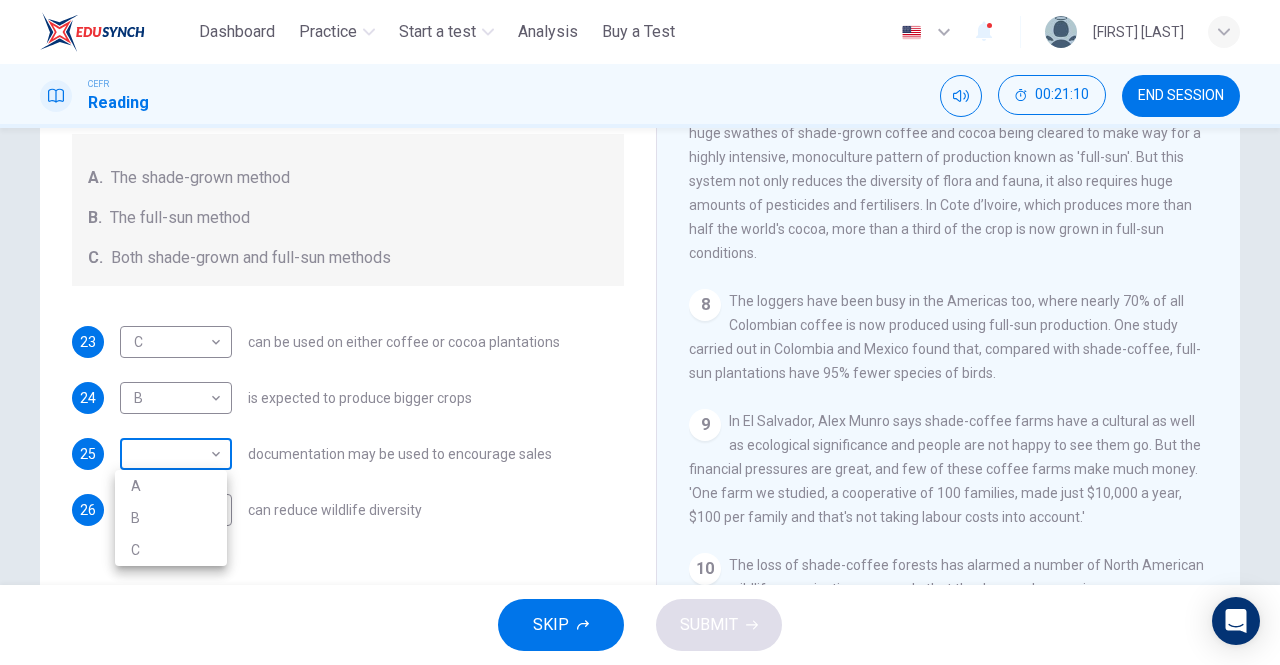click on "This site uses cookies, as explained in our Privacy Policy. If you agree to the use of cookies, please click the Accept button and continue to browse our site. Privacy Policy Accept Dashboard Practice Start a test Analysis Buy a Test English ** ​ [FIRST] [LAST] CEFR Reading 00:21:10 END SESSION Questions 23 - 26 Classify the features described below as applying to growing coffee.
Write the correct letter A-C in the boxes below. A. The shade-grown method B. The full-sun method C. Both shade-grown and full-sun methods 23 C * ​ can be used on either coffee or cocoa plantations 24 B * ​ is expected to produce bigger crops 25 ​ ​ documentation may be used to encourage sales 26 ​ ​ can reduce wildlife diversity Natural Coffee and Cocoa CLICK TO ZOOM Click to Zoom 1 What's the connection between your morning coffee, wintering North American birds and the cool shade of a tree? Actually, quite a lot, says Simon Birch. 2 3 4 5 6 7 8 9 10 11 12 SKIP SUBMIT
Dashboard Practice Analysis" at bounding box center (640, 332) 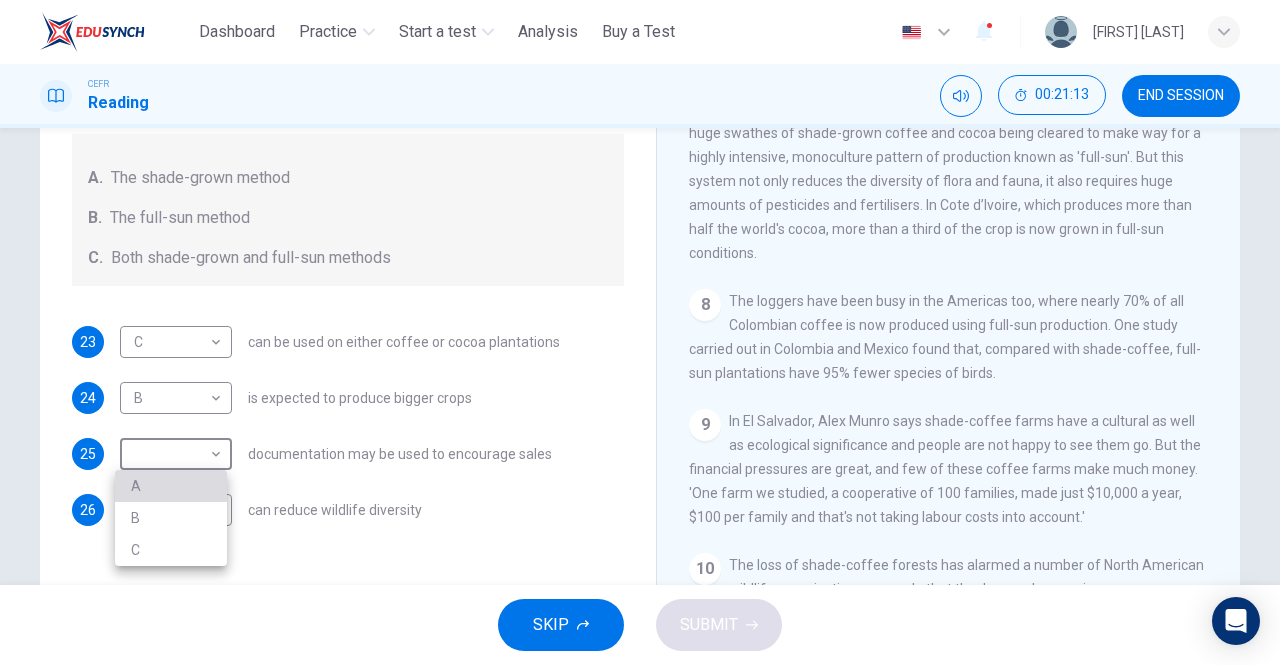 click on "A" at bounding box center [171, 486] 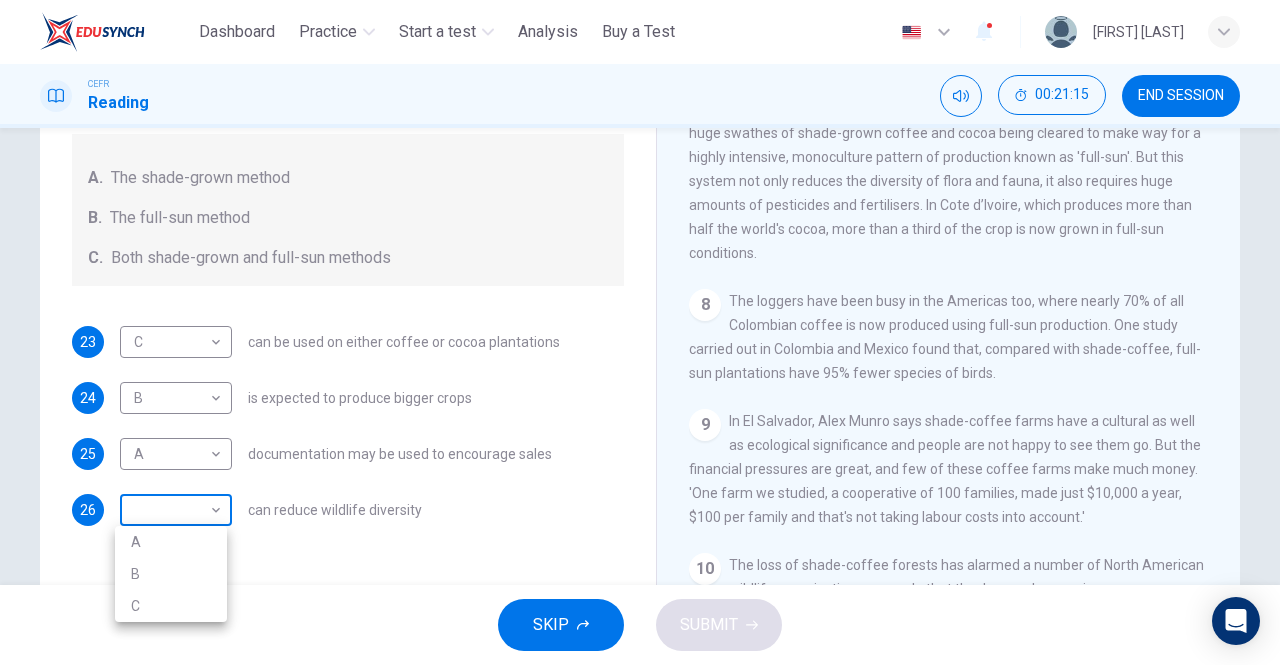 click on "This site uses cookies, as explained in our Privacy Policy. If you agree to the use of cookies, please click the Accept button and continue to browse our site. Privacy Policy Accept Dashboard Practice Start a test Analysis Buy a Test English ** ​ Christabella Charles CEFR Reading 00:21:15 END SESSION Questions 23 - 26 Classify the features described below as applying to growing coffee. Write the correct letter A-C in the boxes below. A. The shade-grown method B. The full-sun method C. Both shade-grown and full-sun methods 23 C * ​ can be used on either coffee or cocoa plantations 24 B * ​ is expected to produce bigger crops 25 A * ​ documentation may be used to encourage sales 26 ​ ​ can reduce wildlife diversity Natural Coffee and Cocoa CLICK TO ZOOM Click to Zoom 1 What's the connection between your morning coffee, wintering North American birds and the cool shade of a tree? Actually, quite a lot, says Simon Birch. 2 3 4 5 6 7 8 9 10 11 12 SKIP SUBMIT
Dashboard Practice Analysis" at bounding box center [640, 332] 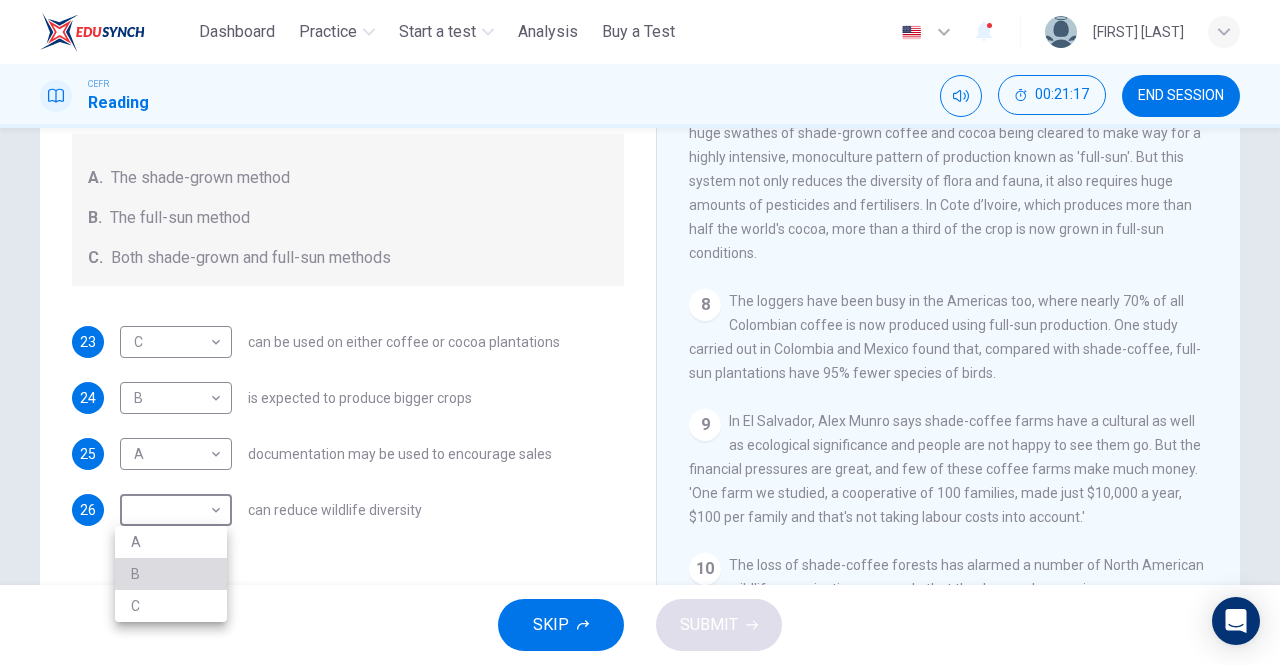 click on "B" at bounding box center [171, 574] 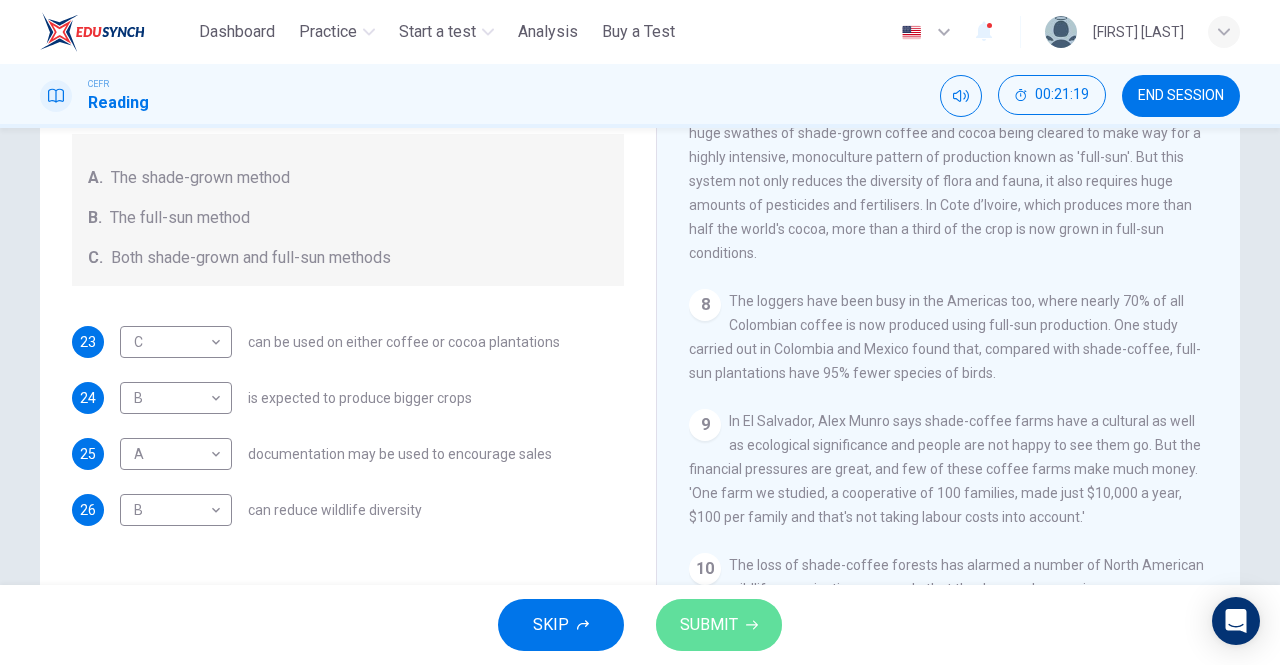 click on "SUBMIT" at bounding box center (709, 625) 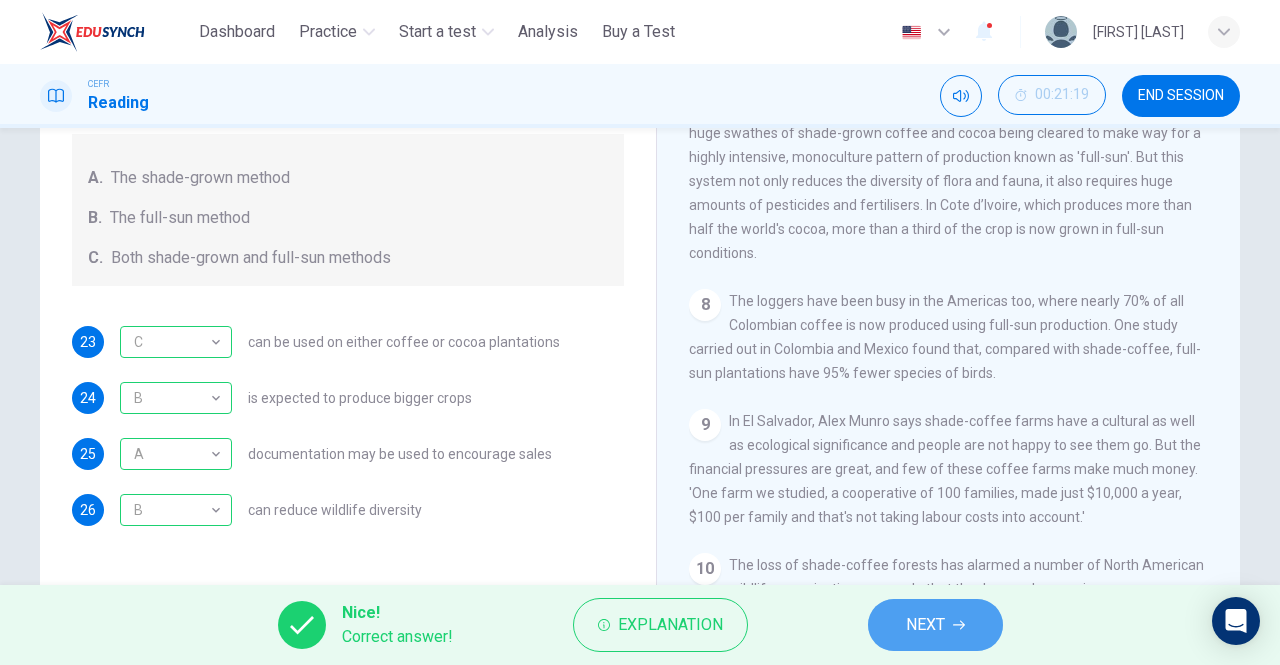 click on "NEXT" at bounding box center [925, 625] 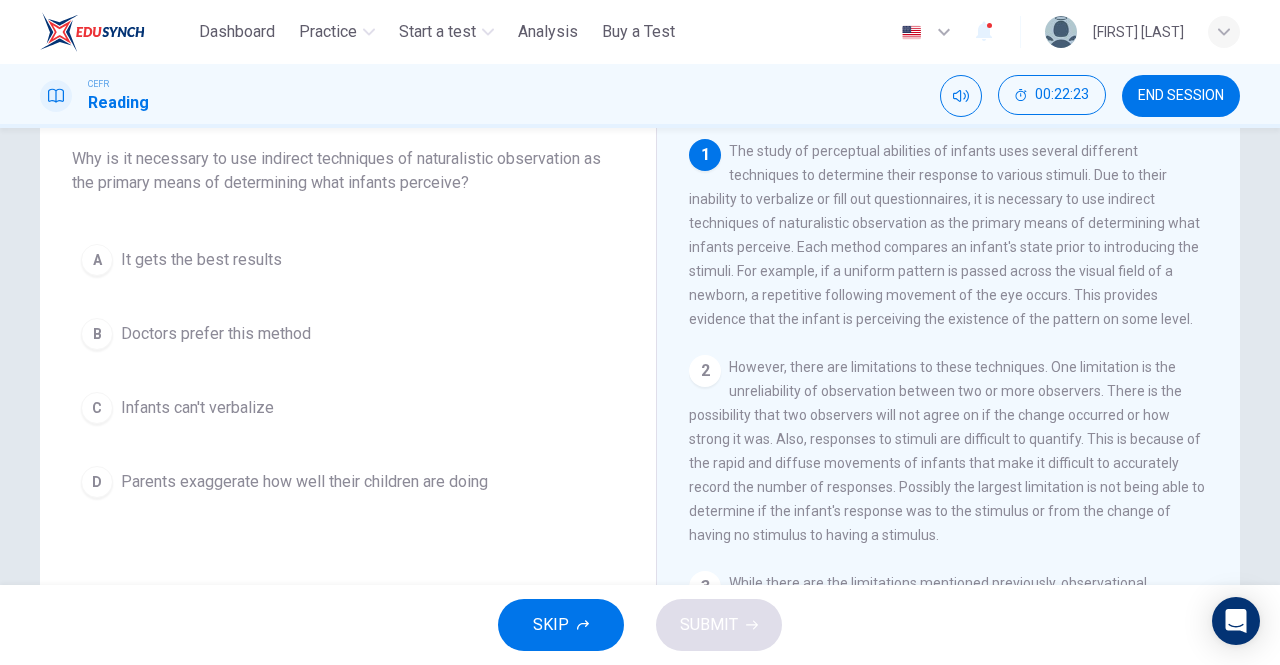 scroll, scrollTop: 118, scrollLeft: 0, axis: vertical 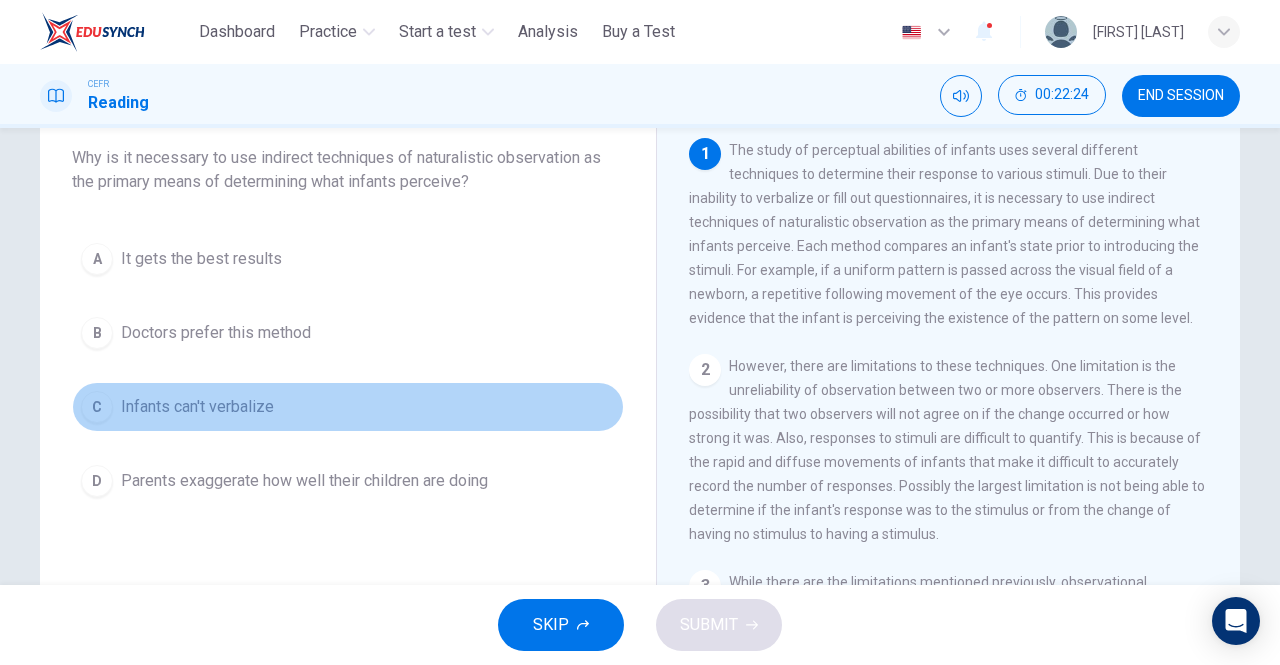 click on "Infants can't verbalize" at bounding box center [197, 407] 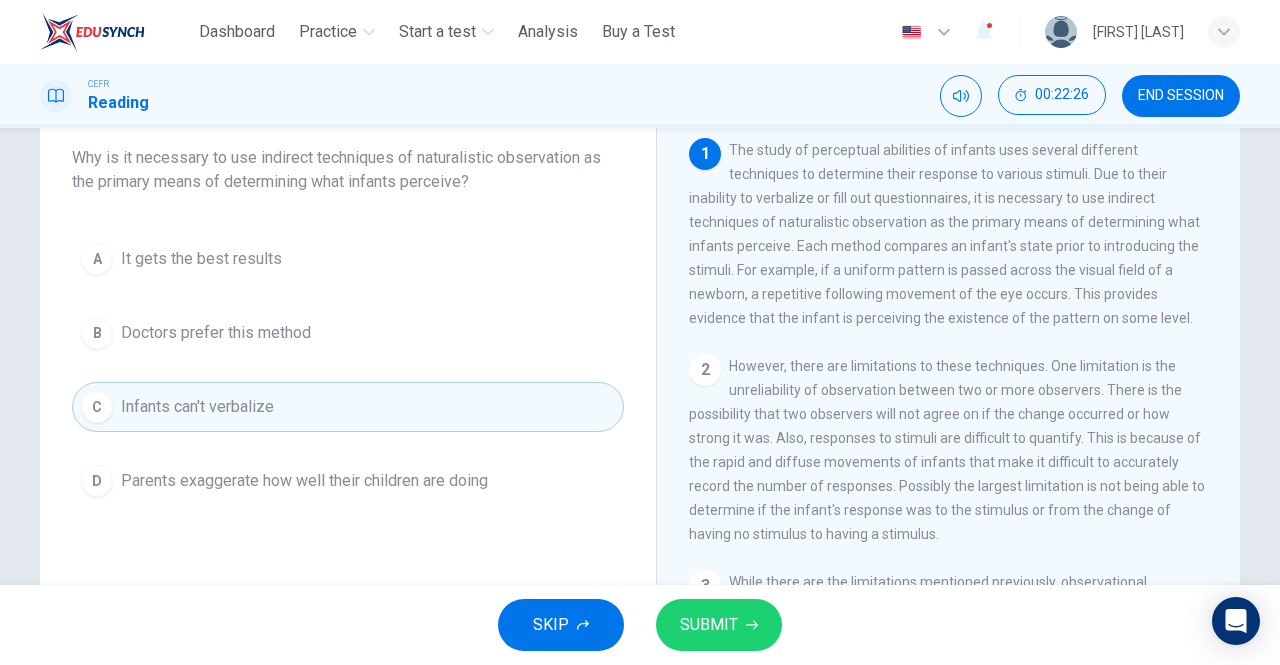 click on "SUBMIT" at bounding box center [709, 625] 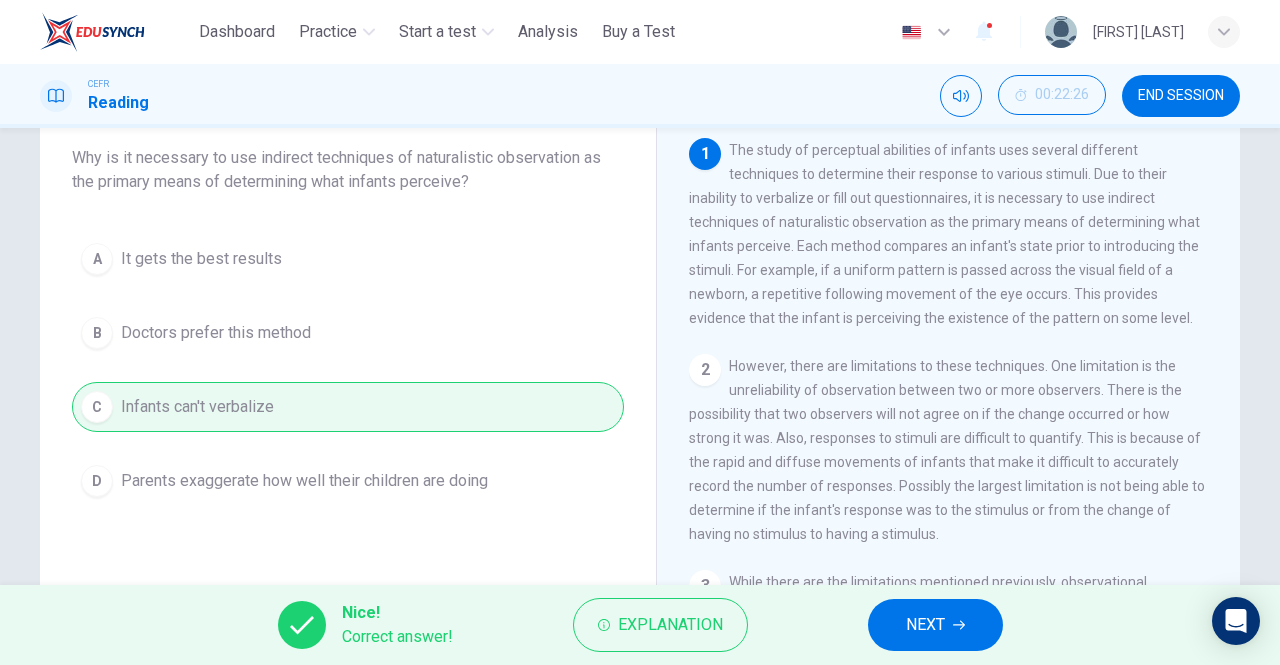 click on "NEXT" at bounding box center [925, 625] 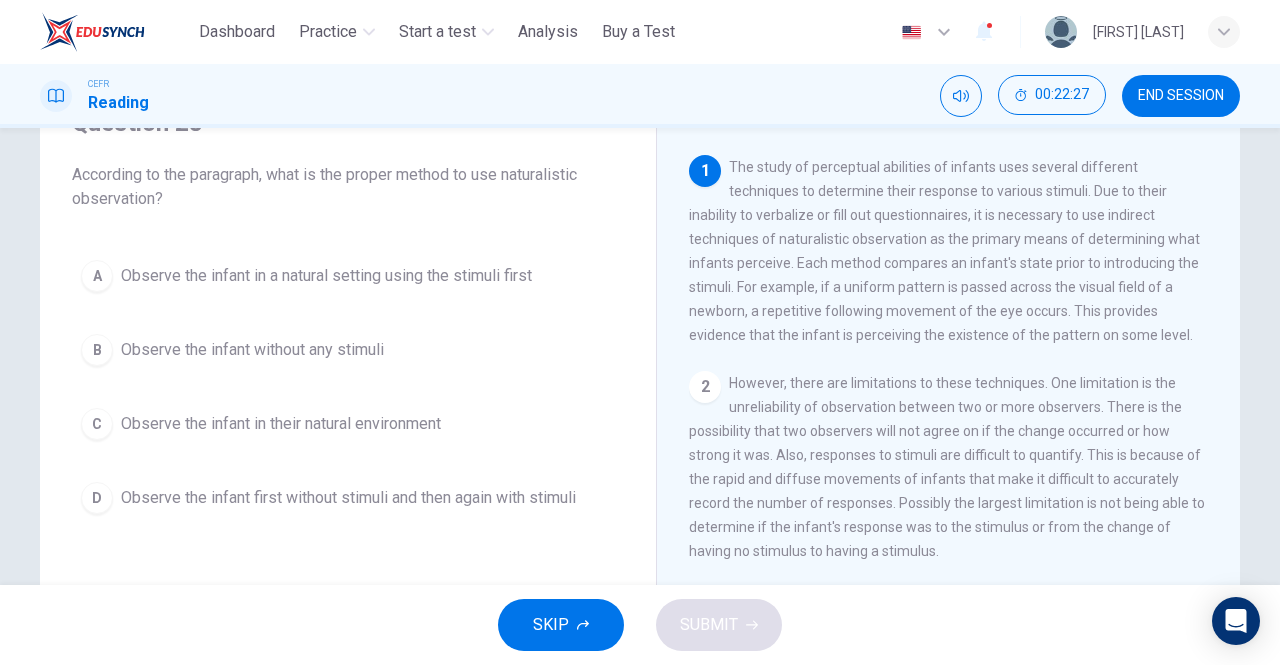 scroll, scrollTop: 96, scrollLeft: 0, axis: vertical 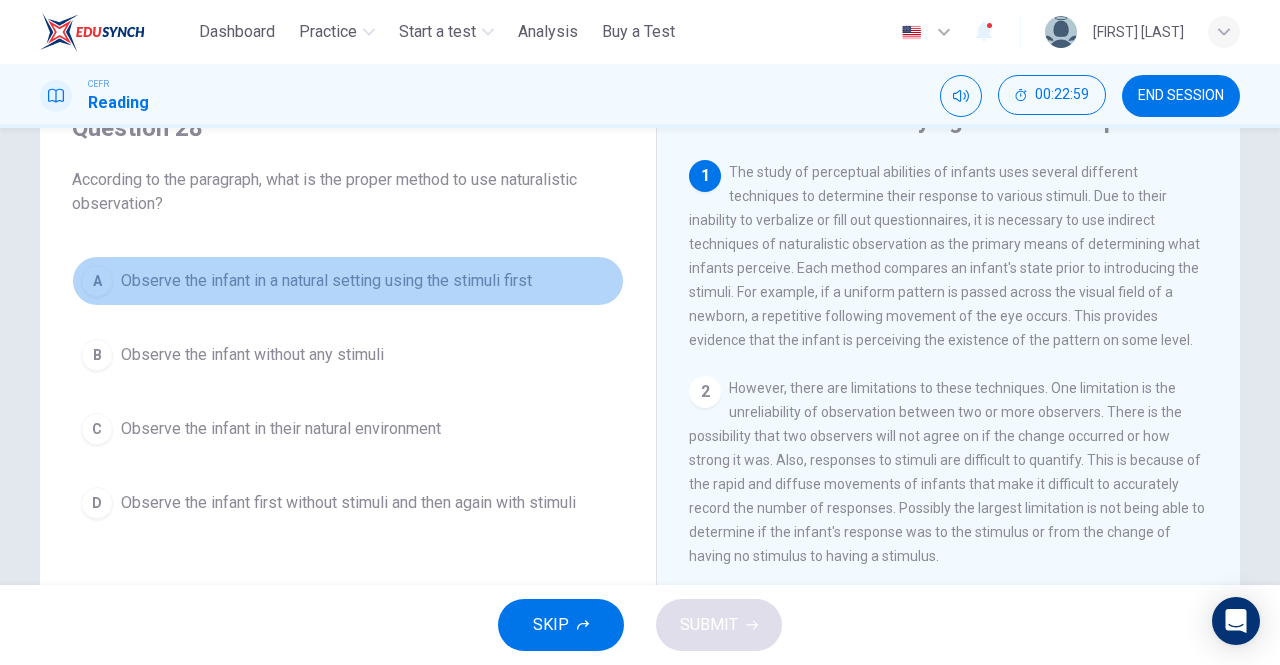 click on "Observe the infant in a natural setting using the stimuli first" at bounding box center (326, 281) 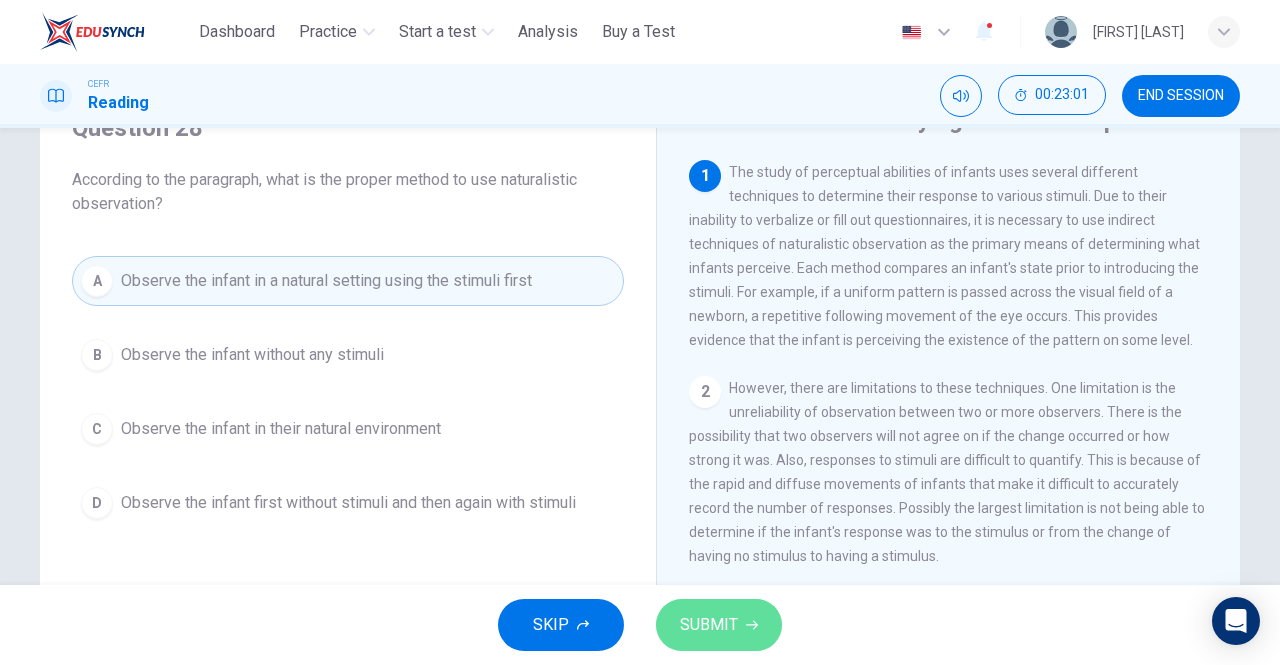 click on "SUBMIT" at bounding box center [719, 625] 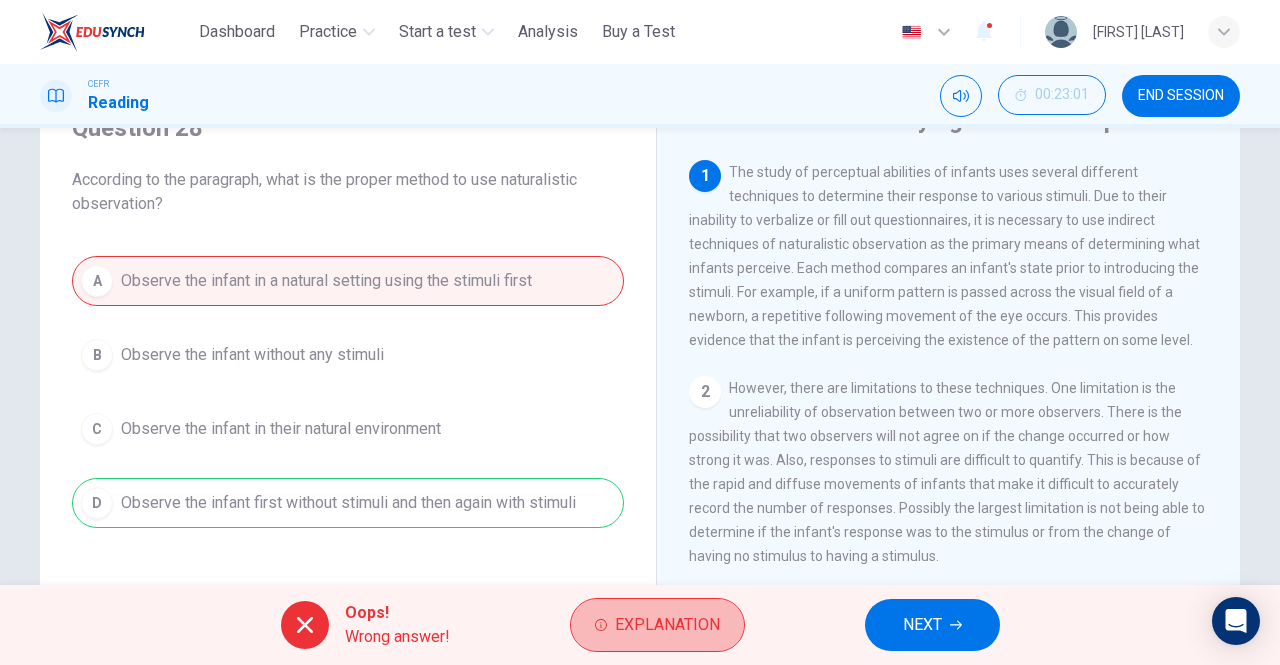 click on "Explanation" at bounding box center [667, 625] 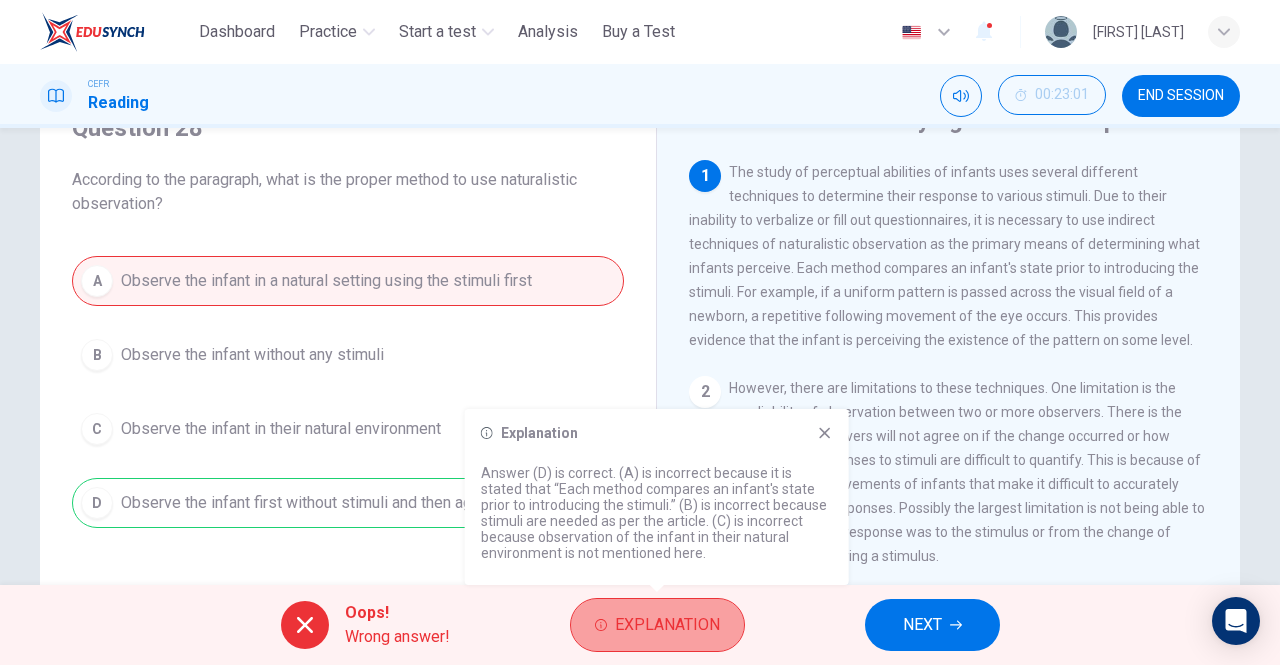 click on "Explanation" at bounding box center [667, 625] 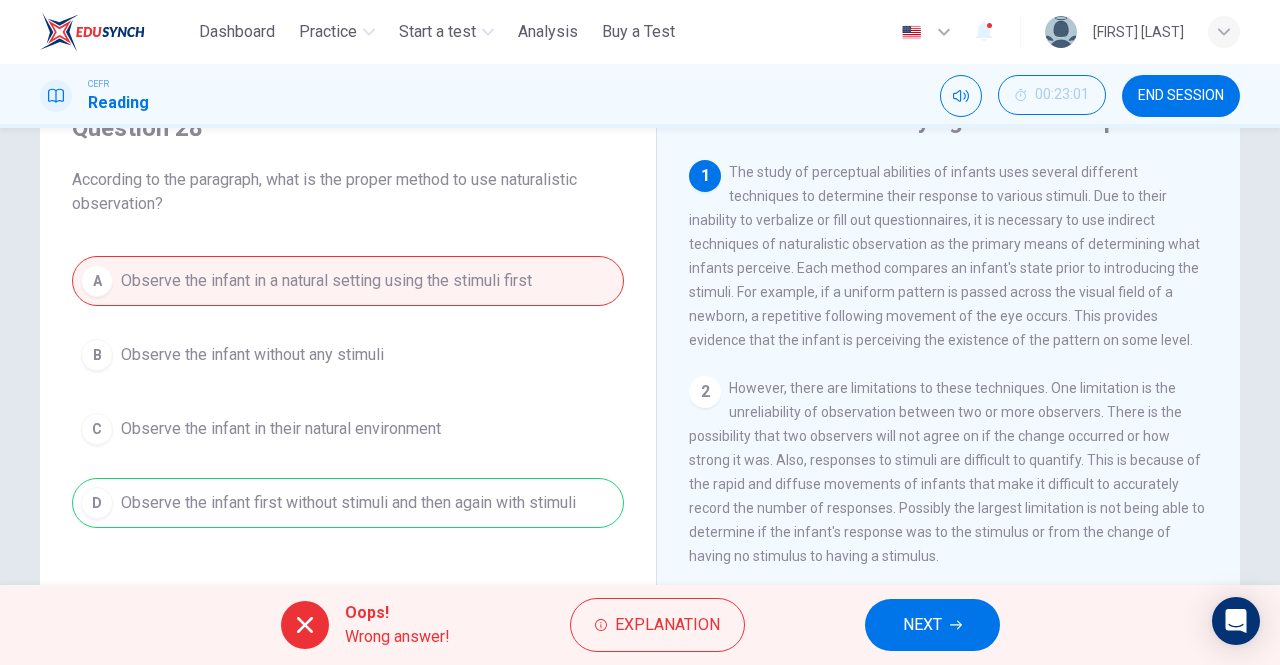 drag, startPoint x: 773, startPoint y: 295, endPoint x: 998, endPoint y: 291, distance: 225.03555 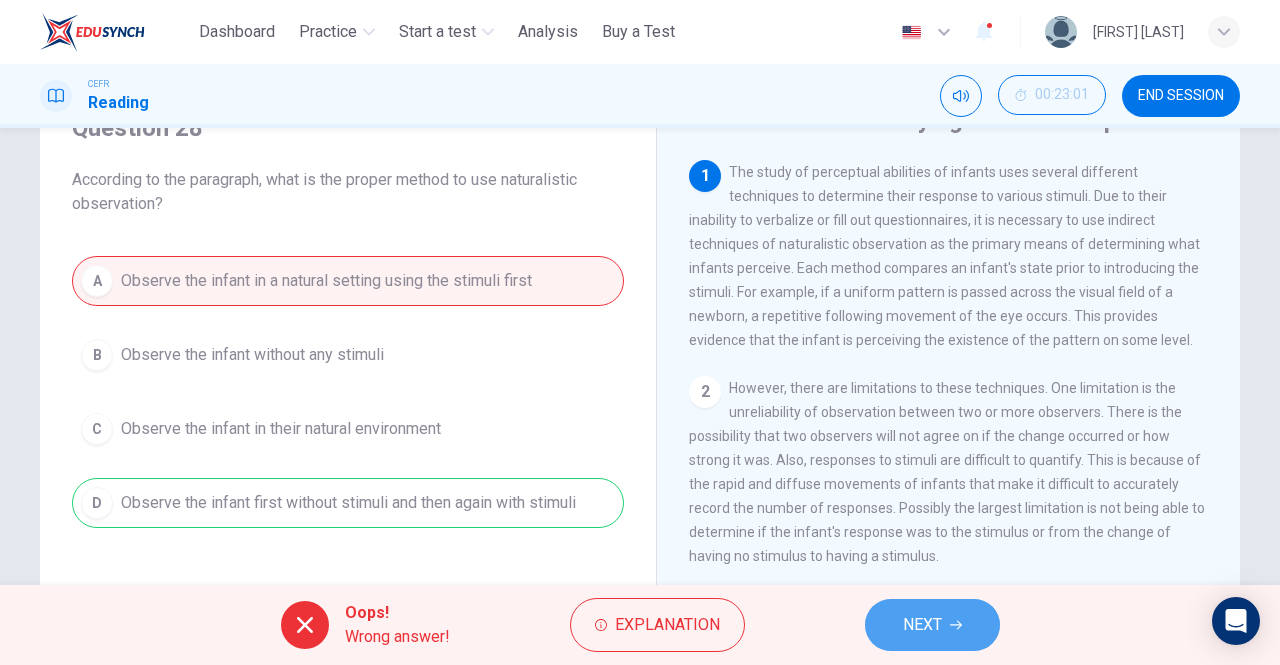 click on "NEXT" at bounding box center [922, 625] 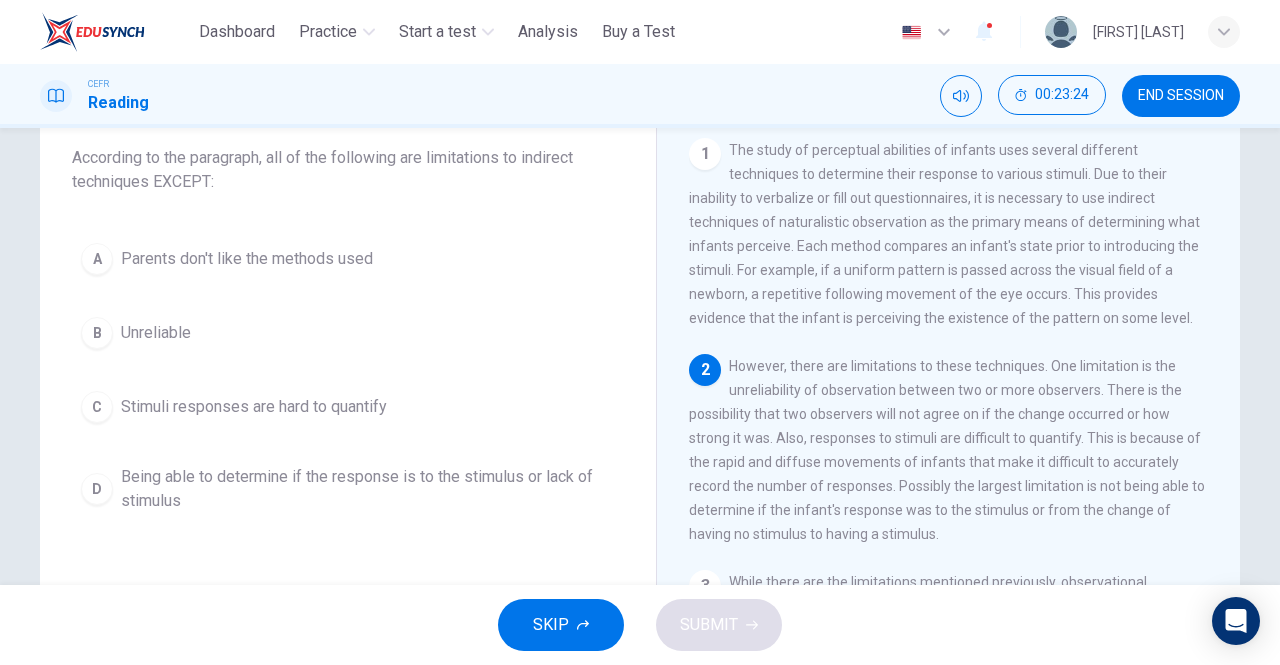 scroll, scrollTop: 117, scrollLeft: 0, axis: vertical 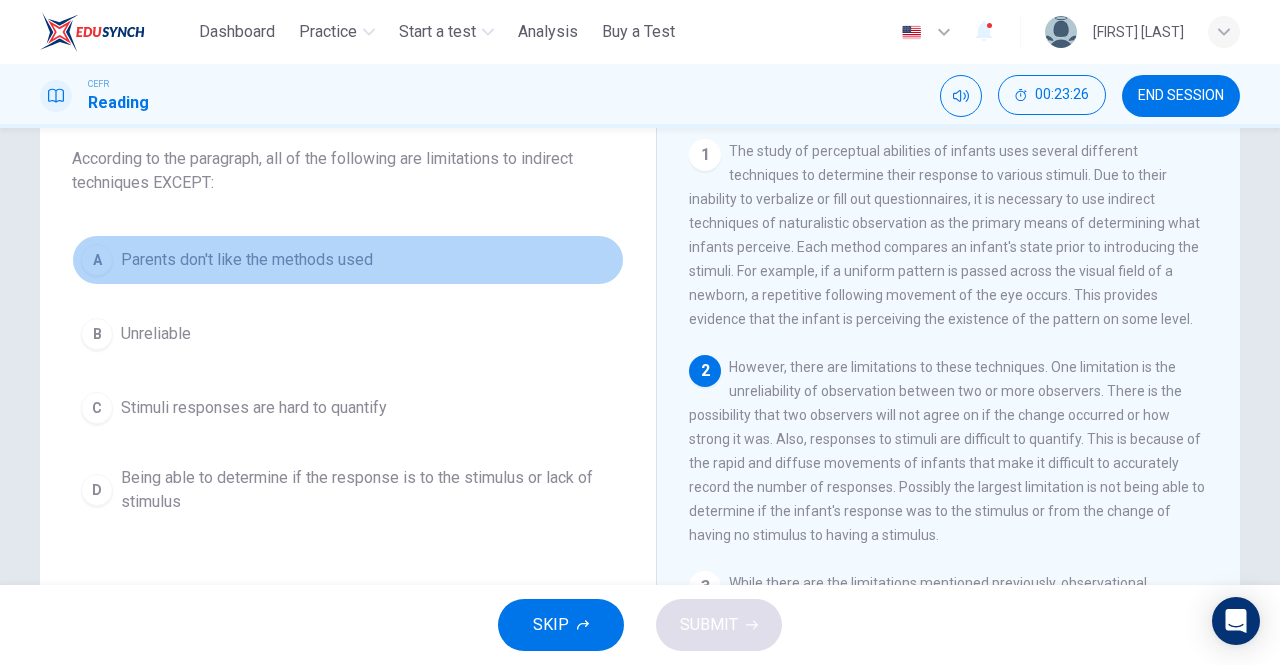 click on "A" at bounding box center [97, 260] 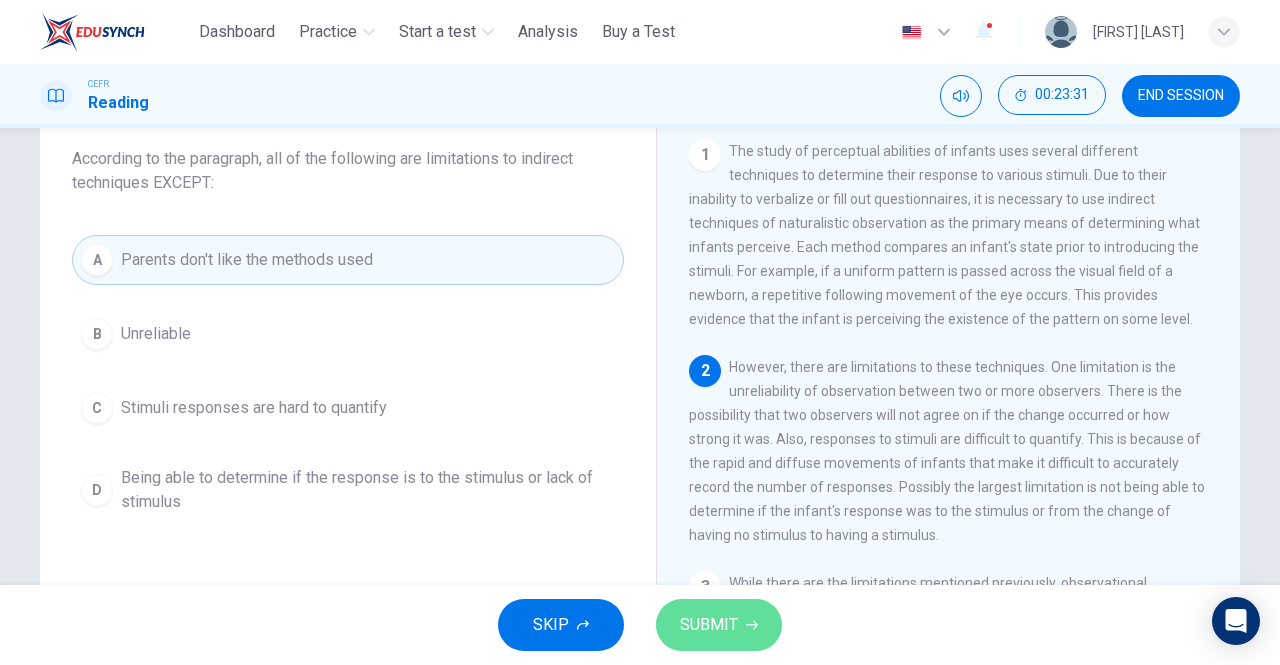 click on "SUBMIT" at bounding box center [719, 625] 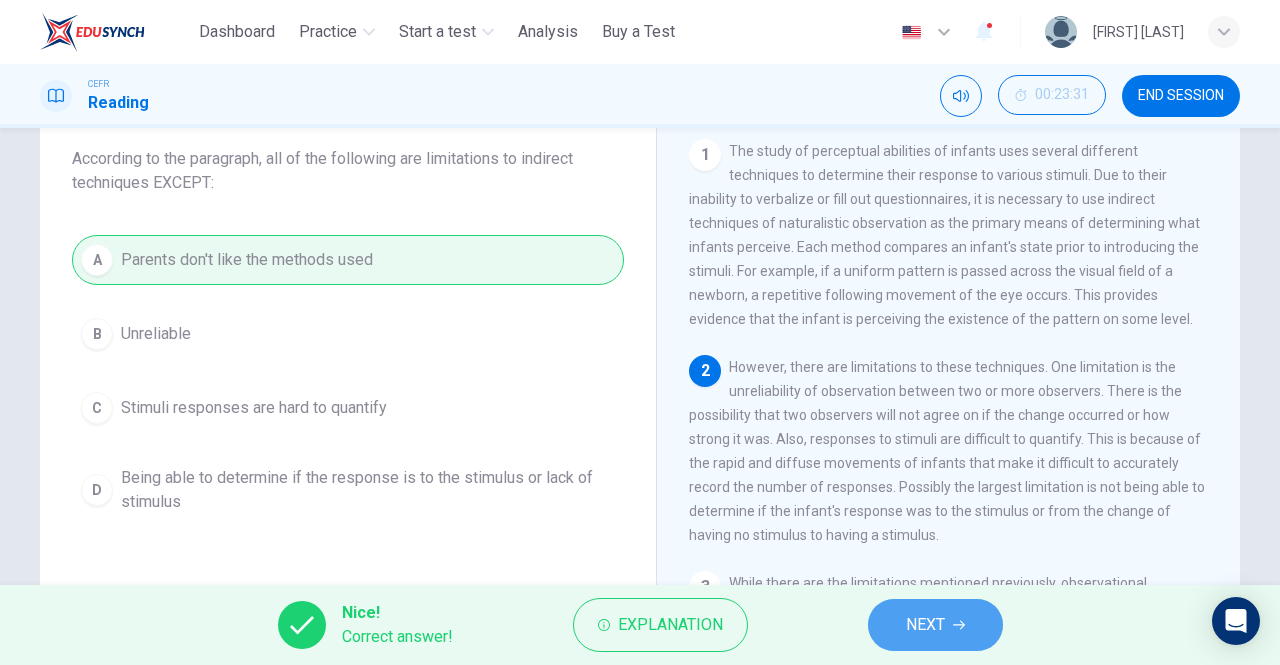click on "NEXT" at bounding box center [935, 625] 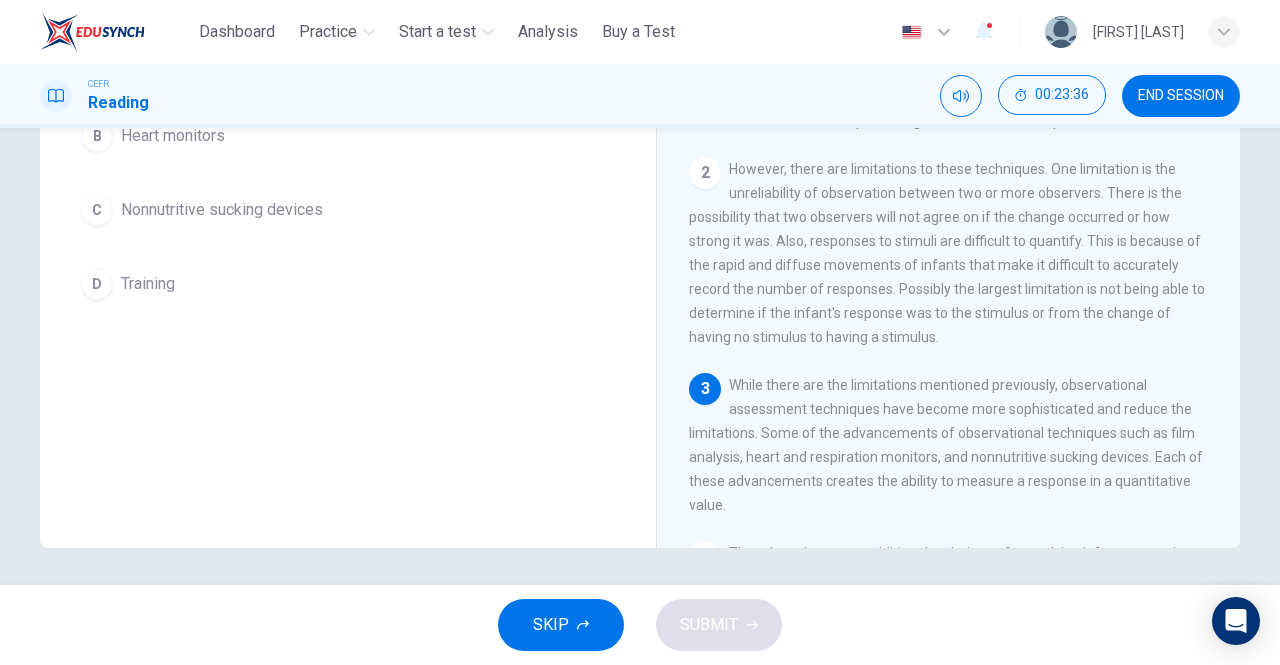 scroll, scrollTop: 318, scrollLeft: 0, axis: vertical 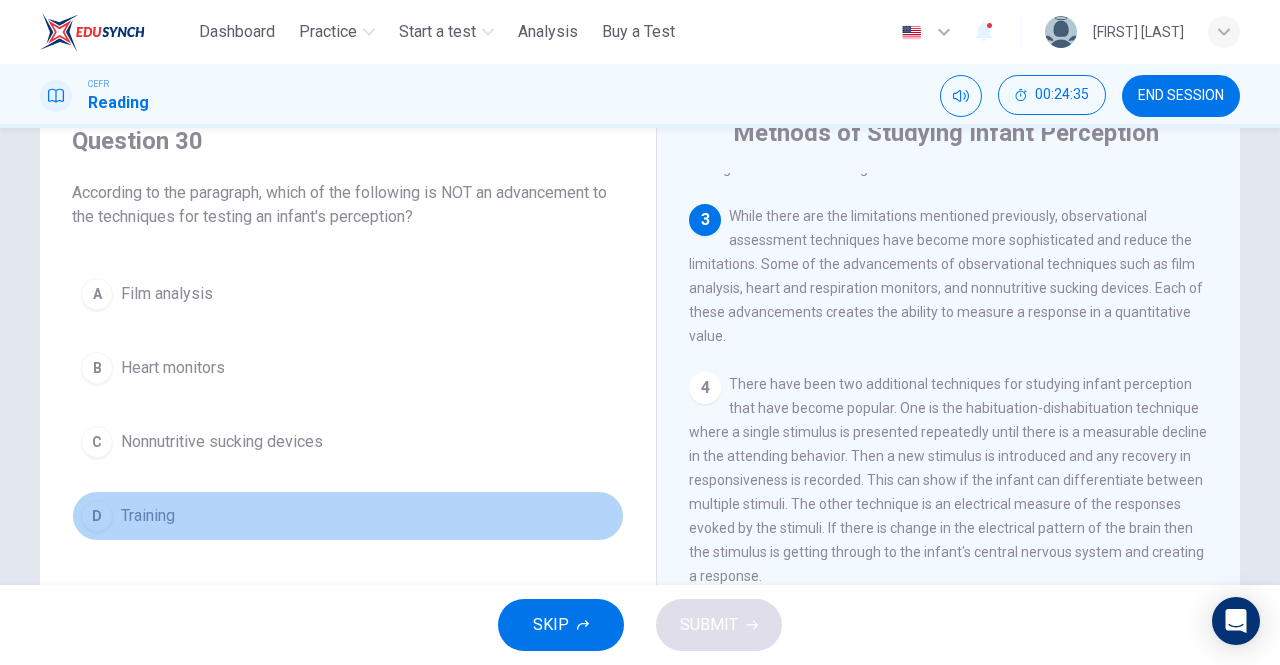 click on "D Training" at bounding box center (348, 516) 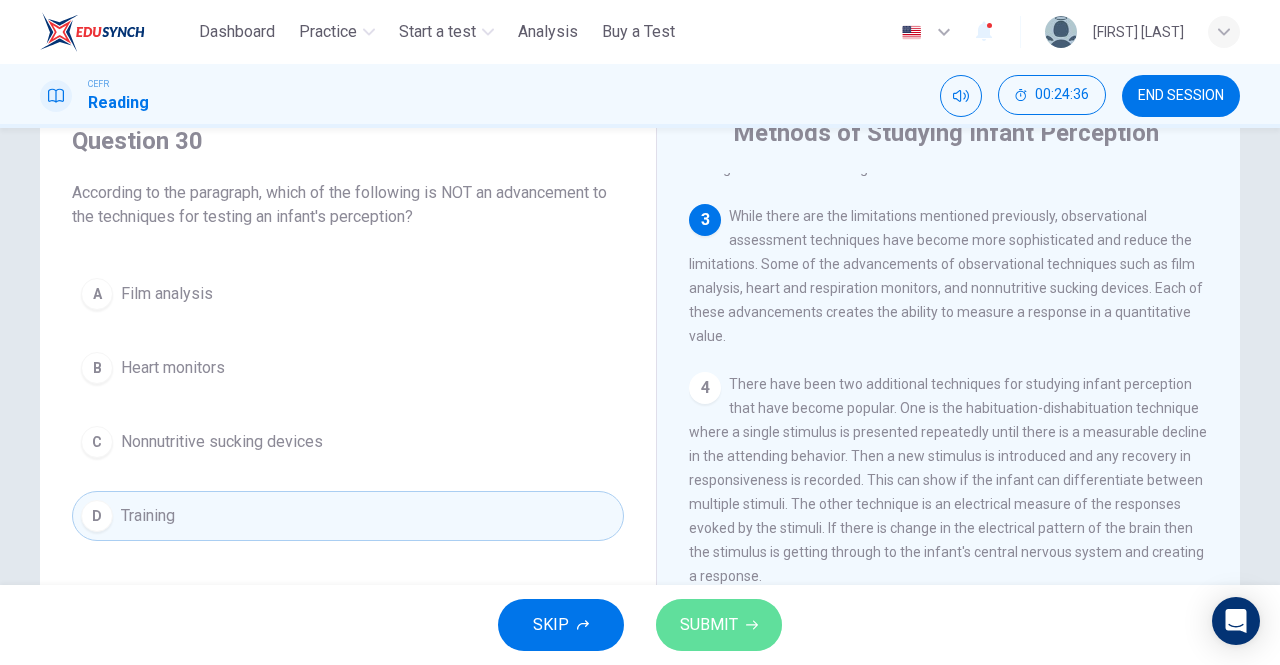 click on "SUBMIT" at bounding box center (719, 625) 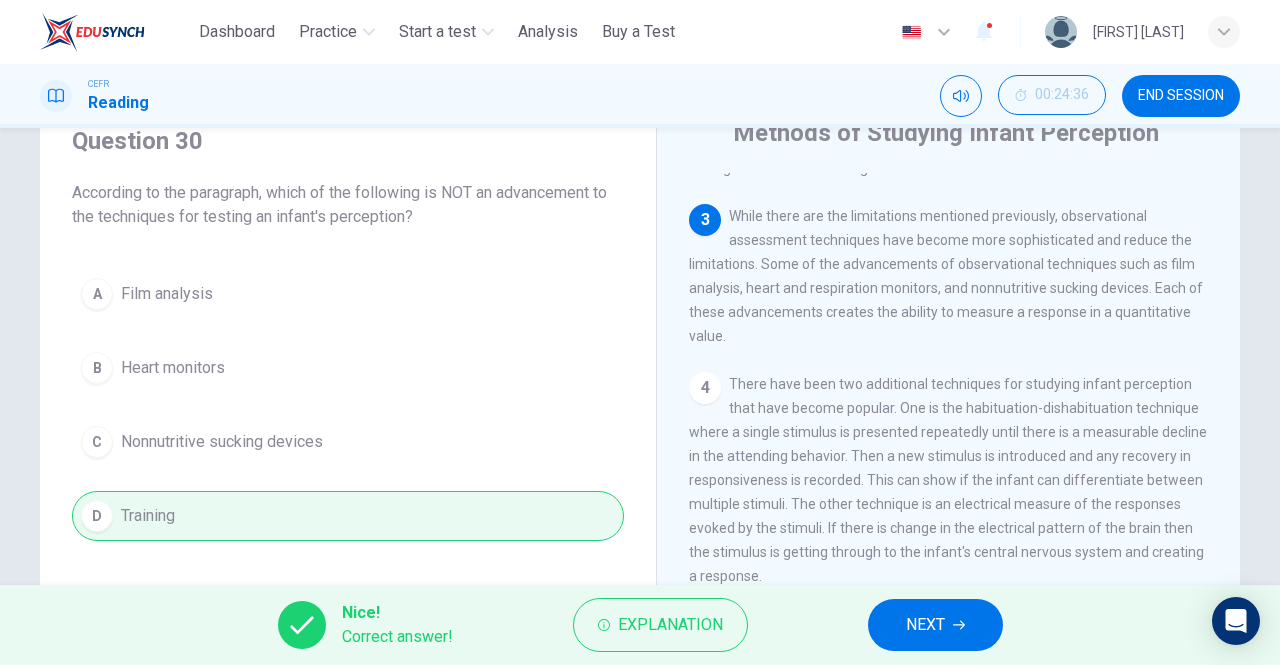 click on "NEXT" at bounding box center (935, 625) 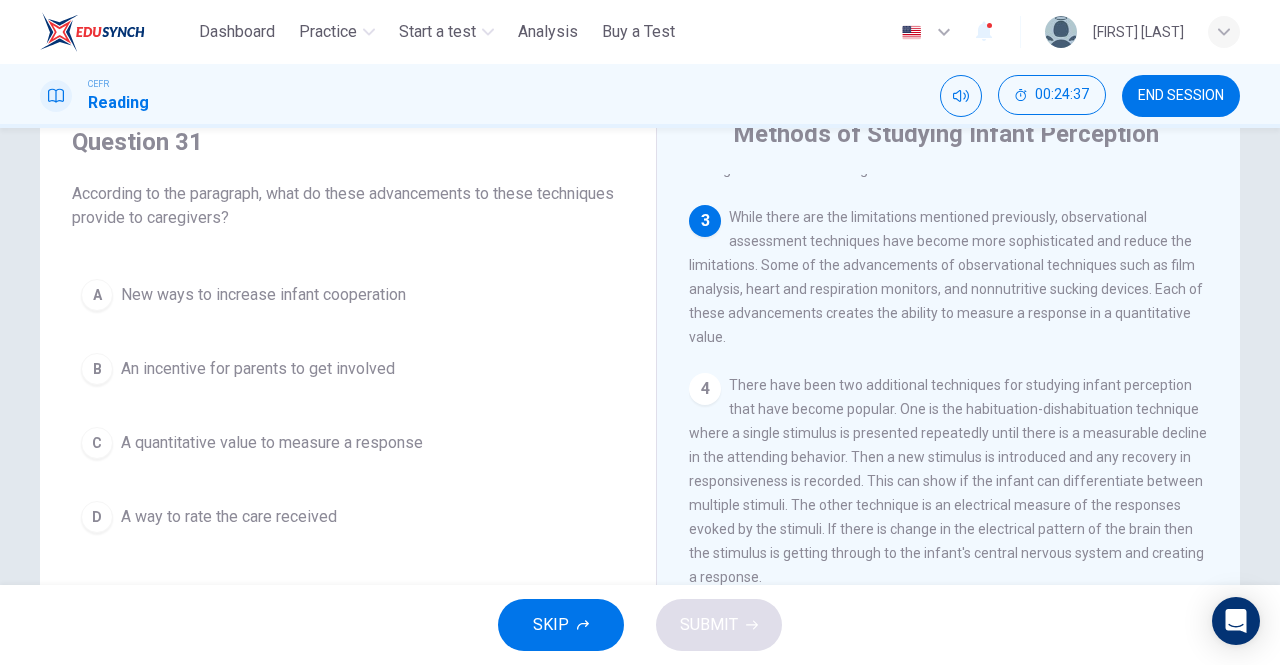 scroll, scrollTop: 81, scrollLeft: 0, axis: vertical 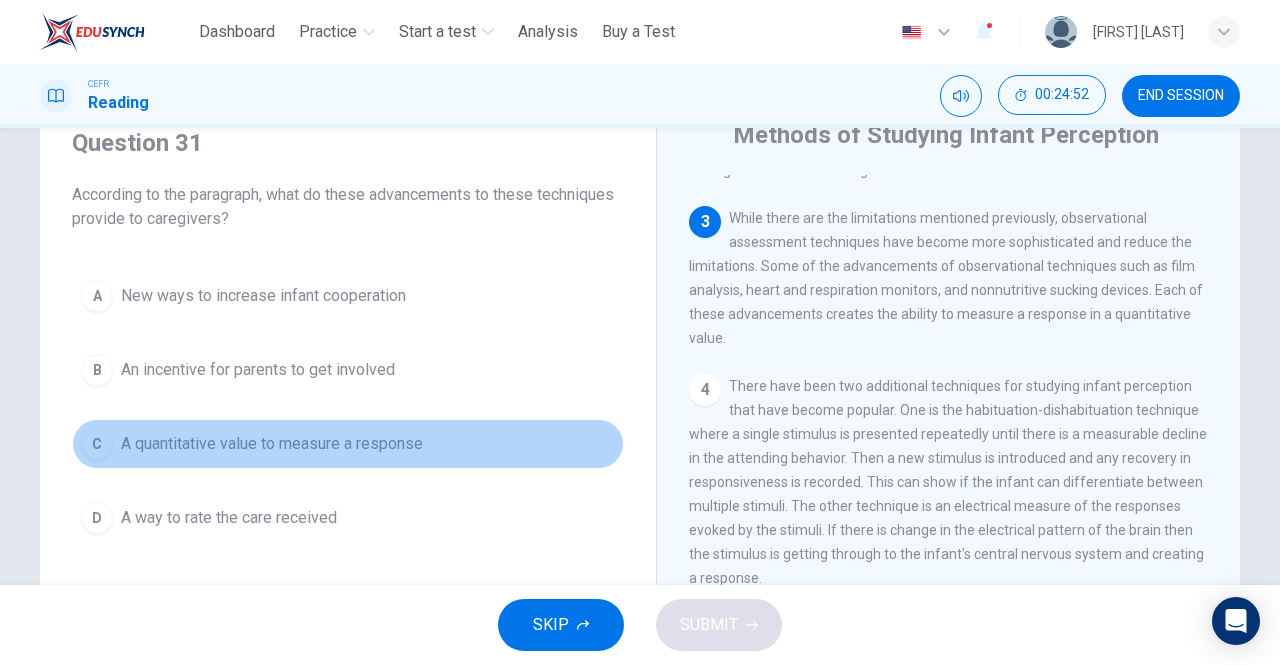 click on "A quantitative value to measure a response" at bounding box center [272, 444] 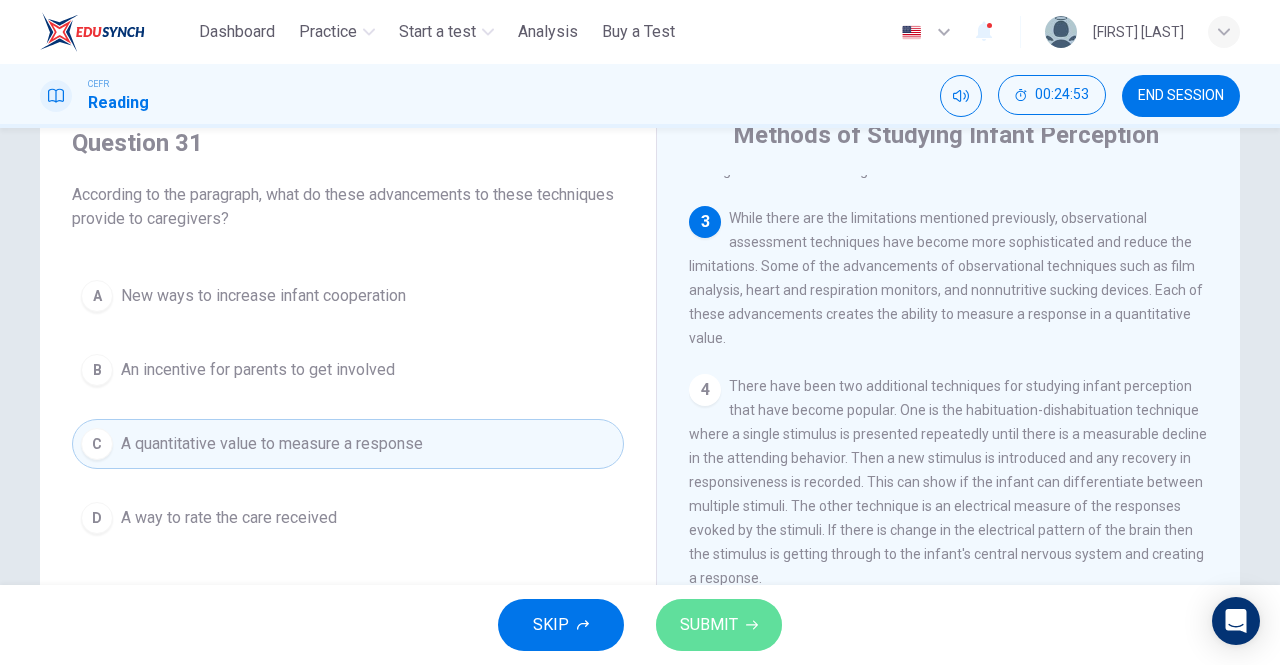 click on "SUBMIT" at bounding box center [709, 625] 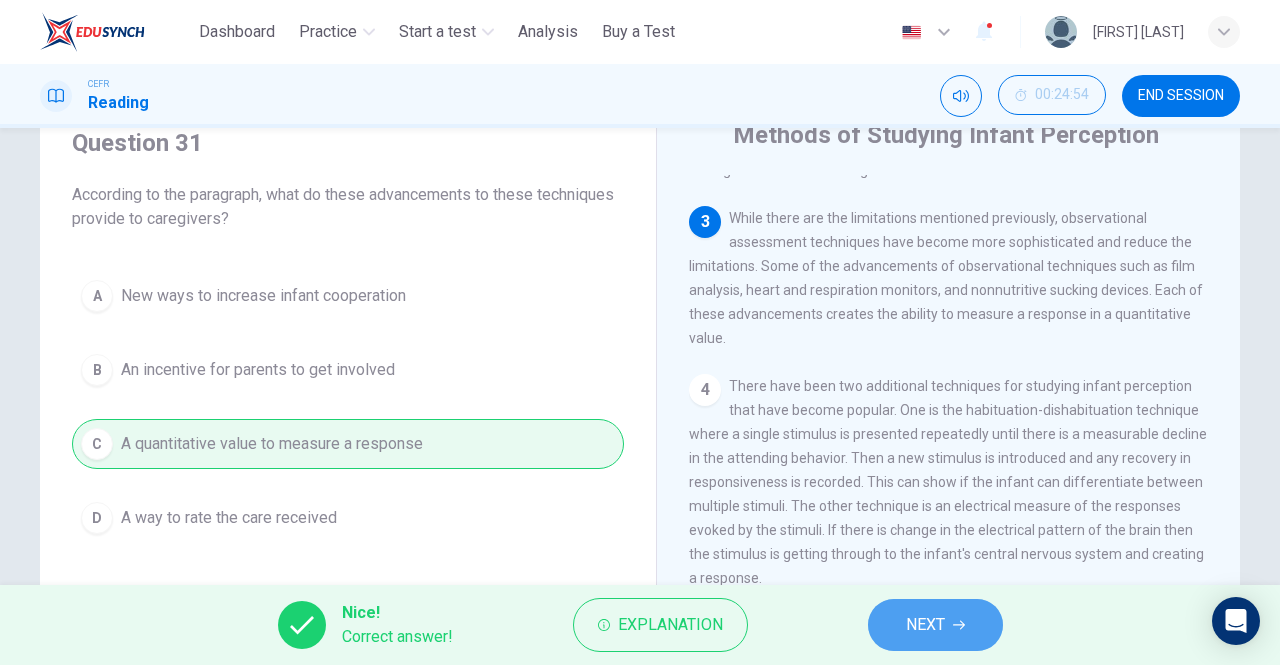 click on "NEXT" at bounding box center [925, 625] 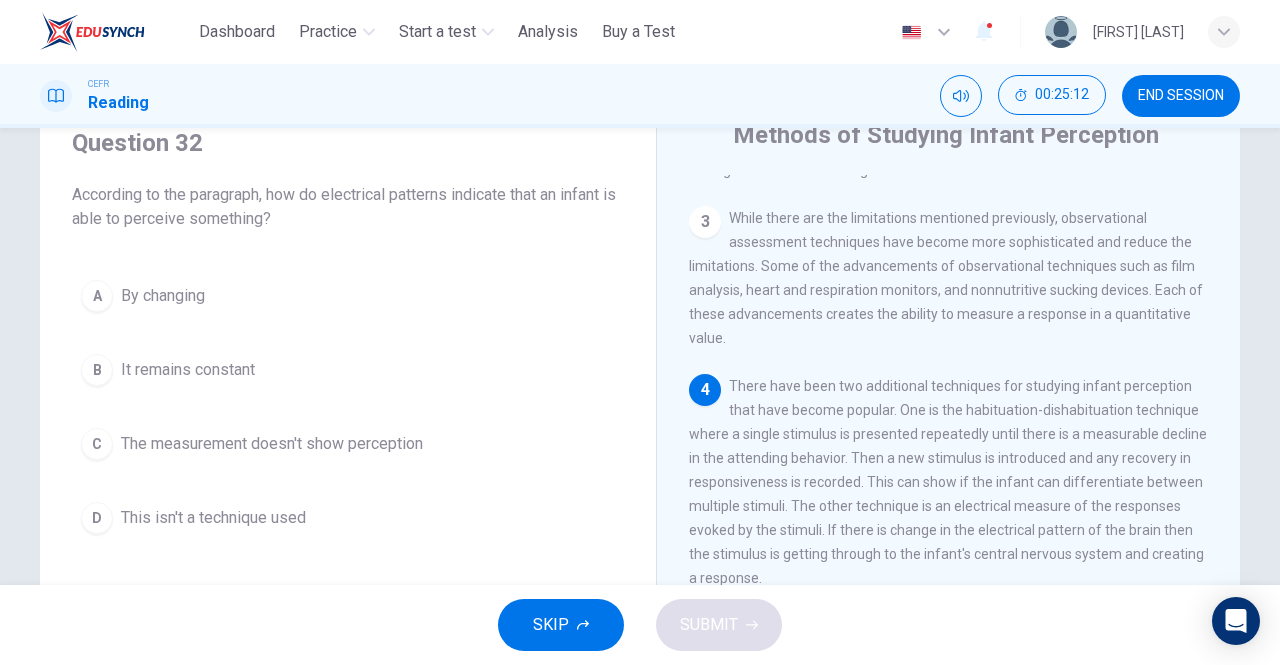 scroll, scrollTop: 425, scrollLeft: 0, axis: vertical 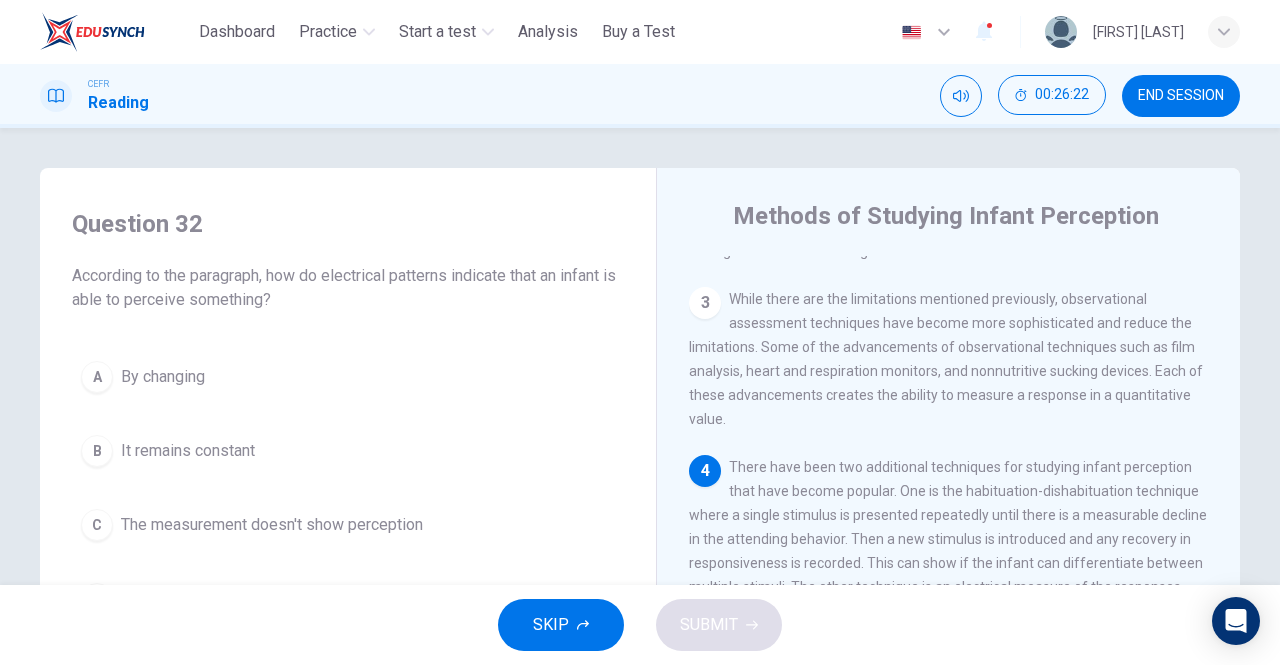 click on "While there are the limitations mentioned previously, observational assessment techniques have become more sophisticated and reduce the limitations. Some of the advancements of observational techniques such as film analysis, heart and respiration monitors, and nonnutritive sucking devices. Each of these advancements creates the ability to measure a response in a quantitative value." at bounding box center [946, 359] 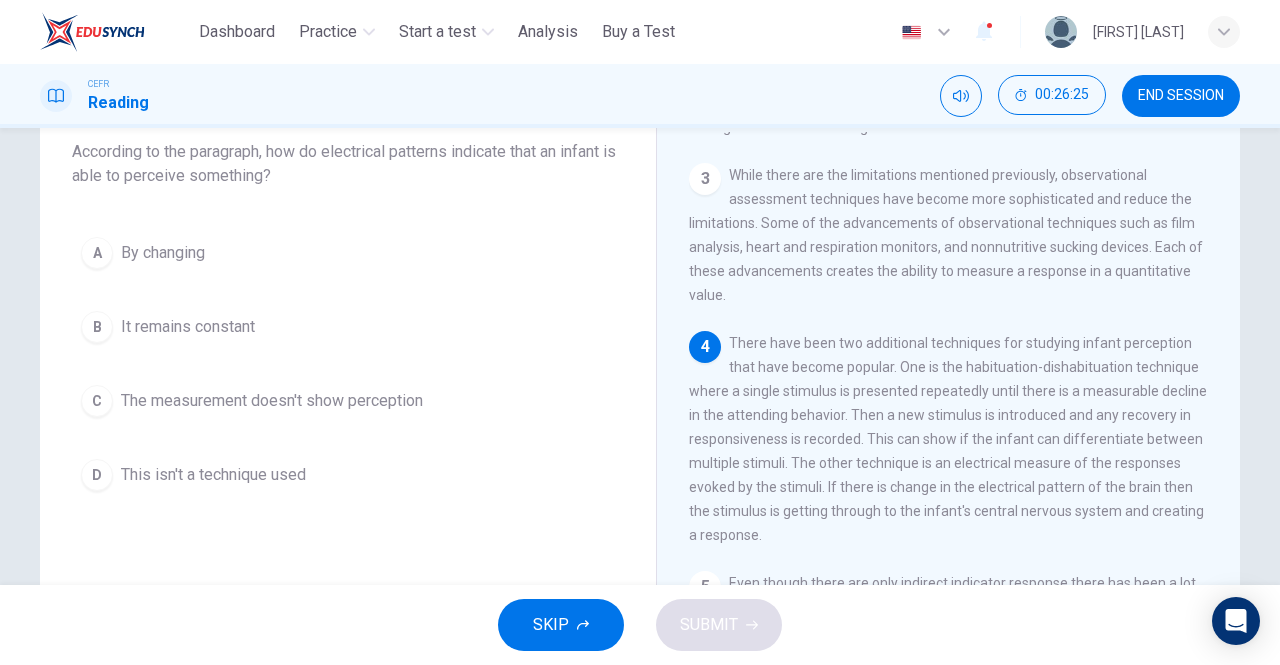 scroll, scrollTop: 125, scrollLeft: 0, axis: vertical 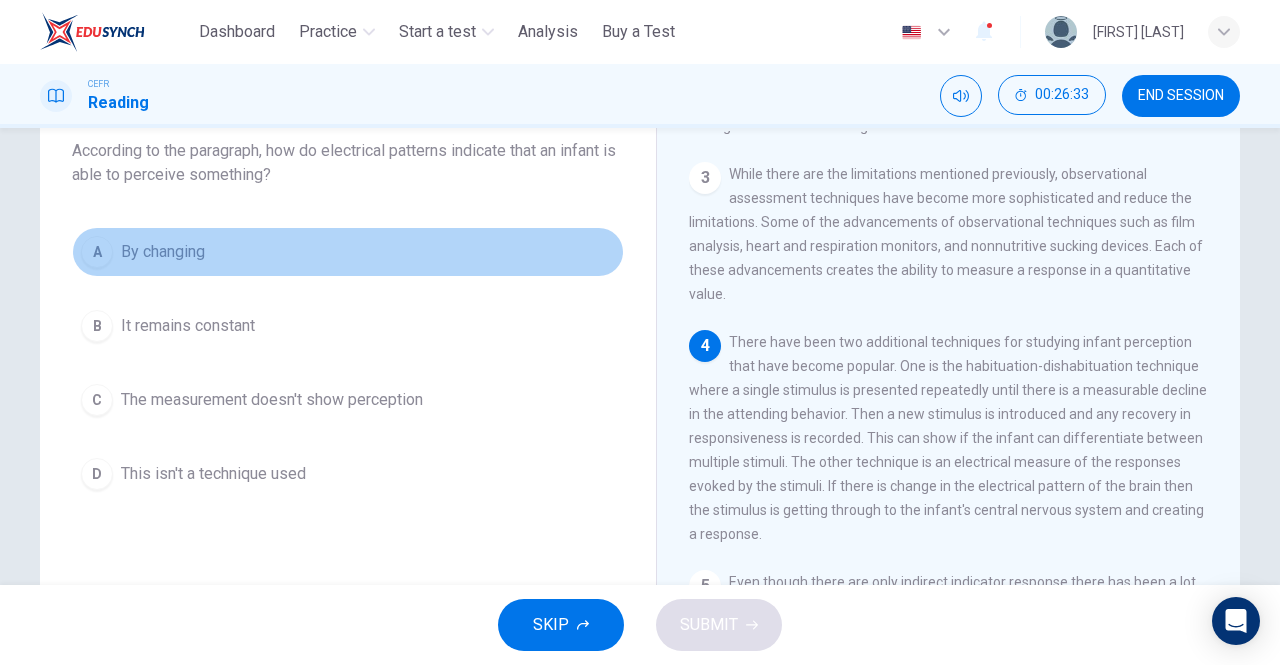 click on "A" at bounding box center [97, 252] 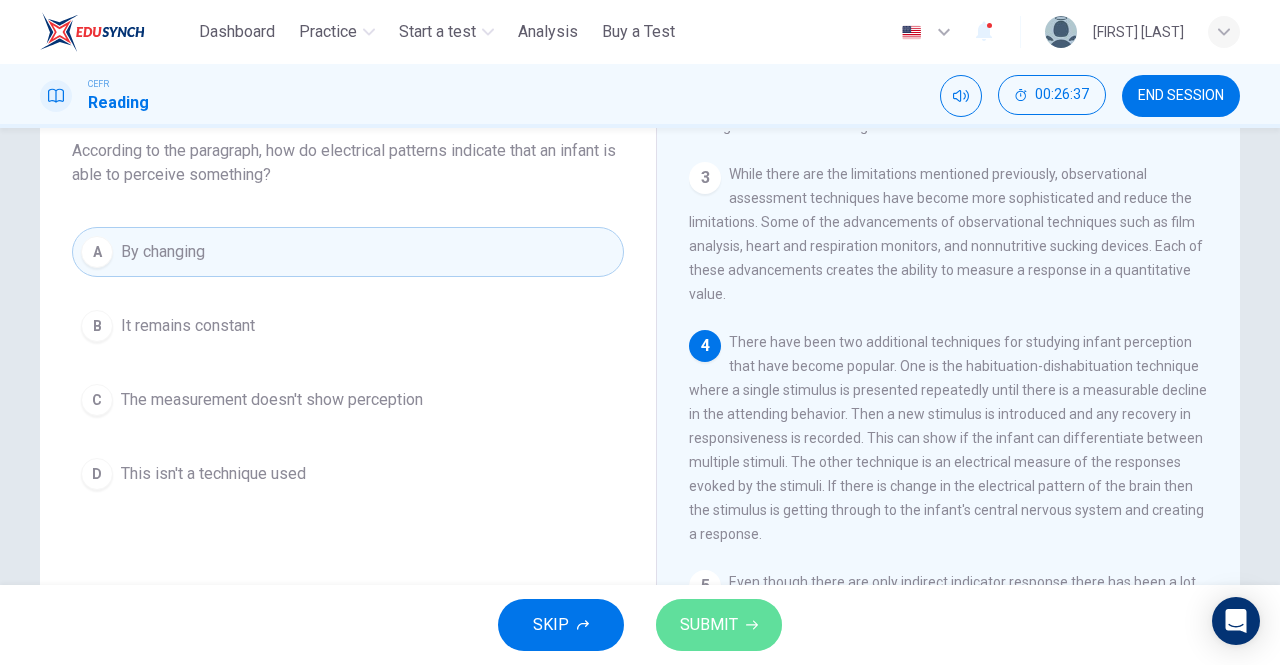 click on "SUBMIT" at bounding box center [719, 625] 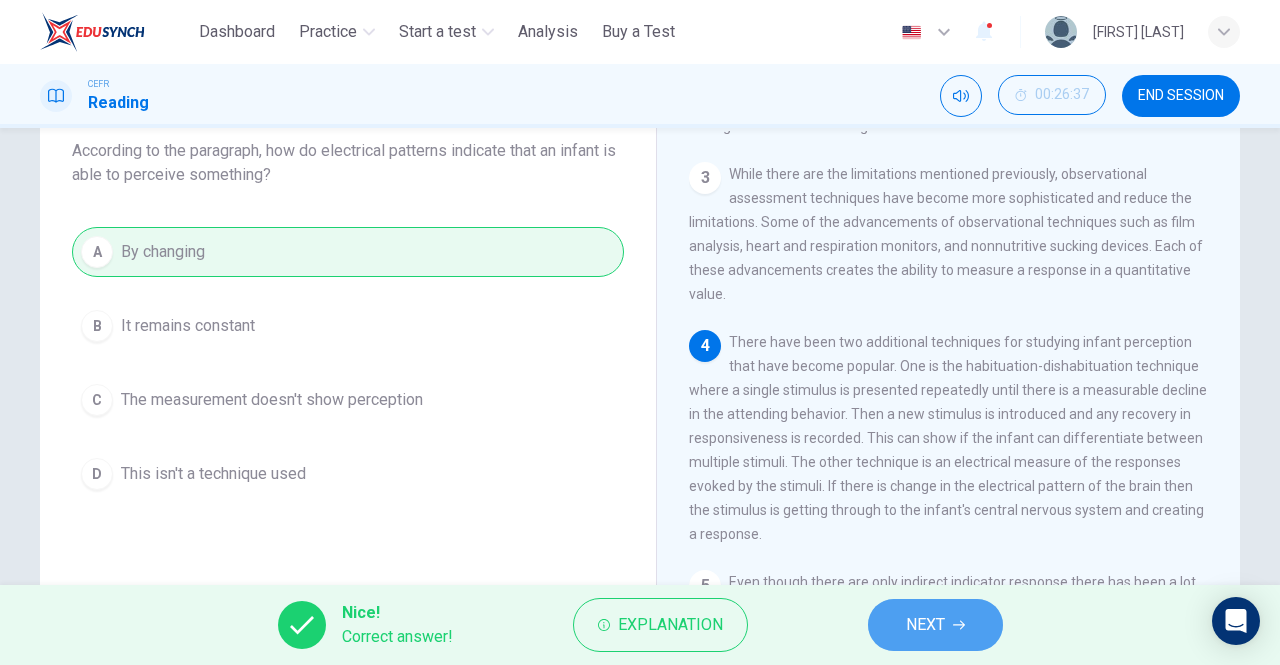 click on "NEXT" at bounding box center [935, 625] 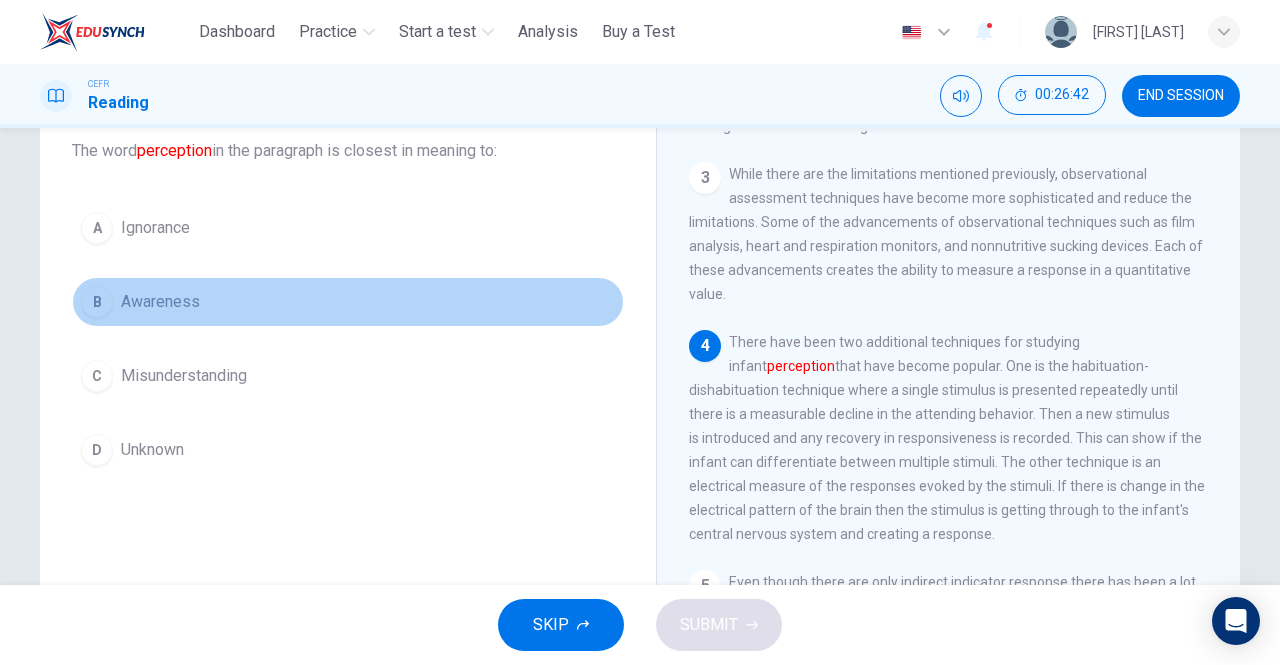 click on "B" at bounding box center [97, 302] 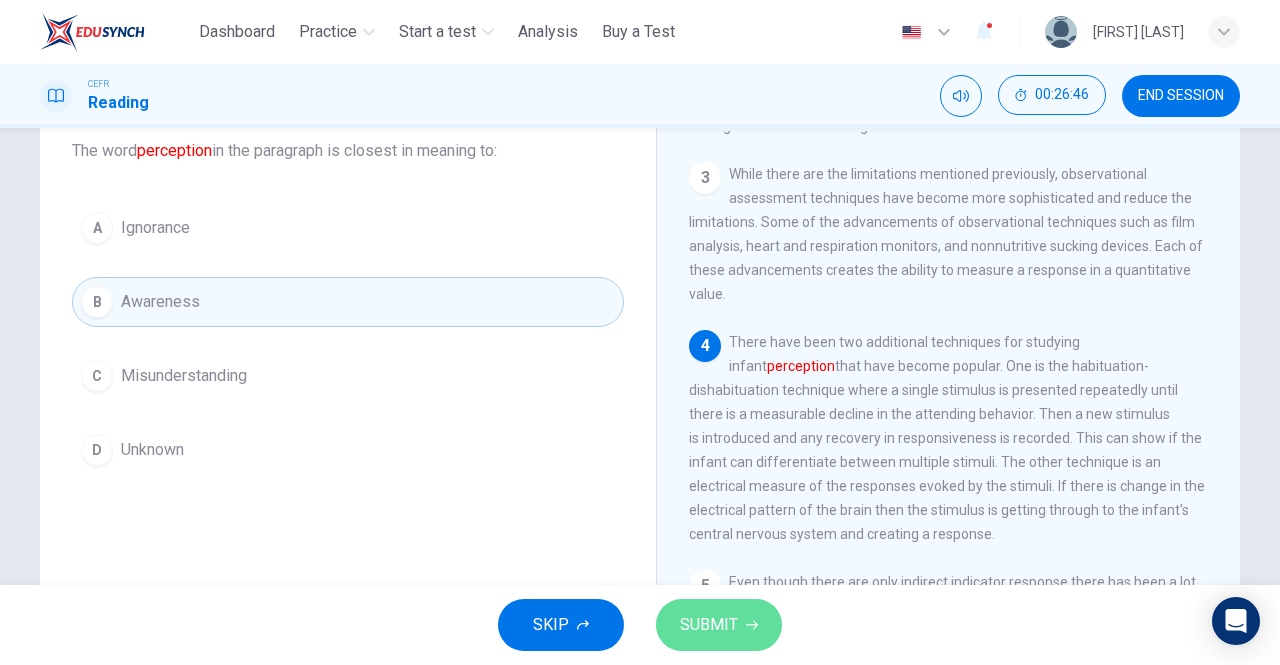 click on "SUBMIT" at bounding box center (719, 625) 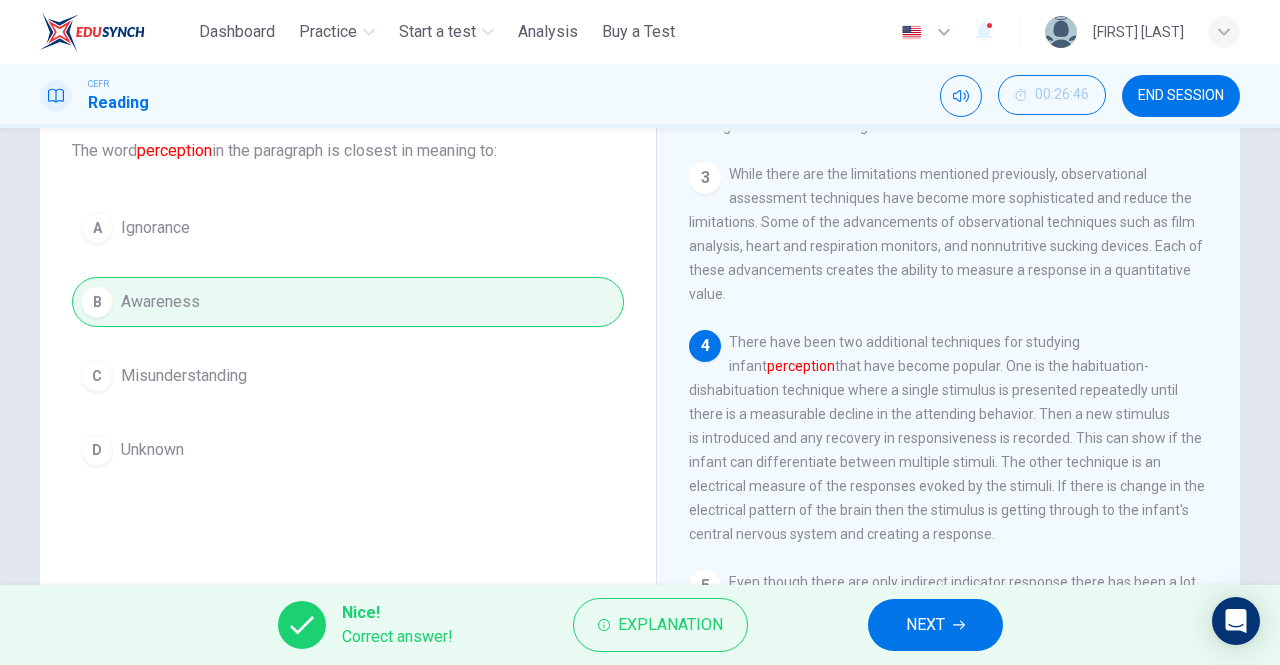 click on "NEXT" at bounding box center (925, 625) 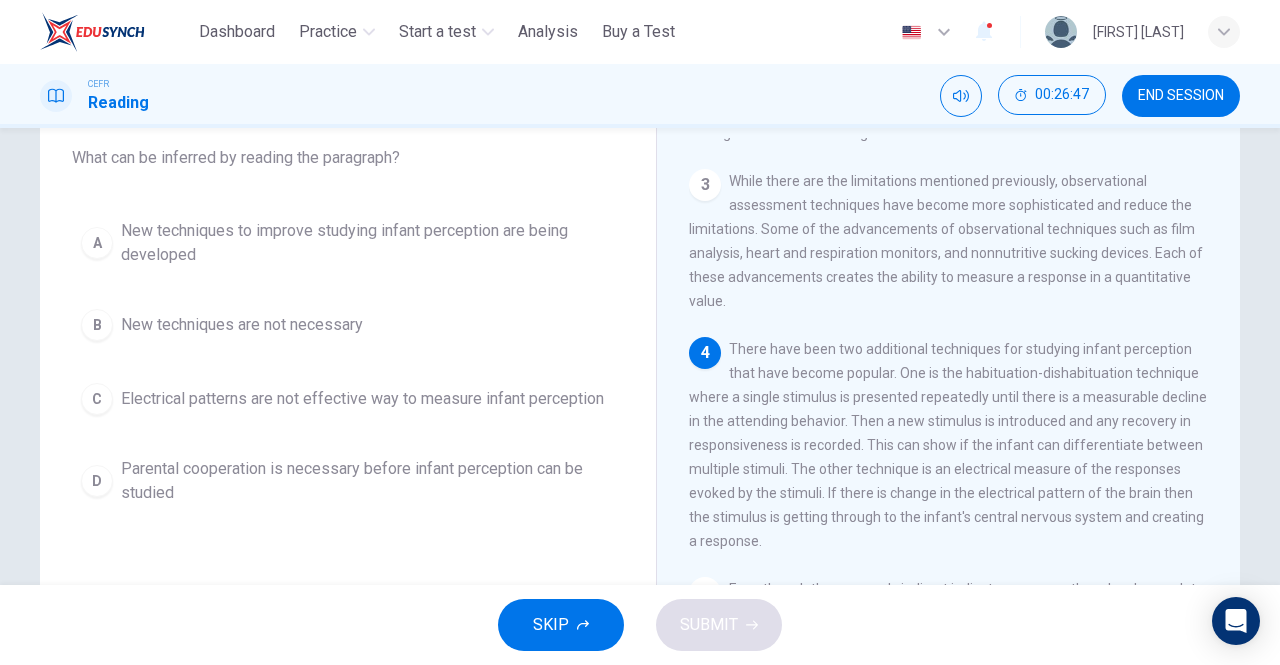 scroll, scrollTop: 119, scrollLeft: 0, axis: vertical 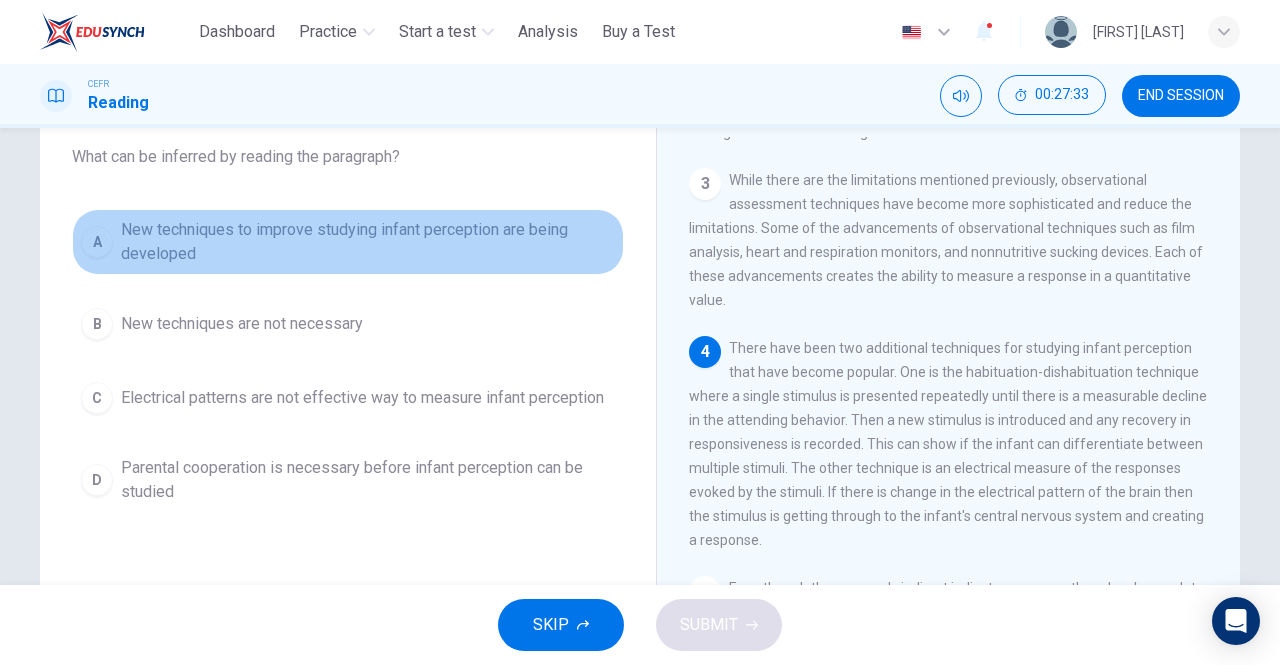click on "New techniques to improve studying infant perception are being developed" at bounding box center (368, 242) 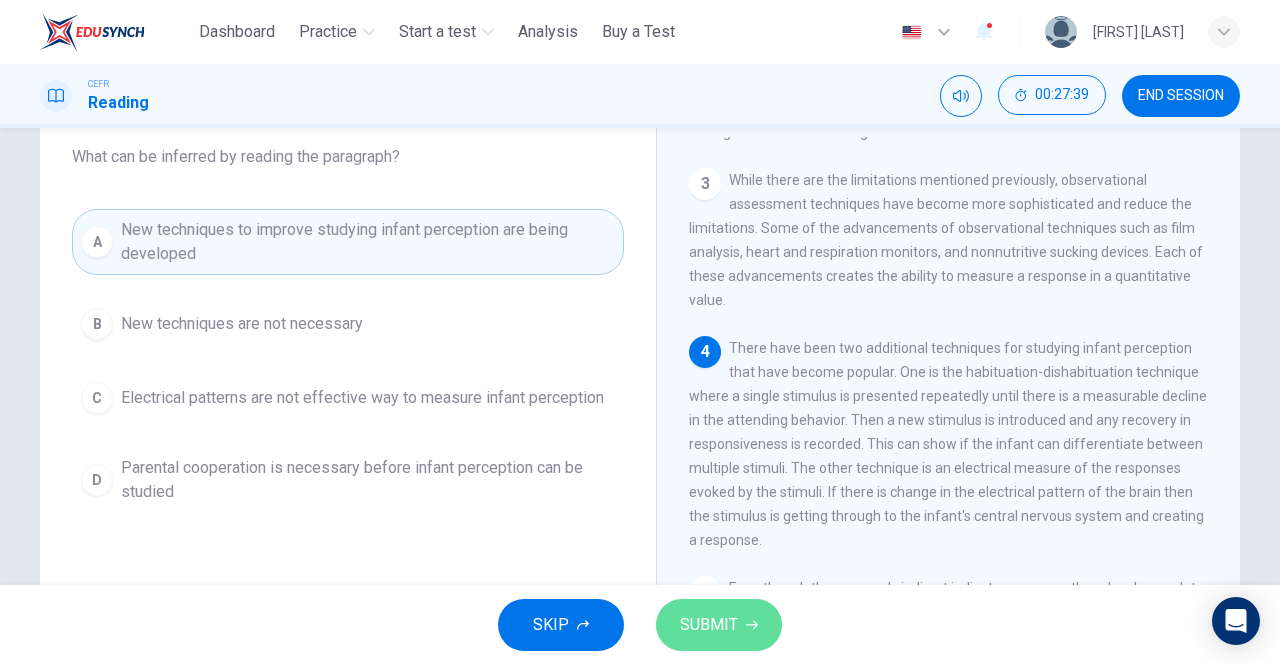 click on "SUBMIT" at bounding box center (719, 625) 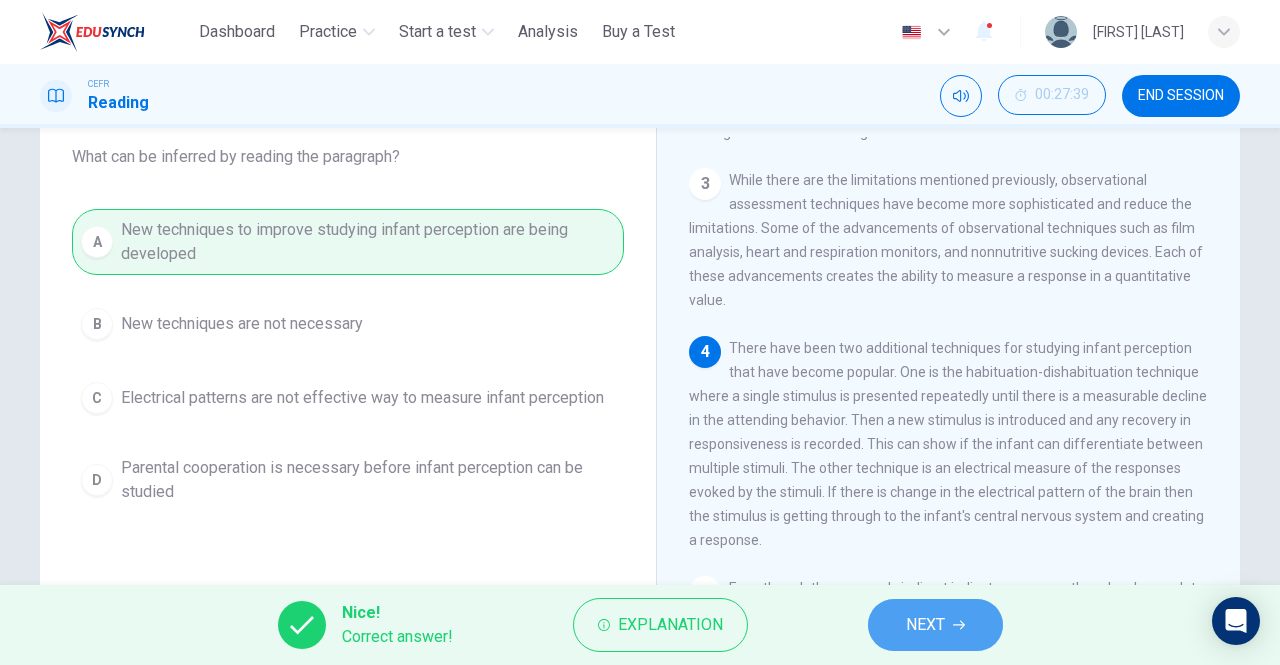 click on "NEXT" at bounding box center (925, 625) 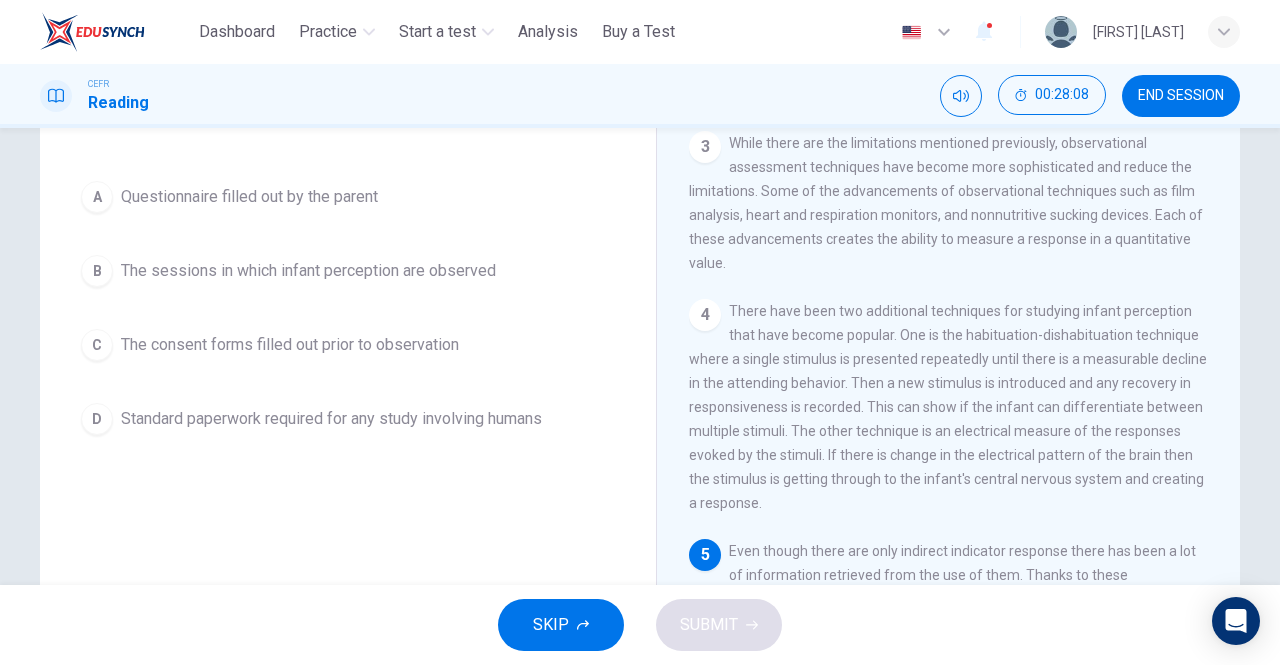 scroll, scrollTop: 155, scrollLeft: 0, axis: vertical 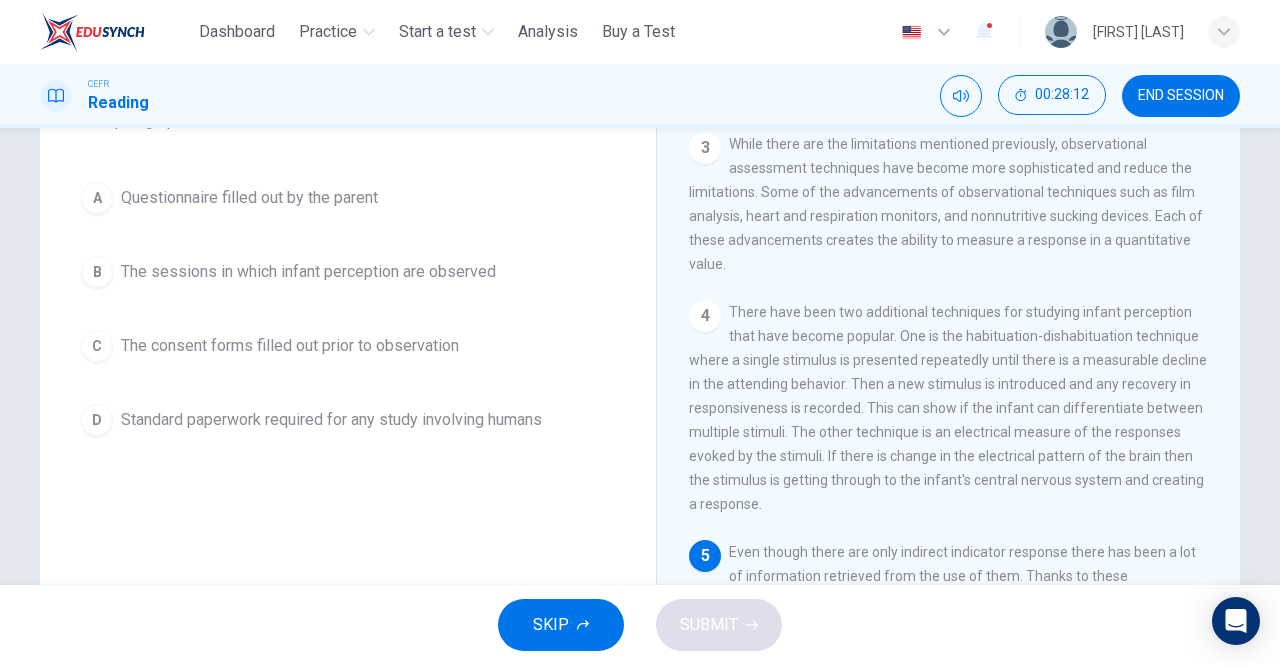 click on "The sessions in which infant perception are observed" at bounding box center (308, 272) 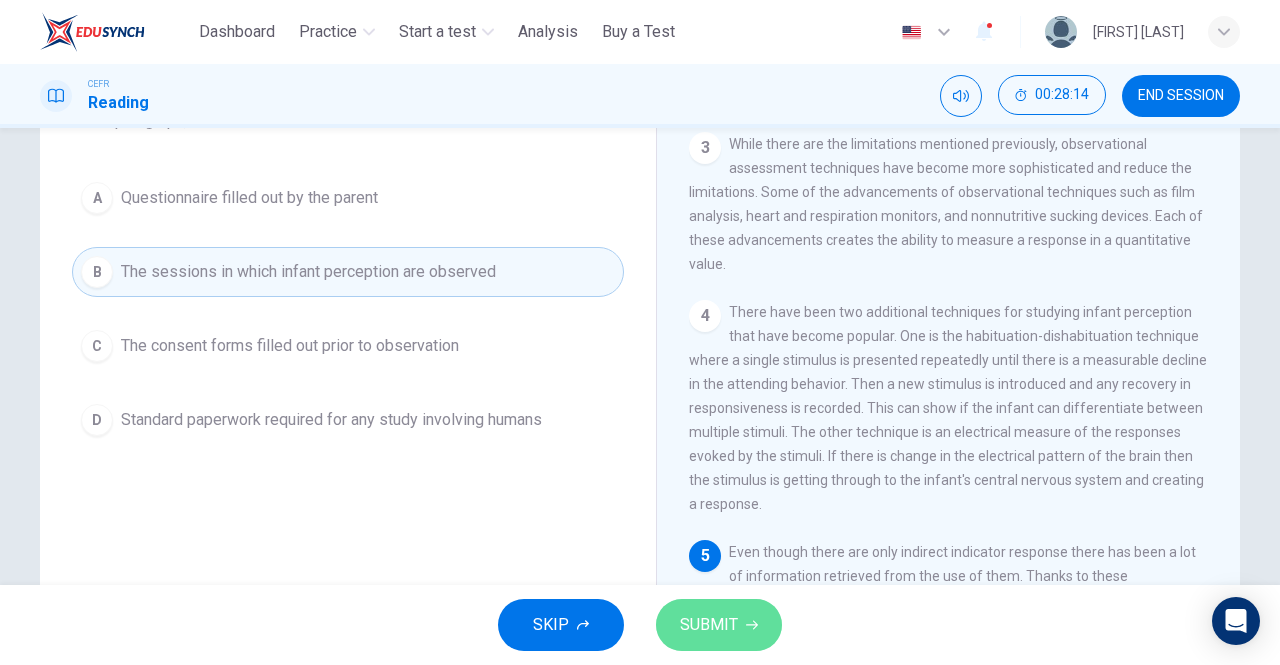 click on "SUBMIT" at bounding box center [709, 625] 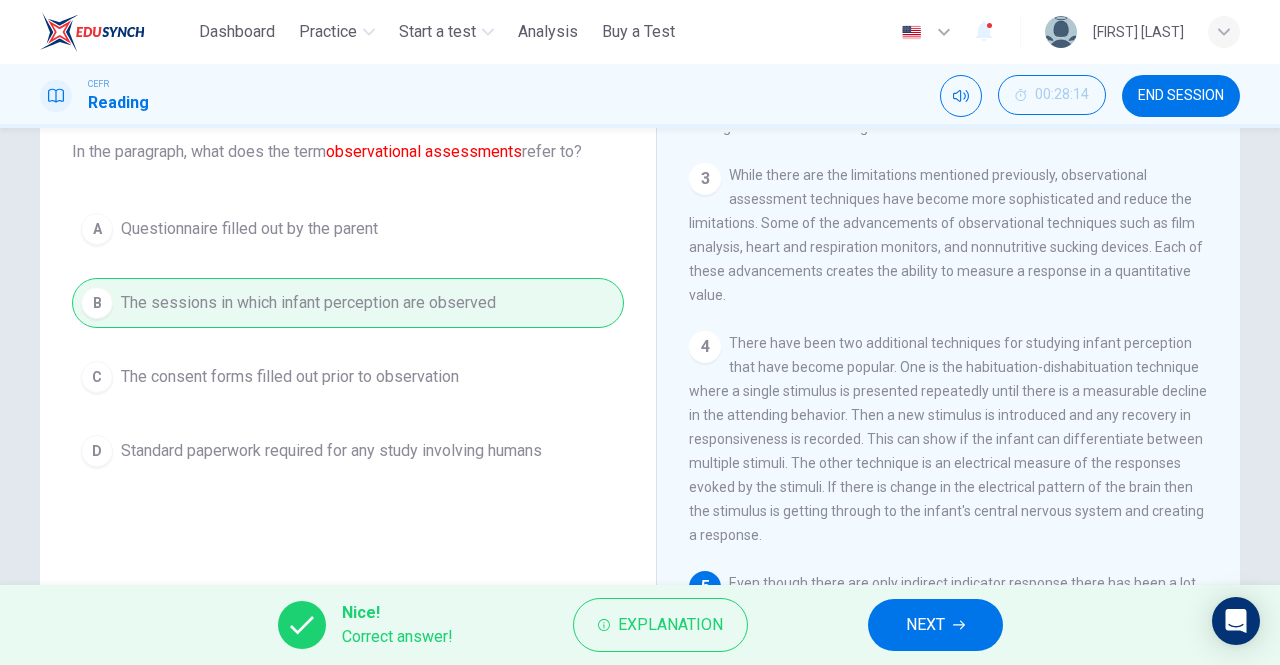 scroll, scrollTop: 121, scrollLeft: 0, axis: vertical 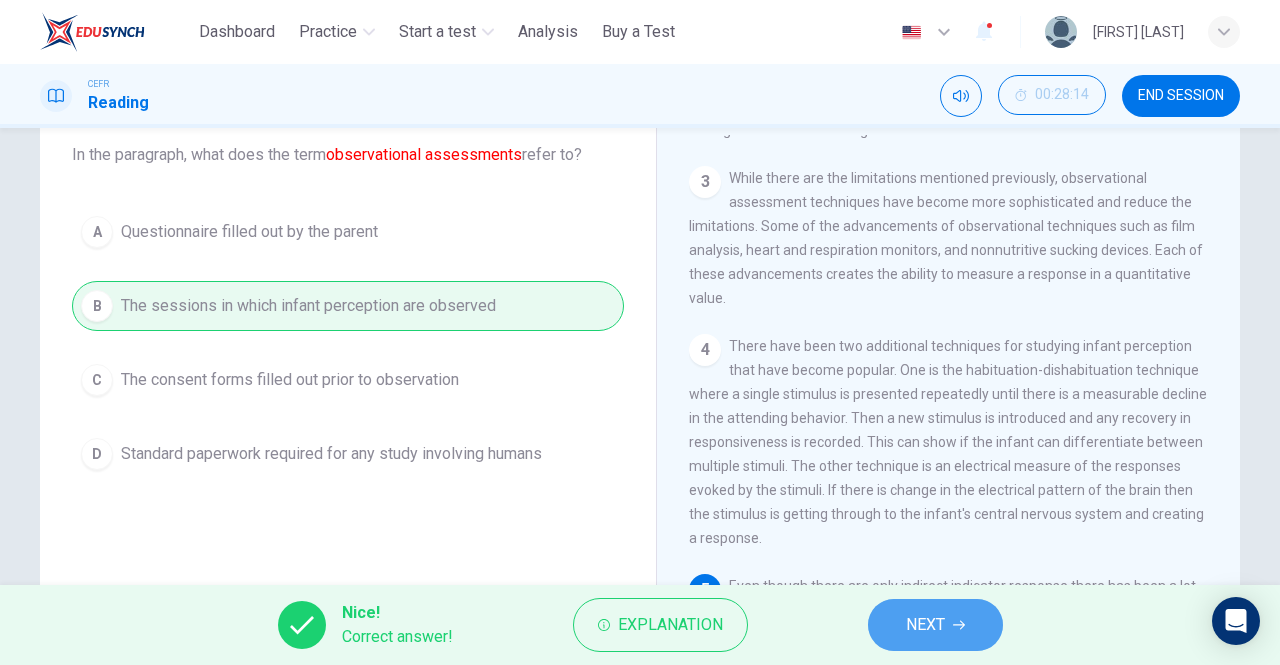 click on "NEXT" at bounding box center [925, 625] 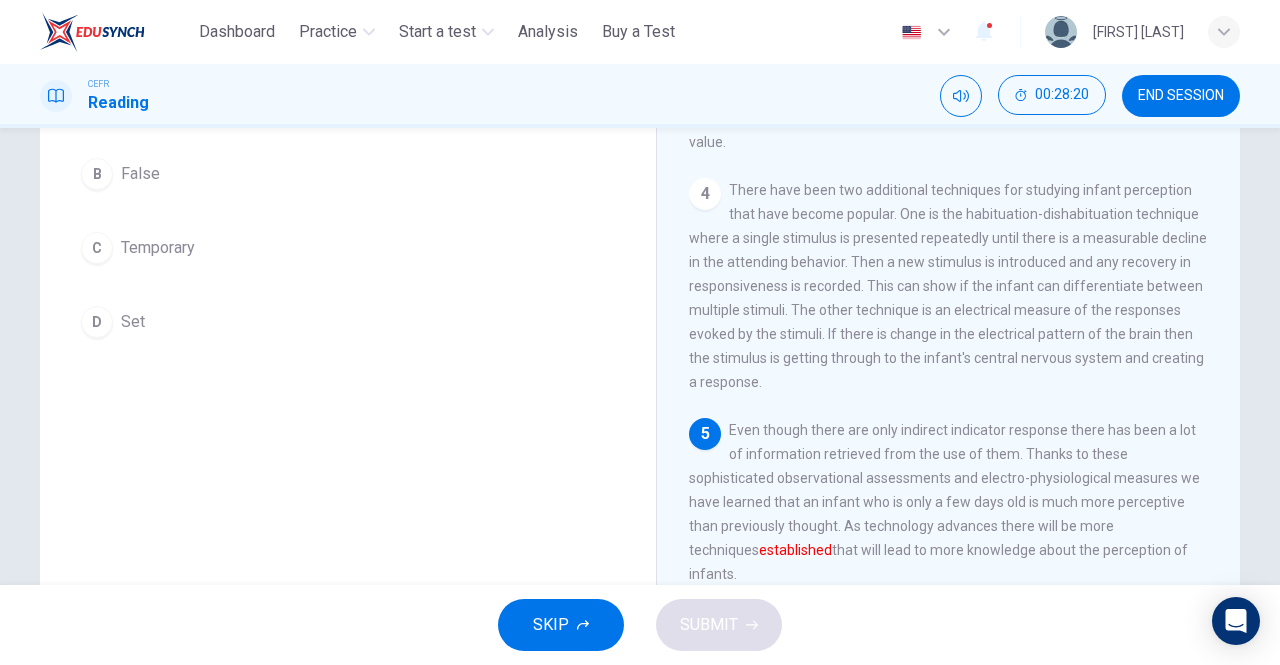 scroll, scrollTop: 267, scrollLeft: 0, axis: vertical 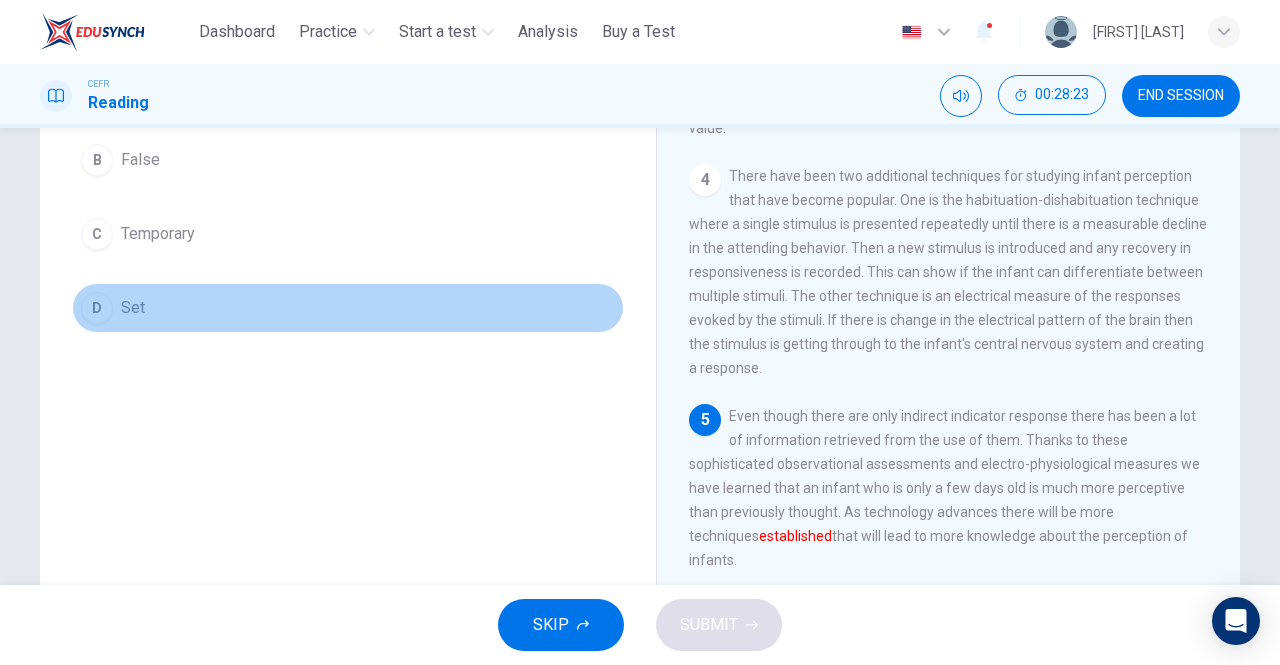 click on "D Set" at bounding box center [348, 308] 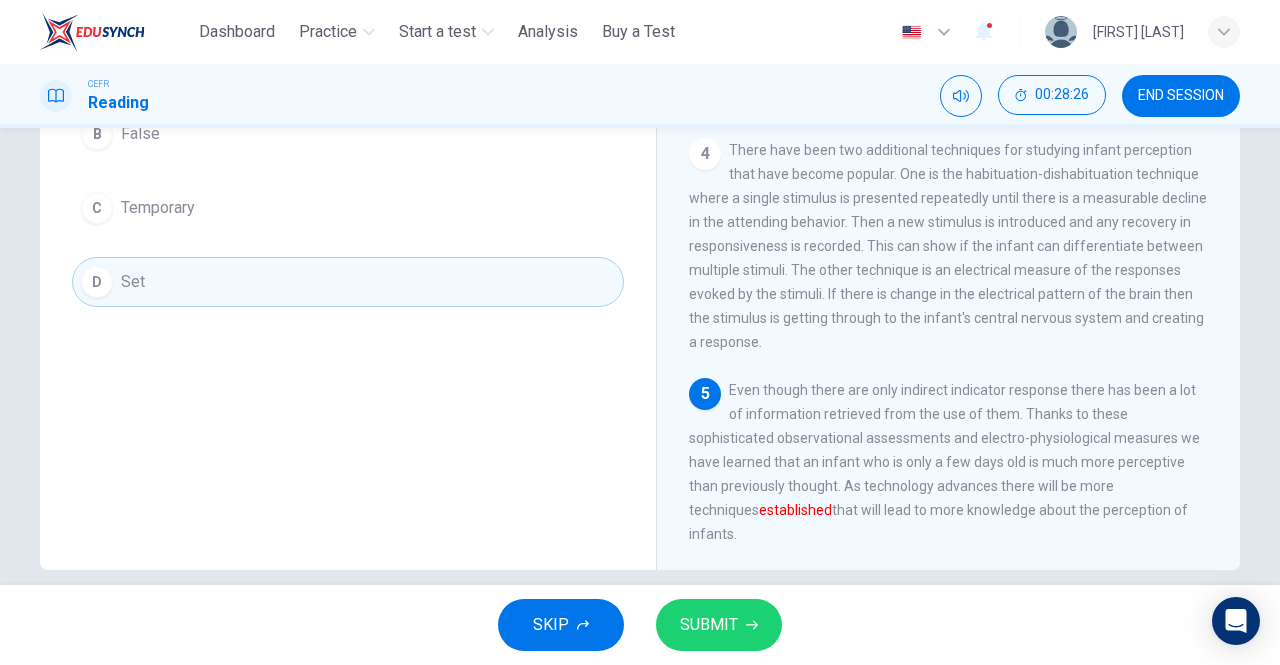 scroll, scrollTop: 295, scrollLeft: 0, axis: vertical 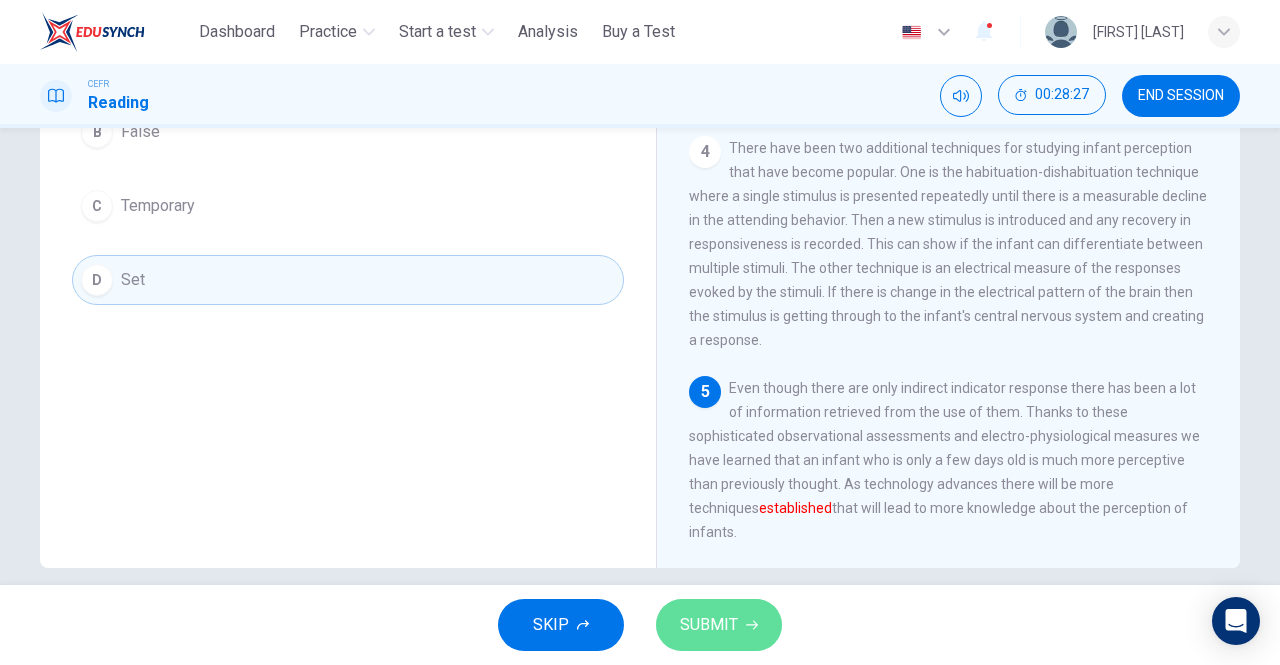click on "SUBMIT" at bounding box center (719, 625) 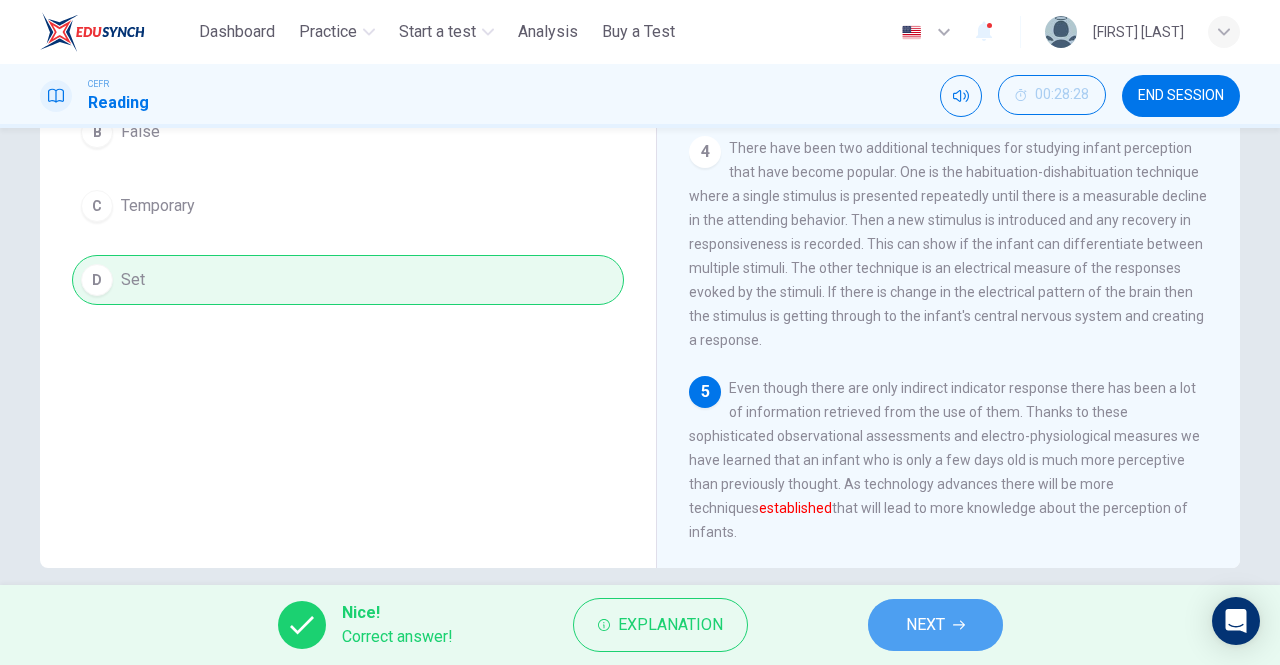 click on "NEXT" at bounding box center (925, 625) 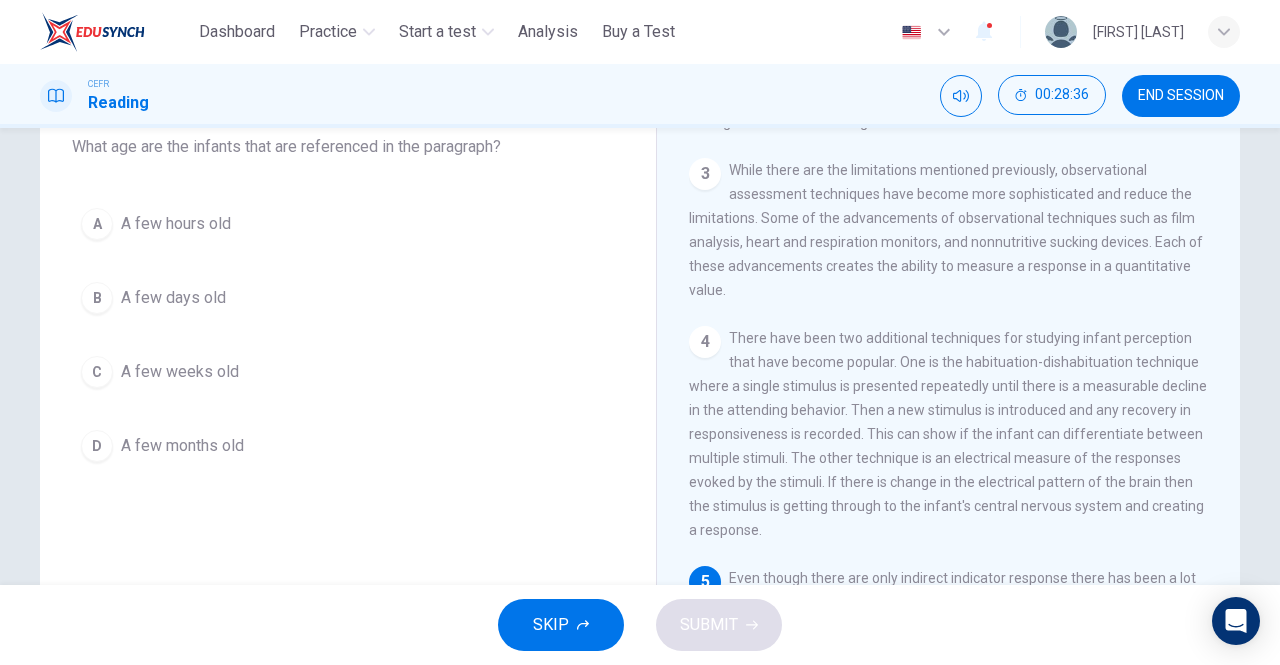 scroll, scrollTop: 130, scrollLeft: 0, axis: vertical 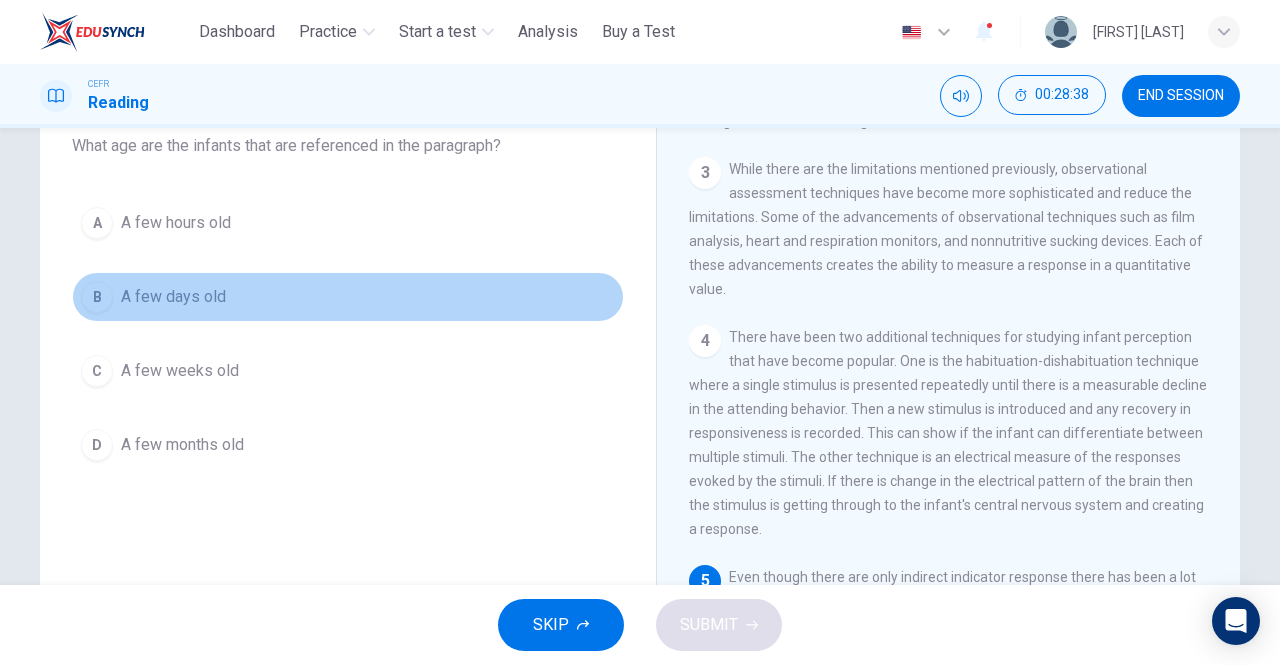 click on "B A few days old" at bounding box center (348, 297) 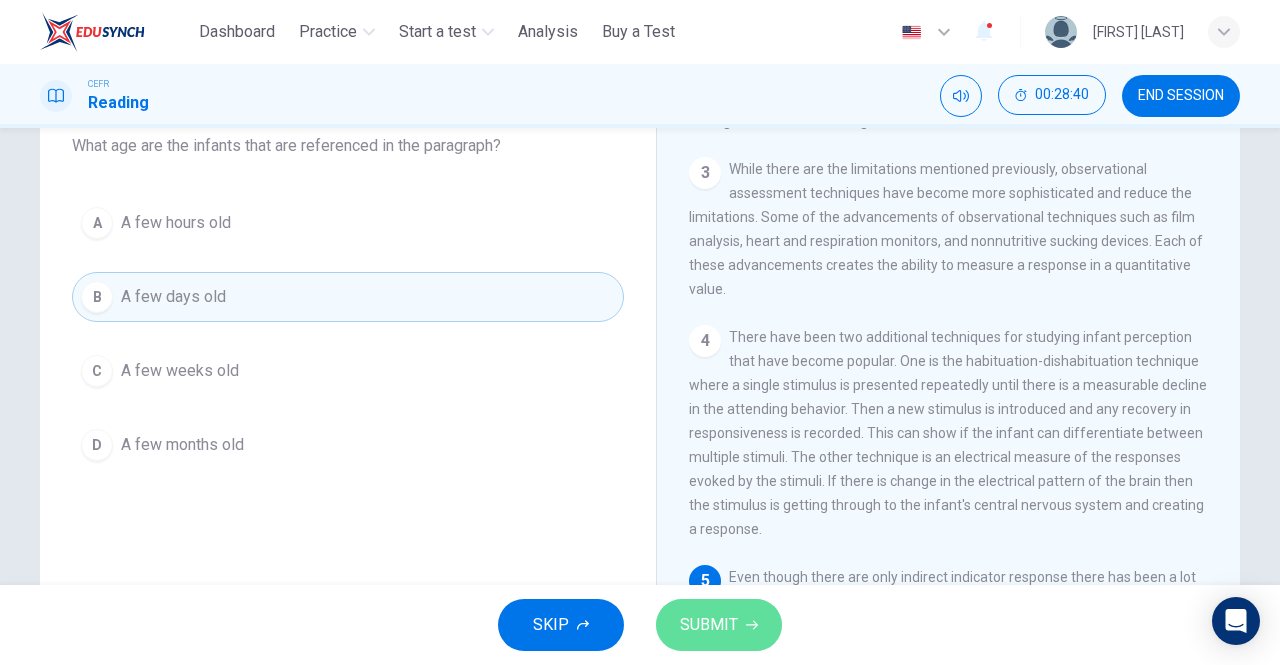 click on "SUBMIT" at bounding box center [709, 625] 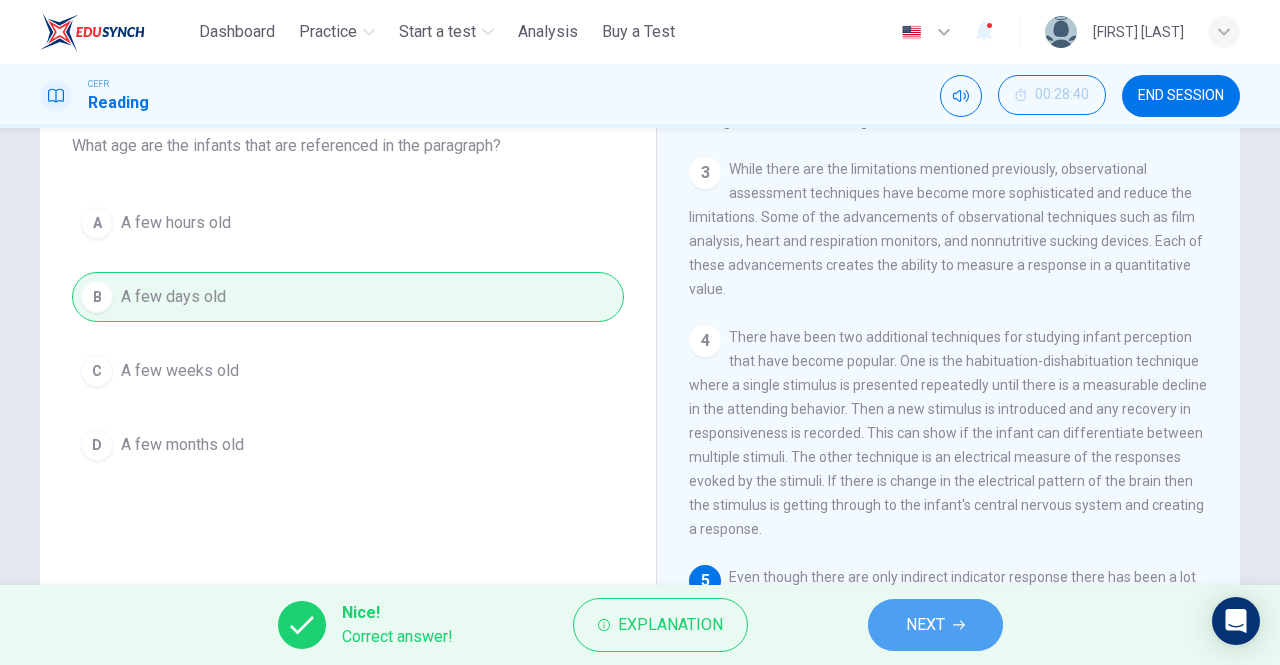 click on "NEXT" at bounding box center [925, 625] 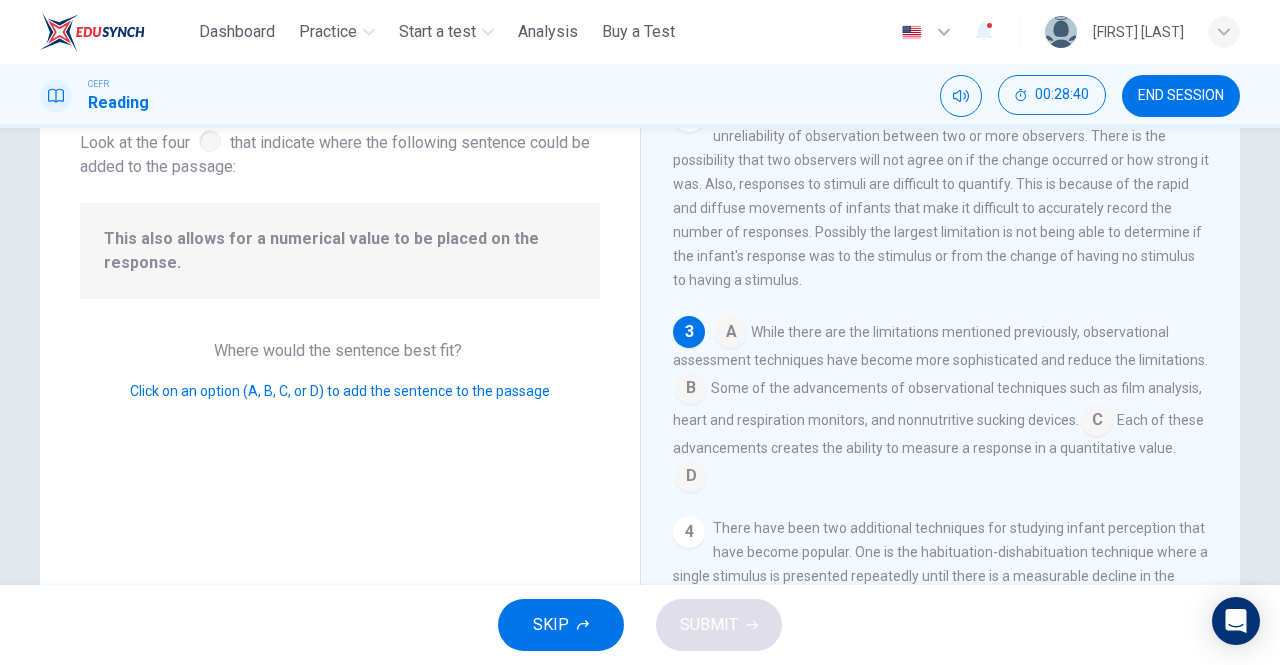 scroll, scrollTop: 244, scrollLeft: 0, axis: vertical 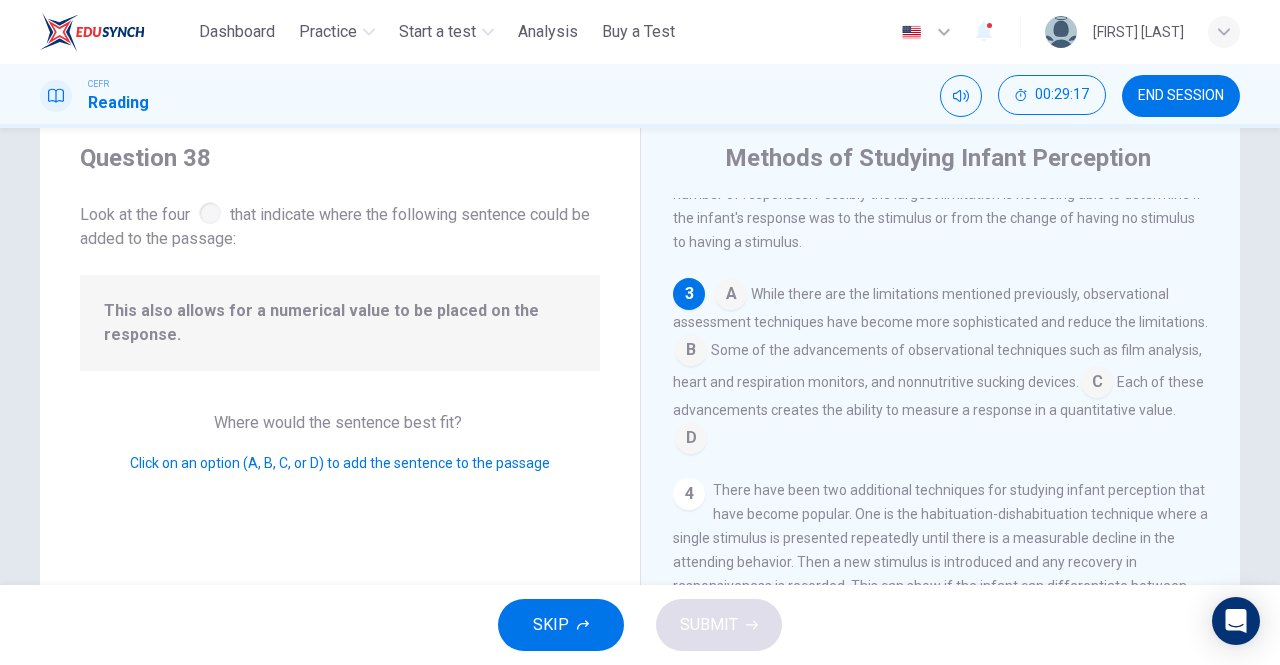 click at bounding box center [691, 440] 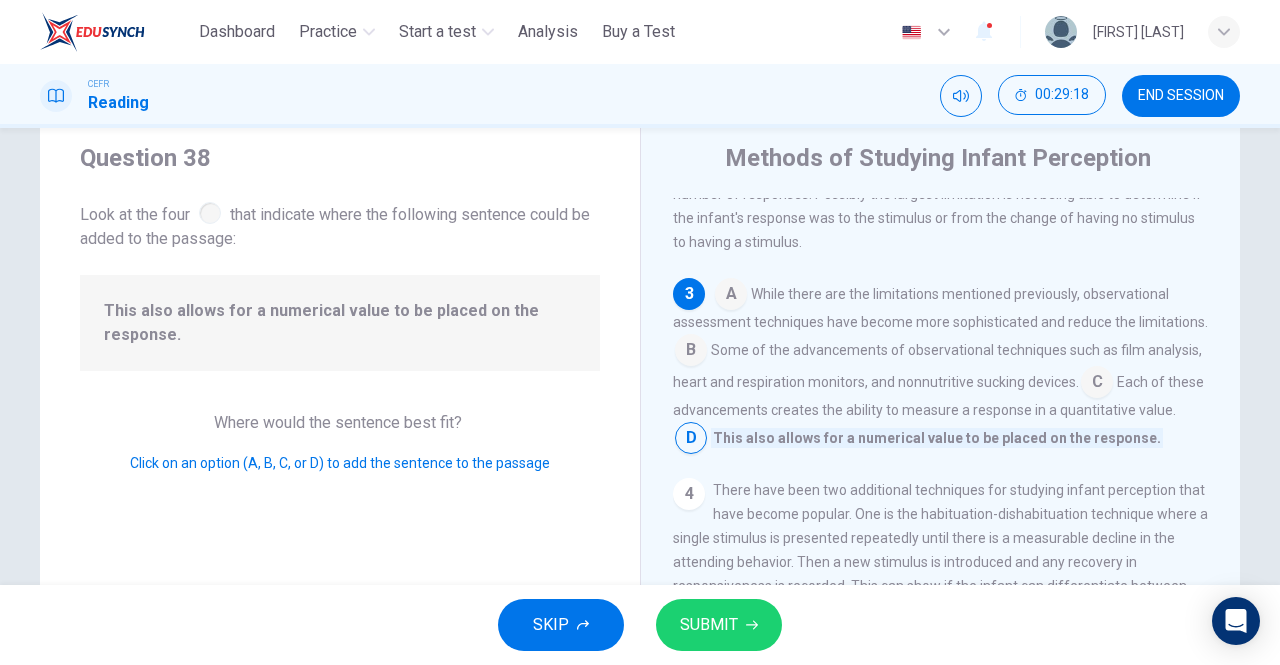 click on "SUBMIT" at bounding box center [709, 625] 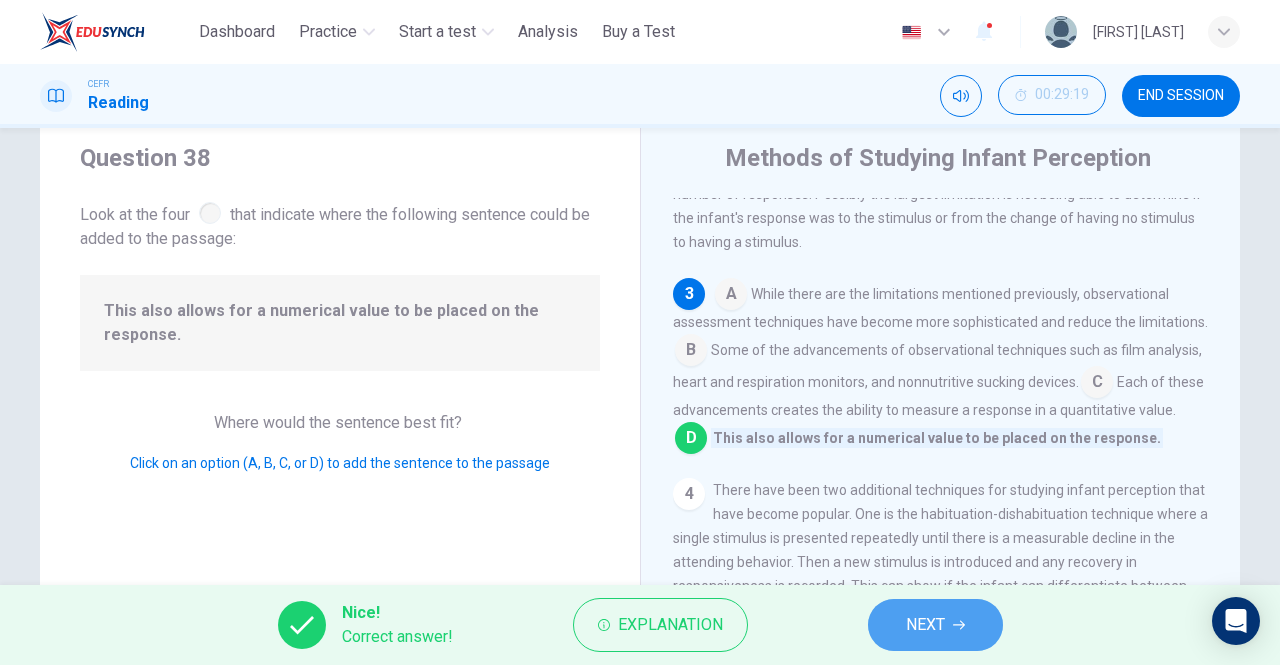 click on "NEXT" at bounding box center (935, 625) 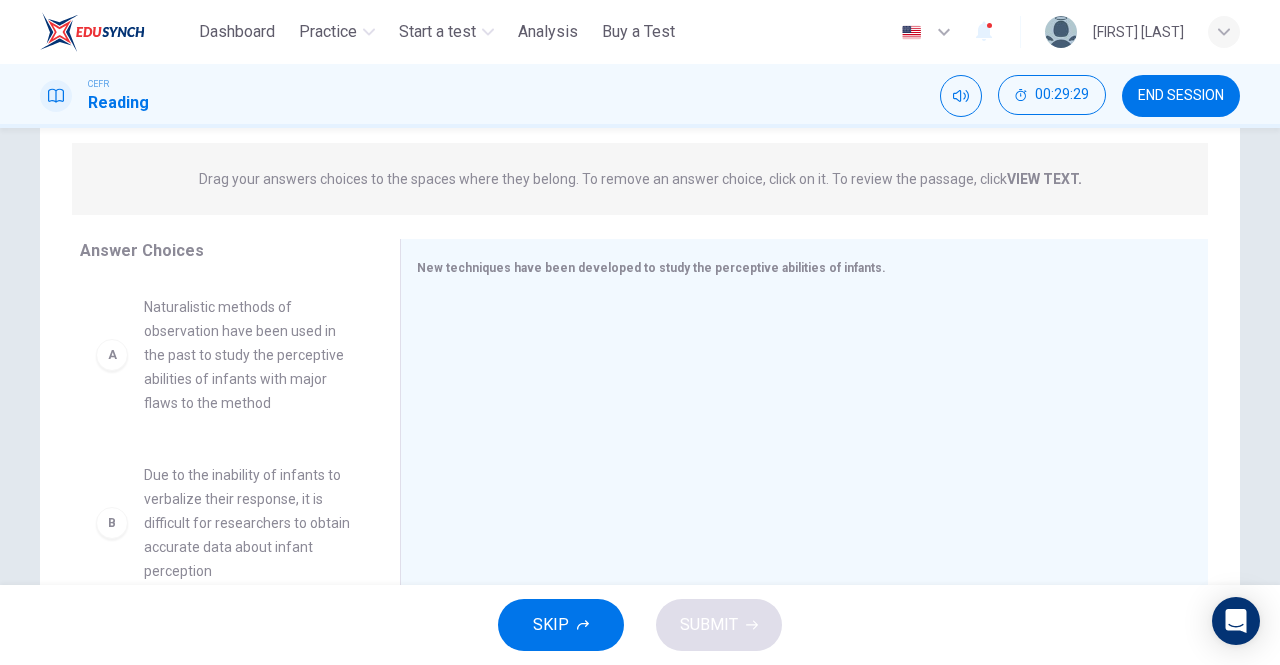 scroll, scrollTop: 236, scrollLeft: 0, axis: vertical 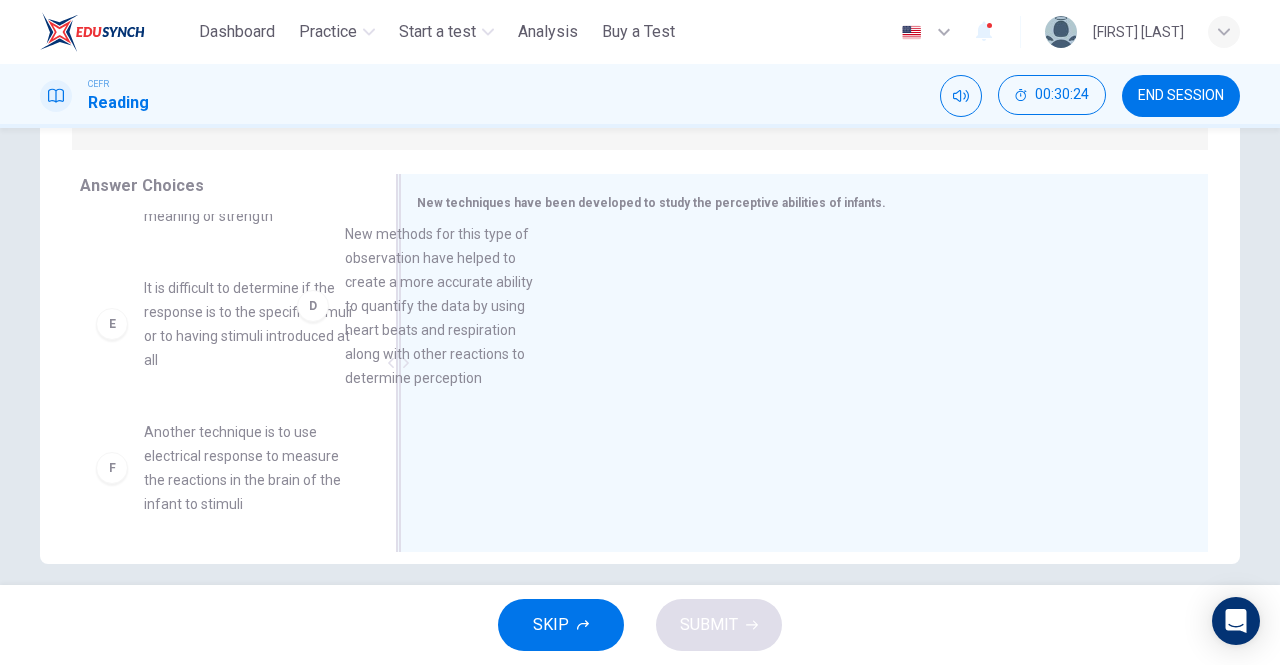 drag, startPoint x: 272, startPoint y: 341, endPoint x: 514, endPoint y: 341, distance: 242 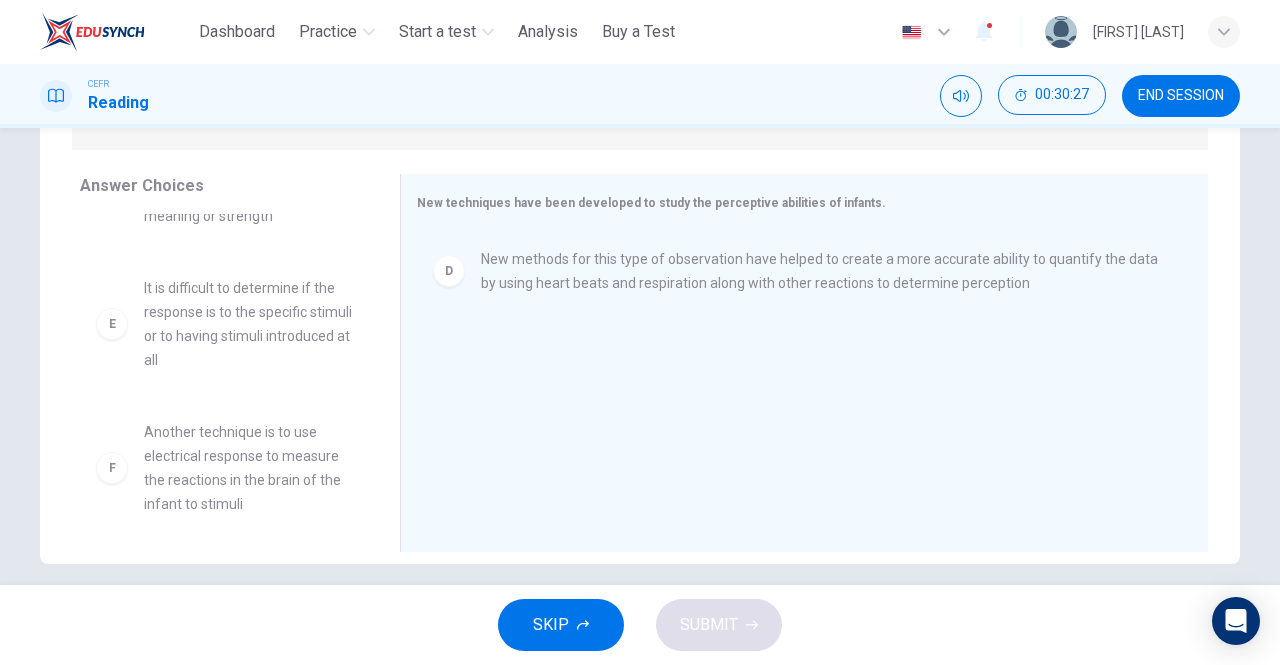 scroll, scrollTop: 492, scrollLeft: 0, axis: vertical 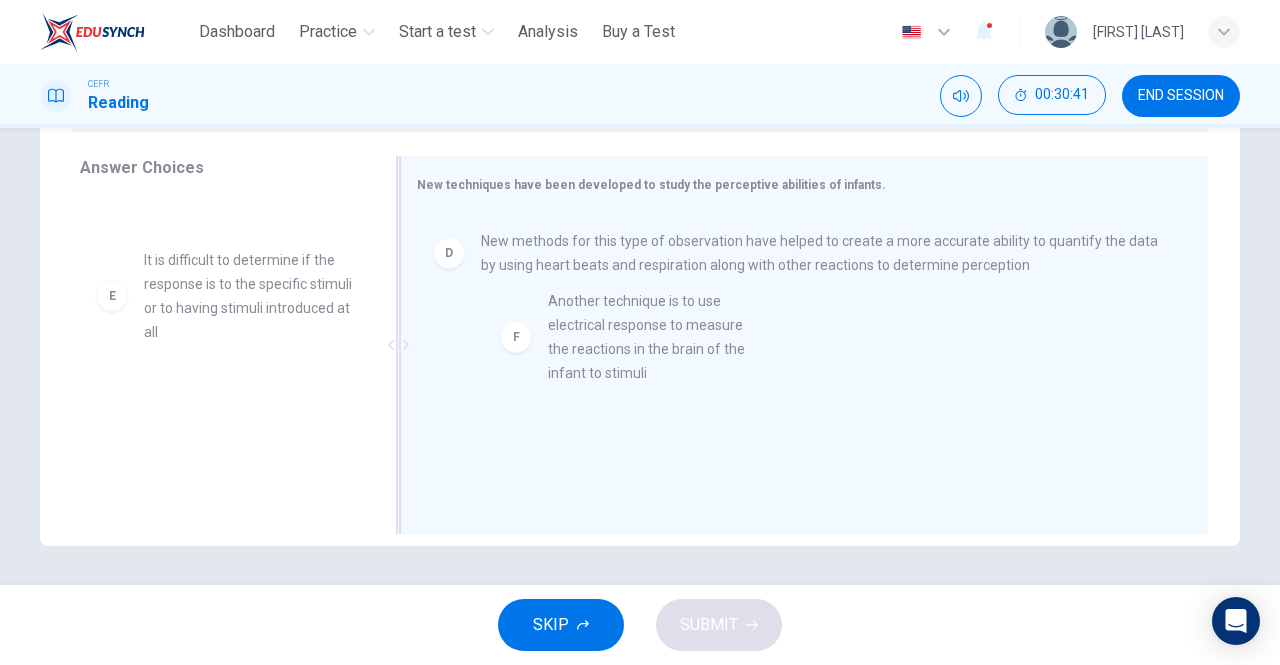 drag, startPoint x: 278, startPoint y: 469, endPoint x: 699, endPoint y: 368, distance: 432.9457 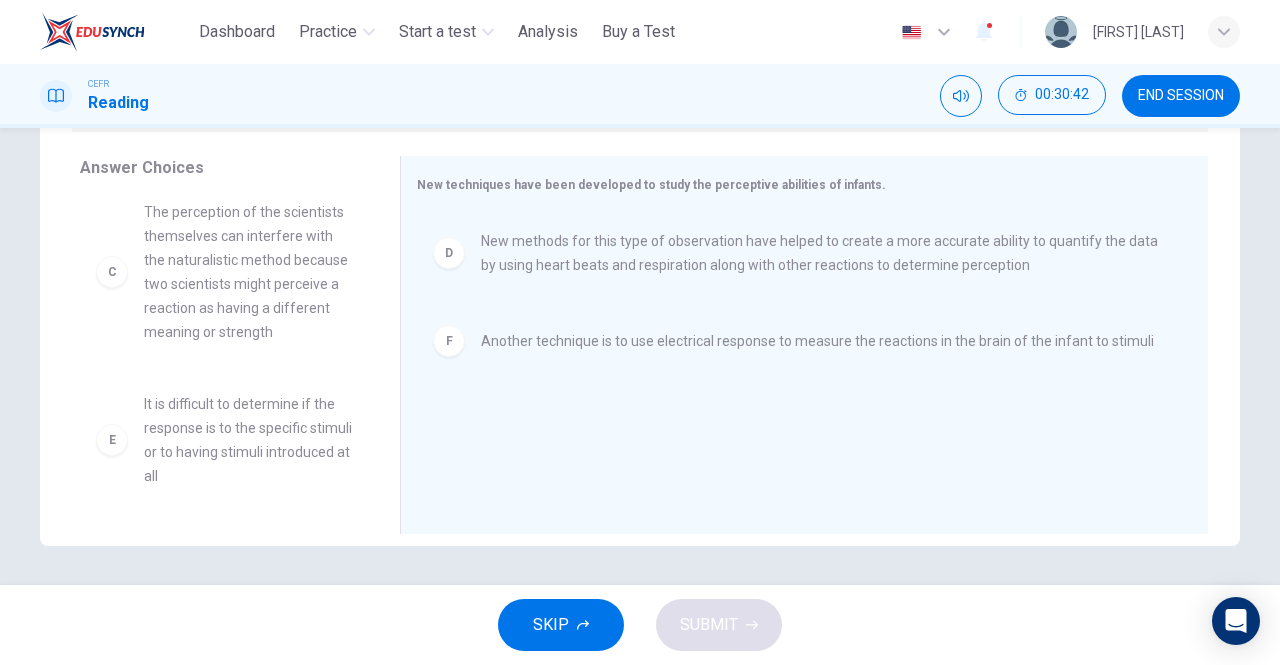 scroll, scrollTop: 348, scrollLeft: 0, axis: vertical 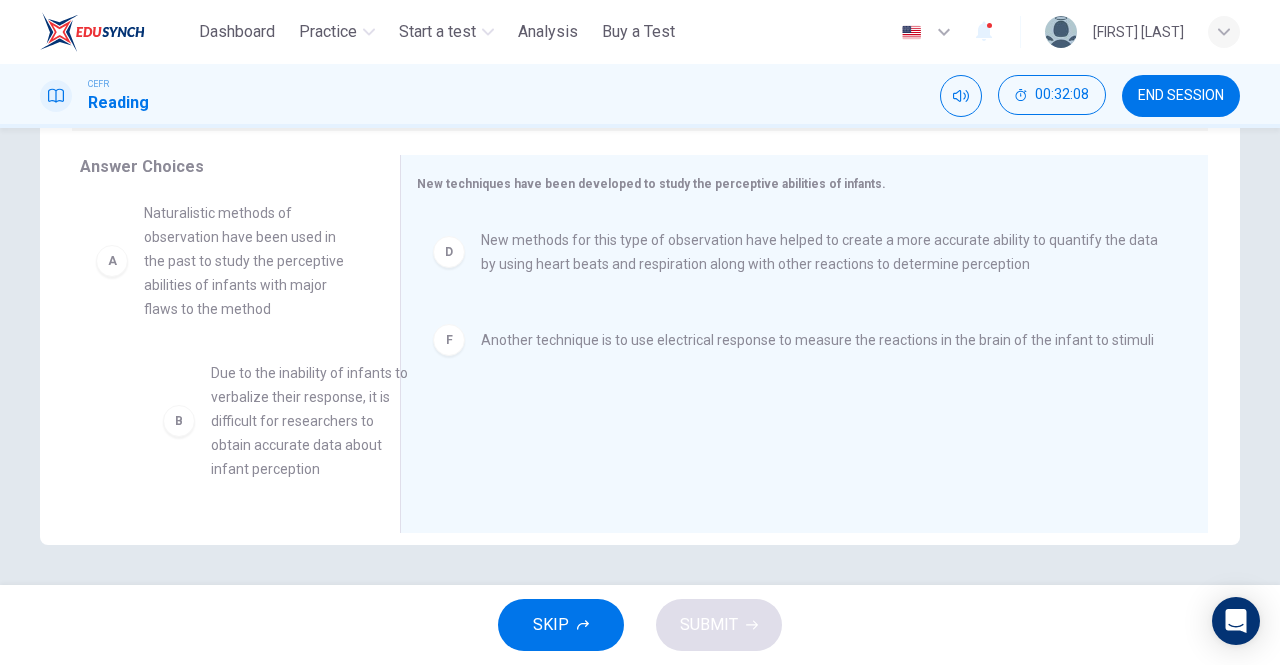 drag, startPoint x: 263, startPoint y: 418, endPoint x: 337, endPoint y: 396, distance: 77.201035 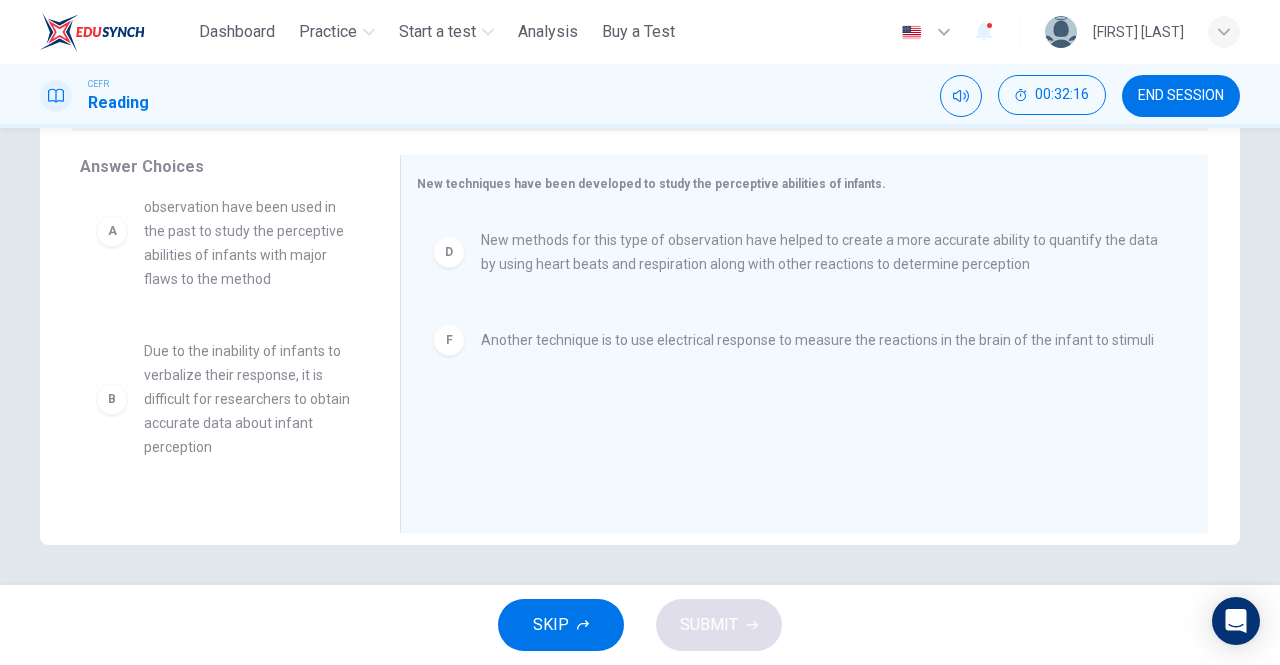 scroll, scrollTop: 0, scrollLeft: 0, axis: both 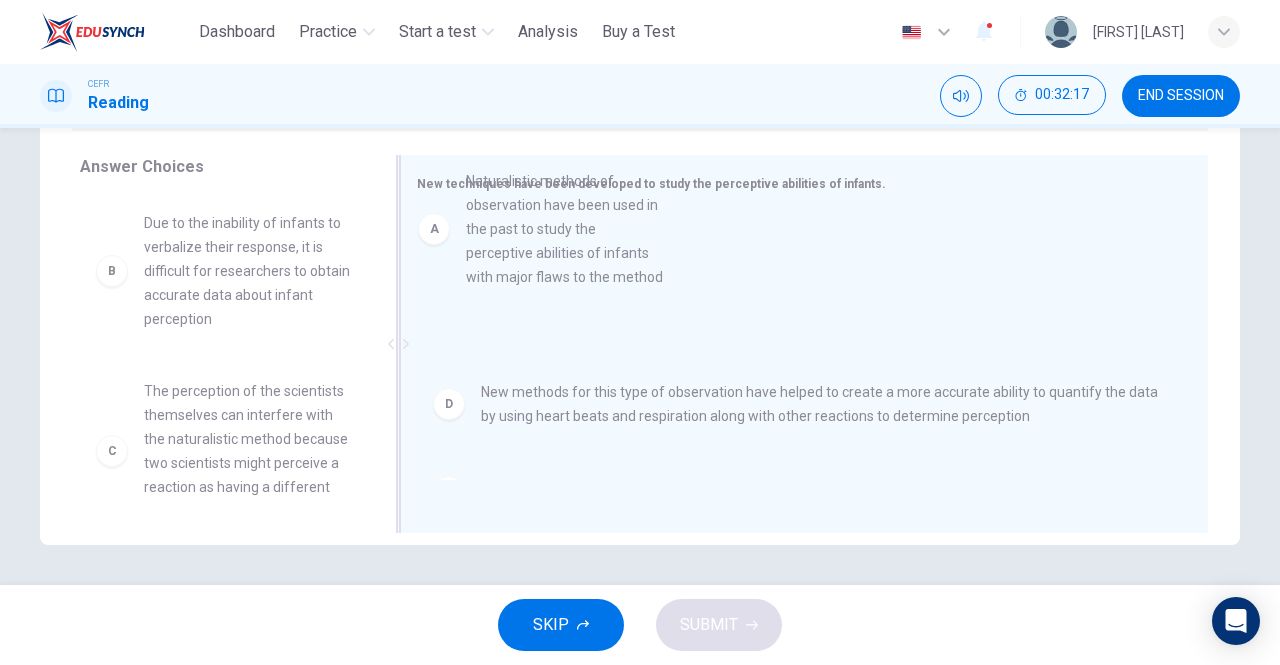 drag, startPoint x: 295, startPoint y: 237, endPoint x: 652, endPoint y: 191, distance: 359.9514 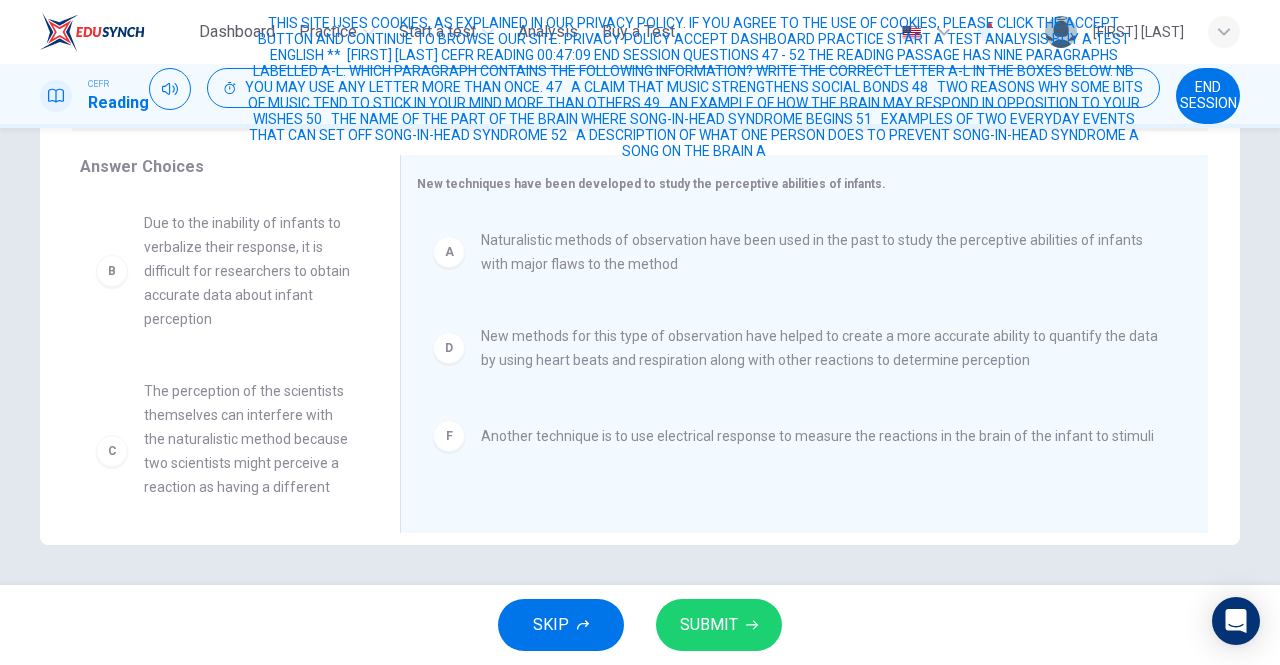 click on "SUBMIT" at bounding box center (709, 625) 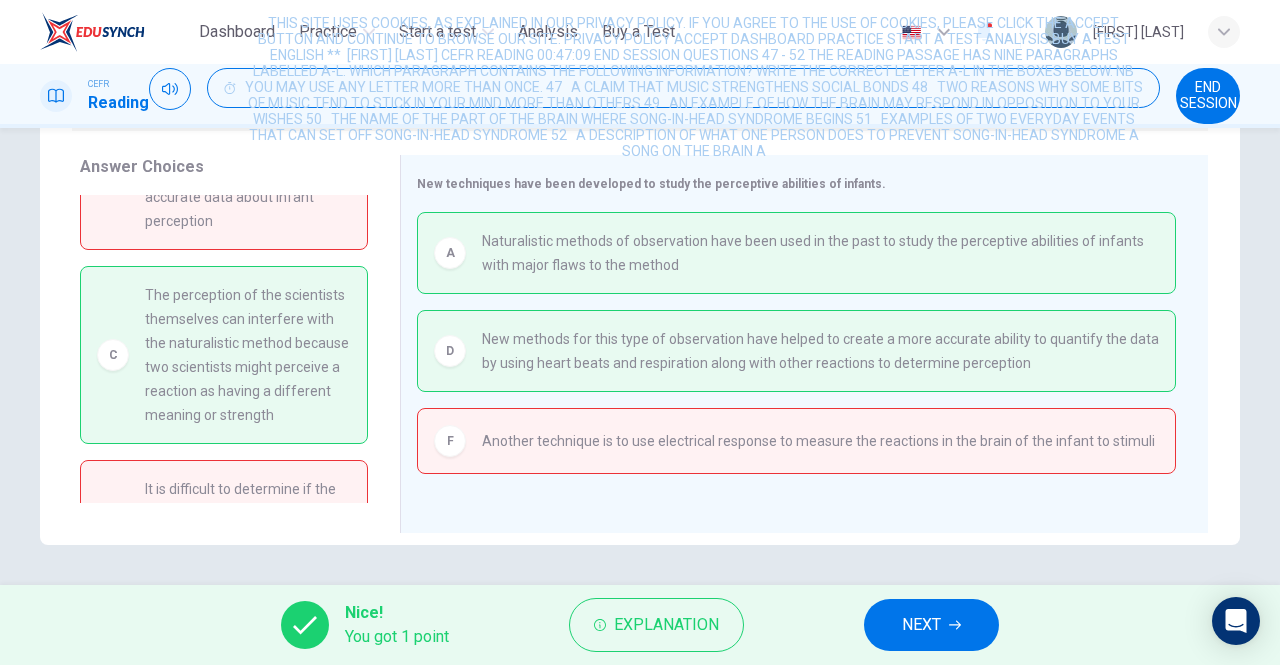 scroll, scrollTop: 121, scrollLeft: 0, axis: vertical 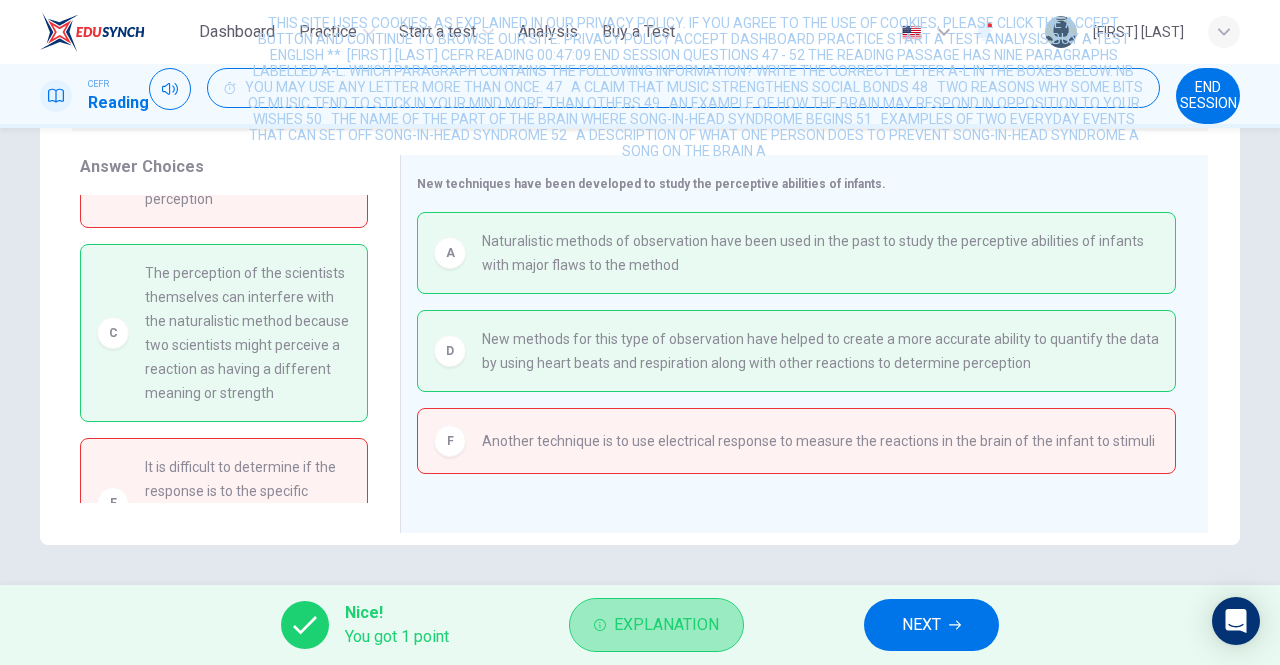 click on "Explanation" at bounding box center (666, 625) 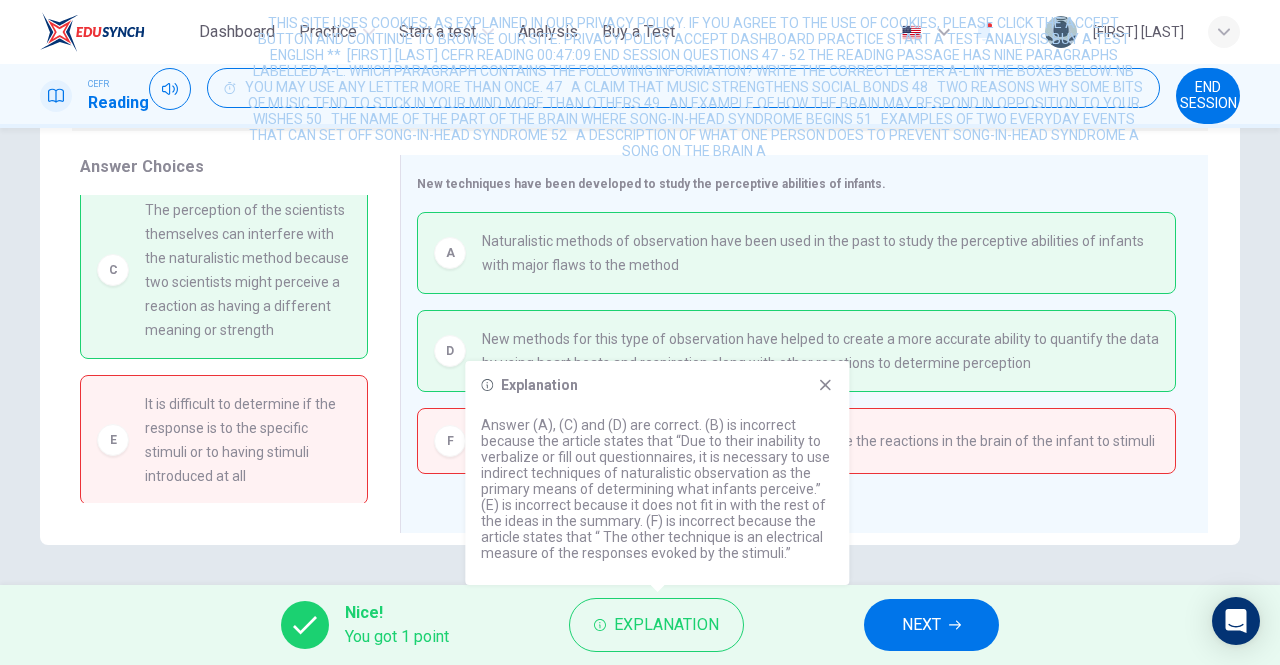 scroll, scrollTop: 0, scrollLeft: 0, axis: both 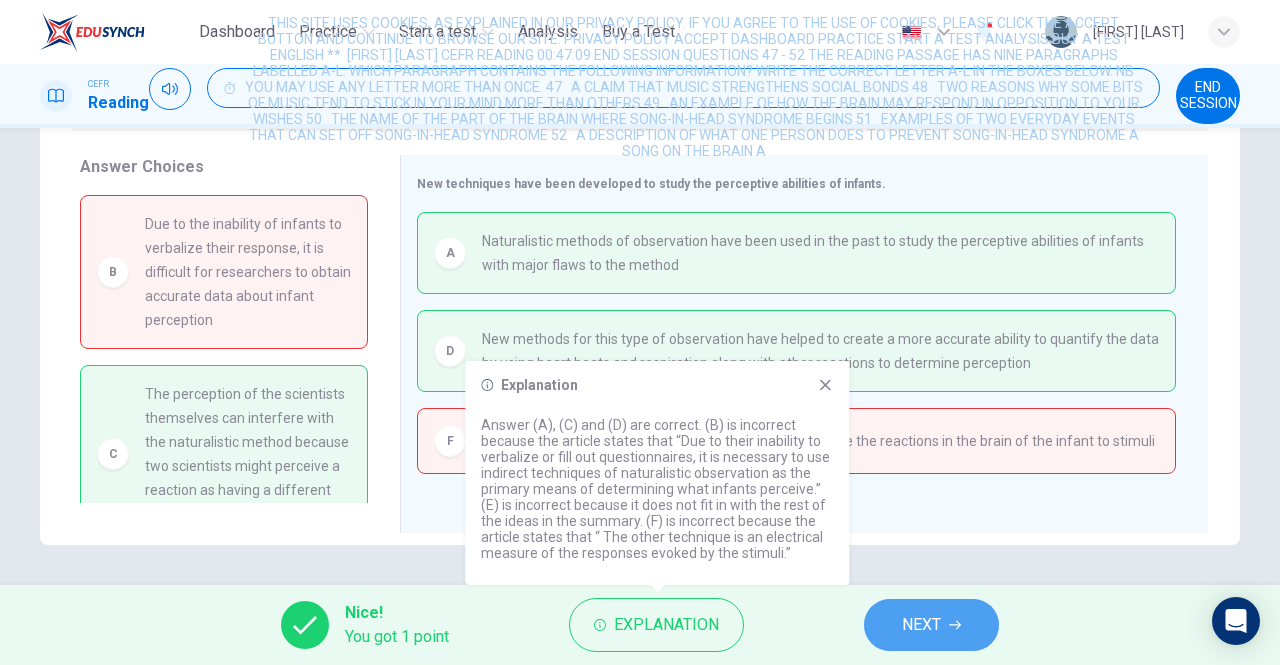 click on "NEXT" at bounding box center (921, 625) 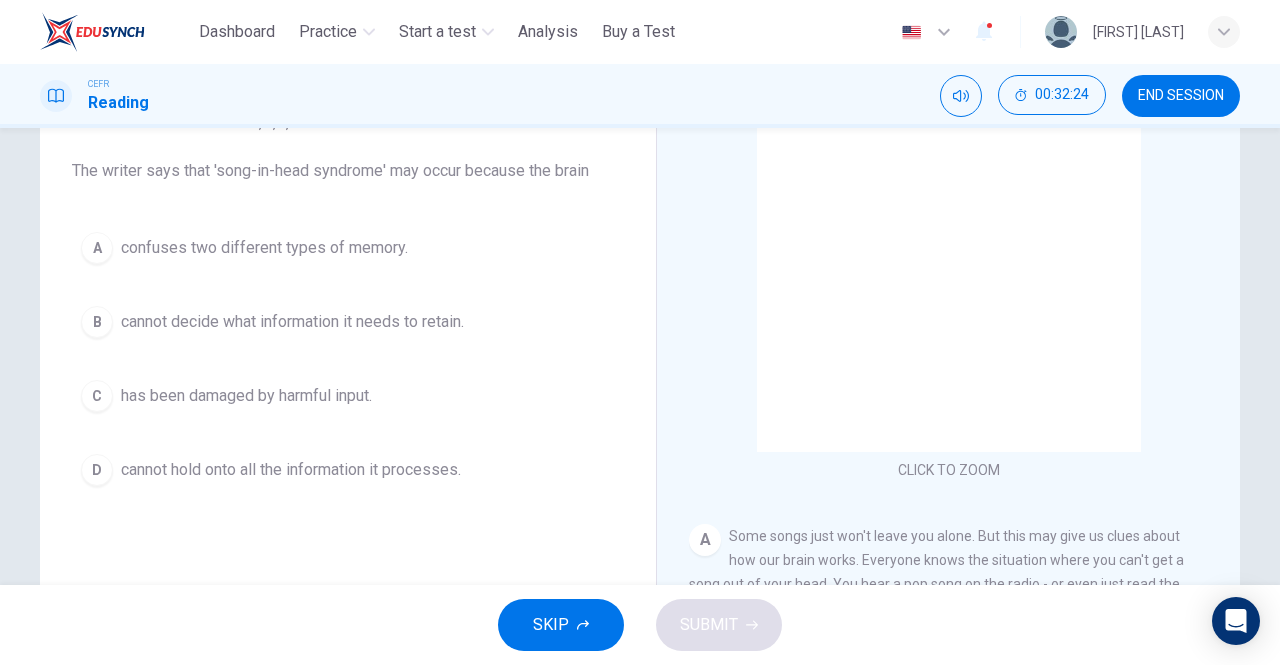 scroll, scrollTop: 173, scrollLeft: 0, axis: vertical 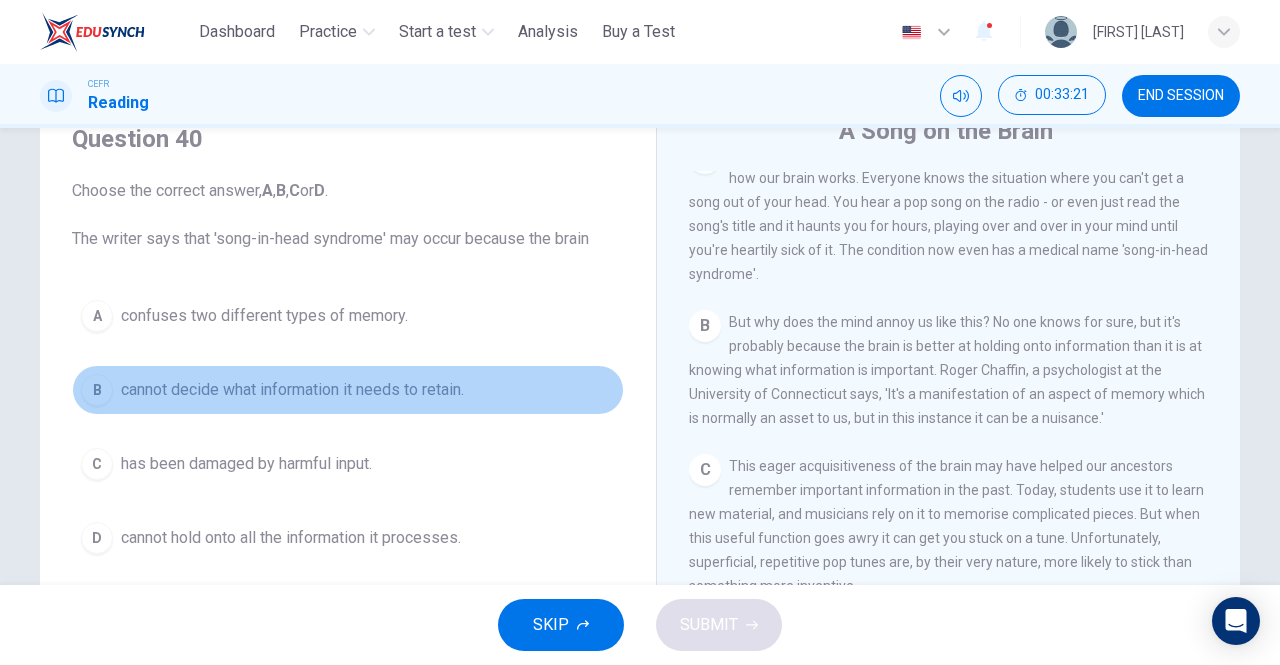 click on "cannot decide what information it needs to retain." at bounding box center [292, 390] 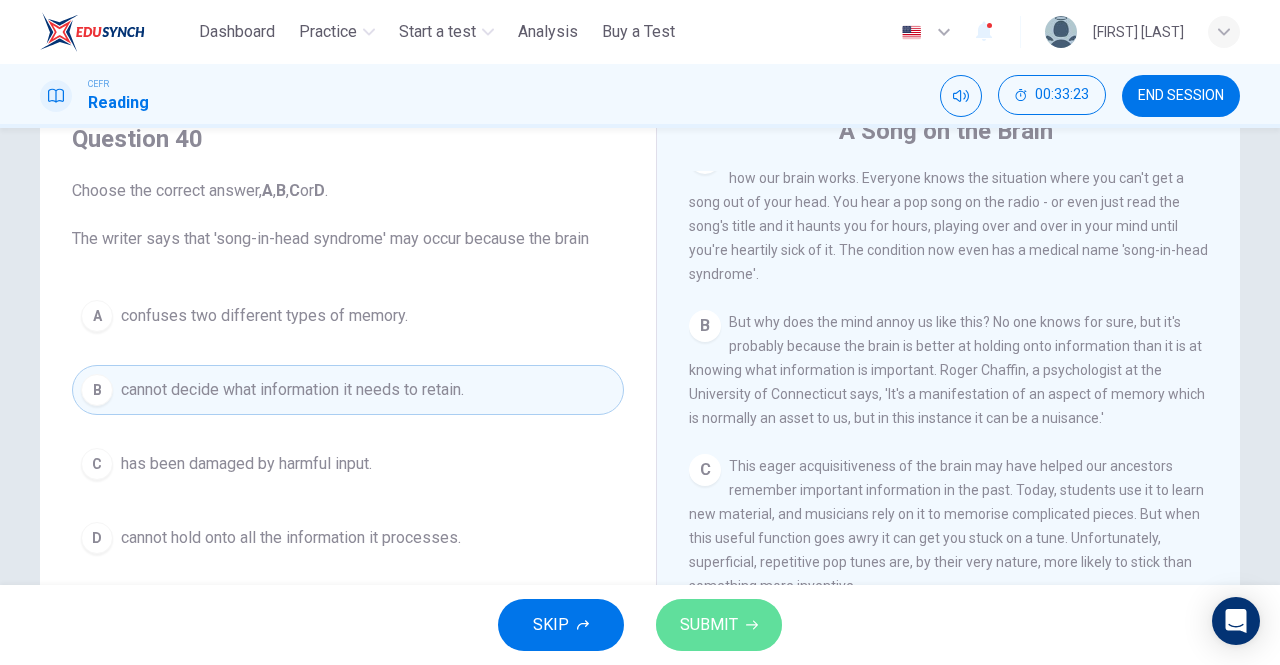 click on "SUBMIT" at bounding box center (709, 625) 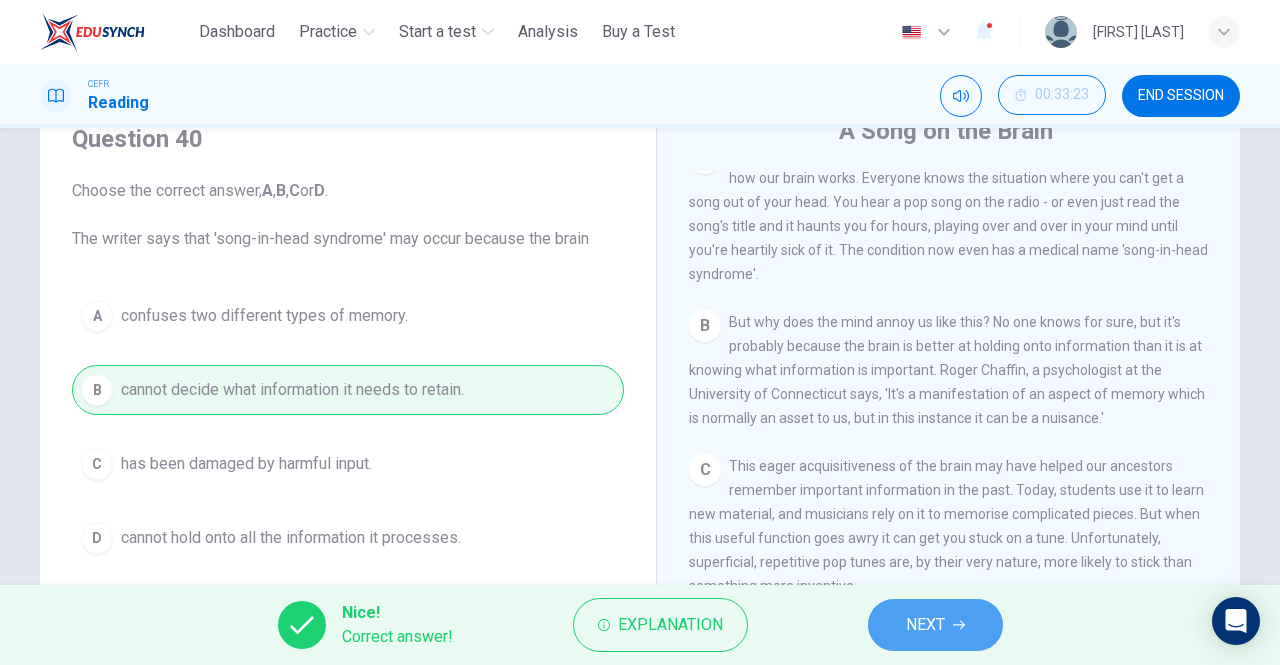 click on "NEXT" at bounding box center [925, 625] 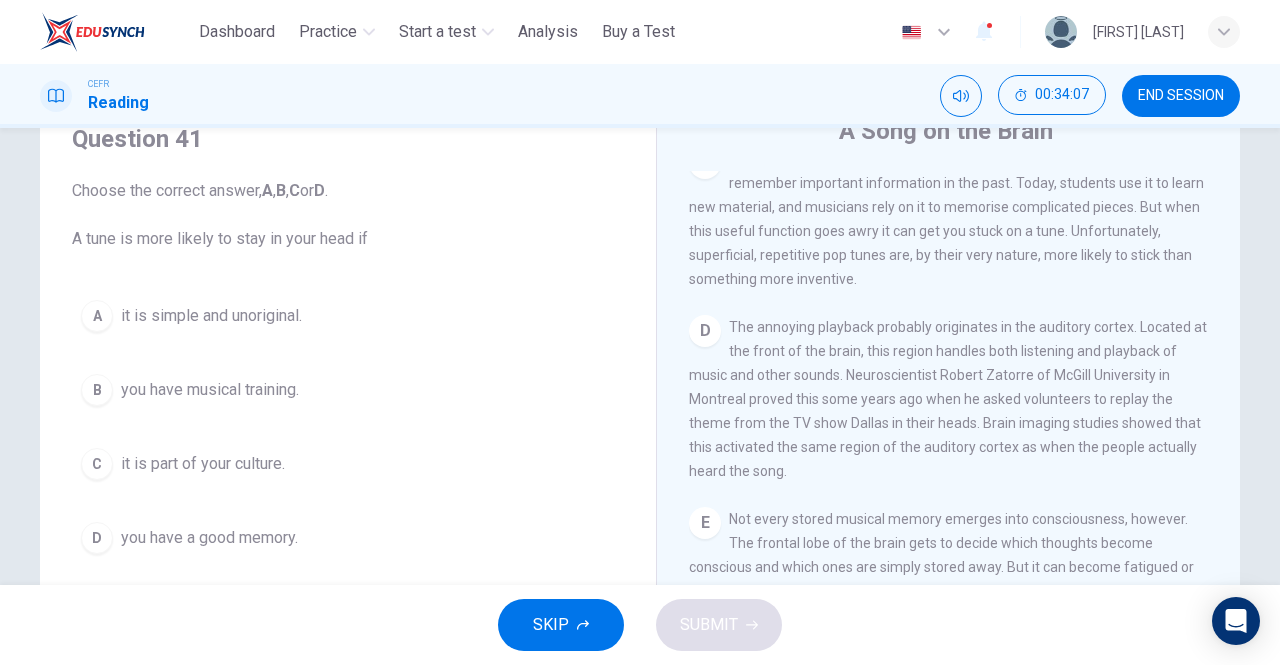 scroll, scrollTop: 759, scrollLeft: 0, axis: vertical 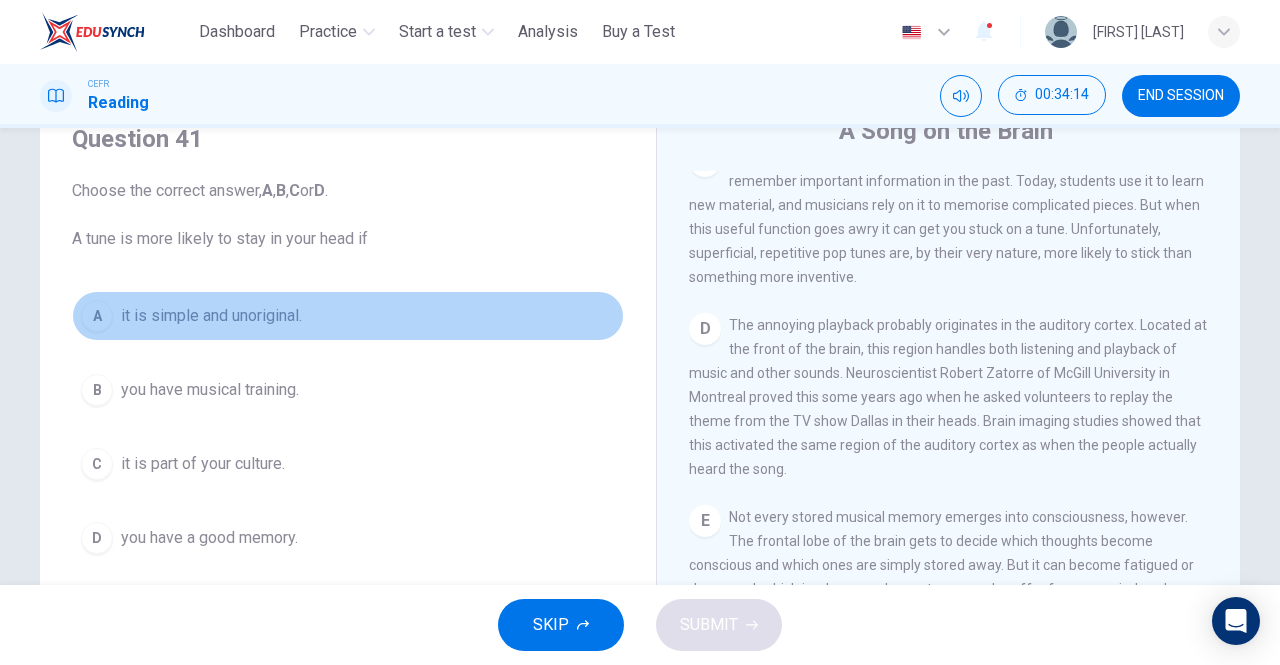 click on "it is simple and unoriginal." at bounding box center (211, 316) 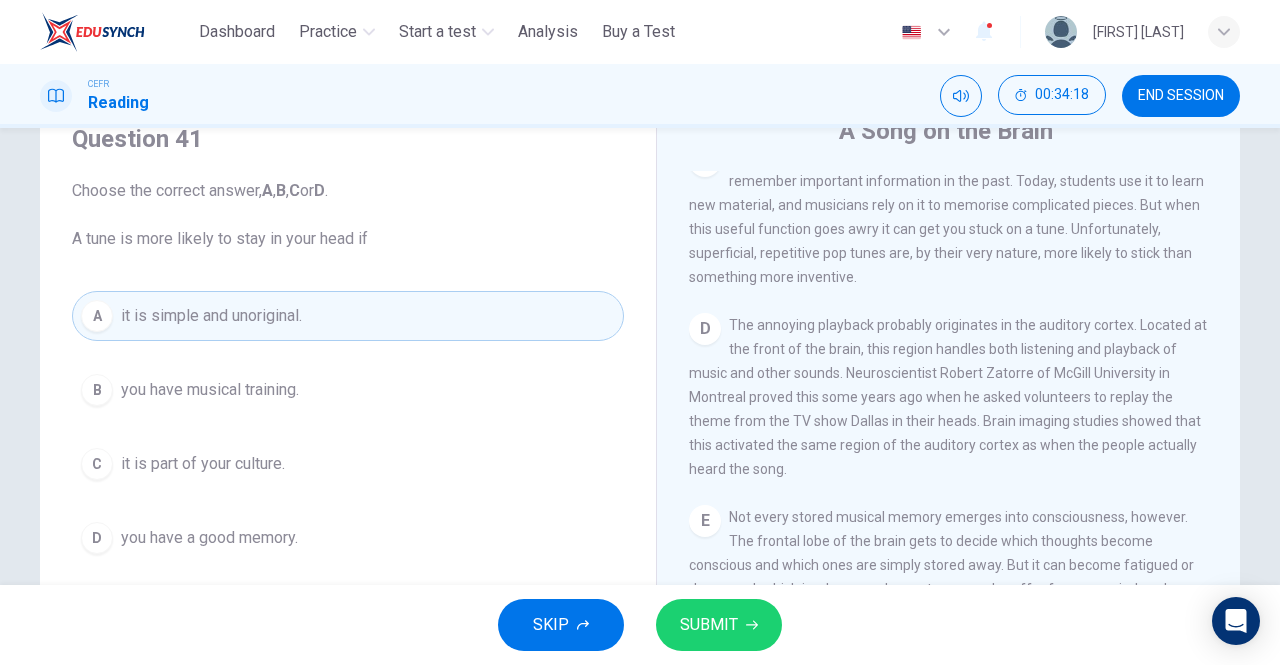 click on "SUBMIT" at bounding box center (709, 625) 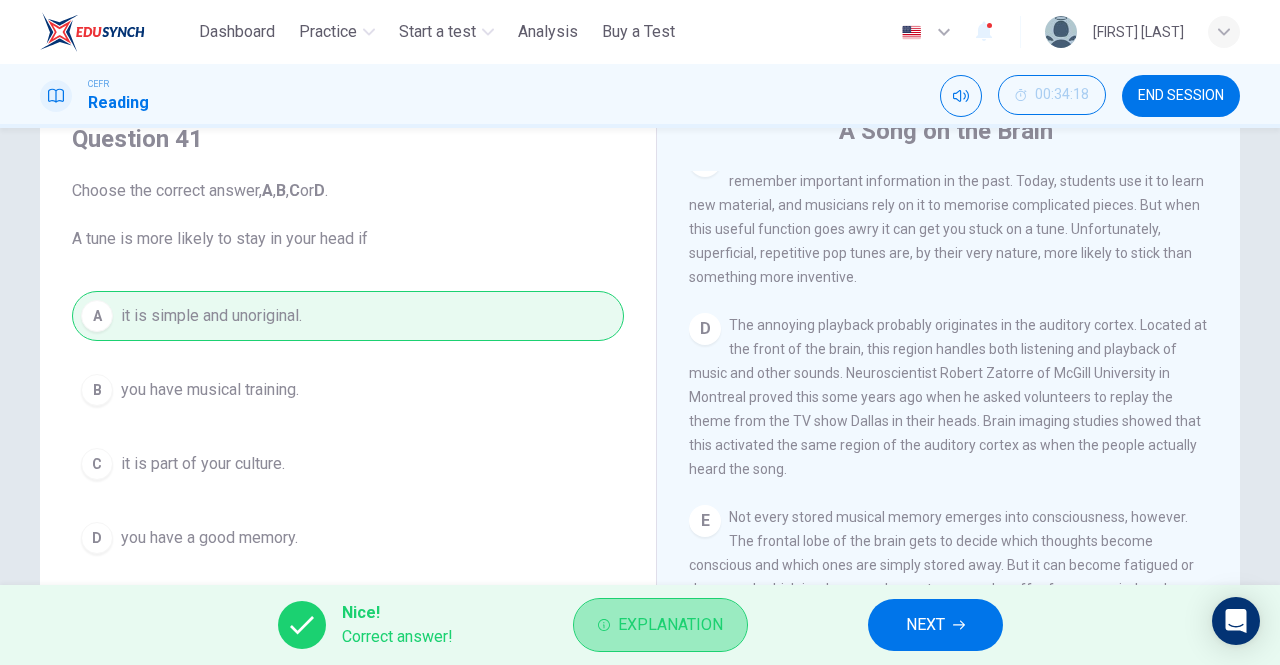 click on "Explanation" at bounding box center [670, 625] 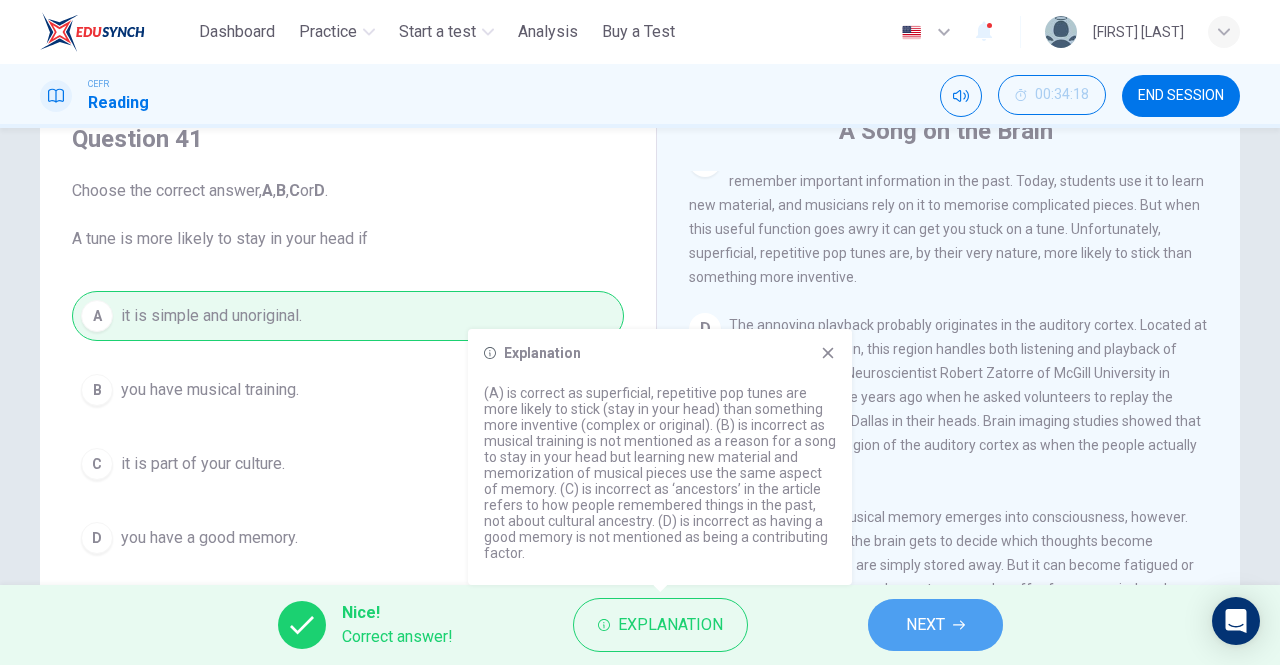click on "NEXT" at bounding box center [935, 625] 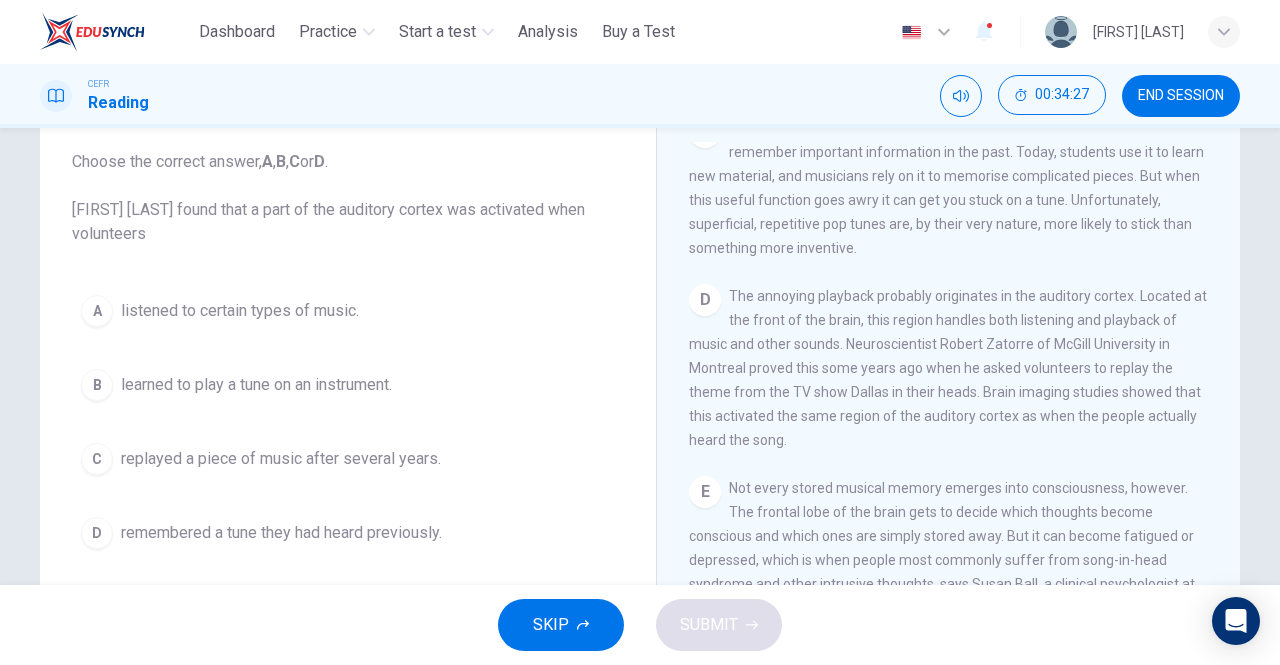 scroll, scrollTop: 111, scrollLeft: 0, axis: vertical 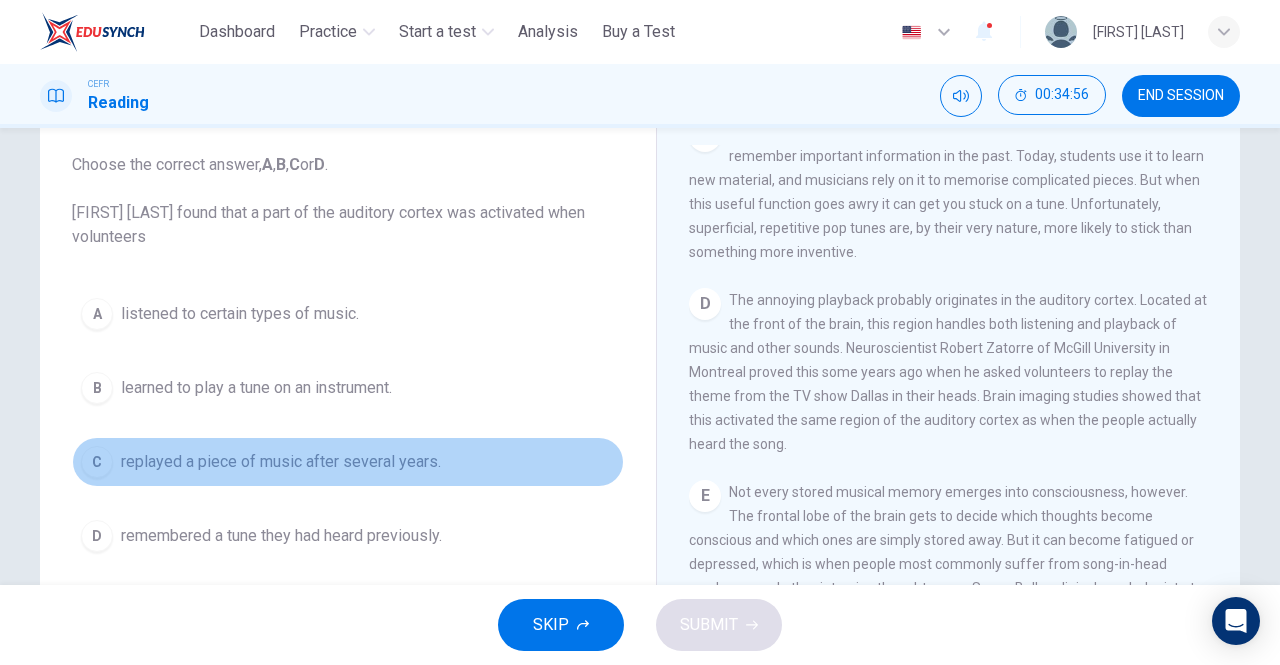 click on "C replayed a piece of music after several years." at bounding box center (348, 462) 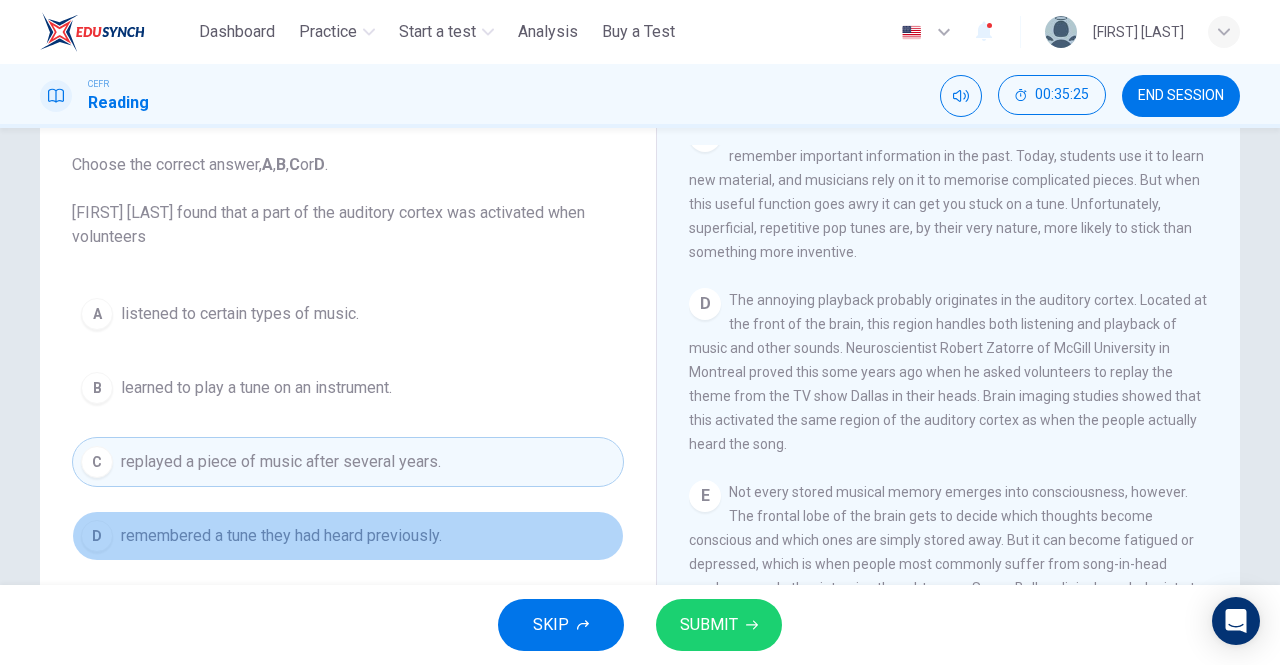 click on "D remembered a tune they had heard previously." at bounding box center (348, 536) 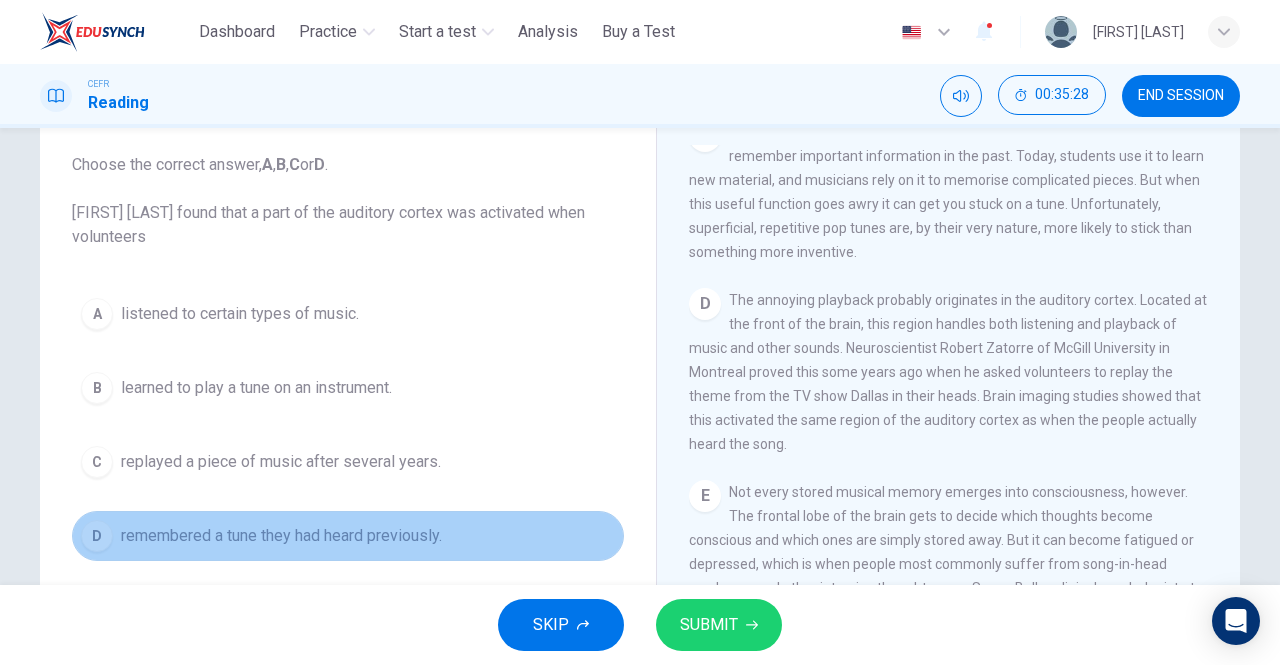 click on "D remembered a tune they had heard previously." at bounding box center (348, 536) 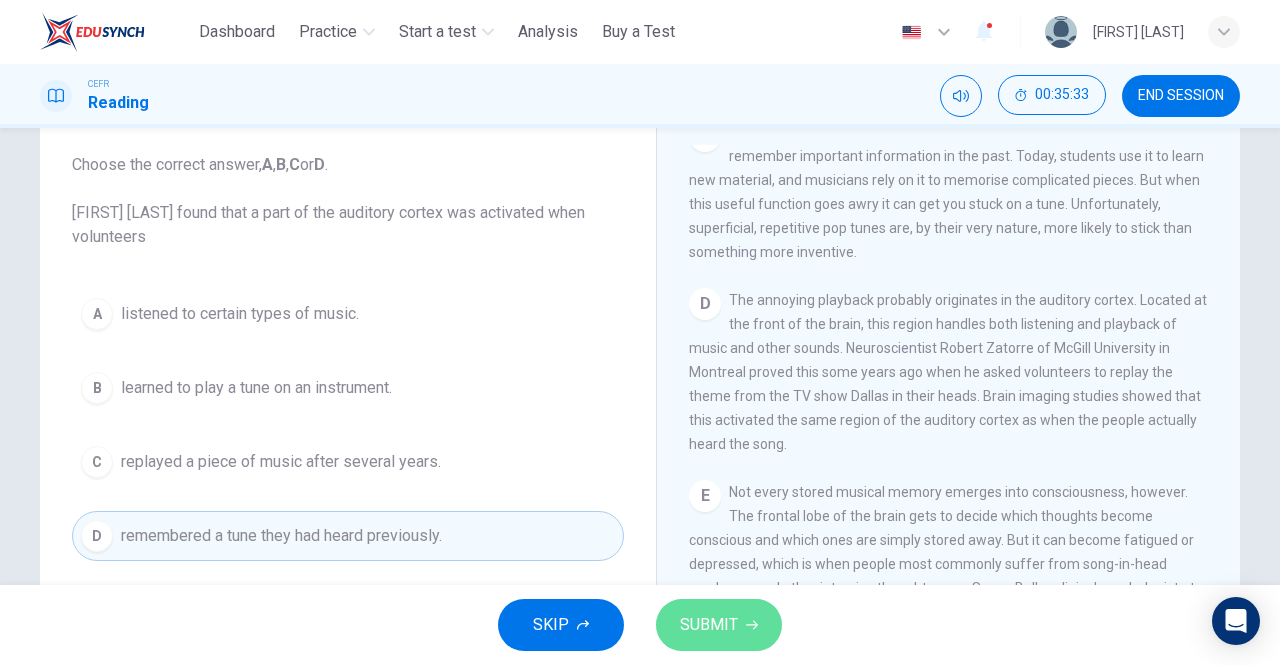 click on "SUBMIT" at bounding box center (709, 625) 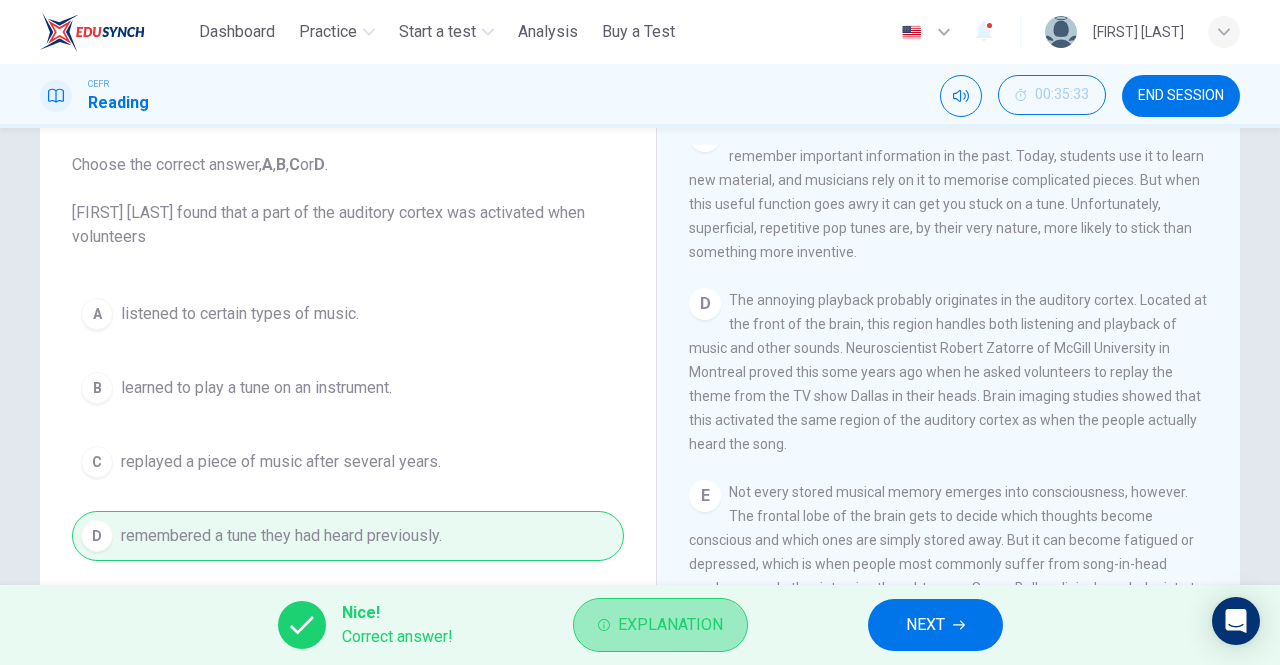 click on "Explanation" at bounding box center [670, 625] 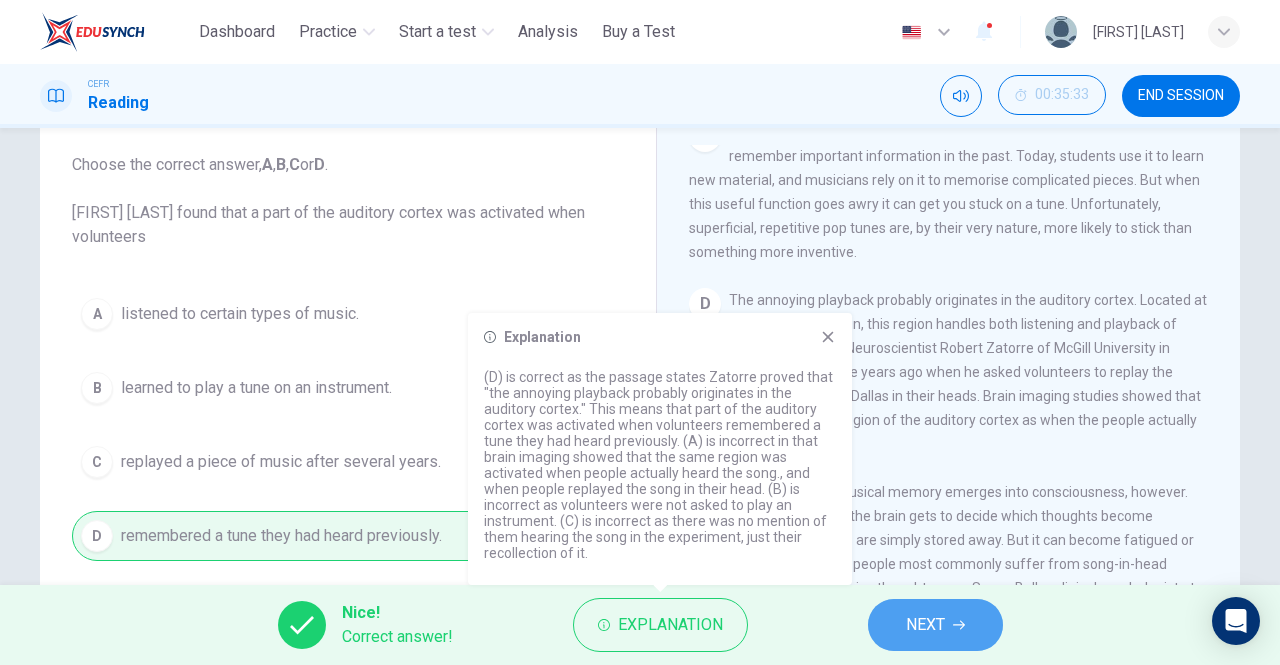 click on "NEXT" at bounding box center [925, 625] 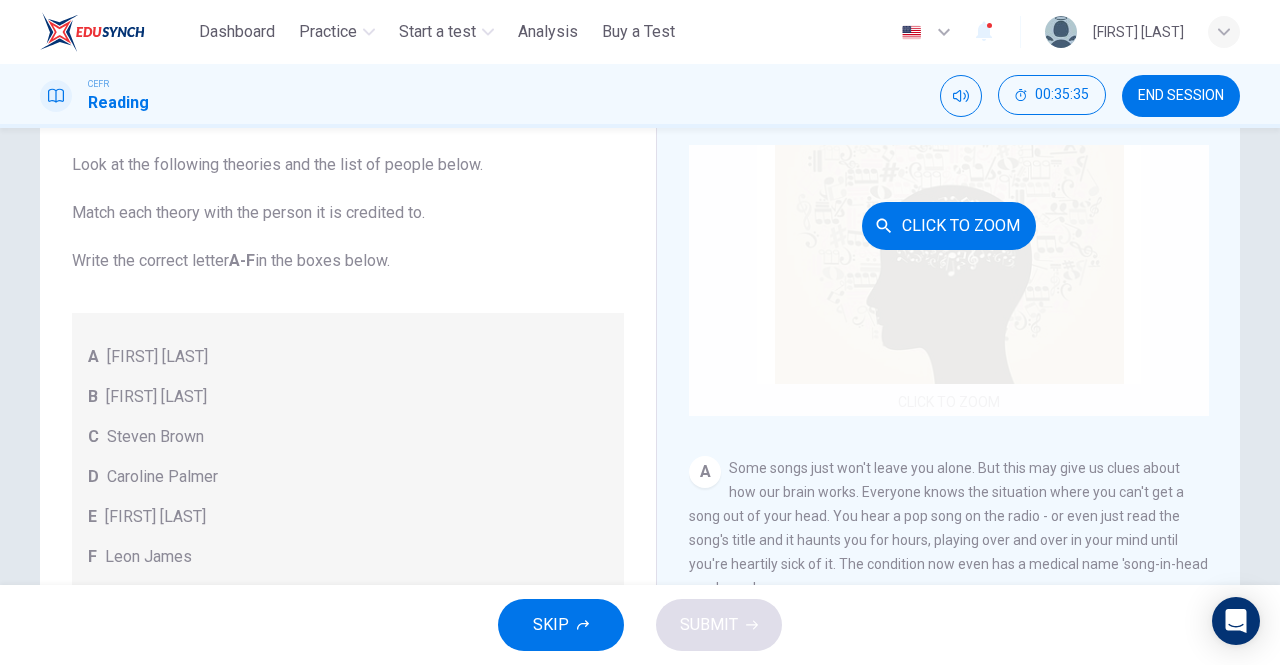 scroll, scrollTop: 124, scrollLeft: 0, axis: vertical 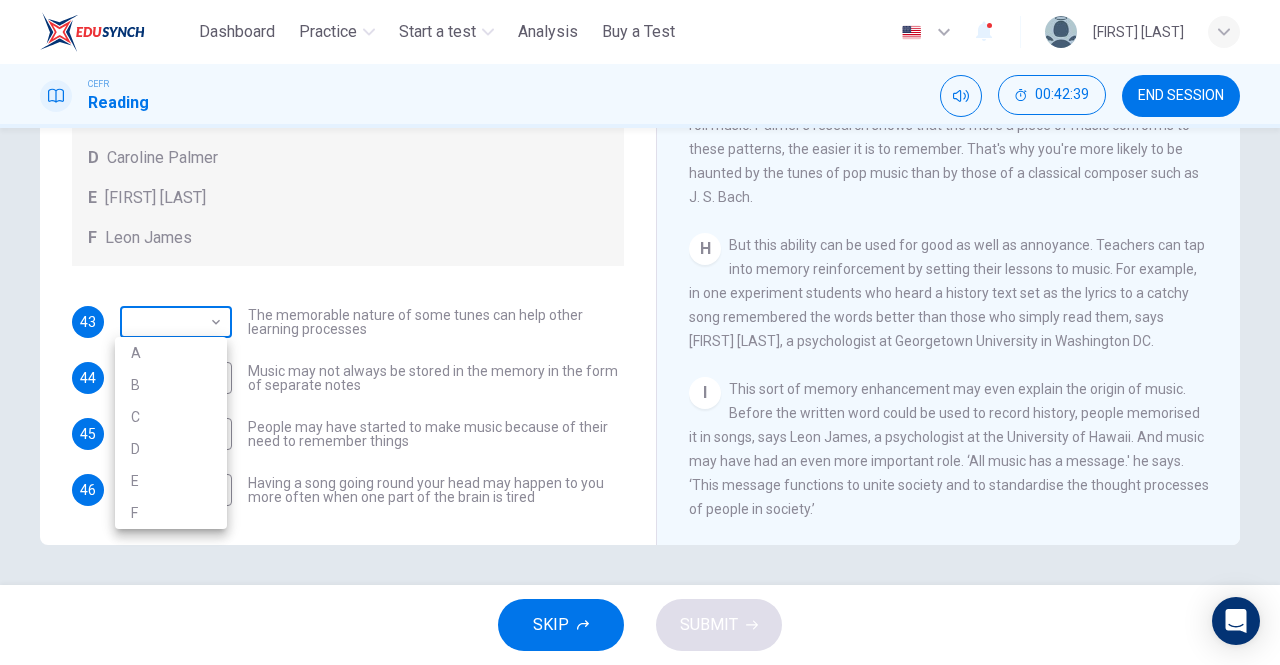 click on "This site uses cookies, as explained in our  Privacy Policy . If you agree to the use of cookies, please click the Accept button and continue to browse our site.   Privacy Policy Accept Dashboard Practice Start a test Analysis Buy a Test English ** ​ [FIRST] [LAST] CEFR Reading 00:42:39 END SESSION Questions 43 - 46 Look at the following theories and the list of people below.
Match each theory with the person it is credited to.
Write the correct letter  A-F  in the boxes below. A [FIRST] [LAST] B [FIRST] [LAST] C [FIRST] [LAST] D [FIRST] [LAST] E [FIRST] [LAST] F [FIRST] [LAST] 43 ​ ​ The memorable nature of some tunes can help other learning processes 44 ​ ​ Music may not always be stored in the memory in the form of separate notes 45 ​ ​ People may have started to make music because of their need to remember things 46 ​ ​ Having a song going round your head may happen to you more often when one part of the brain is tired A Song on the Brain CLICK TO ZOOM Click to Zoom A B C D E F G H I SKIP" at bounding box center [640, 332] 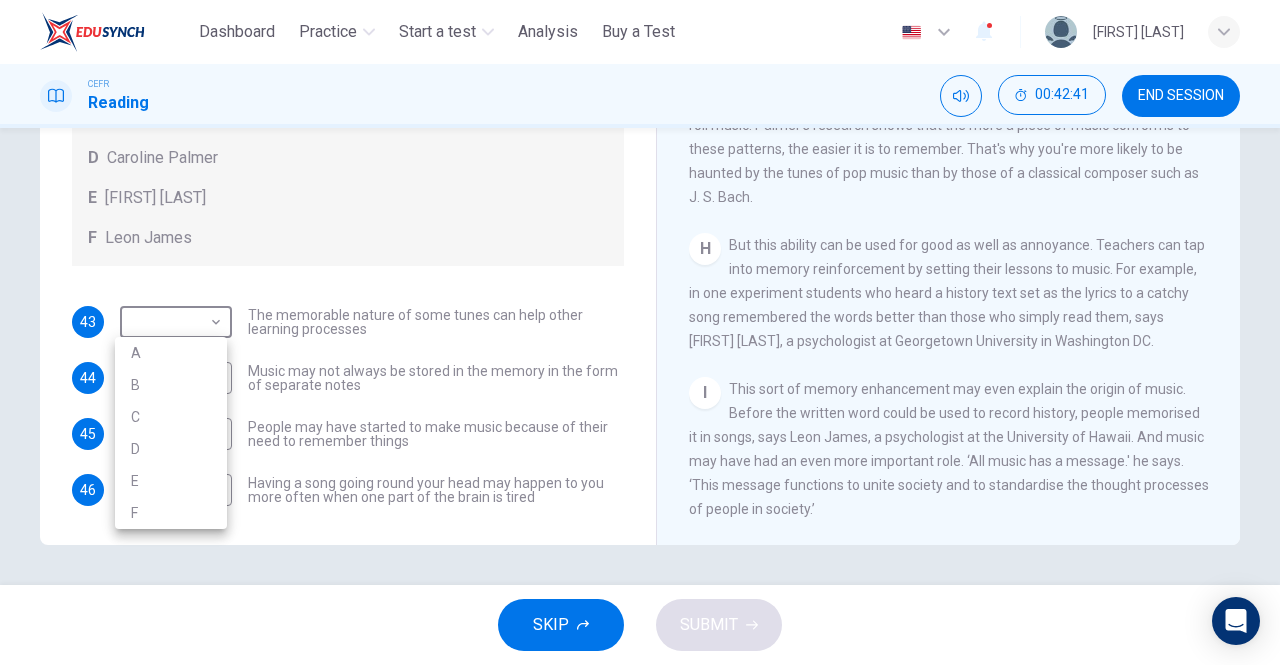 click at bounding box center [640, 332] 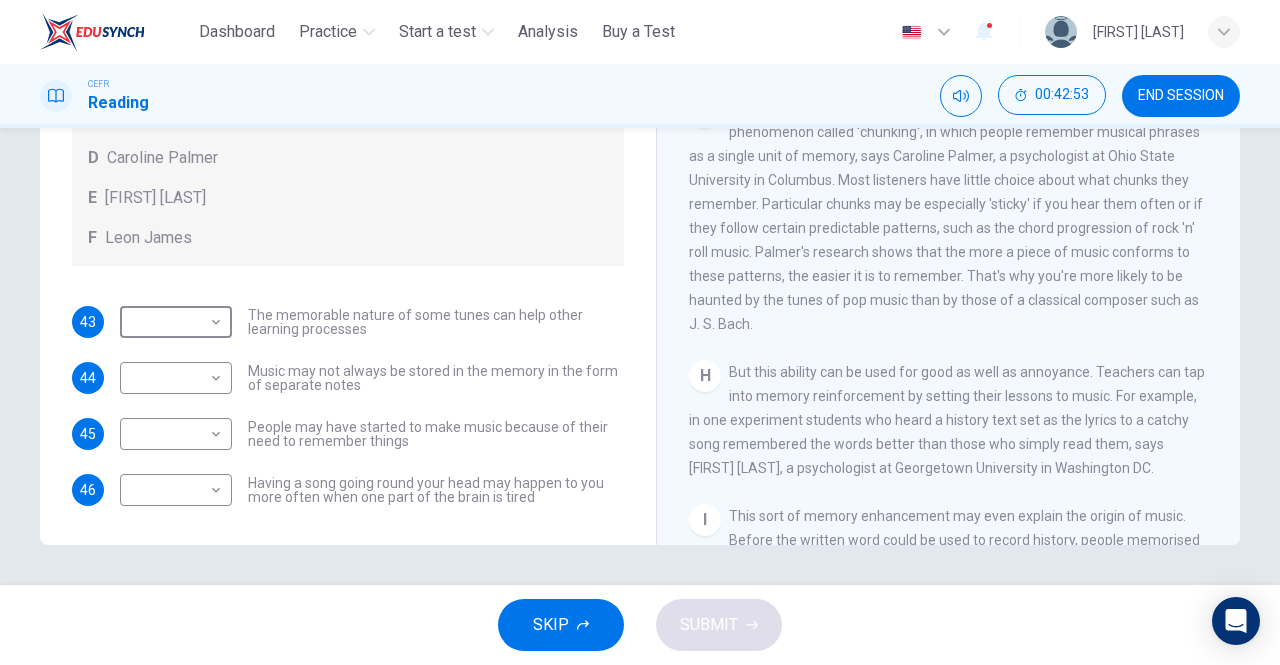 scroll, scrollTop: 1420, scrollLeft: 0, axis: vertical 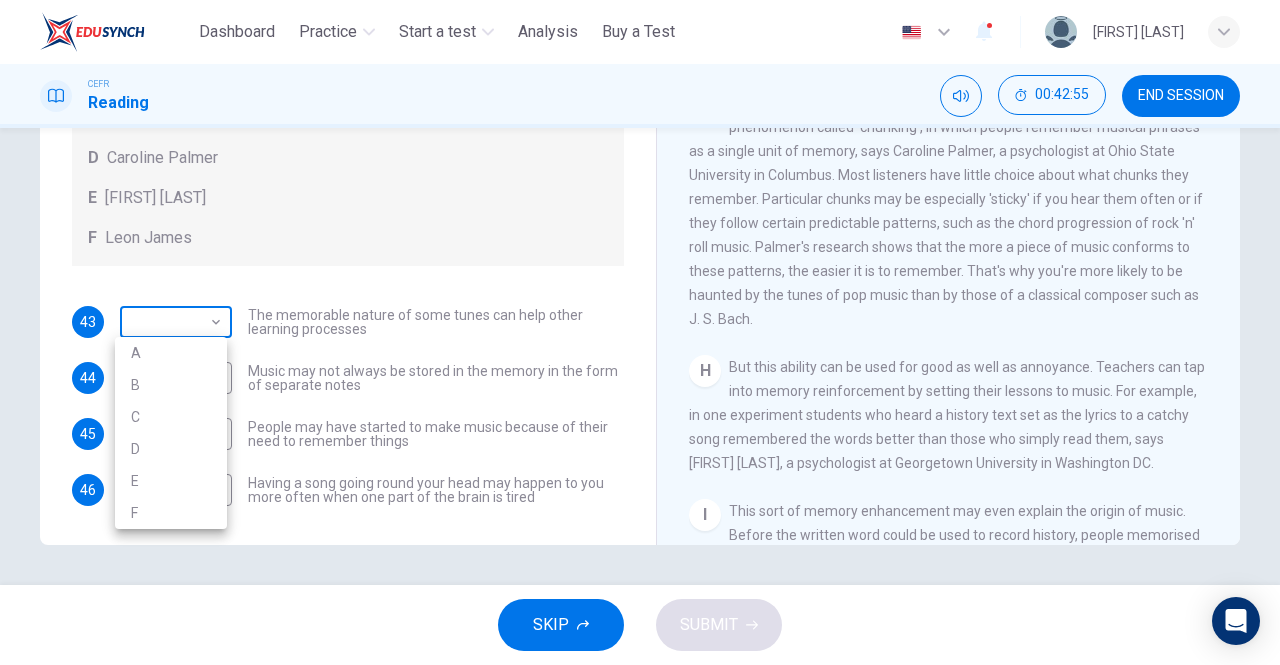 click on "This site uses cookies, as explained in our Privacy Policy . If you agree to the use of cookies, please click the Accept button and continue to browse our site. Privacy Policy Accept Dashboard Practice Start a test Analysis Buy a Test English ​ [NAME] CEFR Reading 00:42:55 END SESSION Questions 43 - 46 Look at the following theories and the list of people below.
Match each theory with the person it is credited to.
Write the correct letter A-F in the boxes below. A Roger Chaffin B Susan Ball C Steven Brown D Caroline Palmer E Sandra Calvert F Leon James 43 ​ ​ The memorable nature of some tunes can help other learning processes 44 ​ ​ Music may not always be stored in the memory in the form of separate notes 45 ​ ​ People may have started to make music because of their need to remember things 46 ​ ​ Having a song going round your head may happen to you more often when one part of the brain is tired A Song on the Brain CLICK TO ZOOM Click to Zoom A B C D E F G H I SKIP" at bounding box center [640, 332] 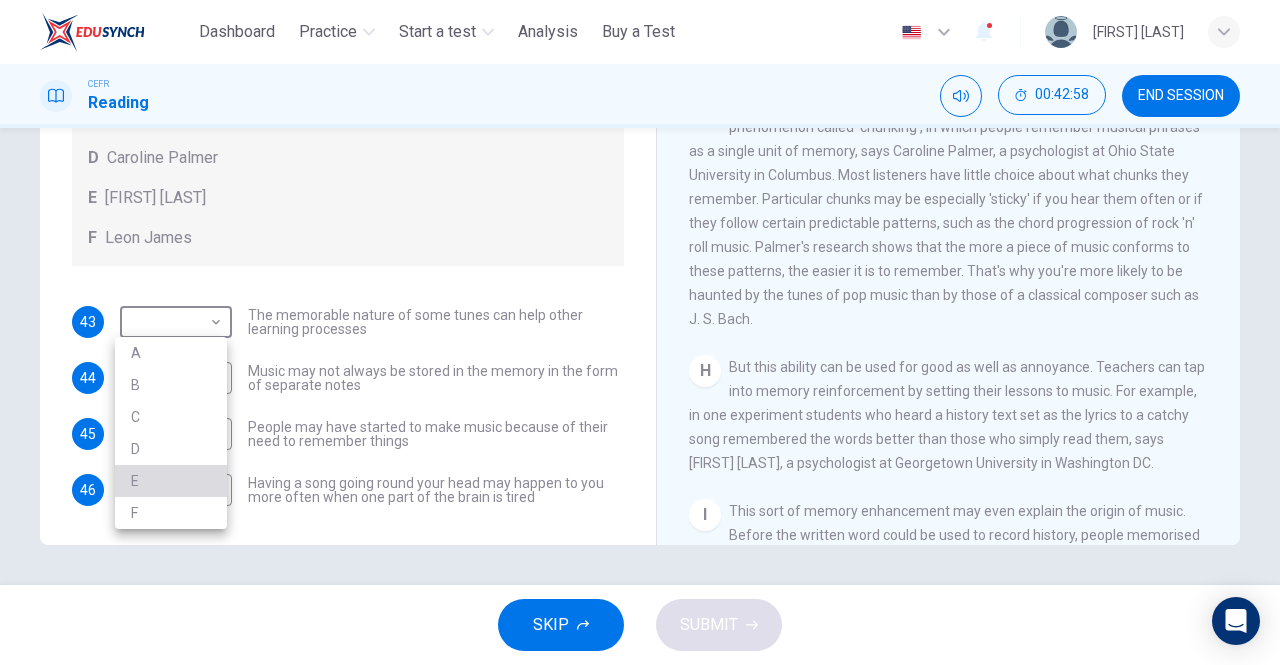 click on "E" at bounding box center (171, 481) 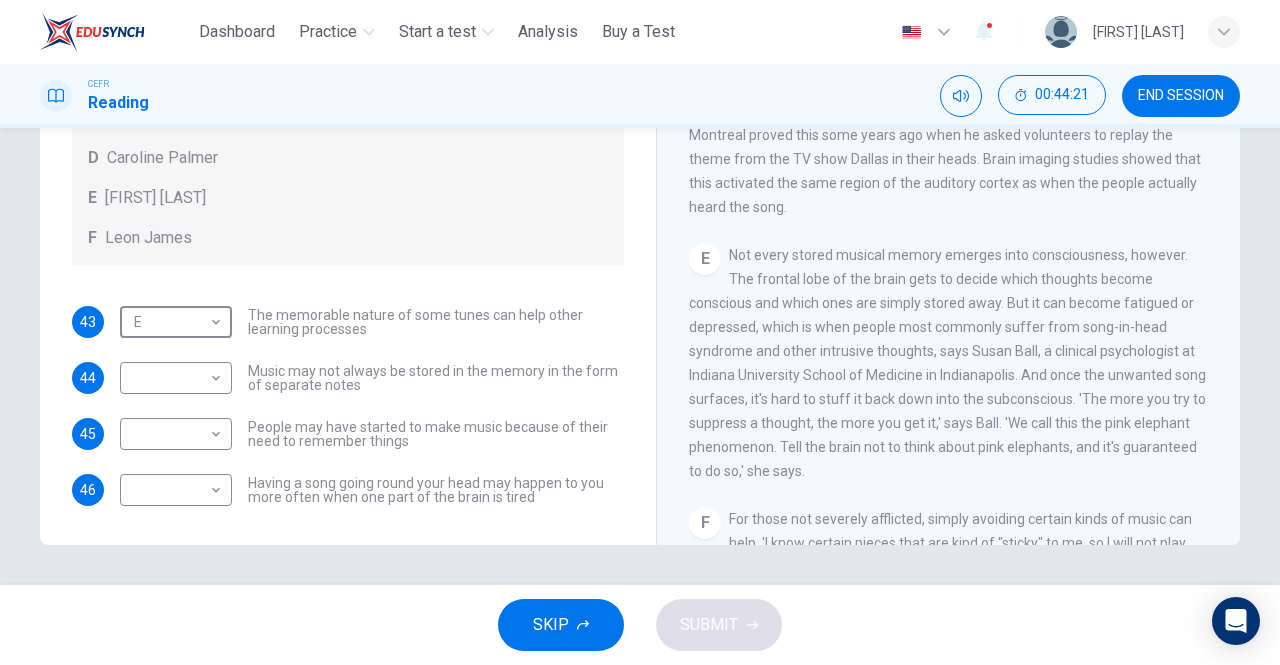 scroll, scrollTop: 803, scrollLeft: 0, axis: vertical 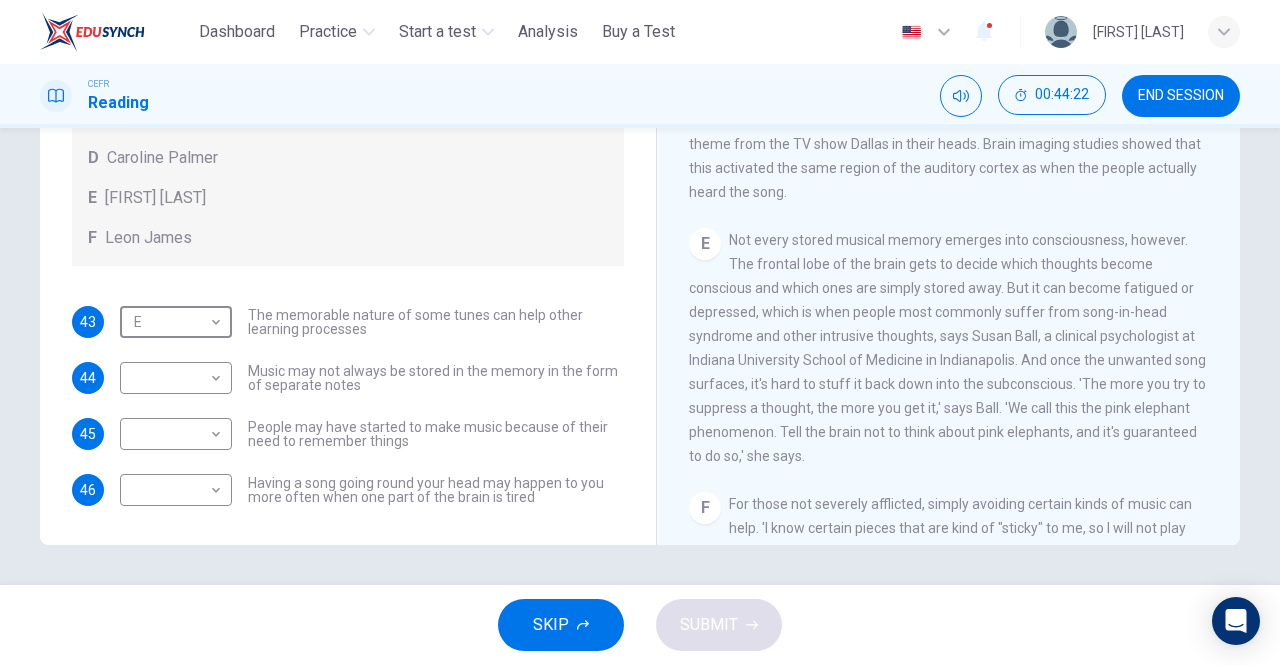 click on "Not every stored musical memory emerges into consciousness, however. The frontal lobe of the brain gets to decide which thoughts become conscious and which ones are simply stored away. But it can become fatigued or depressed, which is when people most commonly suffer from song-in-head syndrome and
other intrusive thoughts, says Susan Ball, a clinical psychologist at Indiana University School of Medicine in Indianapolis. And once the unwanted song surfaces, it's hard to stuff it back down into the subconscious. 'The more you try to suppress a thought, the more you get it,' says Ball. 'We call this the pink elephant phenomenon. Tell the brain not to think about pink elephants, and it's guaranteed to do so,' she says." at bounding box center (947, 348) 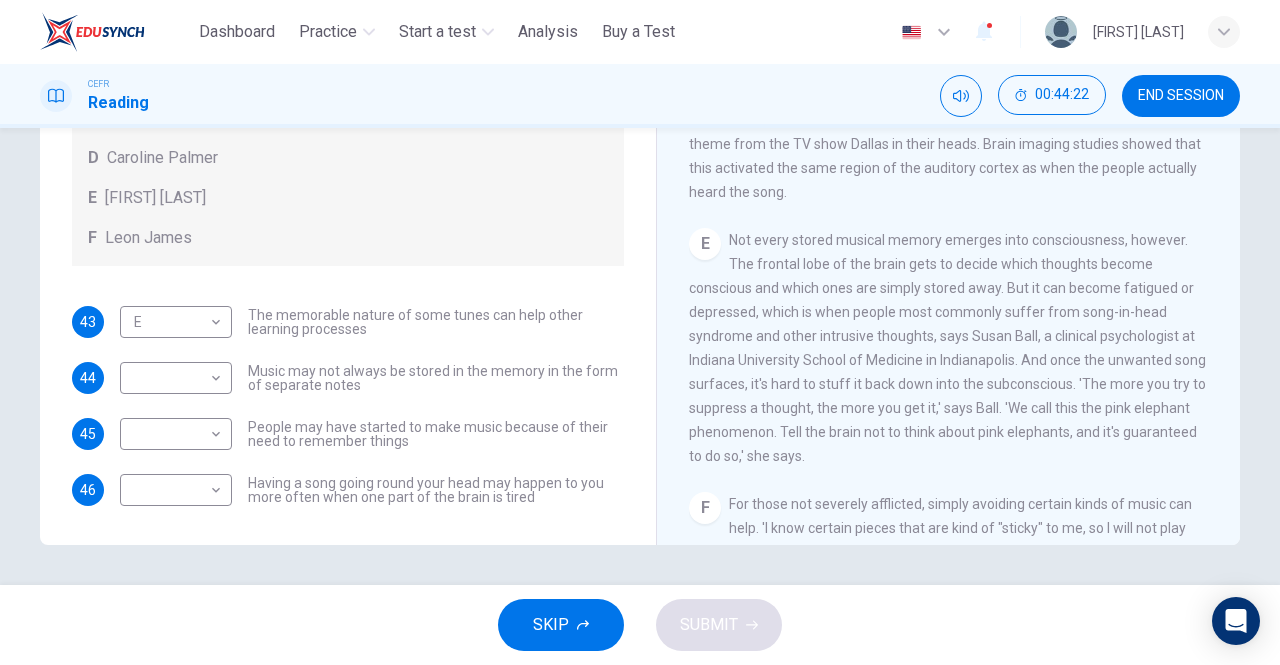 scroll, scrollTop: 835, scrollLeft: 0, axis: vertical 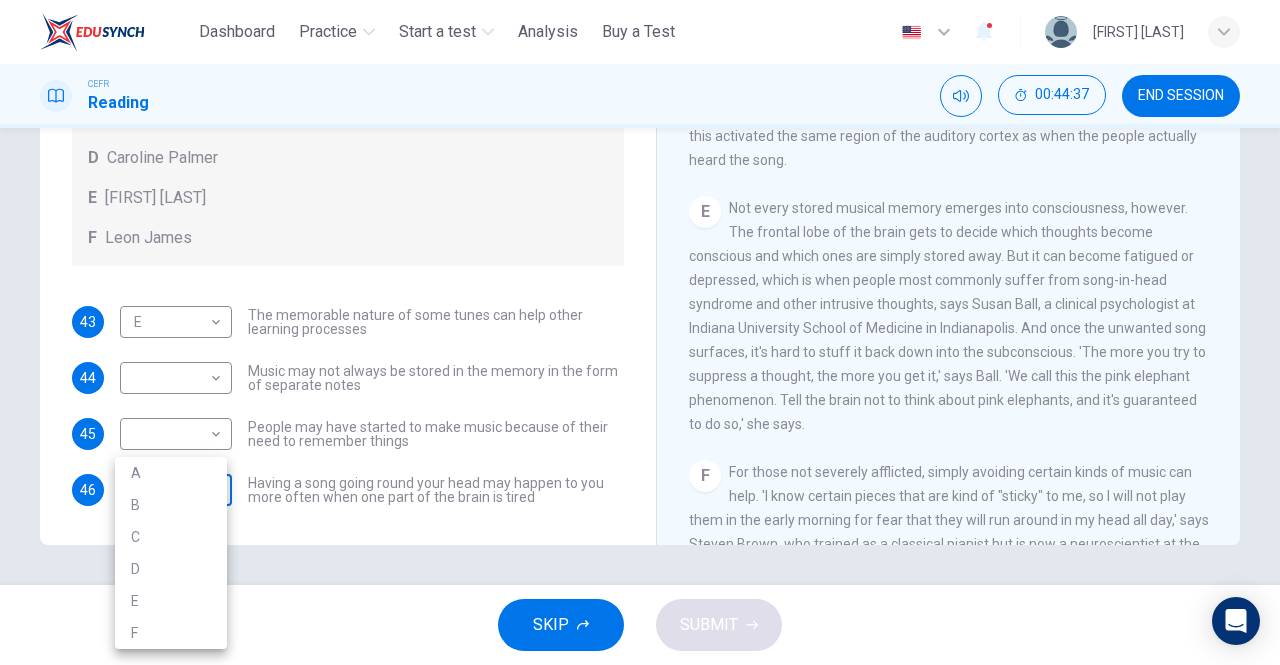 click on "This site uses cookies, as explained in our Privacy Policy. If you agree to the use of cookies, please click the Accept button and continue to browse our site. Privacy Policy Accept Dashboard Practice Start a test Analysis Buy a Test English ** ​ [FIRST] [LAST] CEFR Reading 00:44:37 END SESSION Questions 43 - 46 Look at the following theories and the list of people below.
Match each theory with the person it is credited to.
Write the correct letter A-F in the boxes below. A Roger Chaffin B Susan Ball C Steven Brown D Caroline Palmer E Sandra Calvert F Leon James 43 E * ​ The memorable nature of some tunes can help other learning processes 44 ​ ​ Music may not always be stored in the memory in the form of separate notes 45 ​ ​ People may have started to make music because of their need to remember things 46 ​ ​ Having a song going round your head may happen to you more often when one part of the brain is tired A Song on the Brain CLICK TO ZOOM Click to Zoom A B C D E F G H I SKIP" at bounding box center (640, 332) 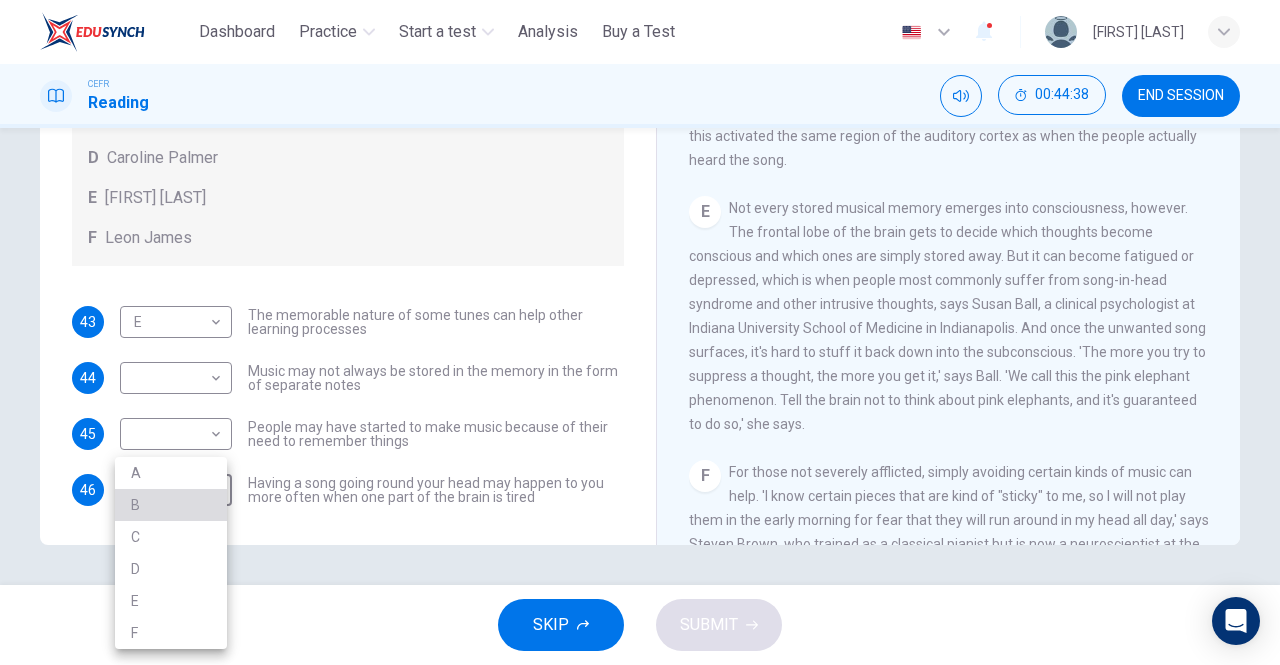 click on "B" at bounding box center [171, 505] 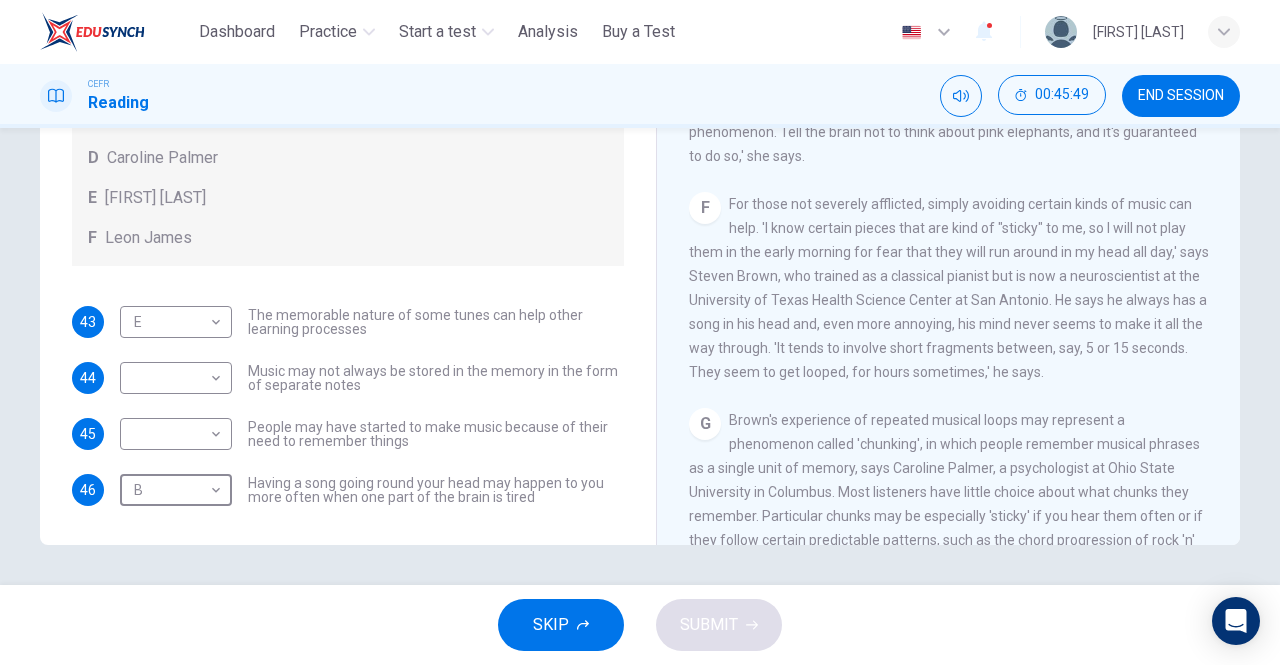 scroll, scrollTop: 1117, scrollLeft: 0, axis: vertical 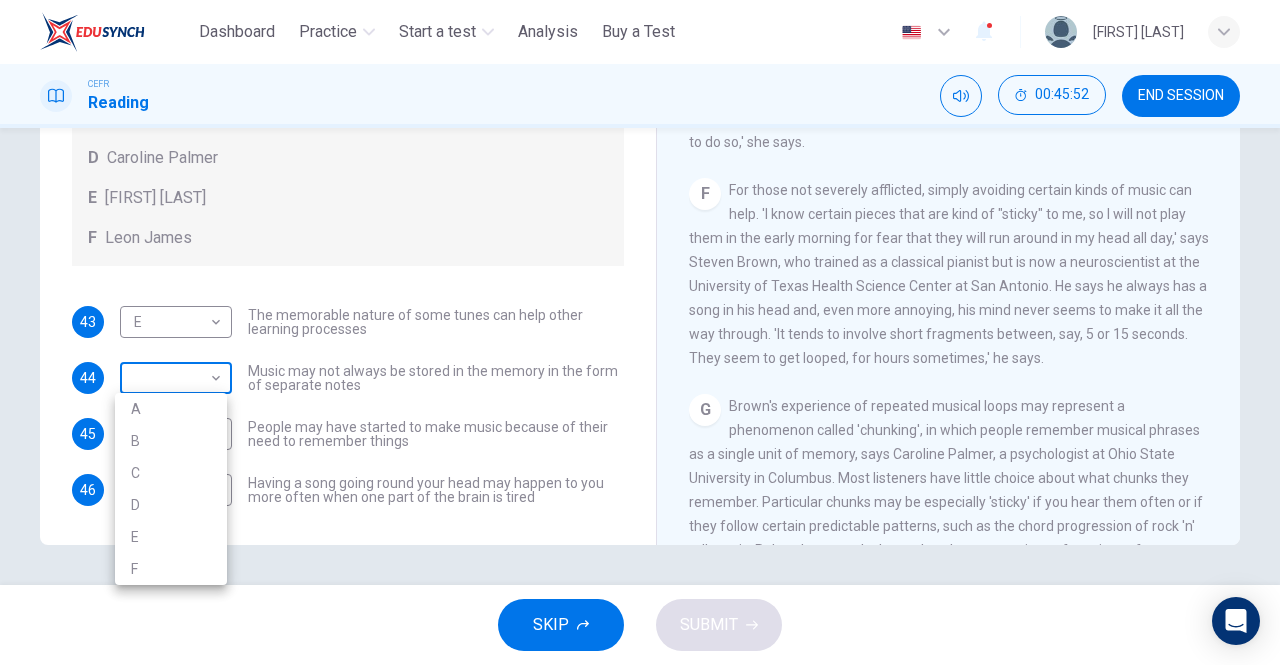 click on "This site uses cookies, as explained in our Privacy Policy. If you agree to the use of cookies, please click the Accept button and continue to browse our site. Privacy Policy Accept Dashboard Practice Start a test Analysis Buy a Test English ** ​ [FIRST] [LAST] CEFR Reading 00:45:52 END SESSION Questions 43 - 46 Look at the following theories and the list of people below.
Match each theory with the person it is credited to.
Write the correct letter A-F in the boxes below. A Roger Chaffin B Susan Ball C Steven Brown D Caroline Palmer E Sandra Calvert F Leon James 43 E * ​ The memorable nature of some tunes can help other learning processes 44 ​ ​ Music may not always be stored in the memory in the form of separate notes 45 ​ ​ People may have started to make music because of their need to remember things 46 B * ​ Having a song going round your head may happen to you more often when one part of the brain is tired A Song on the Brain CLICK TO ZOOM Click to Zoom A B C D E F G H I SKIP" at bounding box center (640, 332) 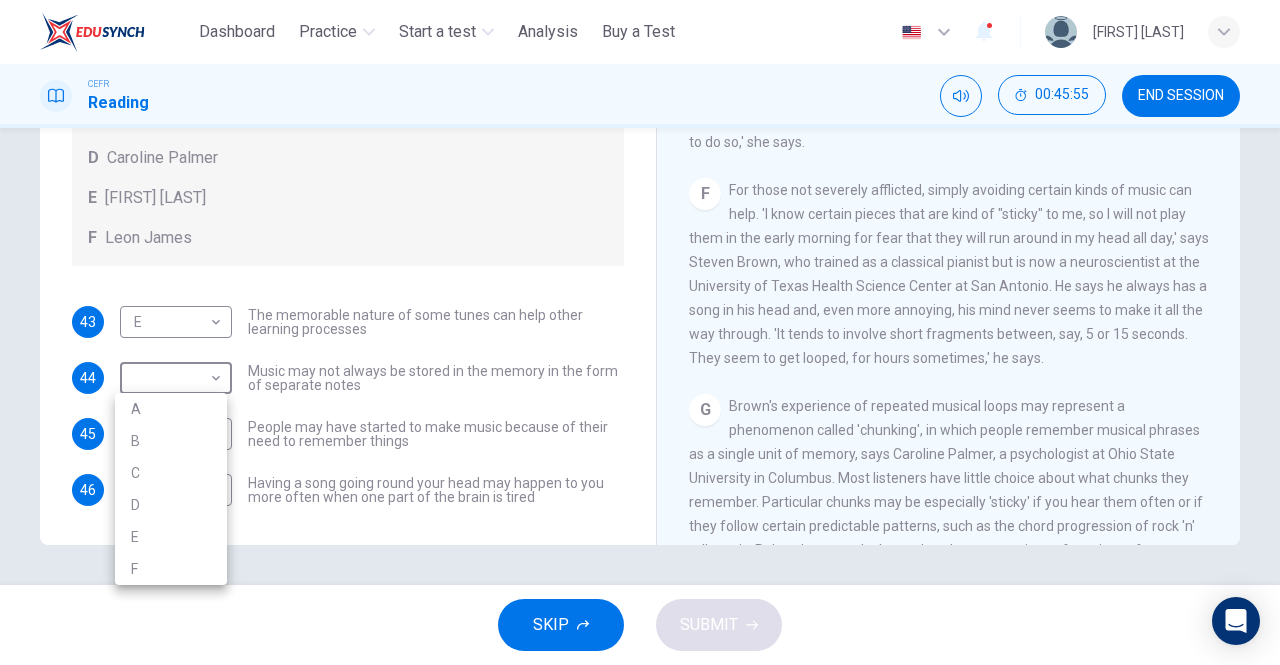 click at bounding box center (640, 332) 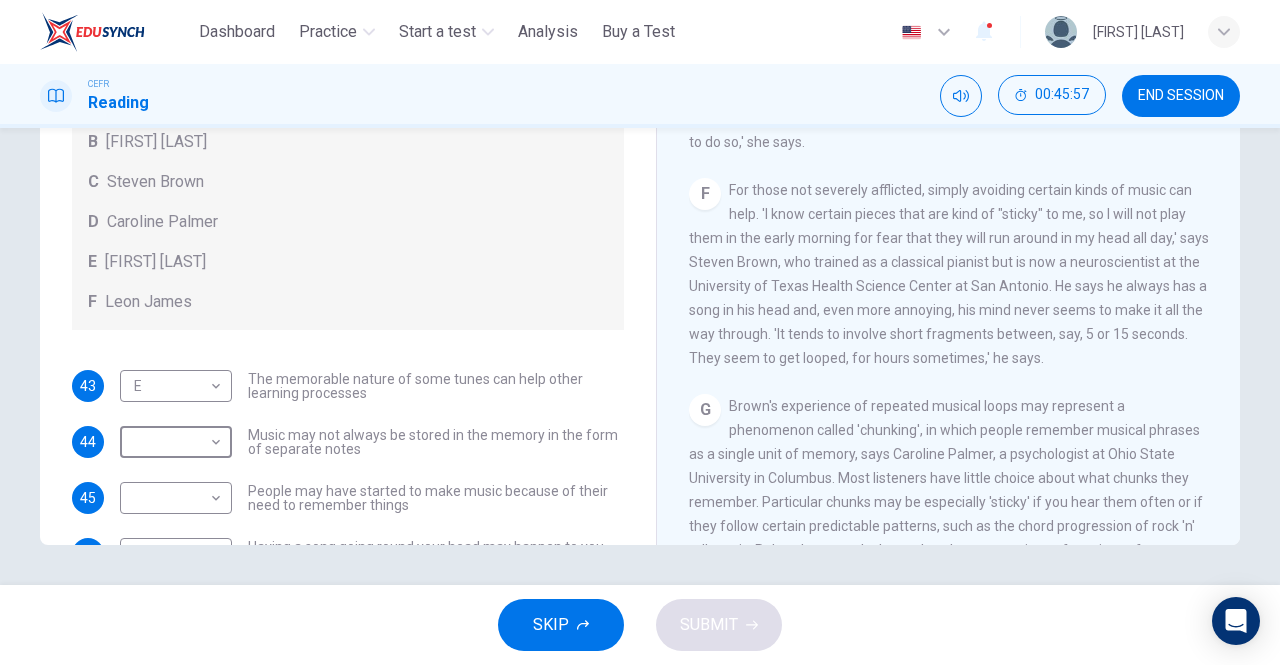 scroll, scrollTop: 46, scrollLeft: 0, axis: vertical 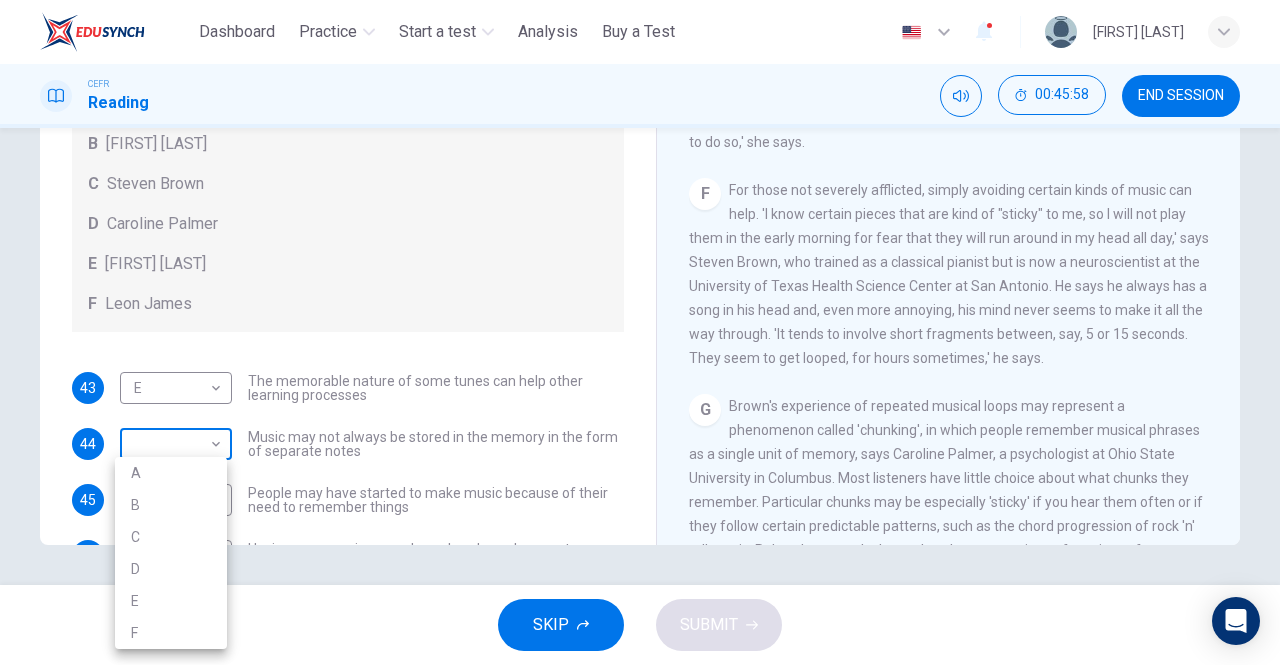 click on "This site uses cookies, as explained in our  Privacy Policy . If you agree to the use of cookies, please click the Accept button and continue to browse our site.   Privacy Policy Accept Dashboard Practice Start a test Analysis Buy a Test English ** ​ Christabella Charles CEFR Reading 00:45:58 END SESSION Questions 43 - 46 Look at the following theories and the list of people below.
Match each theory with the person it is credited to.
Write the correct letter  A-F  in the boxes below. A Roger Chaffin B Susan Ball C Steven Brown D Caroline Palmer E Sandra Calvert F Leon James 43 E * ​ The memorable nature of some tunes can help other learning processes 44 ​ ​ Music may not always be stored in the memory in the form of separate notes 45 ​ ​ People may have started to make music because of their need to remember things 46 B * ​ Having a song going round your head may happen to you more often when one part of the brain is tired A Song on the Brain CLICK TO ZOOM Click to Zoom A B C D E F G H I SKIP" at bounding box center (640, 332) 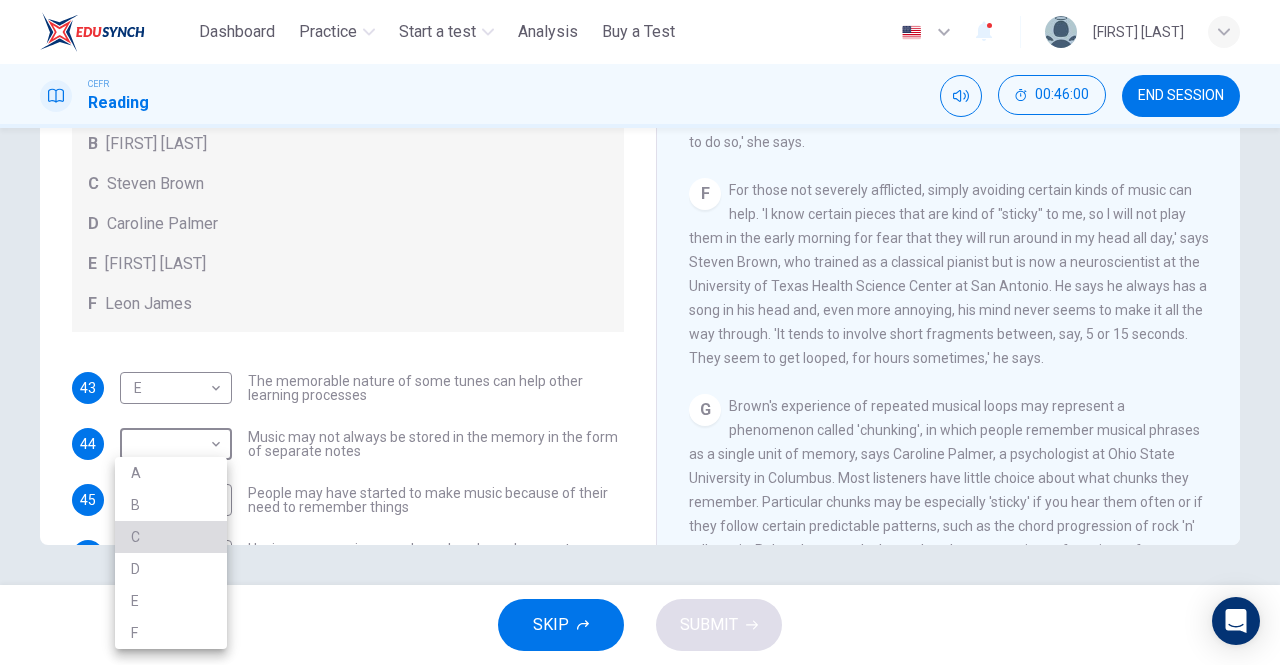 click on "C" at bounding box center [171, 537] 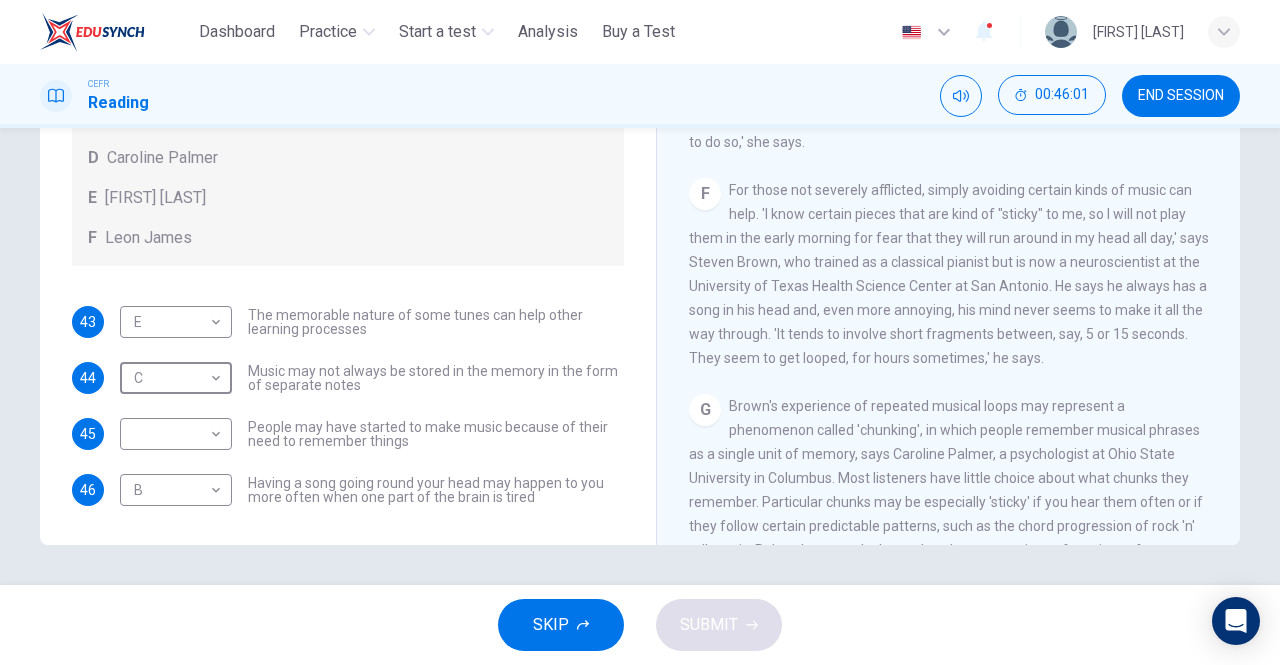 scroll, scrollTop: 110, scrollLeft: 0, axis: vertical 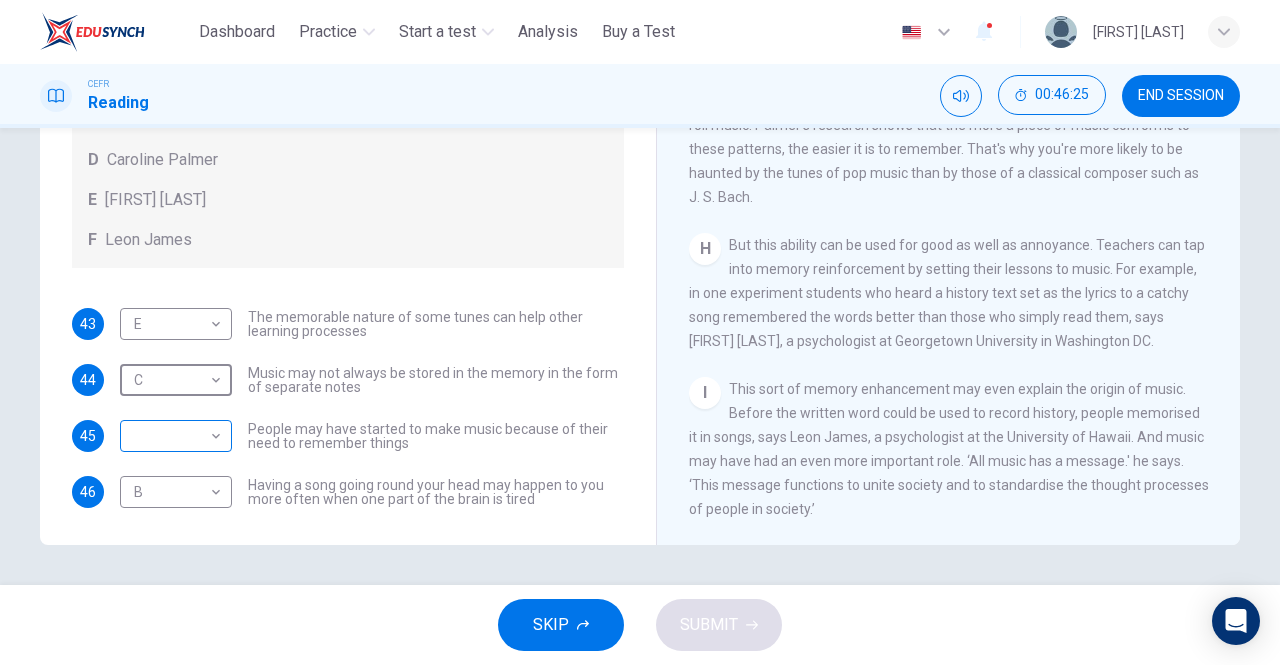 click on "This site uses cookies, as explained in our  Privacy Policy . If you agree to the use of cookies, please click the Accept button and continue to browse our site.   Privacy Policy Accept Dashboard Practice Start a test Analysis Buy a Test English ** ​ [FIRST] [LAST] CEFR Reading 00:46:25 END SESSION Questions 43 - 46 Look at the following theories and the list of people below.
Match each theory with the person it is credited to.
Write the correct letter  A-F  in the boxes below. A Roger Chaffin B Susan Ball C Steven Brown D Caroline Palmer E Sandra Calvert F Leon James 43 E * ​ The memorable nature of some tunes can help other learning processes 44 C * ​ Music may not always be stored in the memory in the form of separate notes 45 ​ ​ People may have started to make music because of their need to remember things 46 B * ​ Having a song going round your head may happen to you more often when one part of the brain is tired A Song on the Brain CLICK TO ZOOM Click to Zoom A B C D E F G H I SKIP" at bounding box center [640, 332] 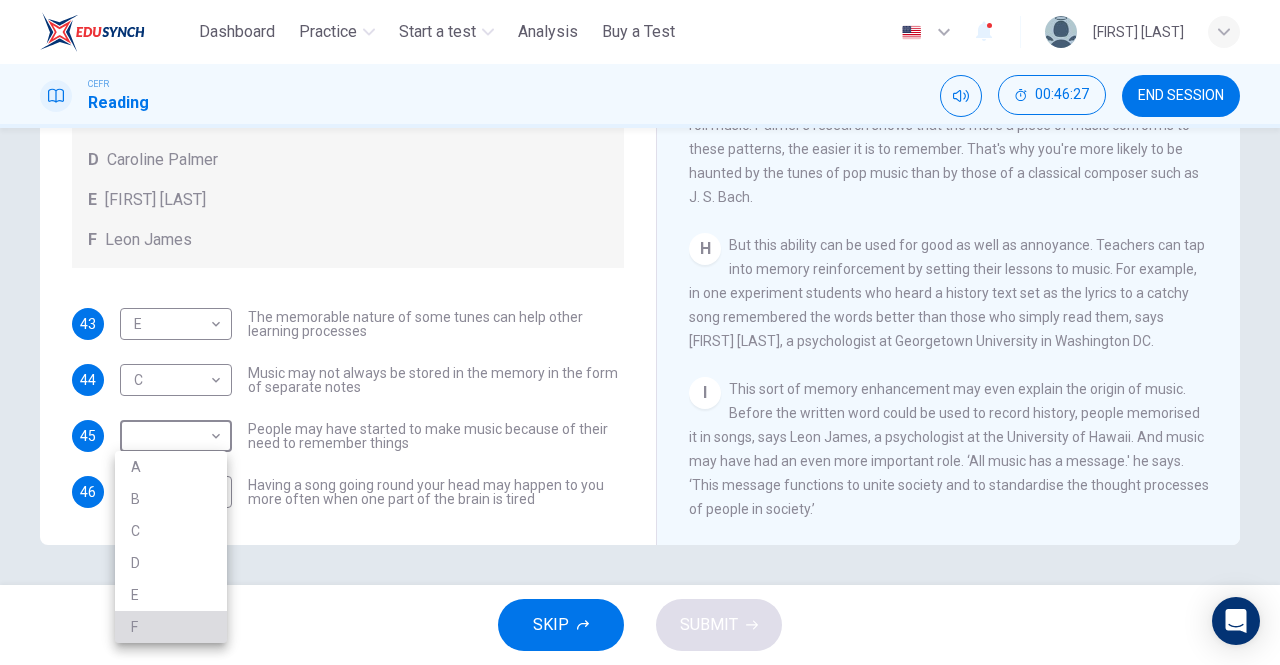 click on "F" at bounding box center (171, 627) 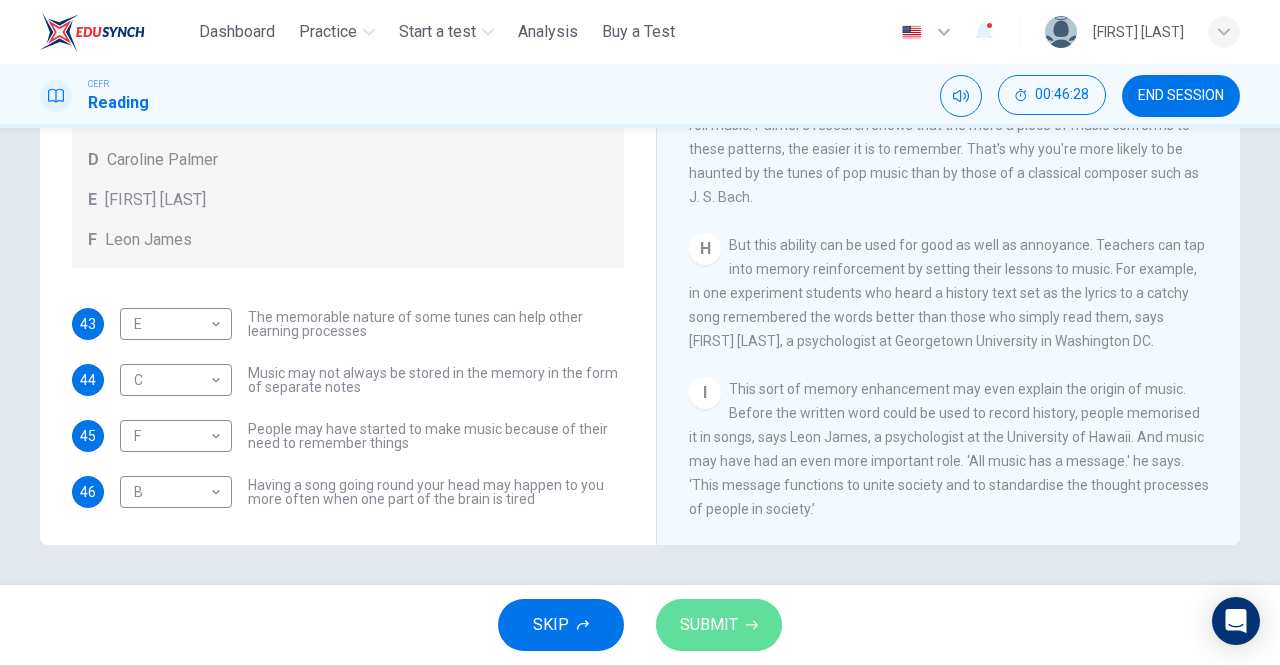 click on "SUBMIT" at bounding box center [709, 625] 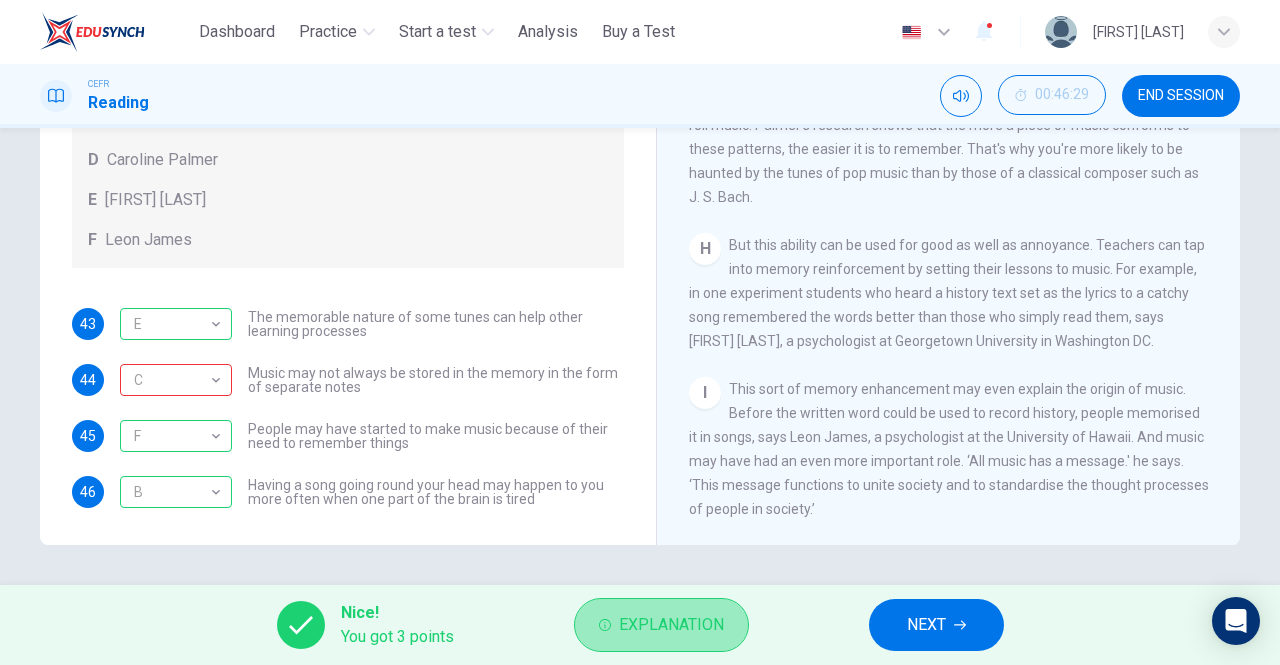 click on "Explanation" at bounding box center (671, 625) 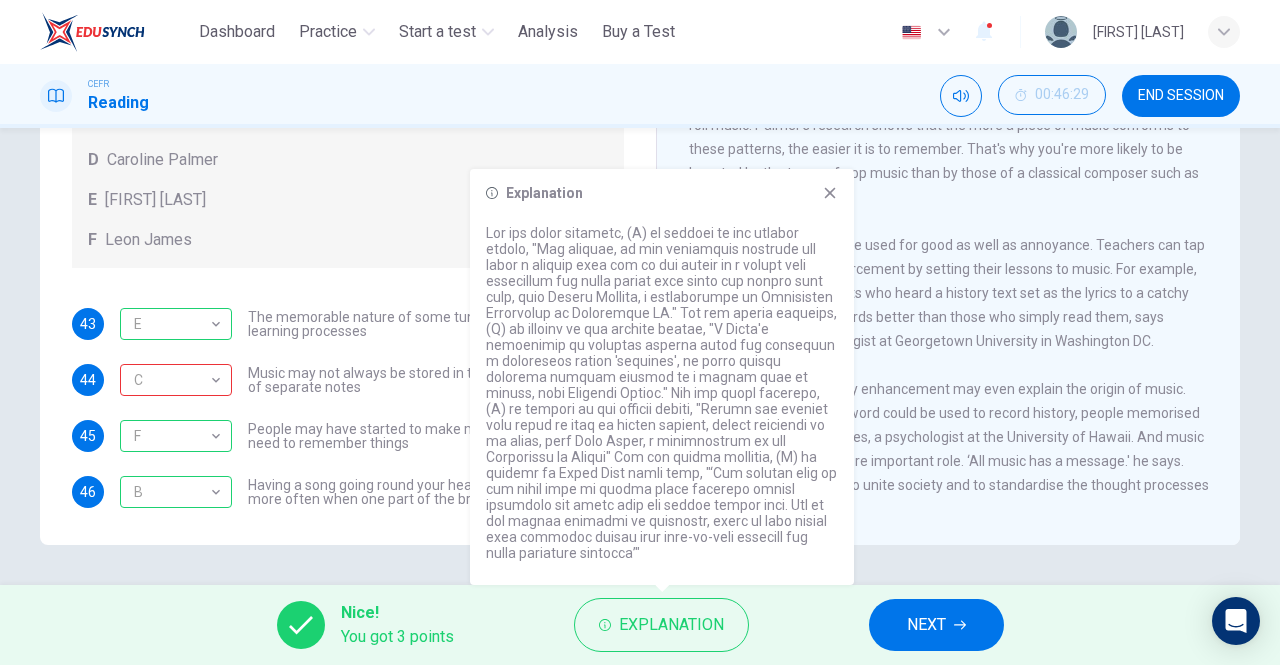 click 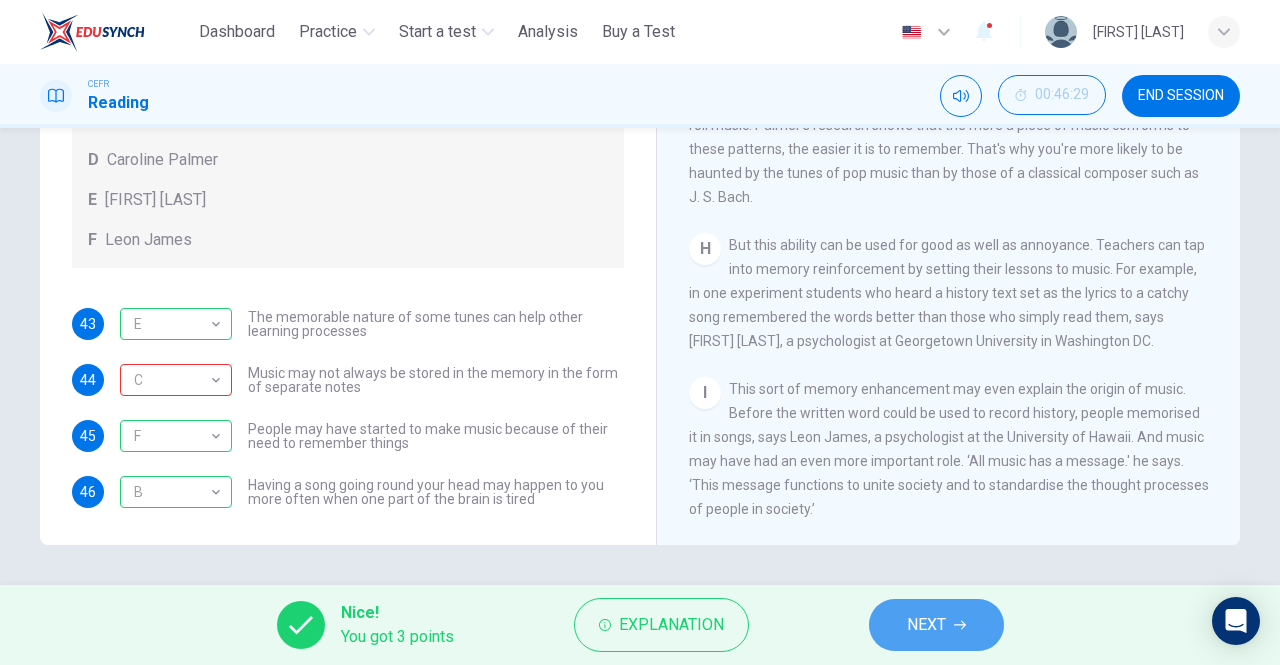 click on "NEXT" at bounding box center (926, 625) 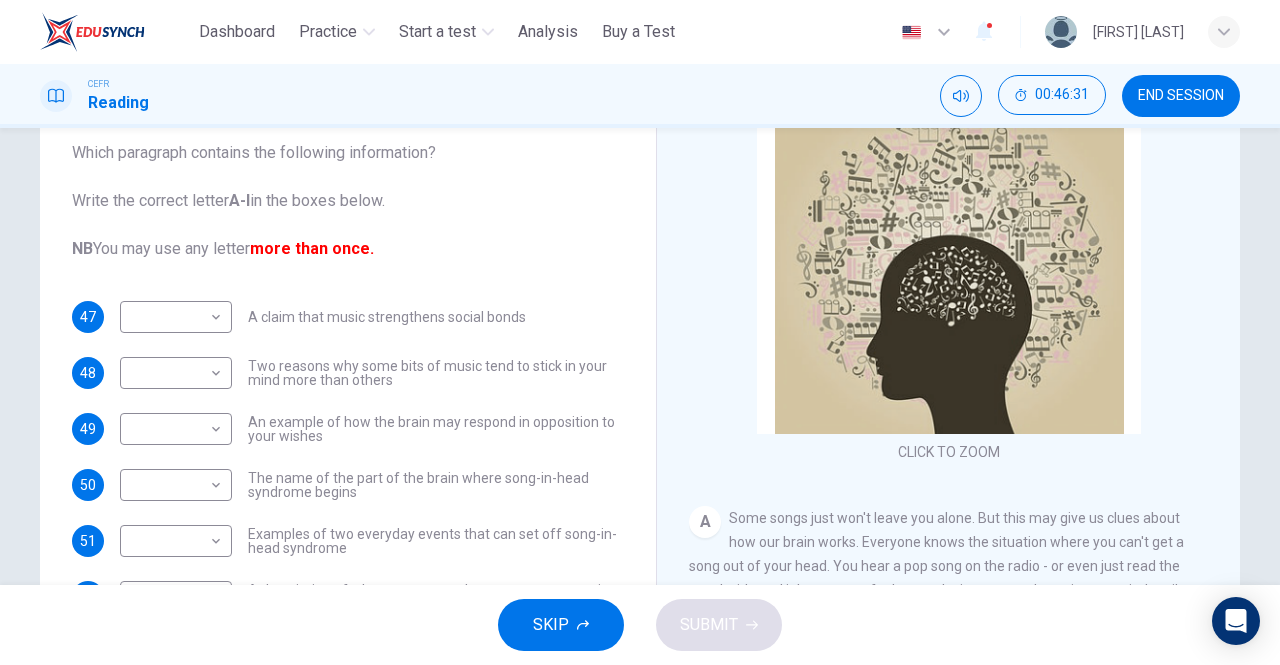 scroll, scrollTop: 173, scrollLeft: 0, axis: vertical 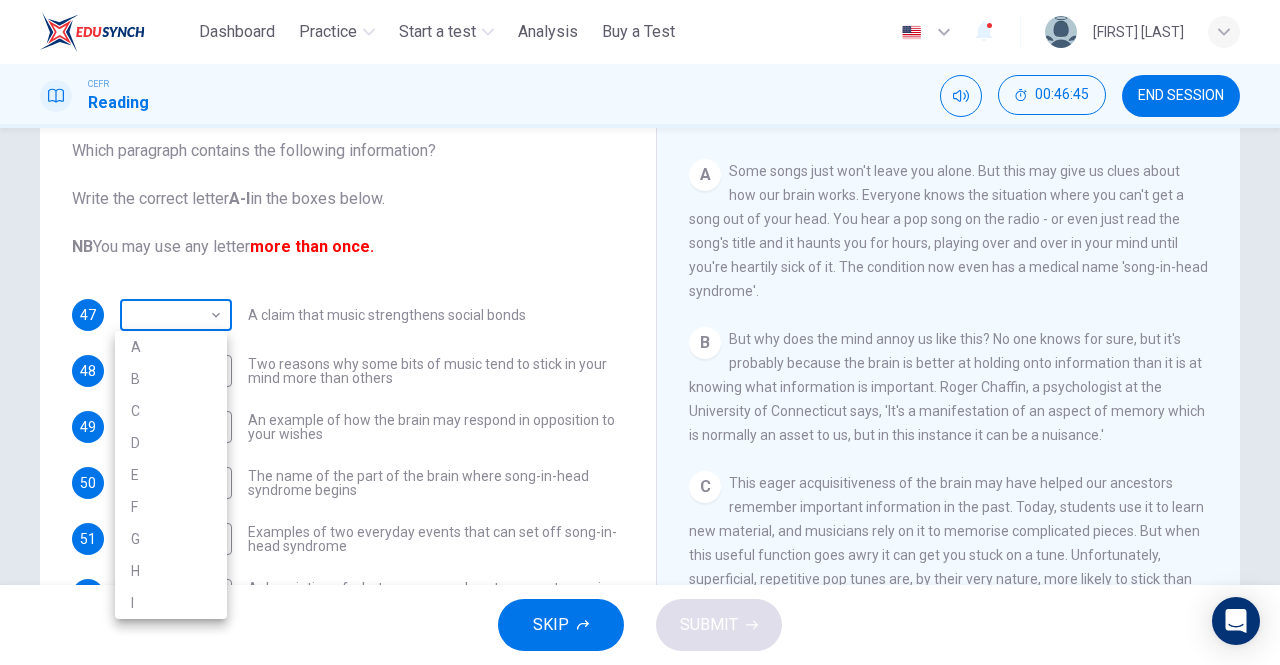 click on "This site uses cookies, as explained in our  Privacy Policy . If you agree to the use of cookies, please click the Accept button and continue to browse our site.   Privacy Policy Accept Dashboard Practice Start a test Analysis Buy a Test English ** ​ [FIRST] [LAST] CEFR Reading 00:46:45 END SESSION Questions 47 - 52 The Reading Passage has nine paragraphs labelled  A-l .
Which paragraph contains the following information?
Write the correct letter  A-l  in the boxes below.
NB  You may use any letter  more than once. 47 ​ ​ A claim that music strengthens social bonds 48 ​ ​ Two reasons why some bits of music tend to stick in your mind more than others 49 ​ ​ An example of how the brain may respond in opposition to your wishes 50 ​ ​ The name of the part of the brain where song-in-head syndrome begins 51 ​ ​ Examples of two everyday events that can set off song-in-head syndrome 52 ​ ​ A description of what one person does to prevent song-in-head syndrome A Song on the Brain A" at bounding box center (640, 332) 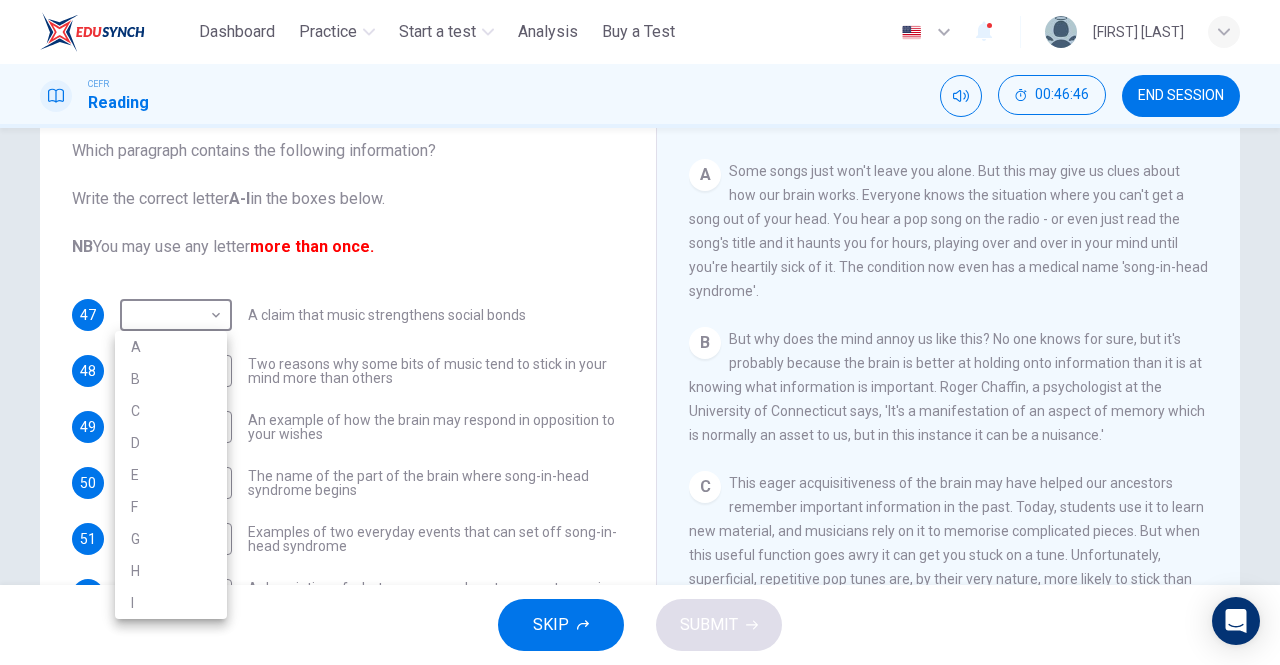 click at bounding box center (640, 332) 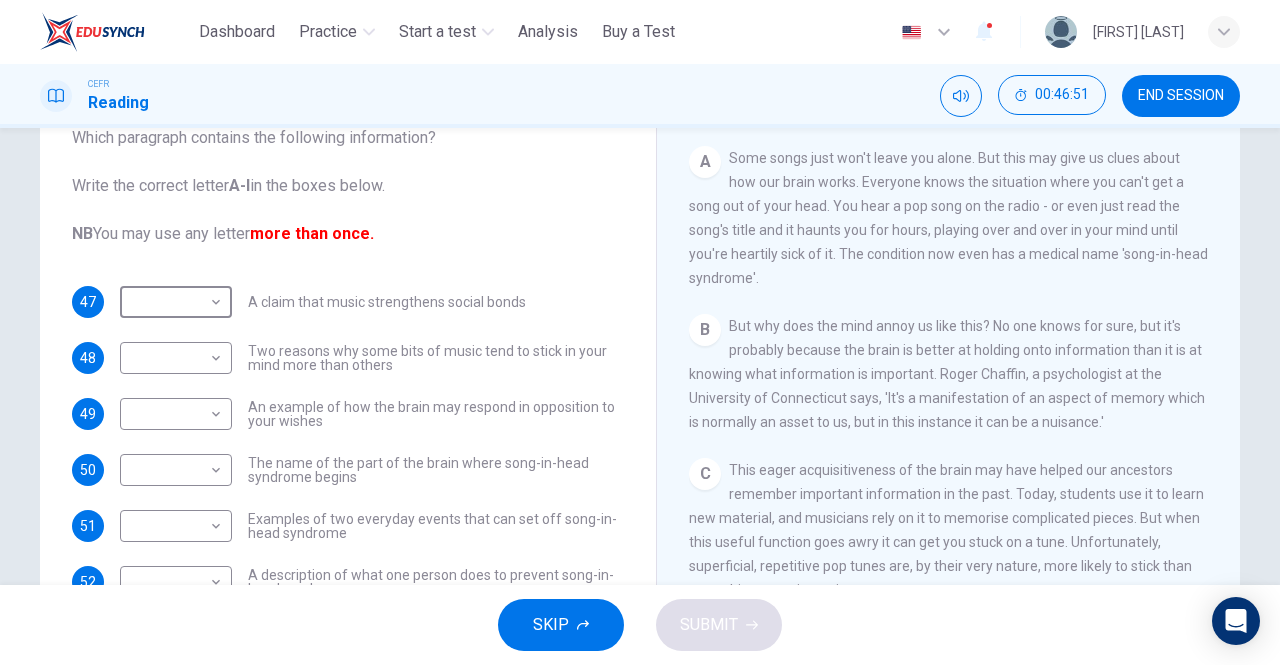 scroll, scrollTop: 189, scrollLeft: 0, axis: vertical 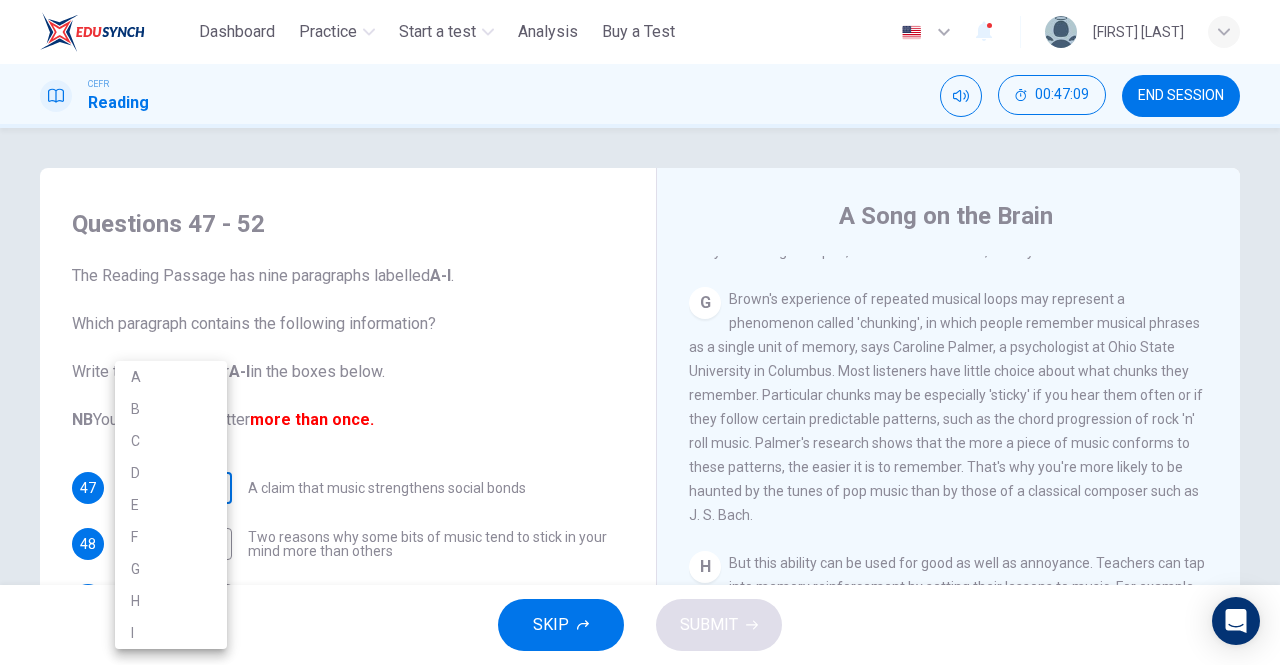 click on "This site uses cookies, as explained in our  Privacy Policy . If you agree to the use of cookies, please click the Accept button and continue to browse our site.   Privacy Policy Accept Dashboard Practice Start a test Analysis Buy a Test English ** ​ [FIRST] [LAST] CEFR Reading 00:47:09 END SESSION Questions 47 - 52 The Reading Passage has nine paragraphs labelled  A-l .
Which paragraph contains the following information?
Write the correct letter  A-l  in the boxes below.
NB  You may use any letter  more than once. 47 ​ ​ A claim that music strengthens social bonds 48 ​ ​ Two reasons why some bits of music tend to stick in your mind more than others 49 ​ ​ An example of how the brain may respond in opposition to your wishes 50 ​ ​ The name of the part of the brain where song-in-head syndrome begins 51 ​ ​ Examples of two everyday events that can set off song-in-head syndrome 52 ​ ​ A description of what one person does to prevent song-in-head syndrome A Song on the Brain A" at bounding box center (640, 332) 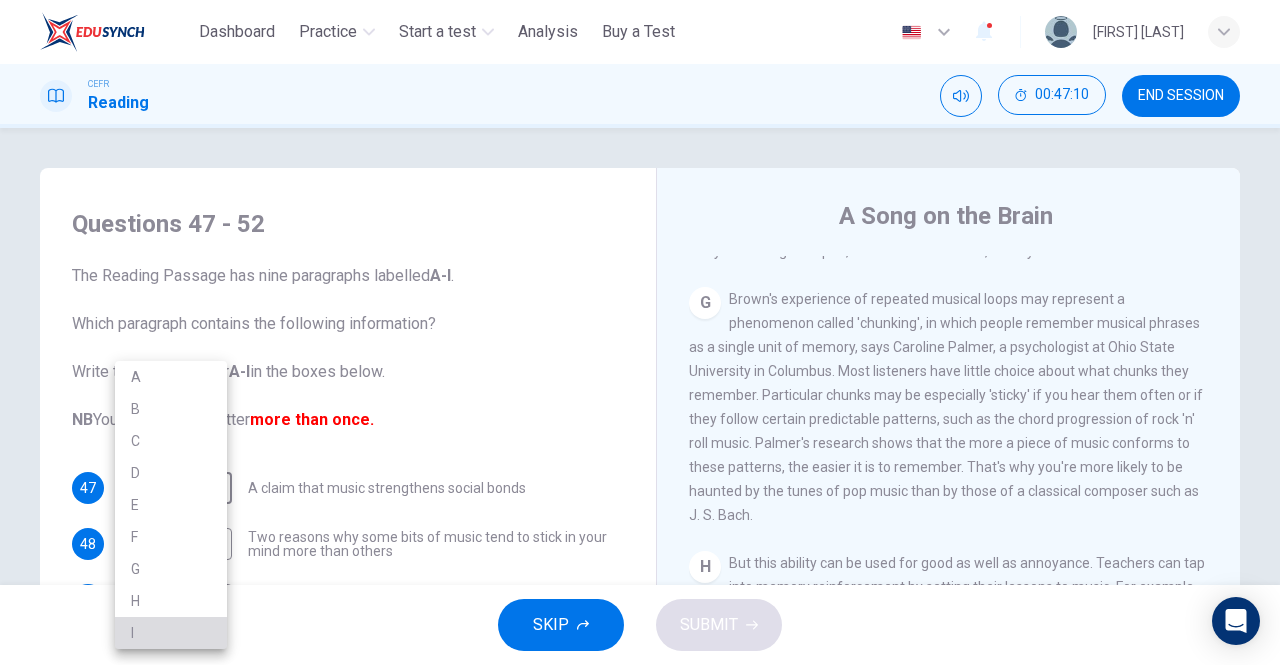 click on "I" at bounding box center [171, 633] 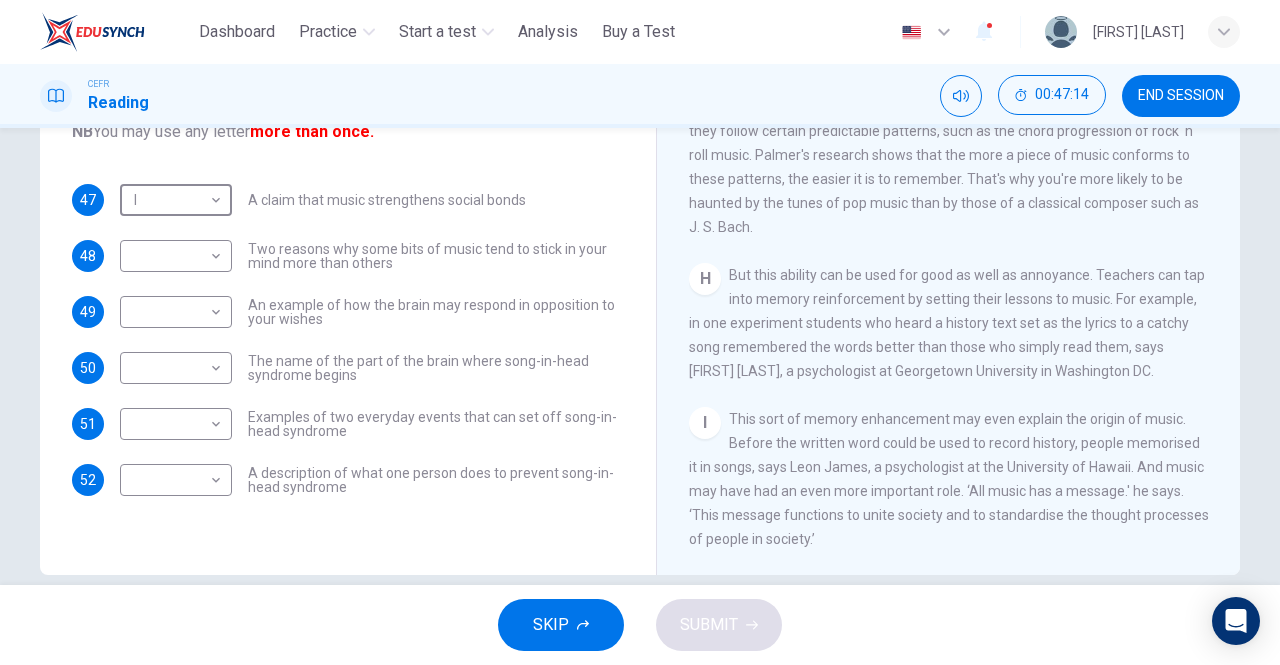 scroll, scrollTop: 290, scrollLeft: 0, axis: vertical 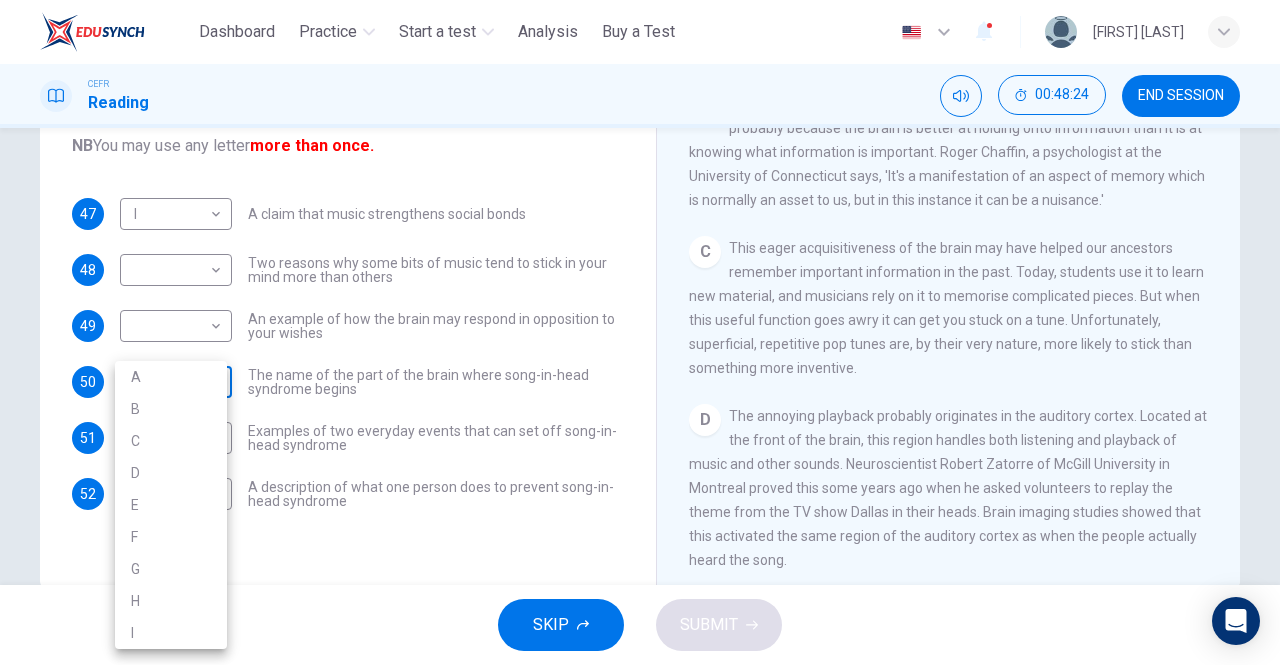click on "This site uses cookies, as explained in our  Privacy Policy . If you agree to the use of cookies, please click the Accept button and continue to browse our site.   Privacy Policy Accept Dashboard Practice Start a test Analysis Buy a Test English ** ​ [FIRST] [LAST] CEFR Reading 00:48:24 END SESSION Questions 47 - 52 The Reading Passage has nine paragraphs labelled  A-l .
Which paragraph contains the following information?
Write the correct letter  A-l  in the boxes below.
NB  You may use any letter  more than once. 47 I * ​ A claim that music strengthens social bonds 48 ​ ​ Two reasons why some bits of music tend to stick in your mind more than others 49 ​ ​ An example of how the brain may respond in opposition to your wishes 50 ​ ​ The name of the part of the brain where song-in-head syndrome begins 51 ​ ​ Examples of two everyday events that can set off song-in-head syndrome 52 ​ ​ A description of what one person does to prevent song-in-head syndrome A Song on the Brain A" at bounding box center [640, 332] 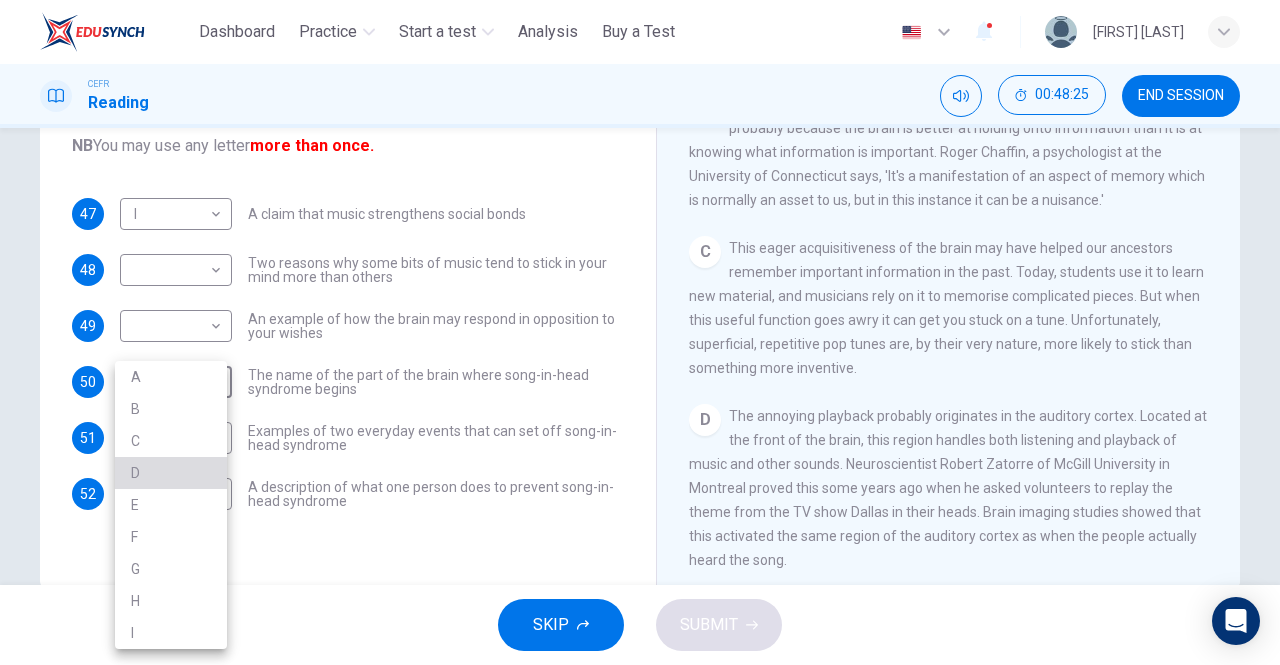 click on "D" at bounding box center (171, 473) 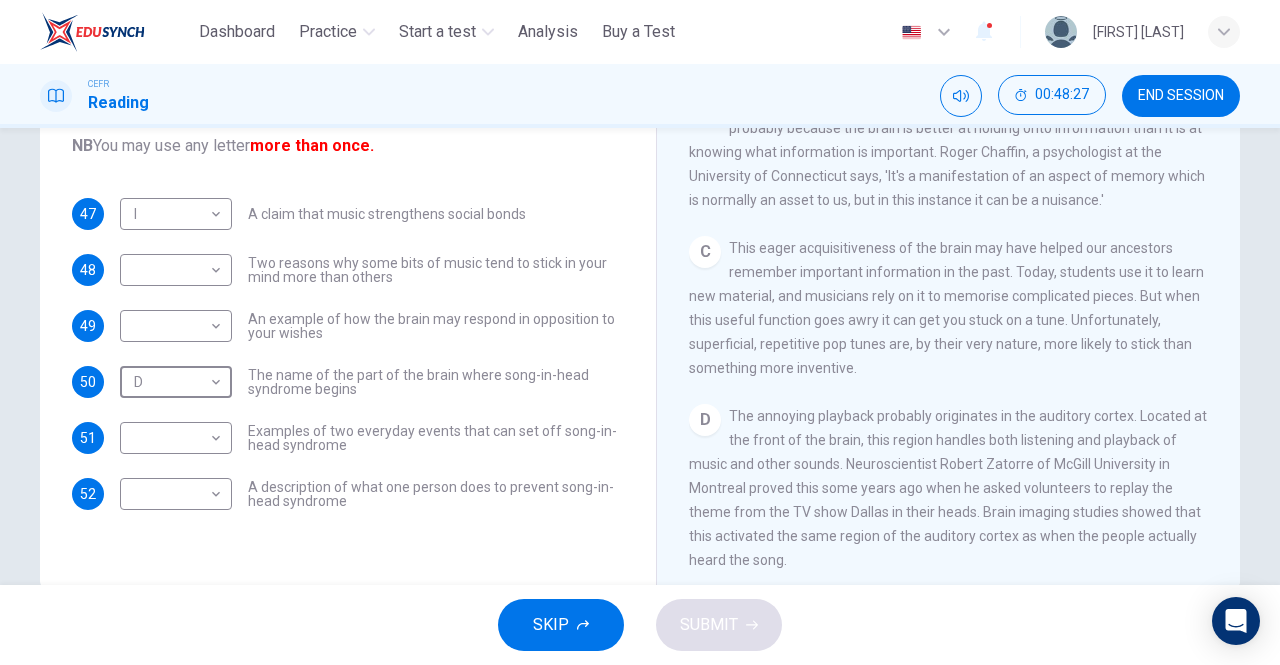 scroll, scrollTop: 292, scrollLeft: 0, axis: vertical 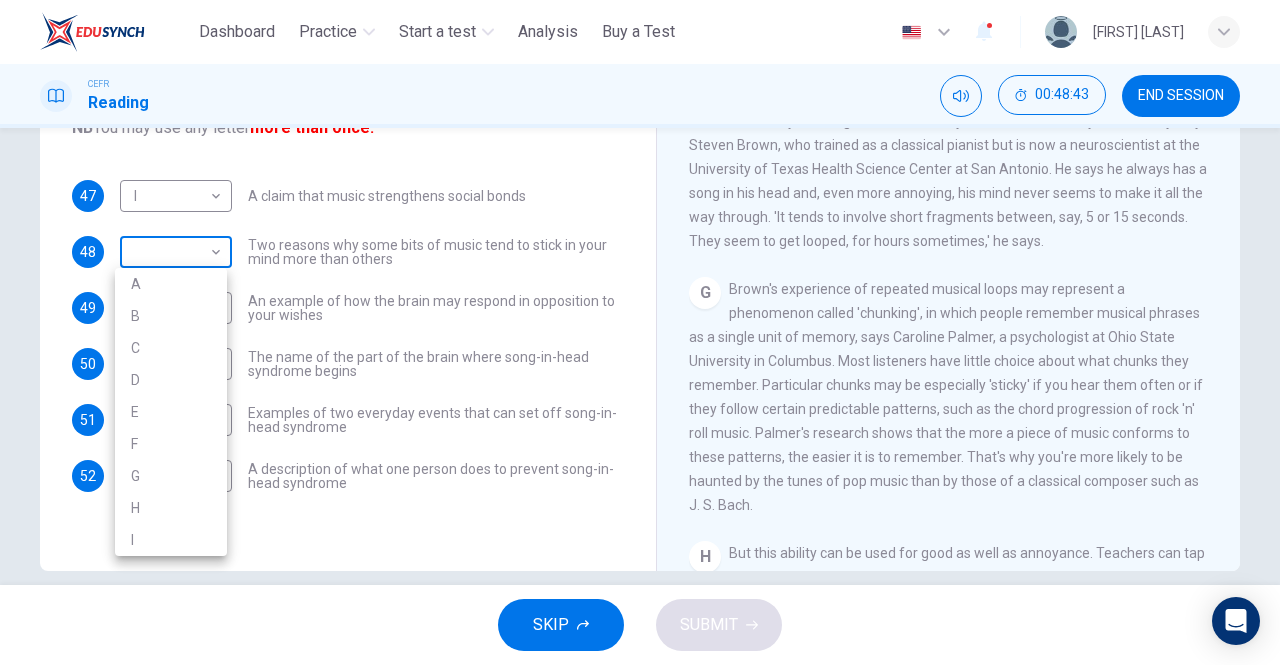 click on "This site uses cookies, as explained in our  Privacy Policy . If you agree to the use of cookies, please click the Accept button and continue to browse our site.   Privacy Policy Accept Dashboard Practice Start a test Analysis Buy a Test English ** ​ [FIRST] [LAST] CEFR Reading 00:48:43 END SESSION Questions 47 - 52 The Reading Passage has nine paragraphs labelled  A-l .
Which paragraph contains the following information?
Write the correct letter  A-l  in the boxes below.
NB  You may use any letter  more than once. 47 I * ​ A claim that music strengthens social bonds 48 ​ ​ Two reasons why some bits of music tend to stick in your mind more than others 49 ​ ​ An example of how the brain may respond in opposition to your wishes 50 D * ​ The name of the part of the brain where song-in-head syndrome begins 51 ​ ​ Examples of two everyday events that can set off song-in-head syndrome 52 ​ ​ A description of what one person does to prevent song-in-head syndrome A Song on the Brain A" at bounding box center (640, 332) 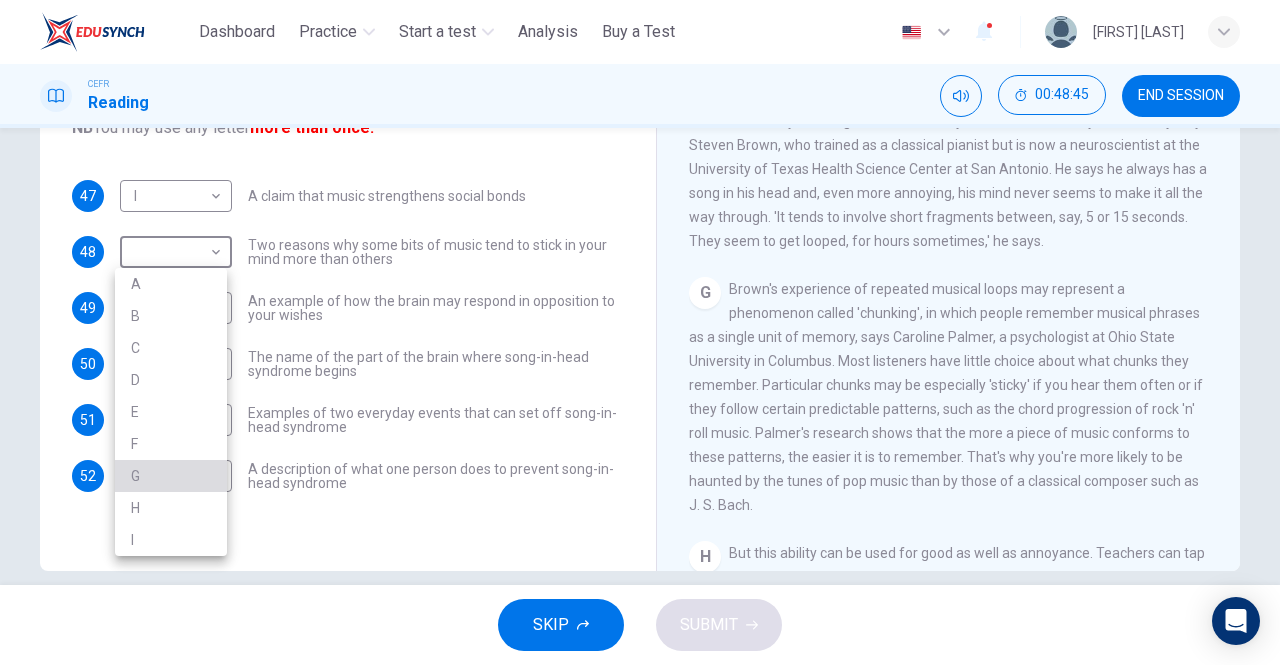 click on "G" at bounding box center [171, 476] 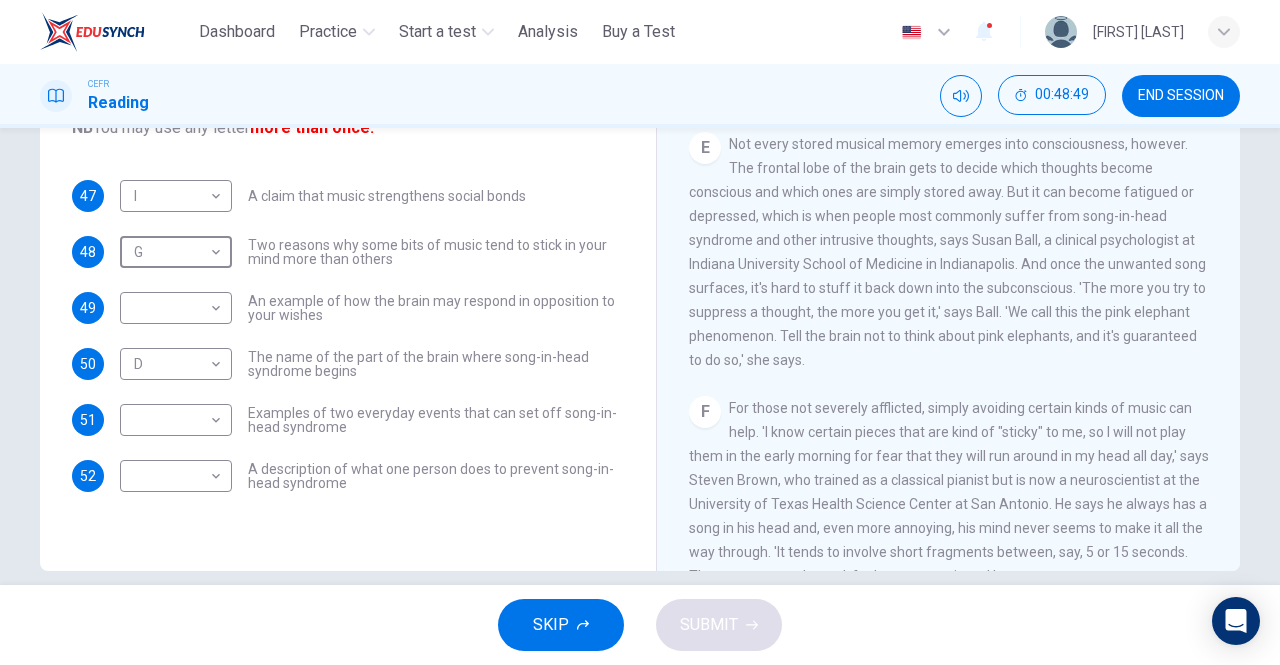 scroll, scrollTop: 908, scrollLeft: 0, axis: vertical 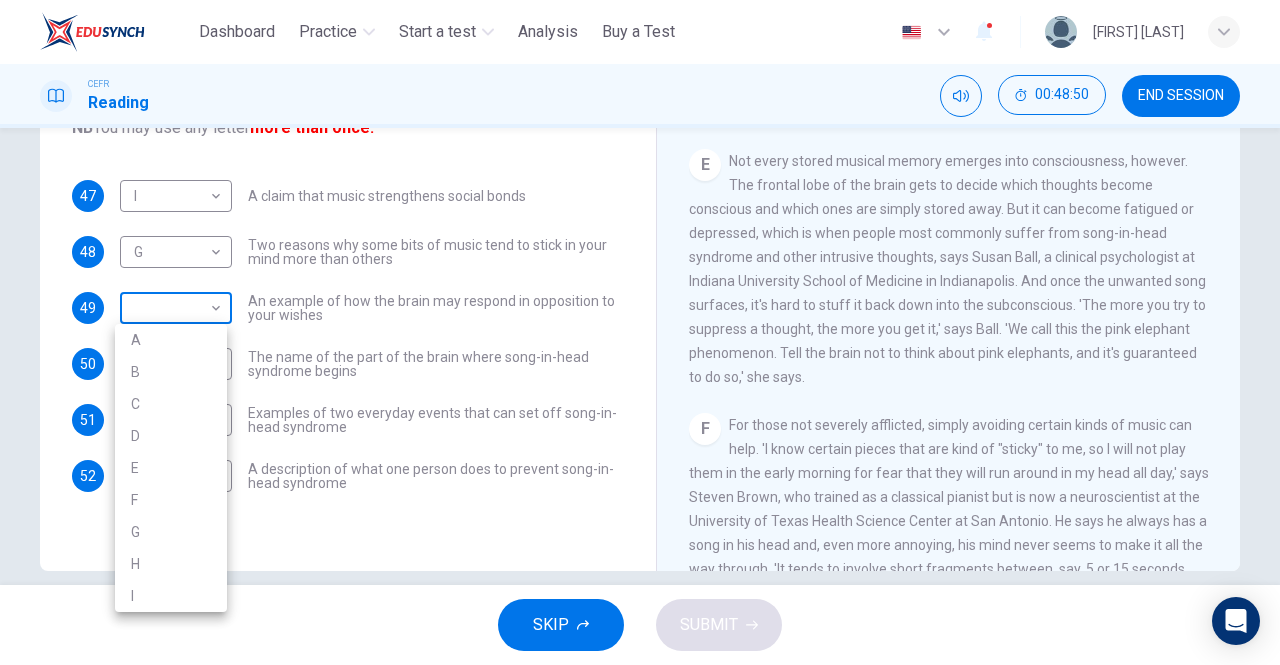 click on "This site uses cookies, as explained in our  Privacy Policy . If you agree to the use of cookies, please click the Accept button and continue to browse our site.   Privacy Policy Accept Dashboard Practice Start a test Analysis Buy a Test English ** ​ [FIRST] [LAST] CEFR Reading 00:48:50 END SESSION Questions 47 - 52 The Reading Passage has nine paragraphs labelled  A-l .
Which paragraph contains the following information?
Write the correct letter  A-l  in the boxes below.
NB  You may use any letter  more than once. 47 I * ​ A claim that music strengthens social bonds 48 G * ​ Two reasons why some bits of music tend to stick in your mind more than others 49 ​ ​ An example of how the brain may respond in opposition to your wishes 50 D * ​ The name of the part of the brain where song-in-head syndrome begins 51 ​ ​ Examples of two everyday events that can set off song-in-head syndrome 52 ​ ​ A description of what one person does to prevent song-in-head syndrome A Song on the Brain A" at bounding box center [640, 332] 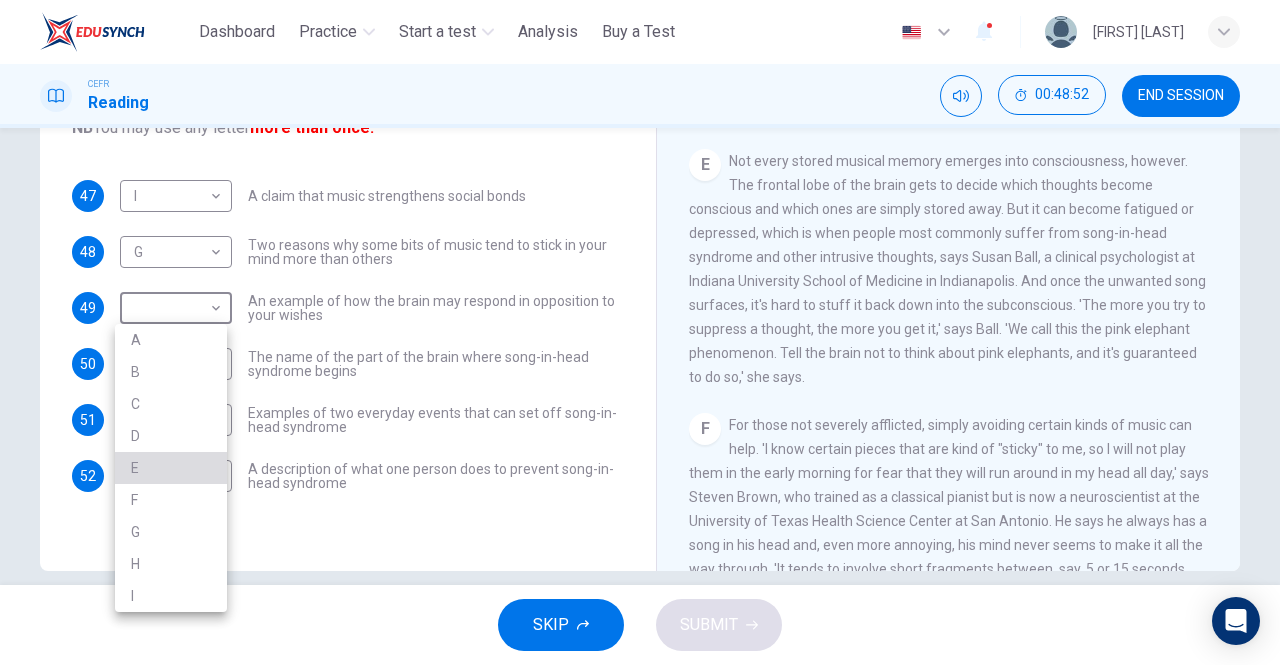 click on "E" at bounding box center (171, 468) 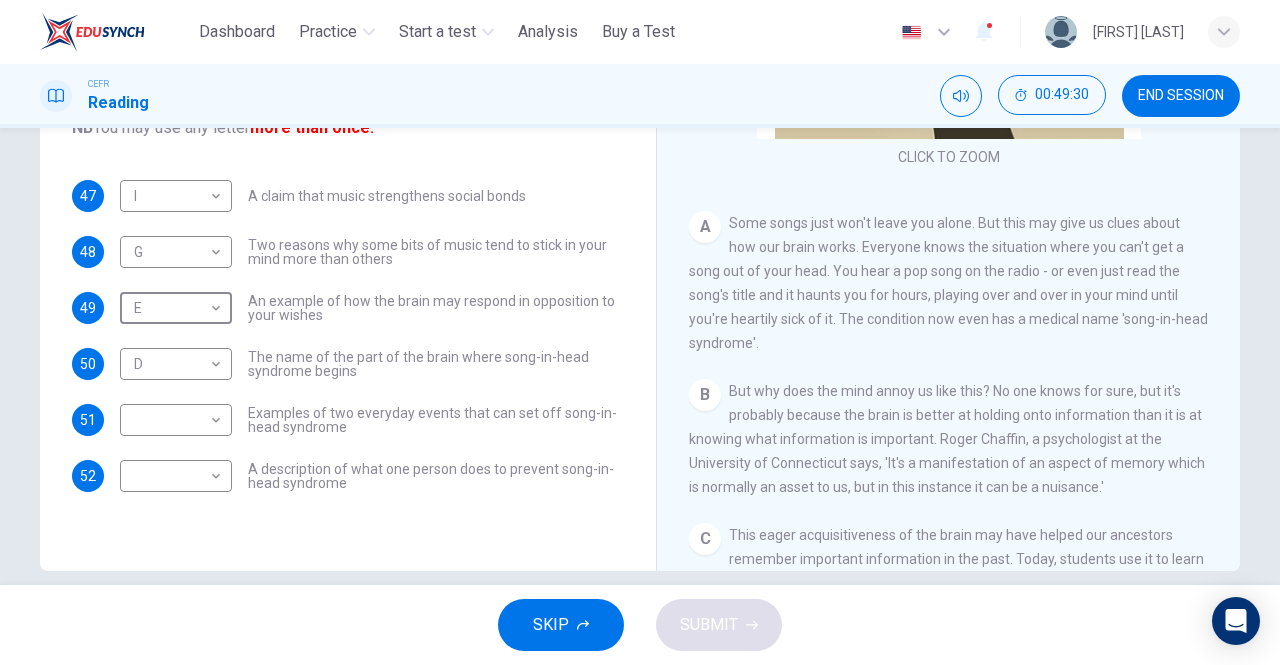 scroll, scrollTop: 177, scrollLeft: 0, axis: vertical 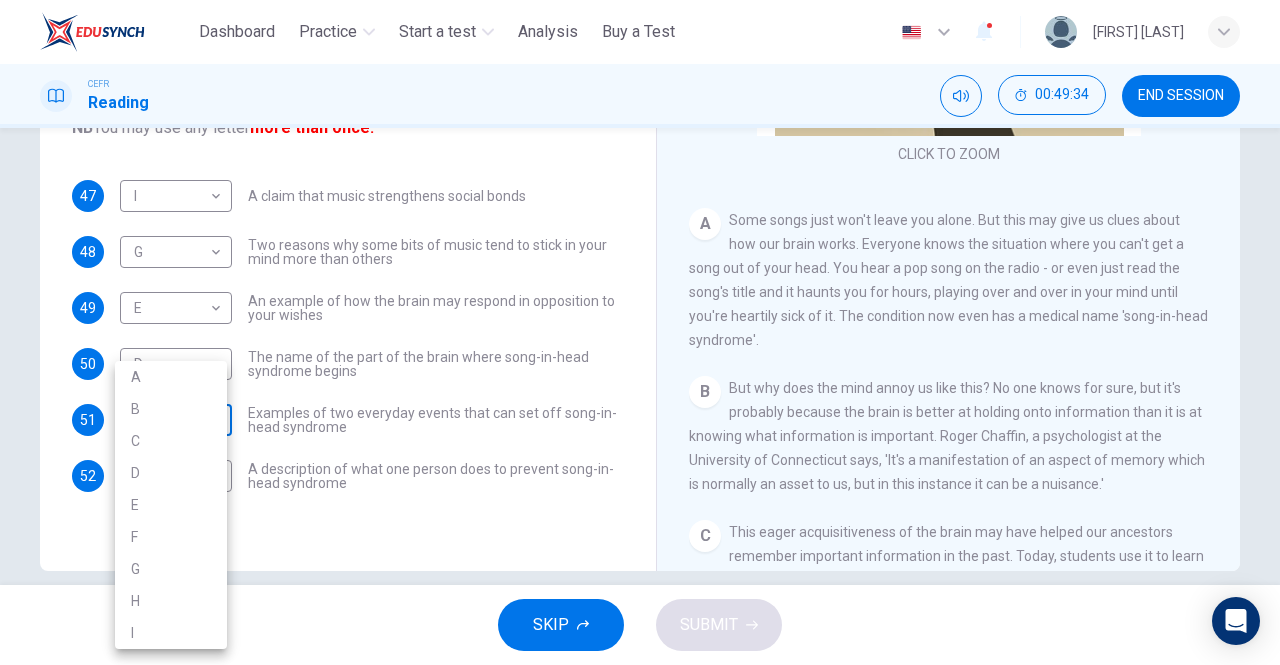 click on "This site uses cookies, as explained in our  Privacy Policy . If you agree to the use of cookies, please click the Accept button and continue to browse our site.   Privacy Policy Accept Dashboard Practice Start a test Analysis Buy a Test English ** ​ [FIRST] [LAST] CEFR Reading 00:49:34 END SESSION Questions 47 - 52 The Reading Passage has nine paragraphs labelled  A-l .
Which paragraph contains the following information?
Write the correct letter  A-l  in the boxes below.
NB  You may use any letter  more than once. 47 I * ​ A claim that music strengthens social bonds 48 G * ​ Two reasons why some bits of music tend to stick in your mind more than others 49 E * ​ An example of how the brain may respond in opposition to your wishes 50 D * ​ The name of the part of the brain where song-in-head syndrome begins 51 ​ ​ Examples of two everyday events that can set off song-in-head syndrome 52 ​ ​ A description of what one person does to prevent song-in-head syndrome A Song on the Brain A" at bounding box center (640, 332) 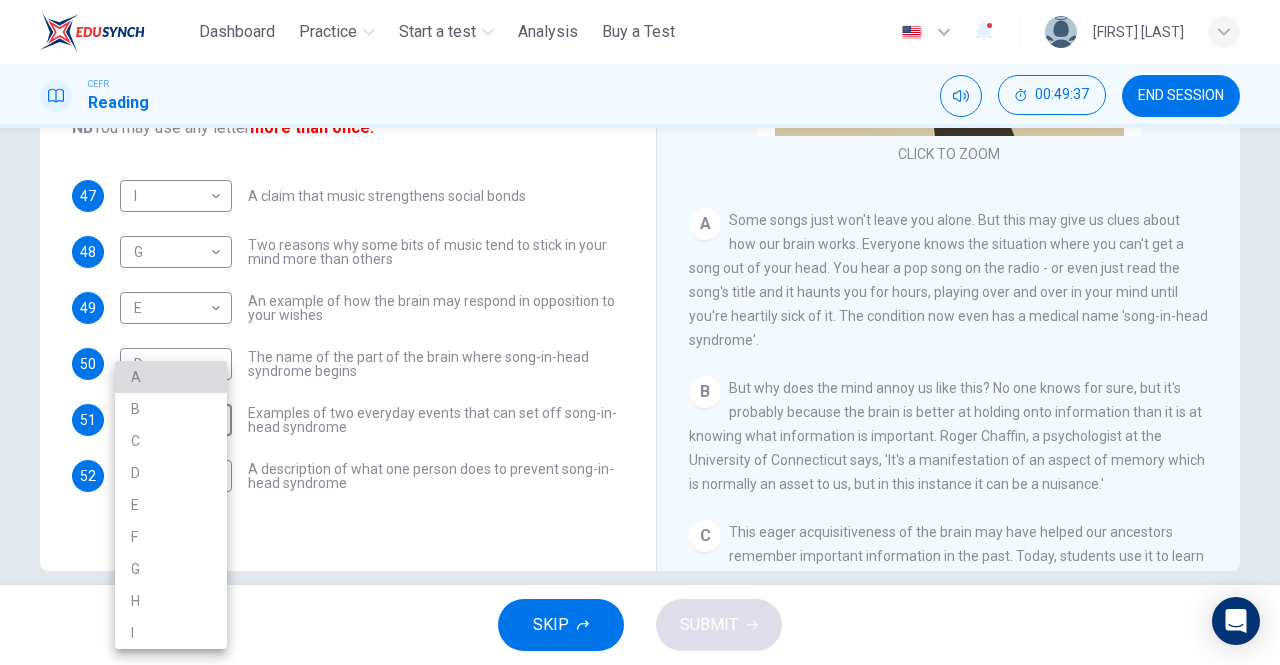 click on "A" at bounding box center (171, 377) 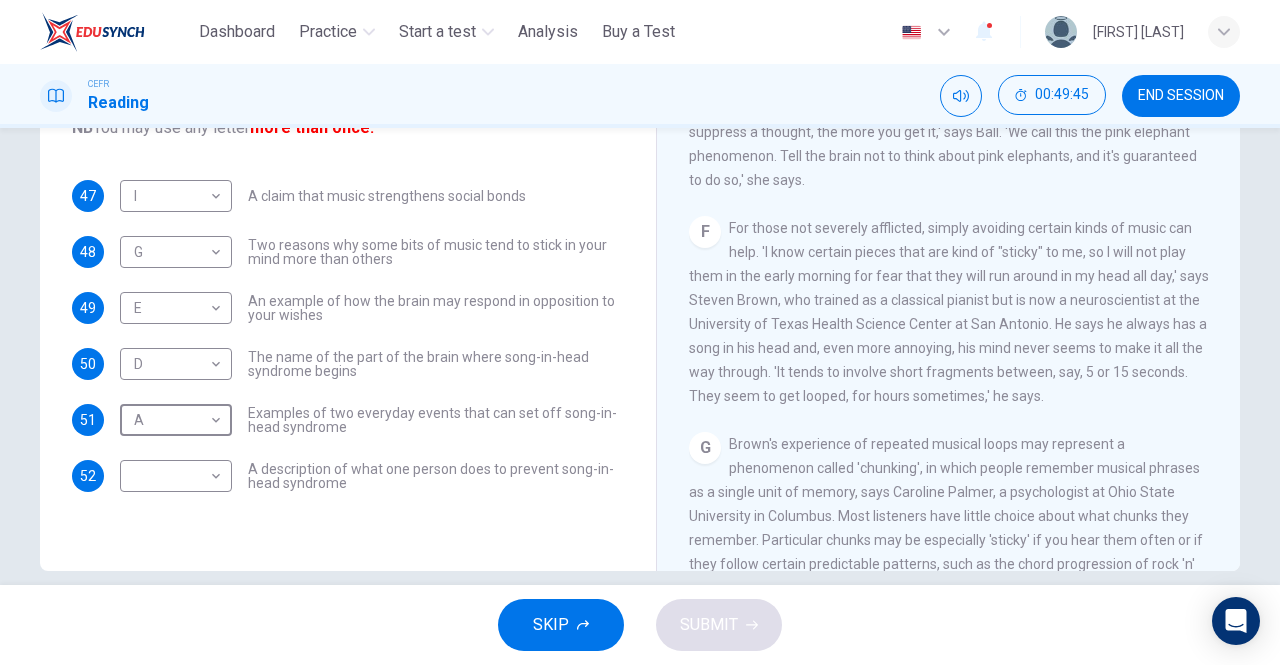 scroll, scrollTop: 1108, scrollLeft: 0, axis: vertical 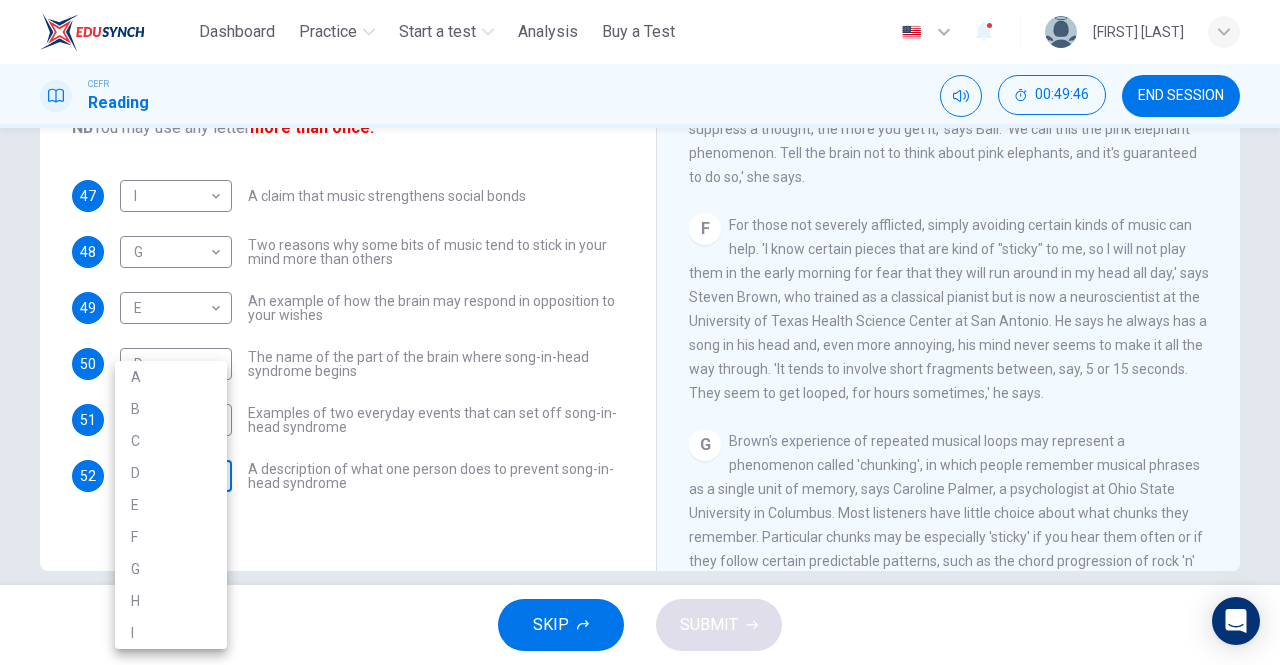 click on "This site uses cookies, as explained in our Privacy Policy. If you agree to the use of cookies, please click the Accept button and continue to browse our site. Privacy Policy Accept Dashboard Practice Start a test Analysis Buy a Test English ** ​ [FIRST] [LAST] CEFR Reading 00:49:46 END SESSION Questions 47 - 52 The Reading Passage has nine paragraphs labelled A-l. Which paragraph contains the following information? Write the correct letter A-l in the boxes below. NB You may use any letter more than once. 47 I * ​ A claim that music strengthens social bonds 48 G * ​ Two reasons why some bits of music tend to stick in your mind more than others 49 E * ​ An example of how the brain may respond in opposition to your wishes 50 D * ​ The name of the part of the brain where song-in-head syndrome begins 51 A * ​ Examples of two everyday events that can set off song-in-head syndrome 52 ​ ​ A description of what one person does to prevent song-in-head syndrome A Song on the Brain A" at bounding box center (640, 332) 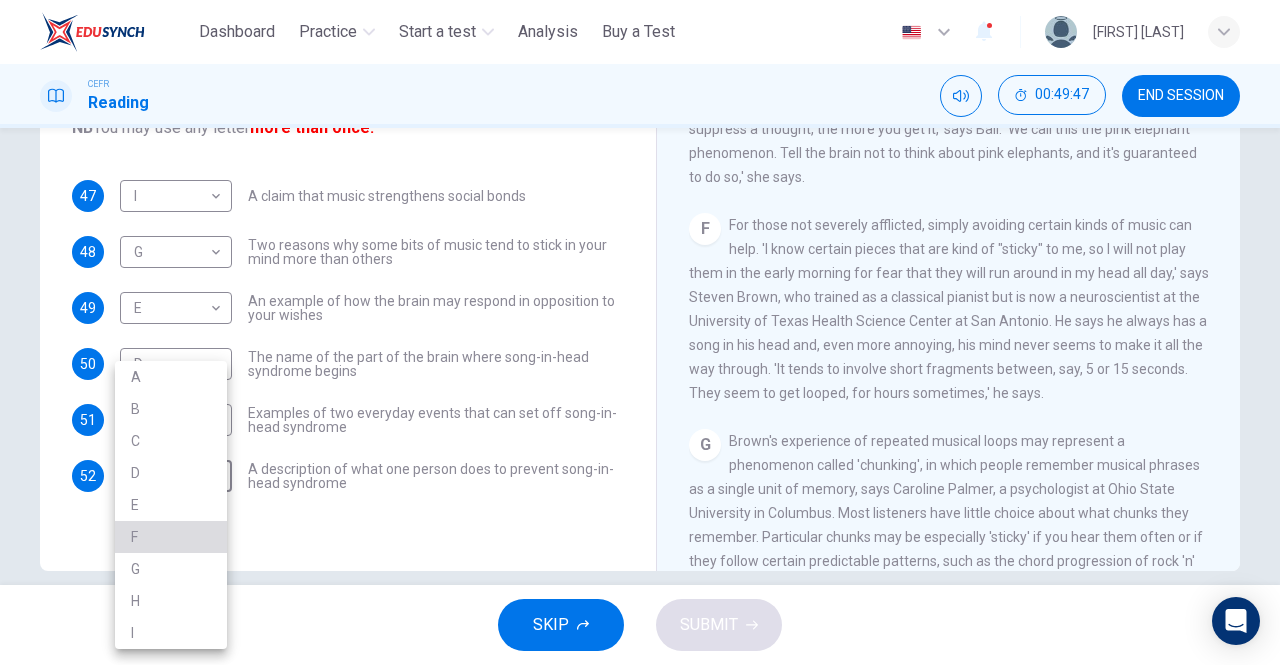 click on "F" at bounding box center [171, 537] 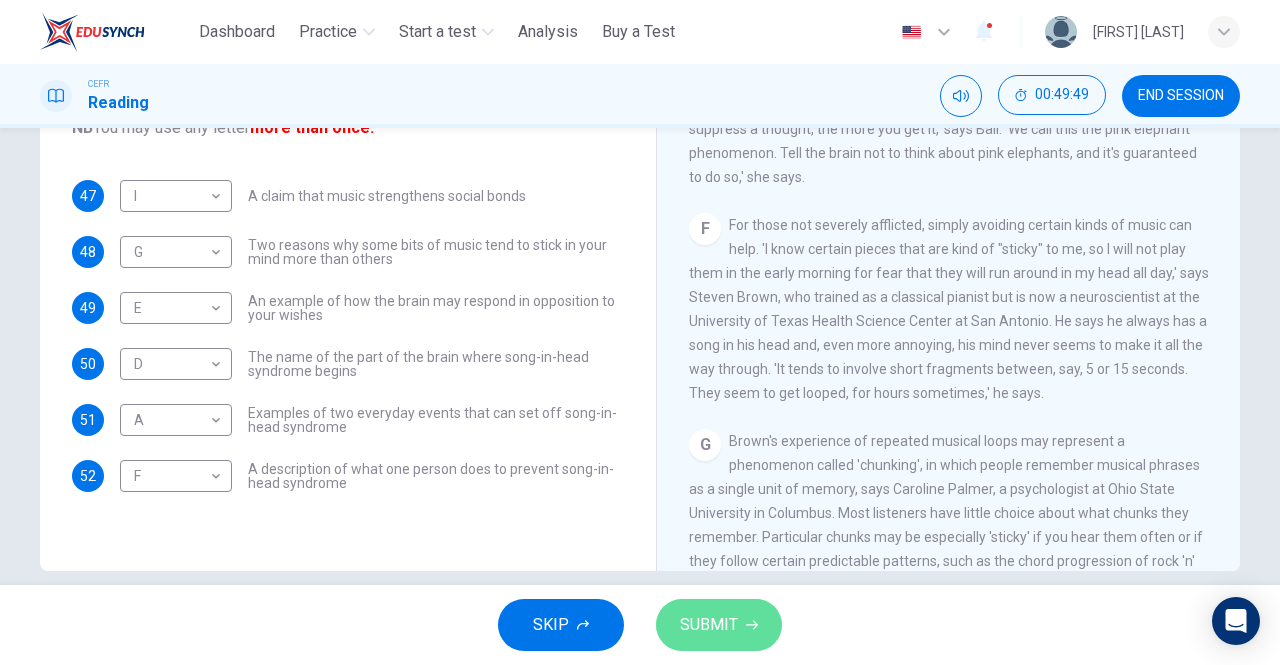 click on "SUBMIT" at bounding box center (719, 625) 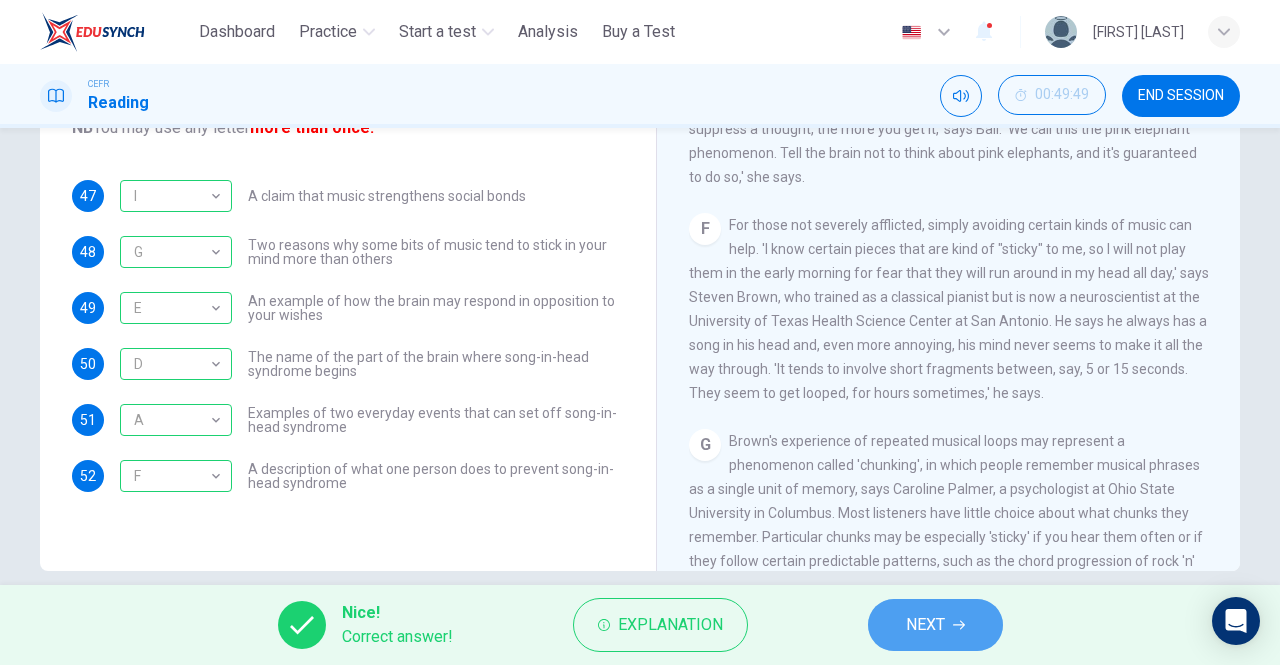 click on "NEXT" at bounding box center [935, 625] 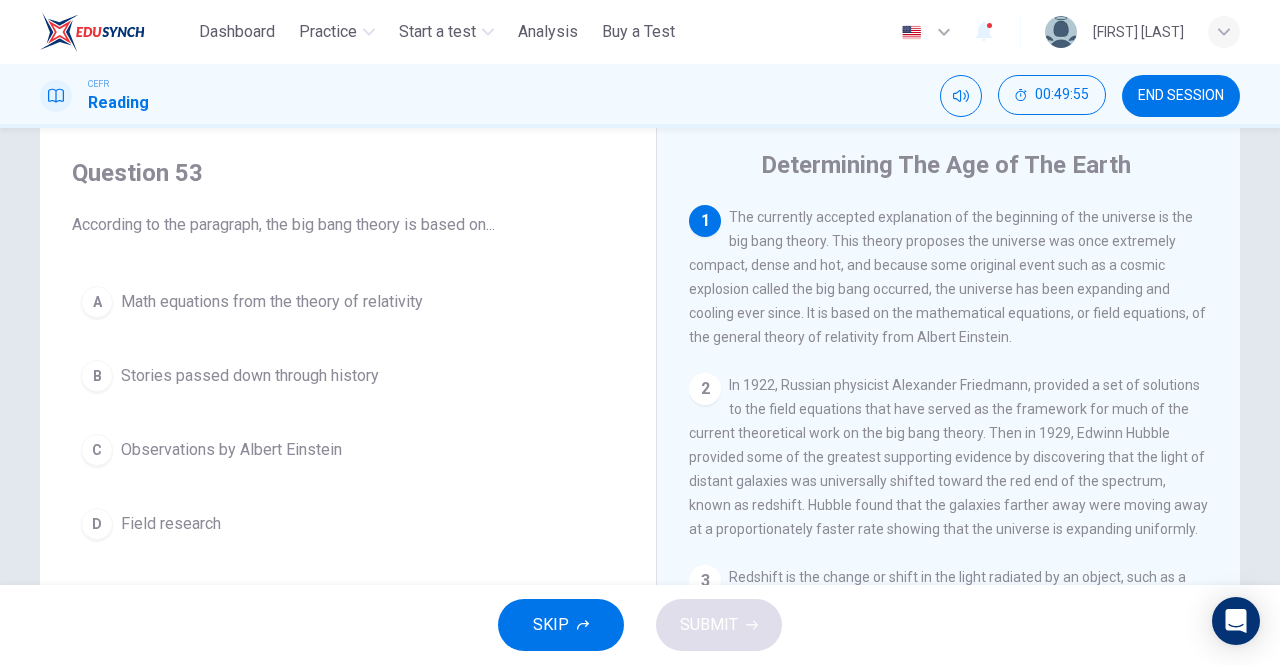 scroll, scrollTop: 53, scrollLeft: 0, axis: vertical 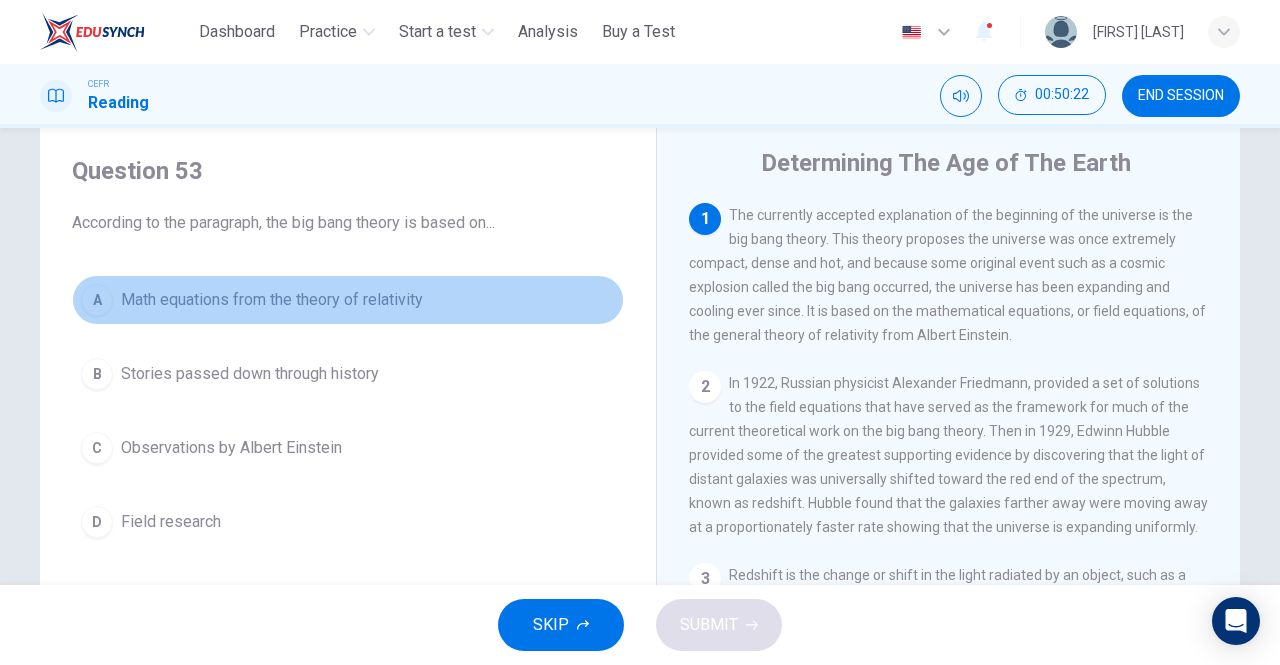 click on "Math equations from the theory of relativity" at bounding box center [272, 300] 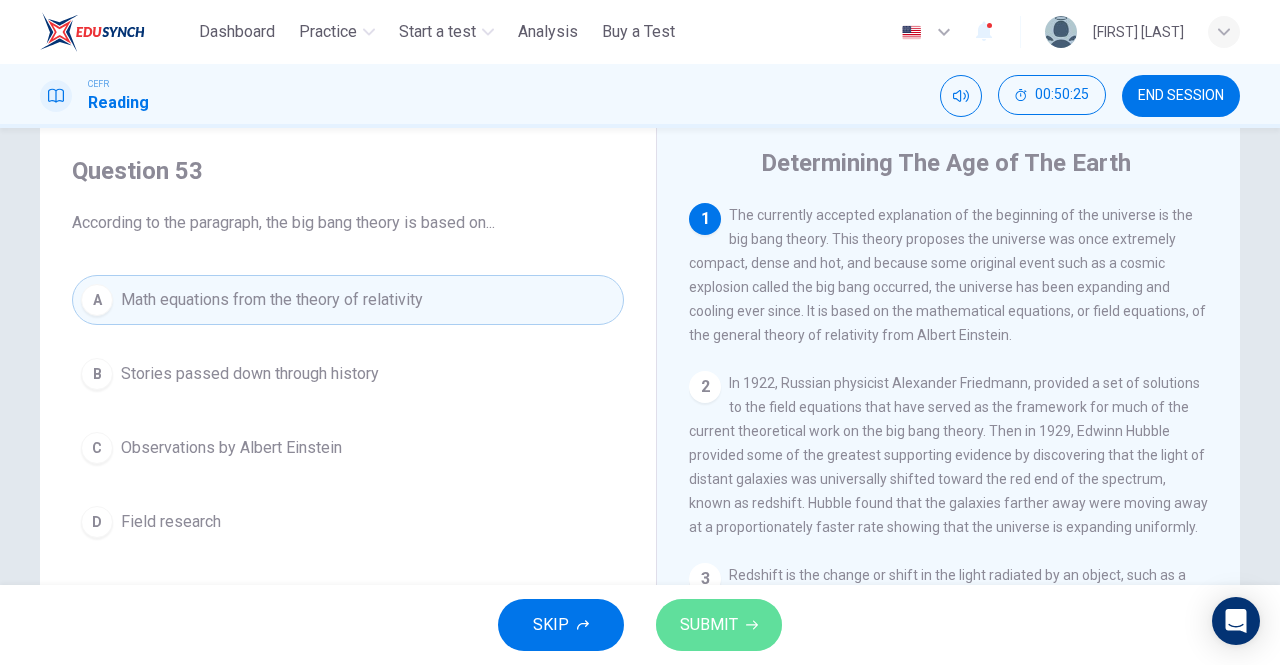 click on "SUBMIT" at bounding box center [709, 625] 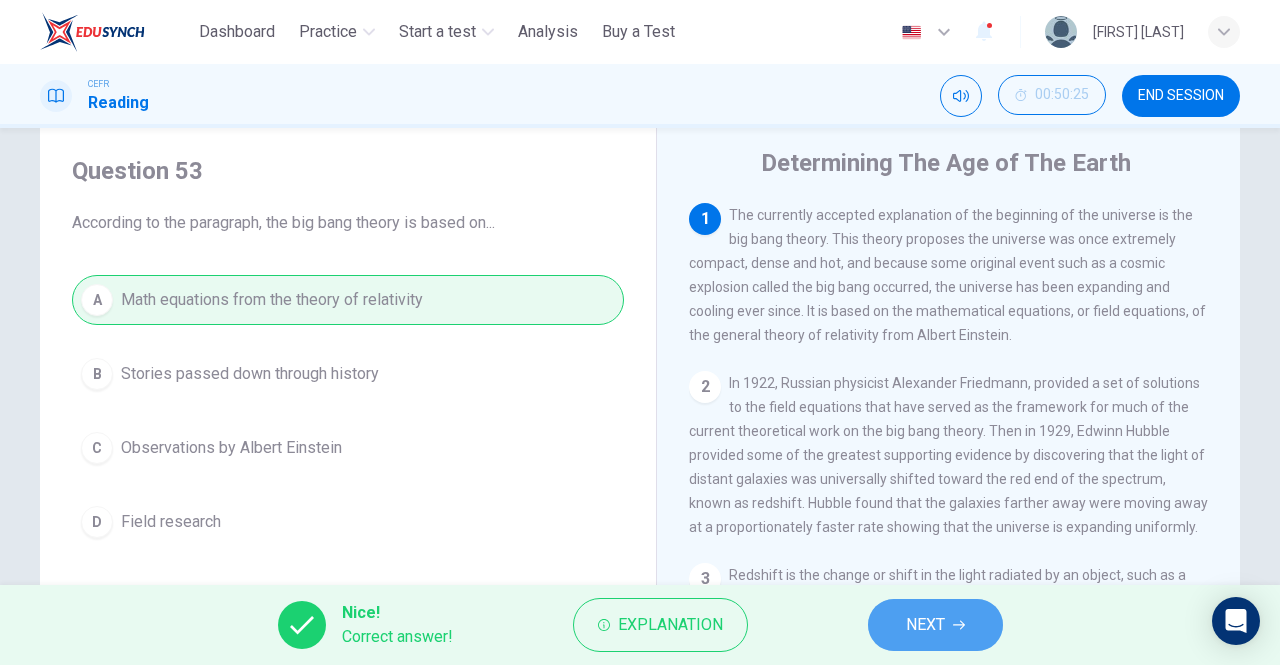 click on "NEXT" at bounding box center [925, 625] 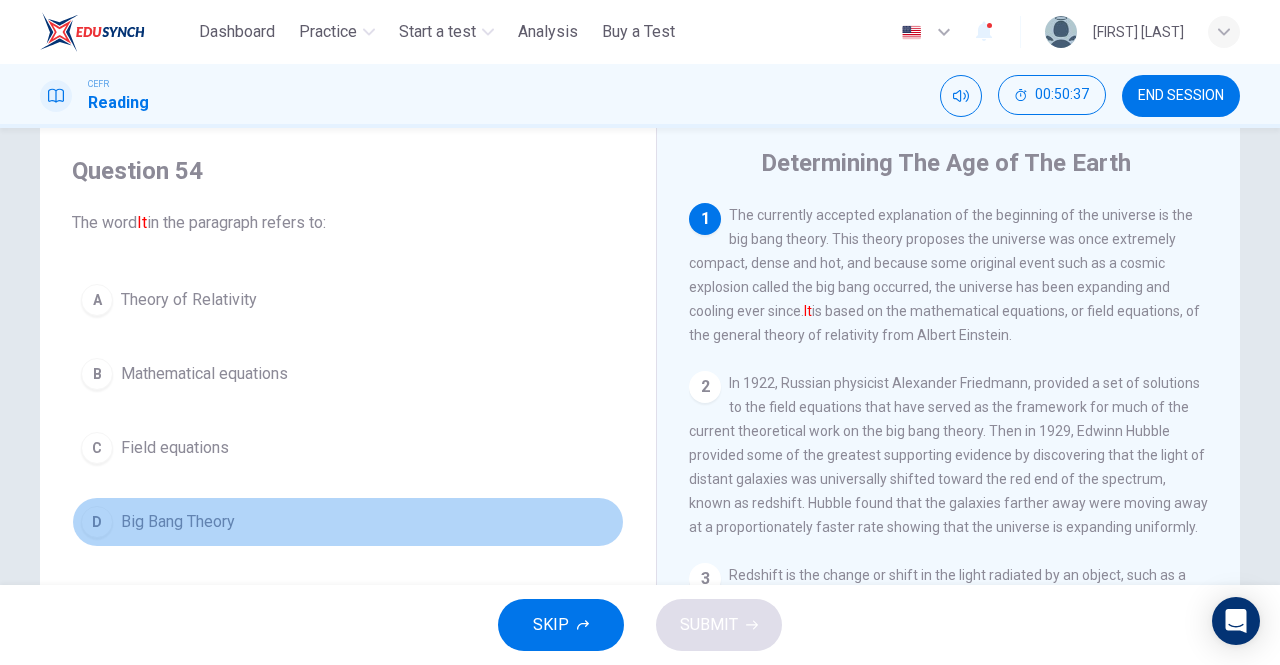 click on "D Big Bang Theory" at bounding box center [348, 522] 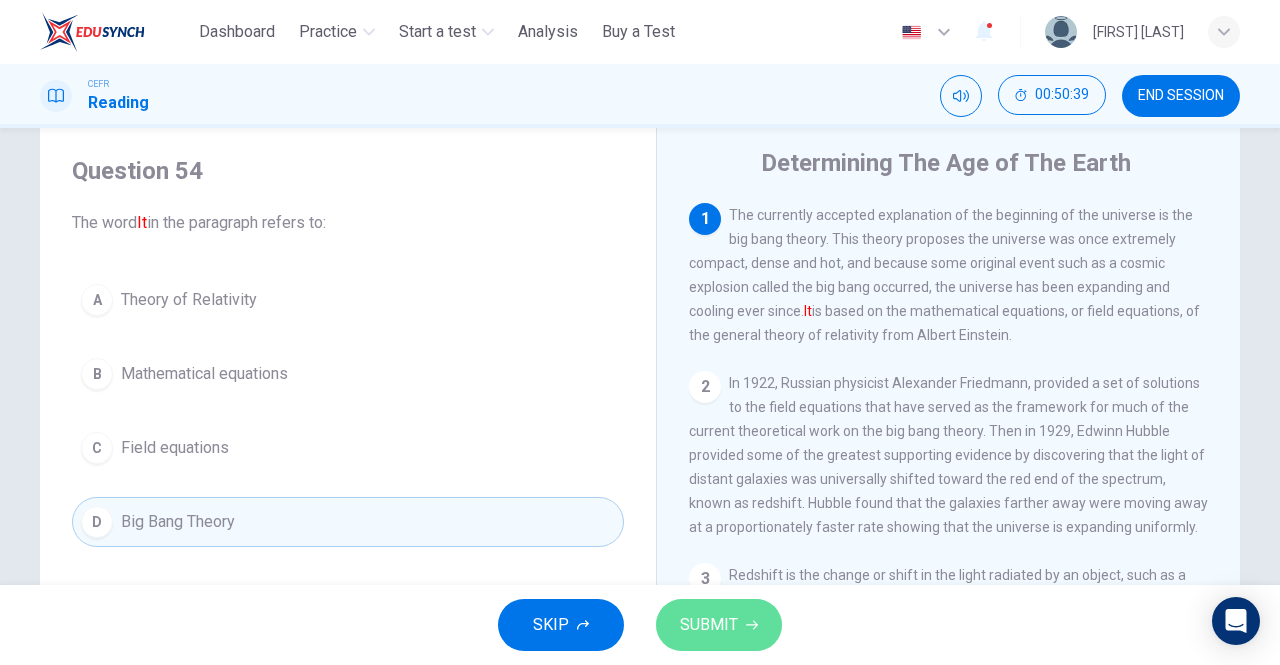 click on "SUBMIT" at bounding box center [719, 625] 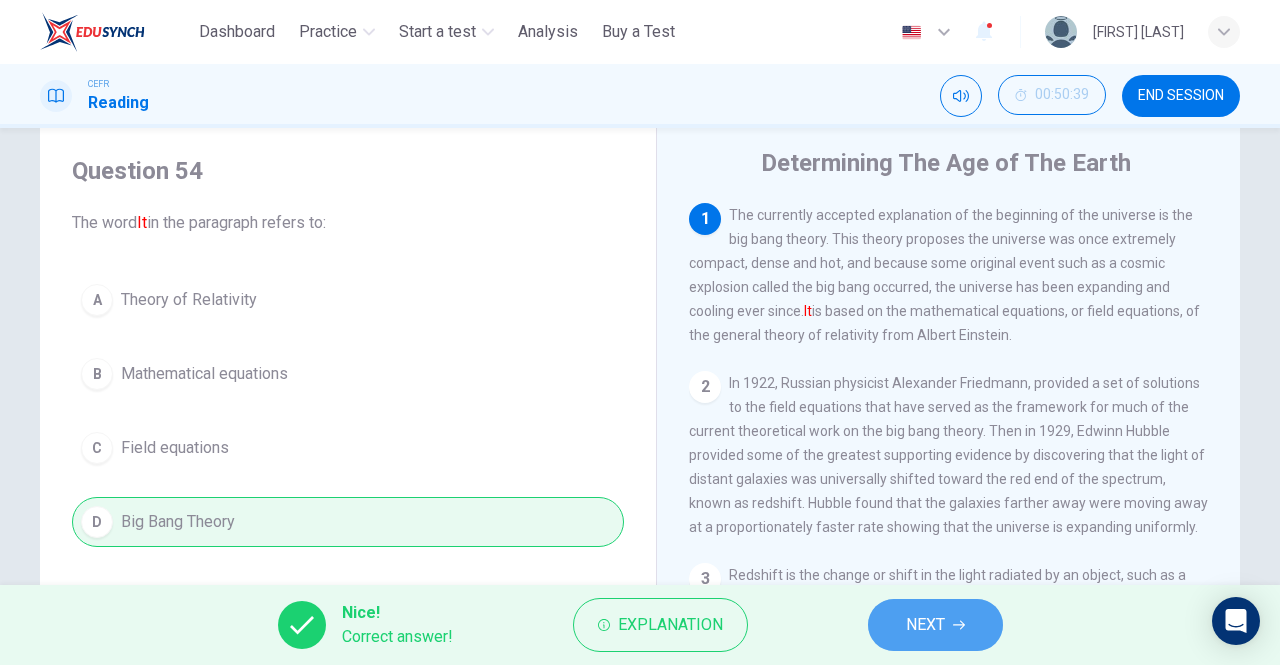 click on "NEXT" at bounding box center [925, 625] 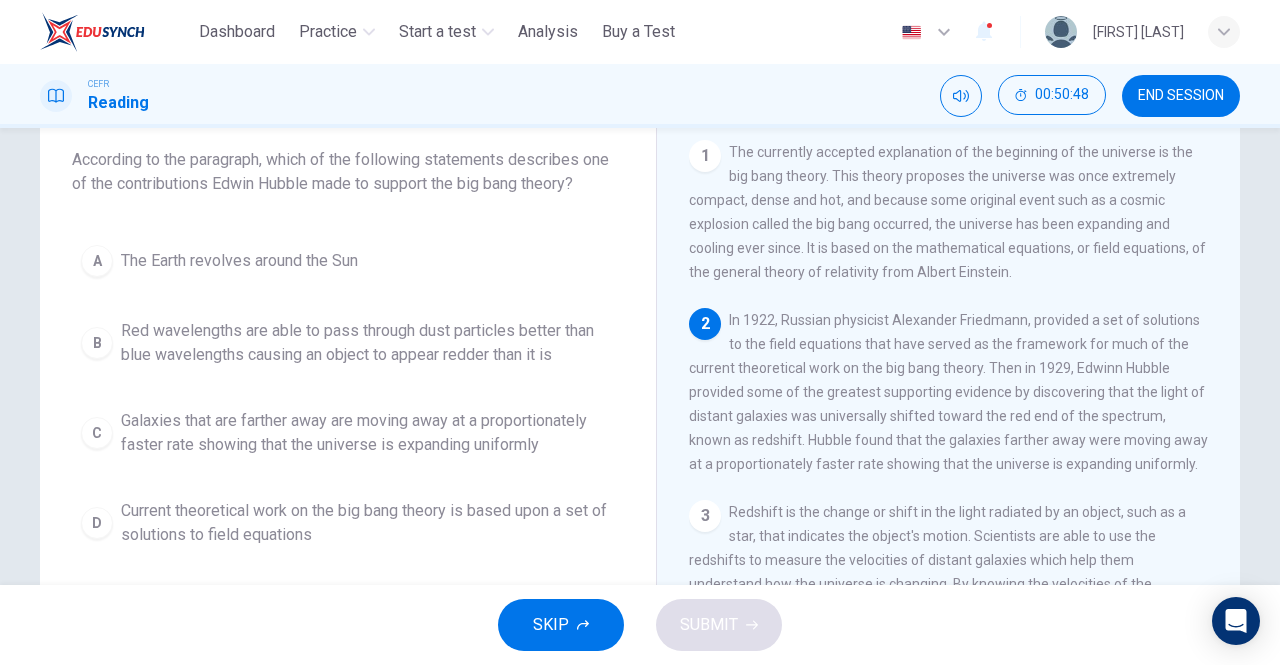 scroll, scrollTop: 117, scrollLeft: 0, axis: vertical 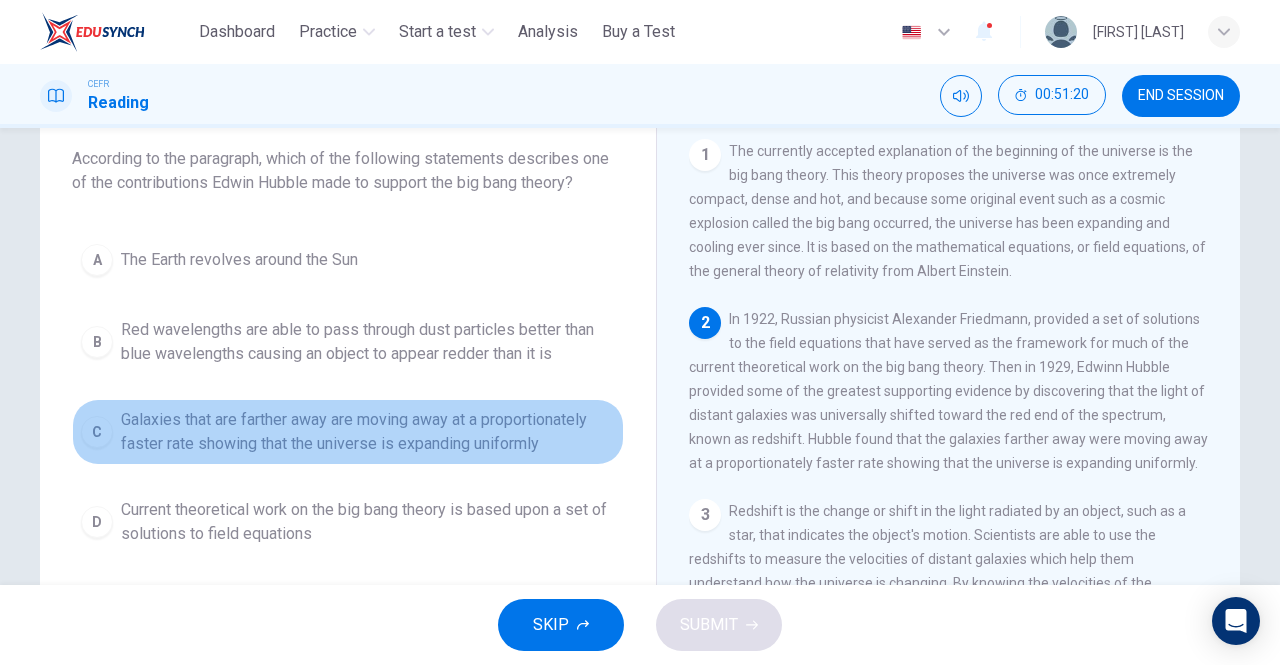 click on "Galaxies that are farther away are moving away at a proportionately faster rate showing that the universe is expanding uniformly" at bounding box center [368, 432] 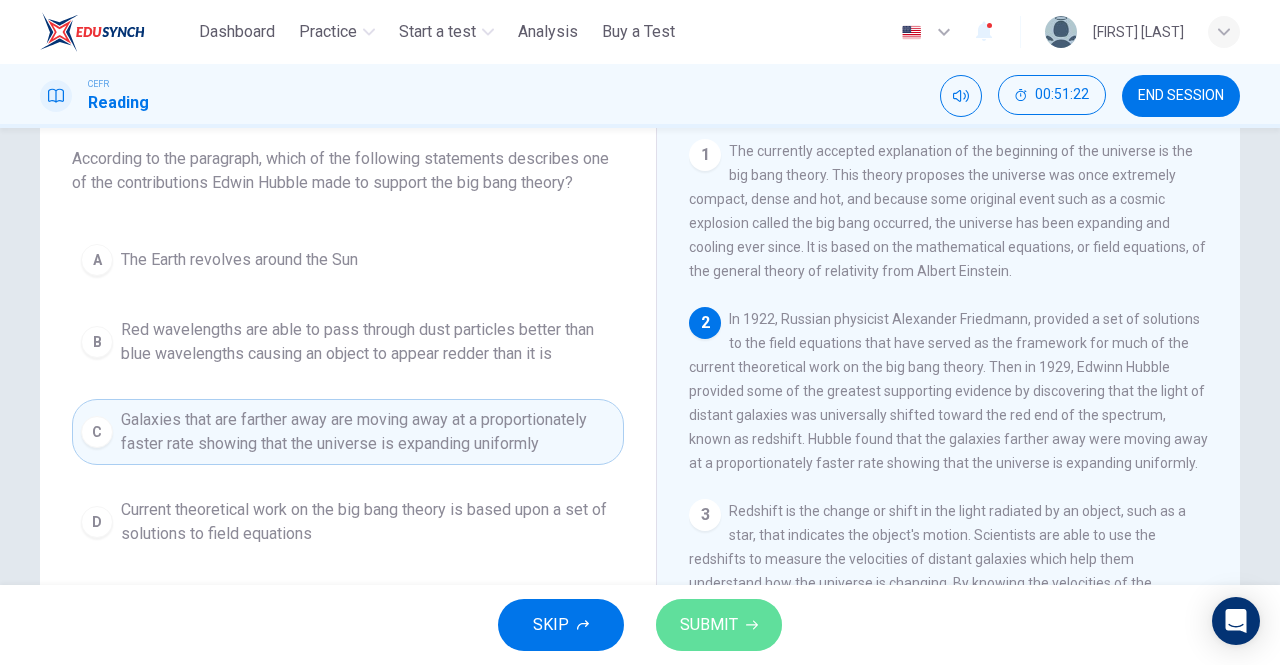 click on "SUBMIT" at bounding box center (709, 625) 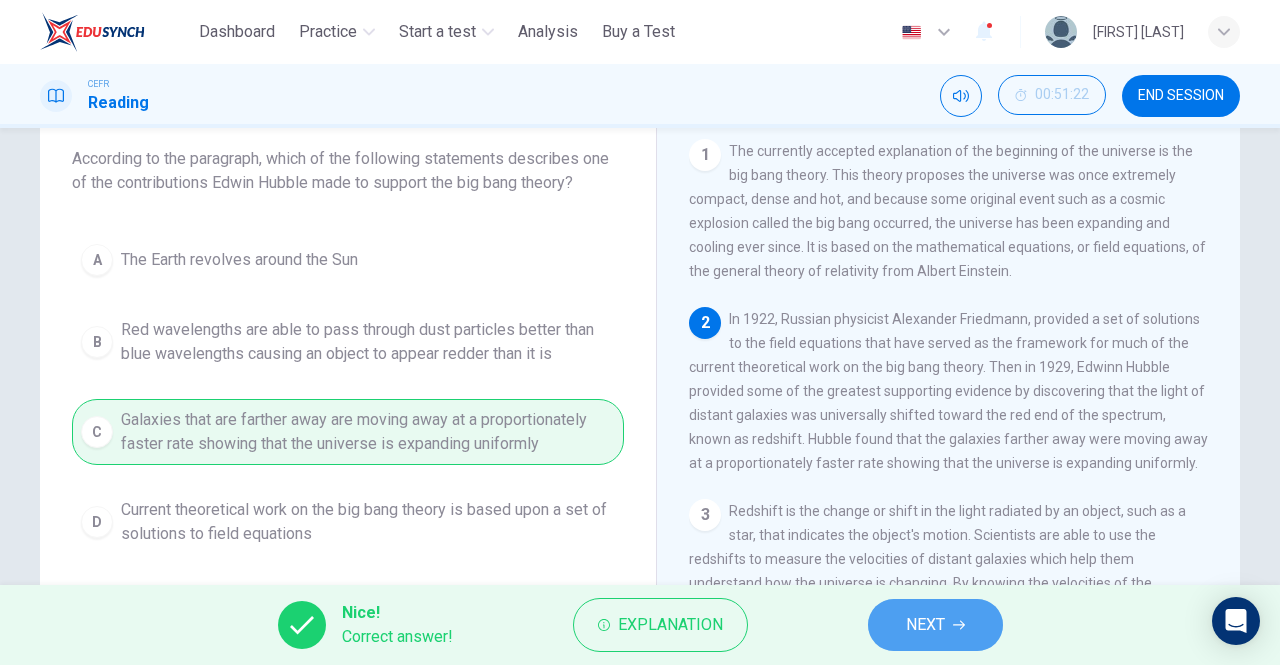 click on "NEXT" at bounding box center [925, 625] 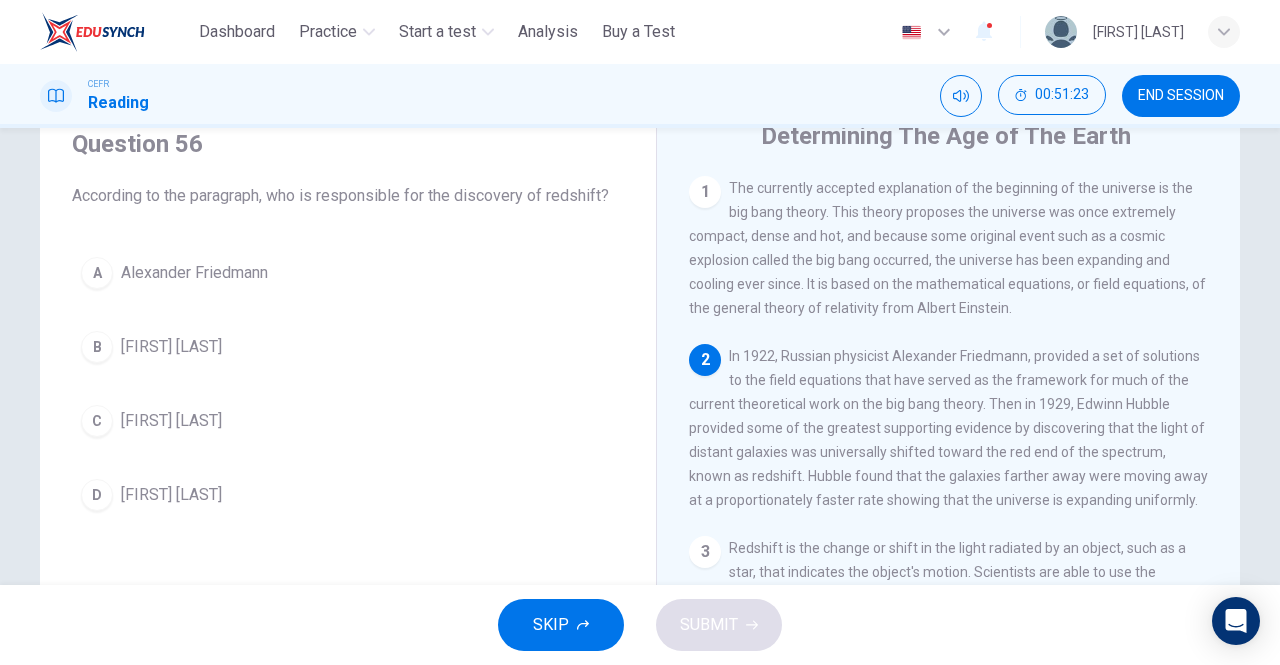 scroll, scrollTop: 81, scrollLeft: 0, axis: vertical 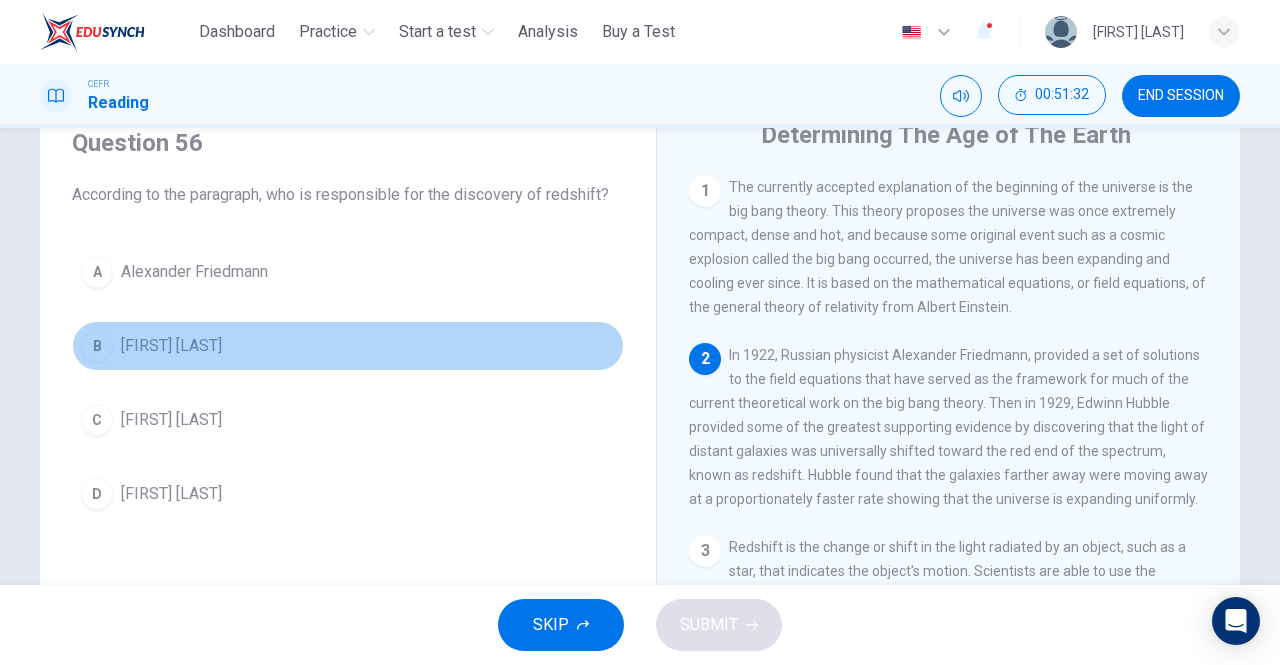 click on "B" at bounding box center [97, 346] 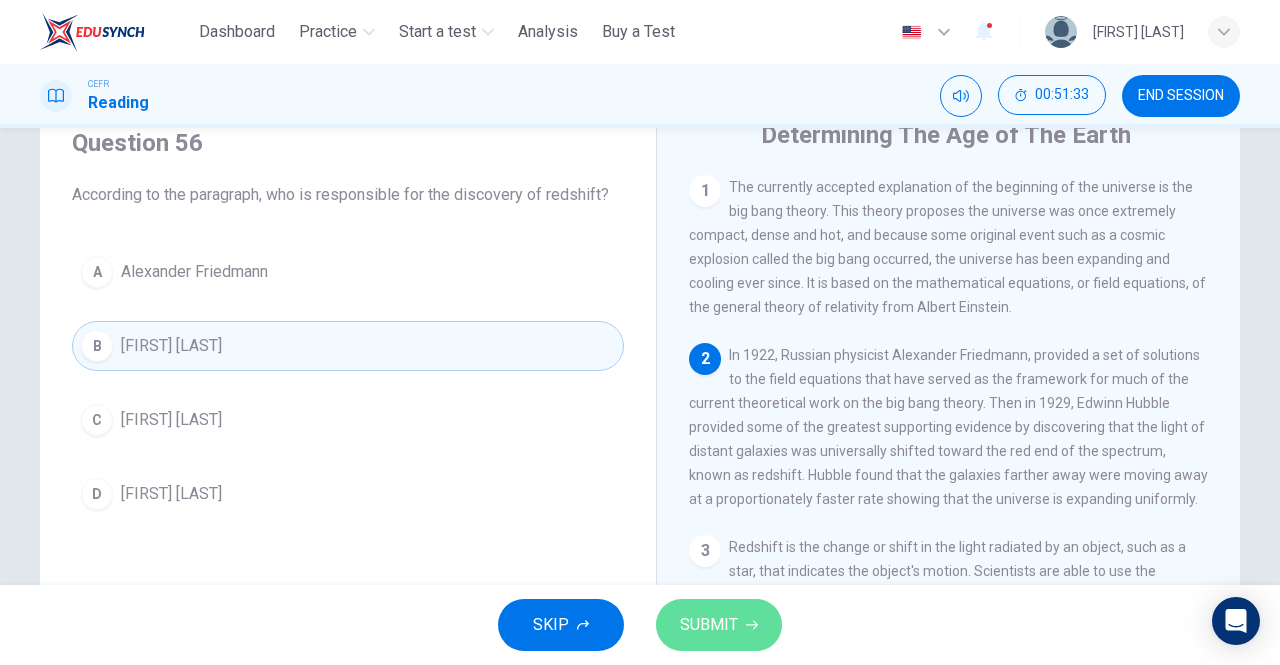 click on "SUBMIT" at bounding box center (709, 625) 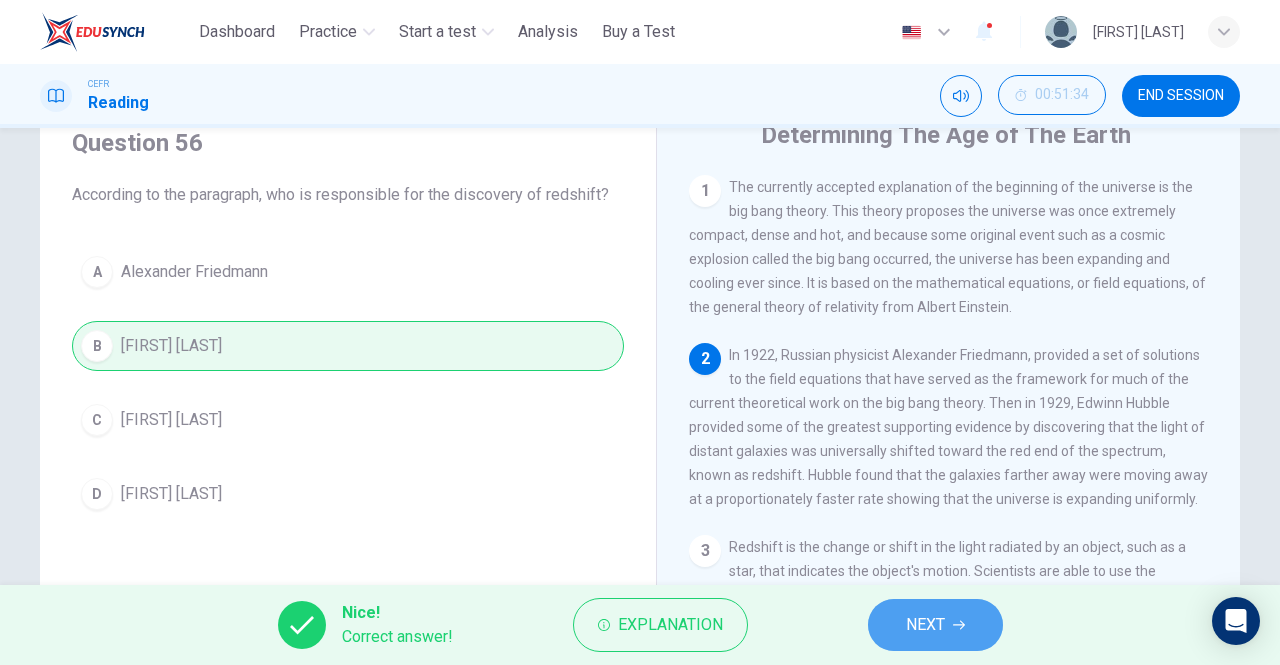 click on "NEXT" at bounding box center (925, 625) 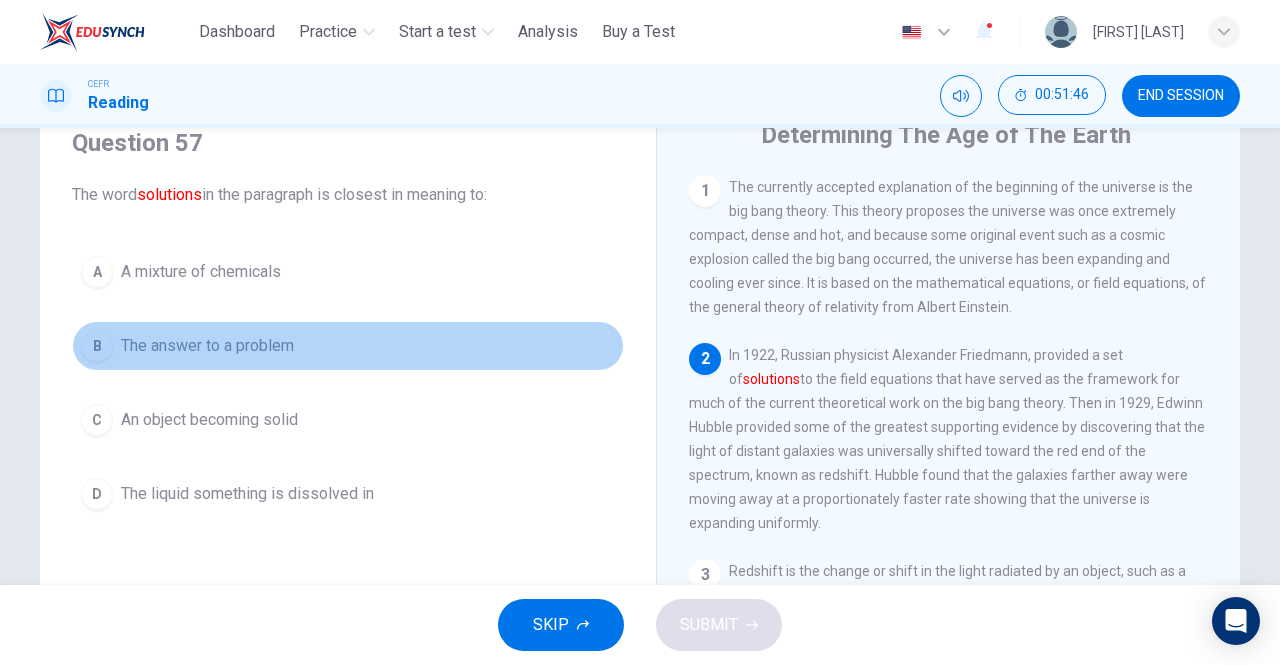 click on "B The answer to a problem" at bounding box center [348, 346] 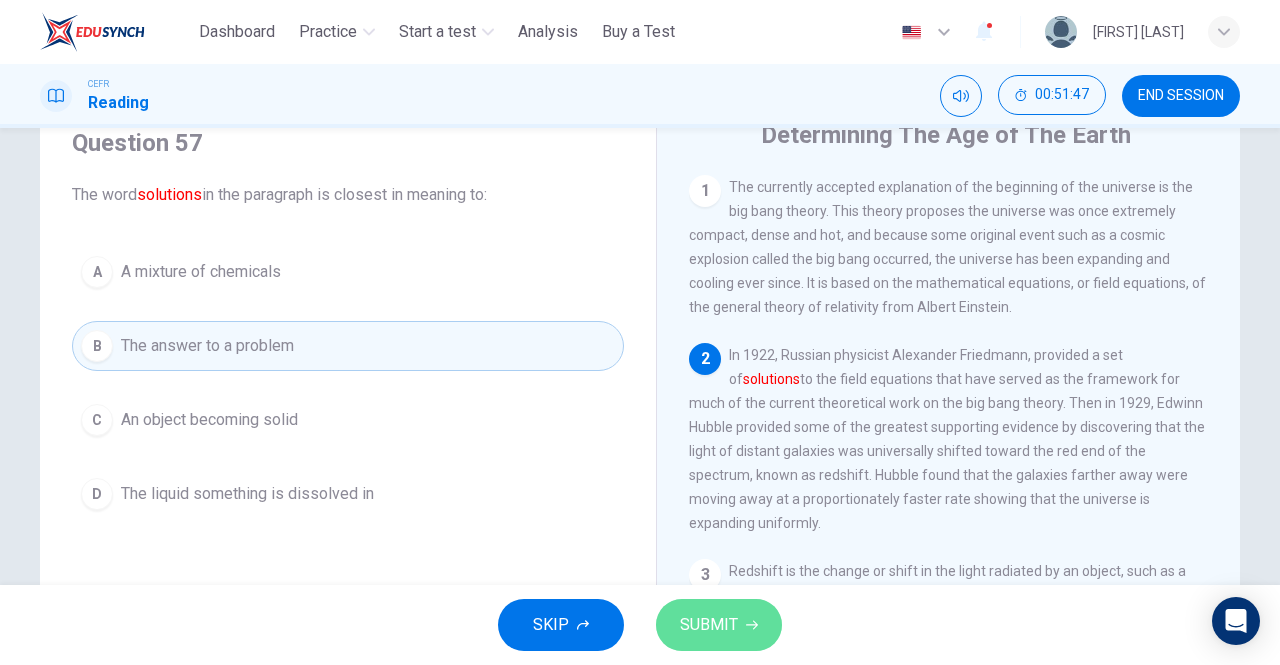 click on "SUBMIT" at bounding box center (709, 625) 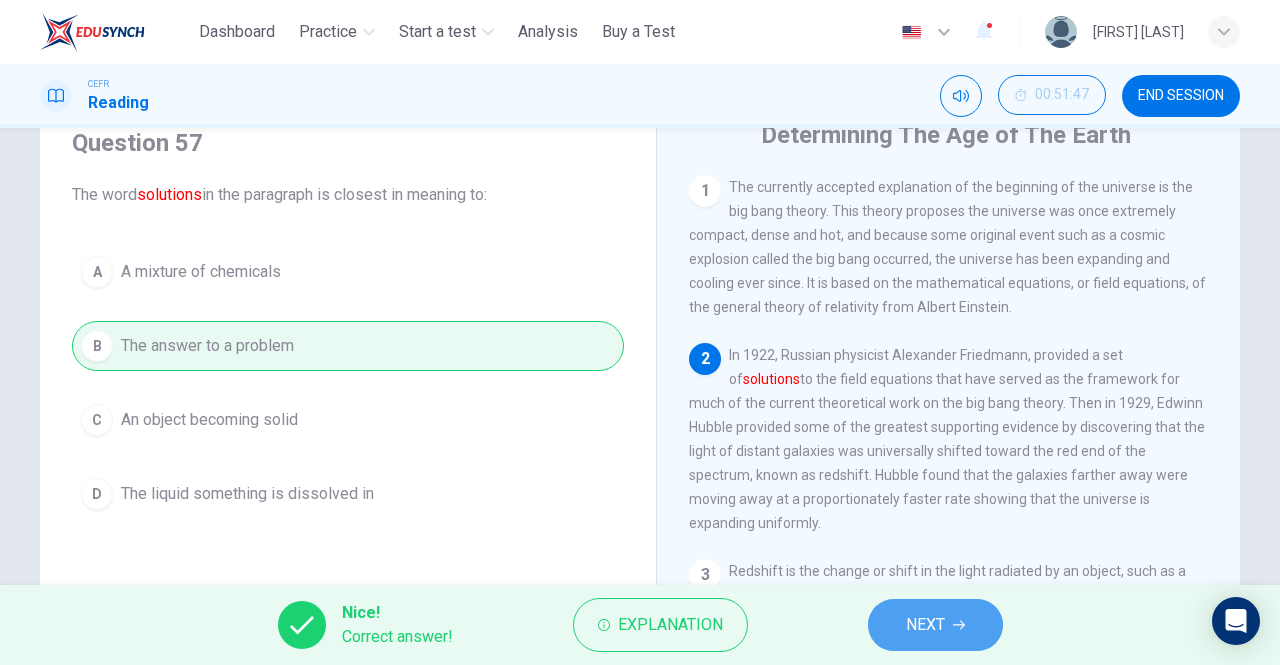 click on "NEXT" at bounding box center (925, 625) 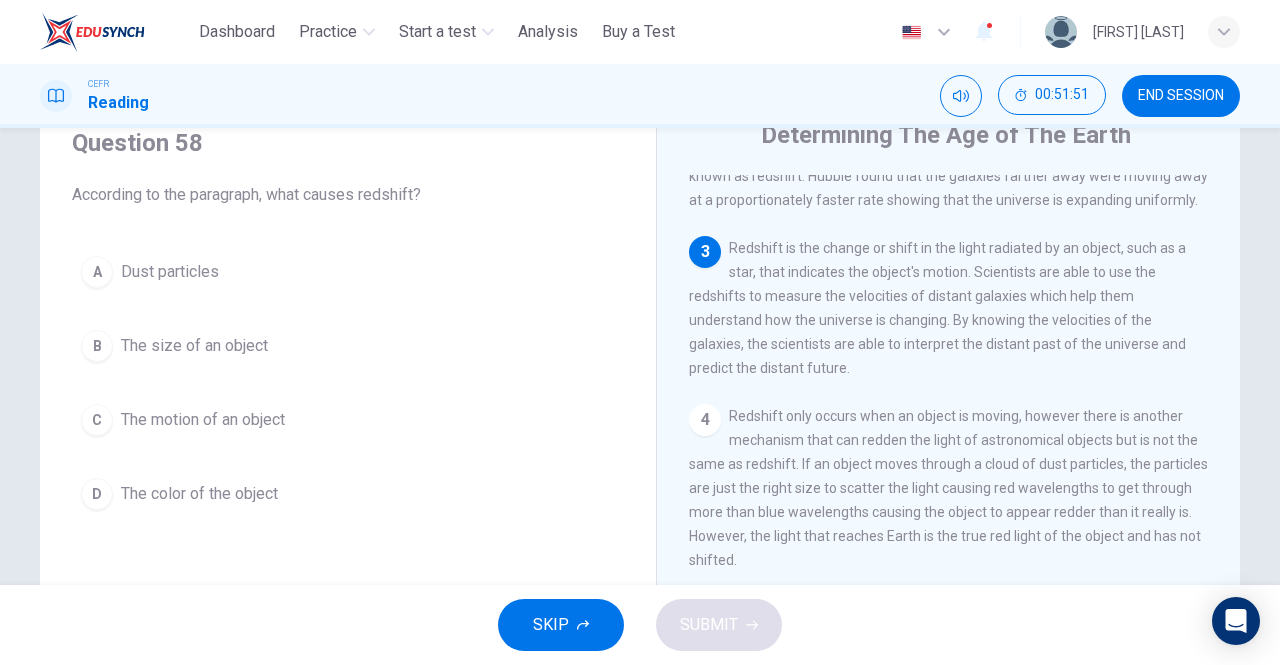 scroll, scrollTop: 319, scrollLeft: 0, axis: vertical 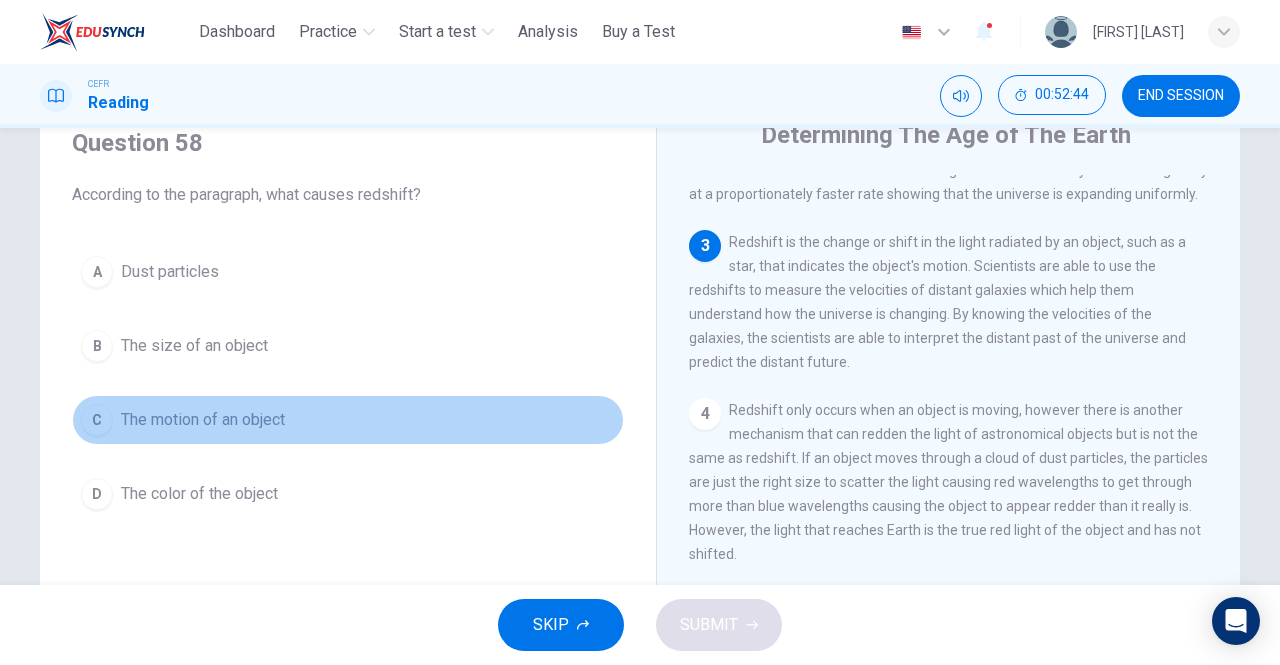 click on "The motion of an object" at bounding box center [203, 420] 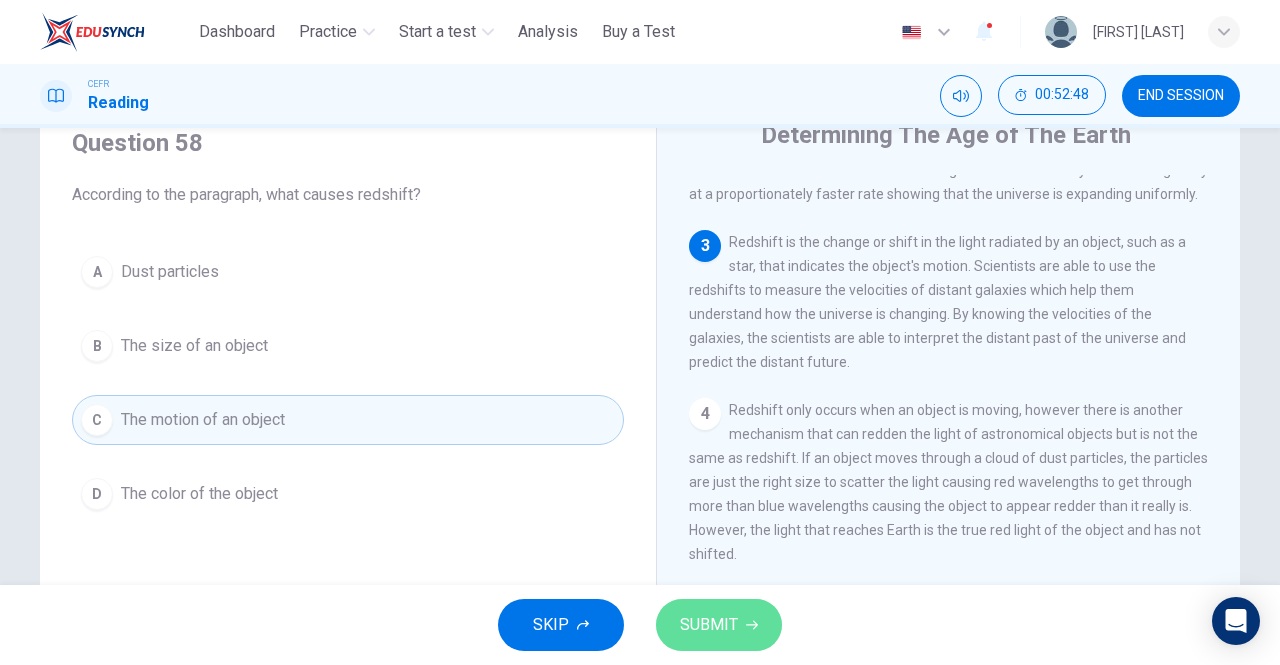 click on "SUBMIT" at bounding box center [719, 625] 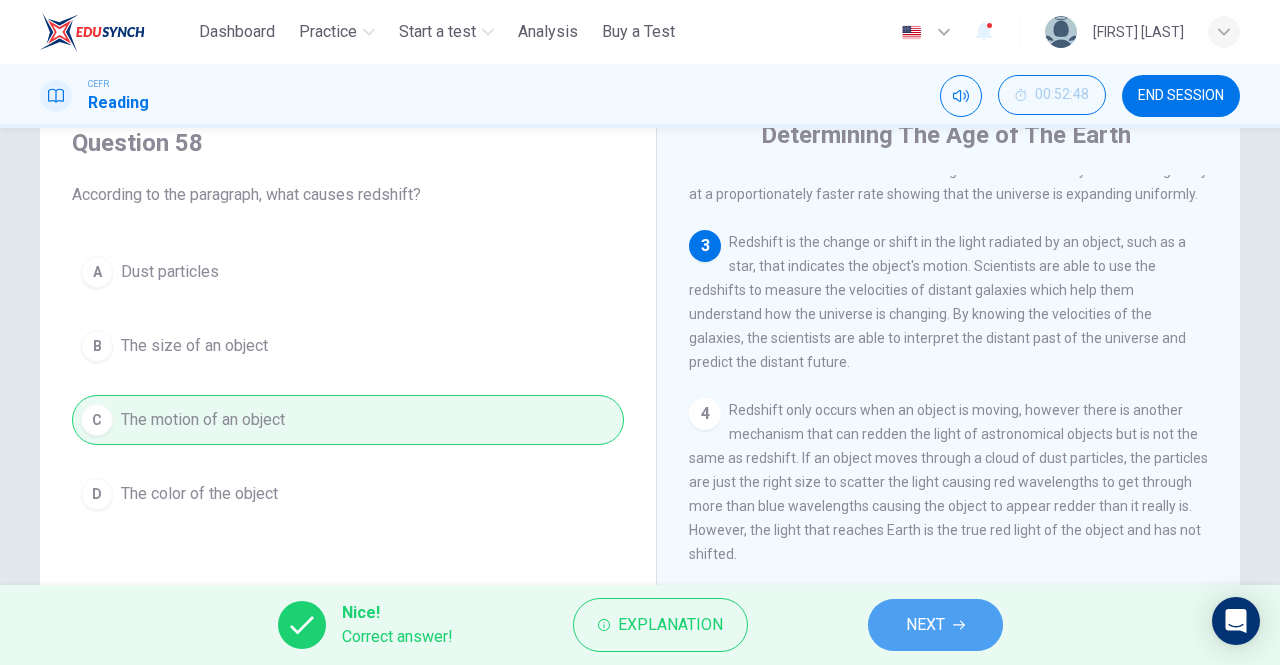 click 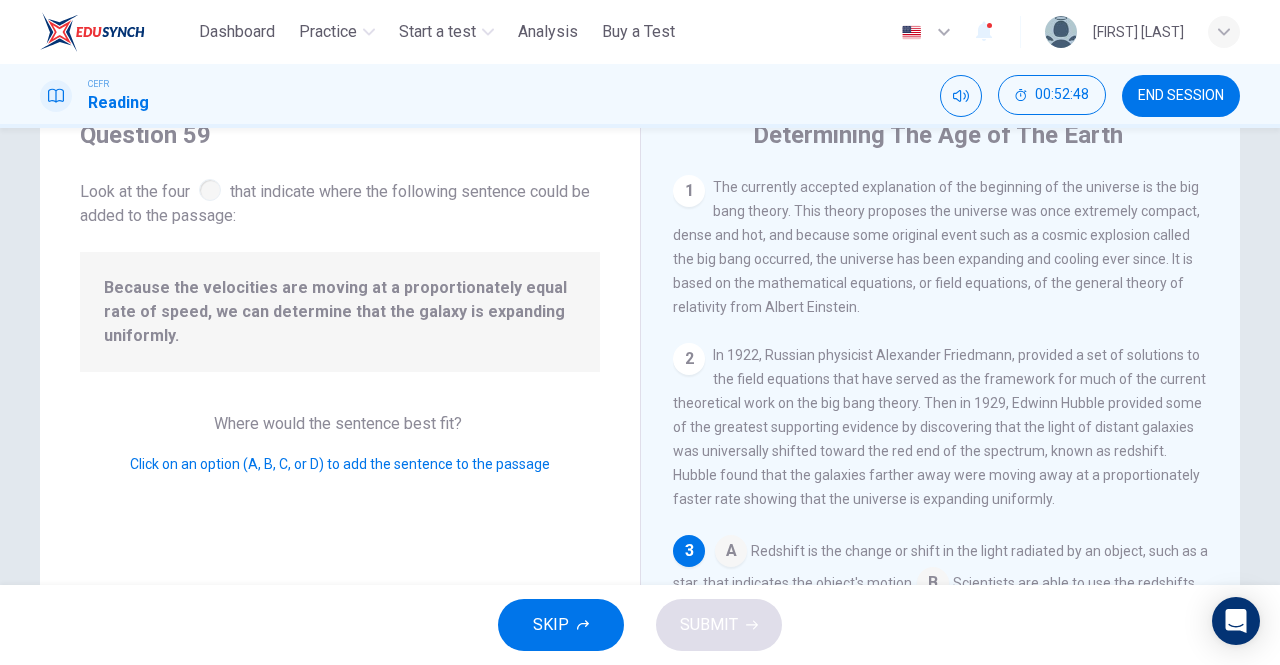 scroll, scrollTop: 162, scrollLeft: 0, axis: vertical 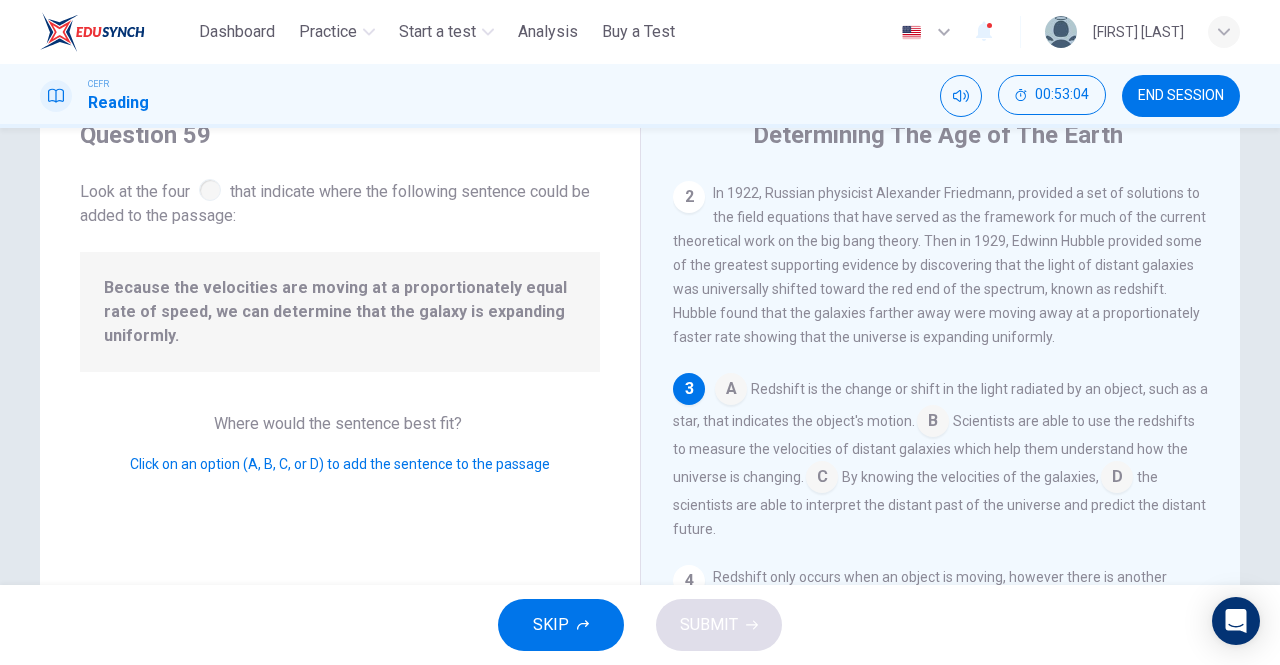 click on "A  Redshift is the change or shift in the light radiated by an object, such as a star, that indicates the object's motion.  B  Scientists are able to use the redshifts to measure the velocities of distant galaxies which help them understand how the universe is changing.  C  By knowing the velocities of the galaxies,  D  the scientists are able to interpret the distant past of the universe and predict the distant future." at bounding box center [941, 457] 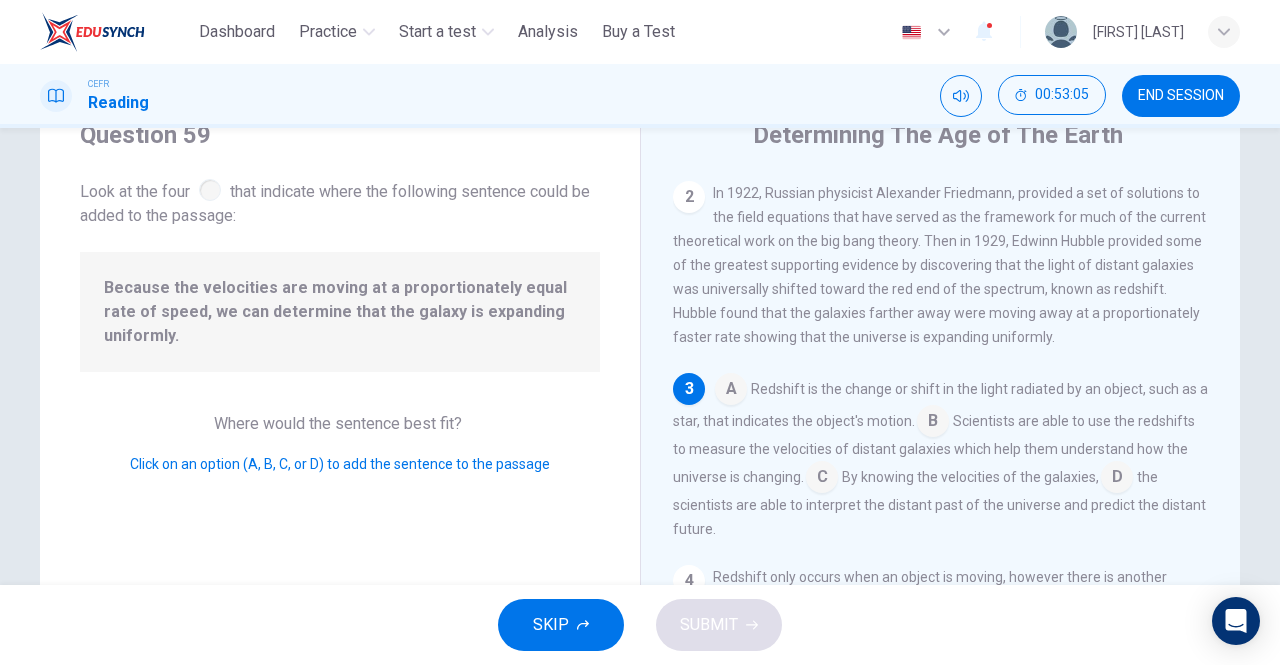 click at bounding box center [822, 479] 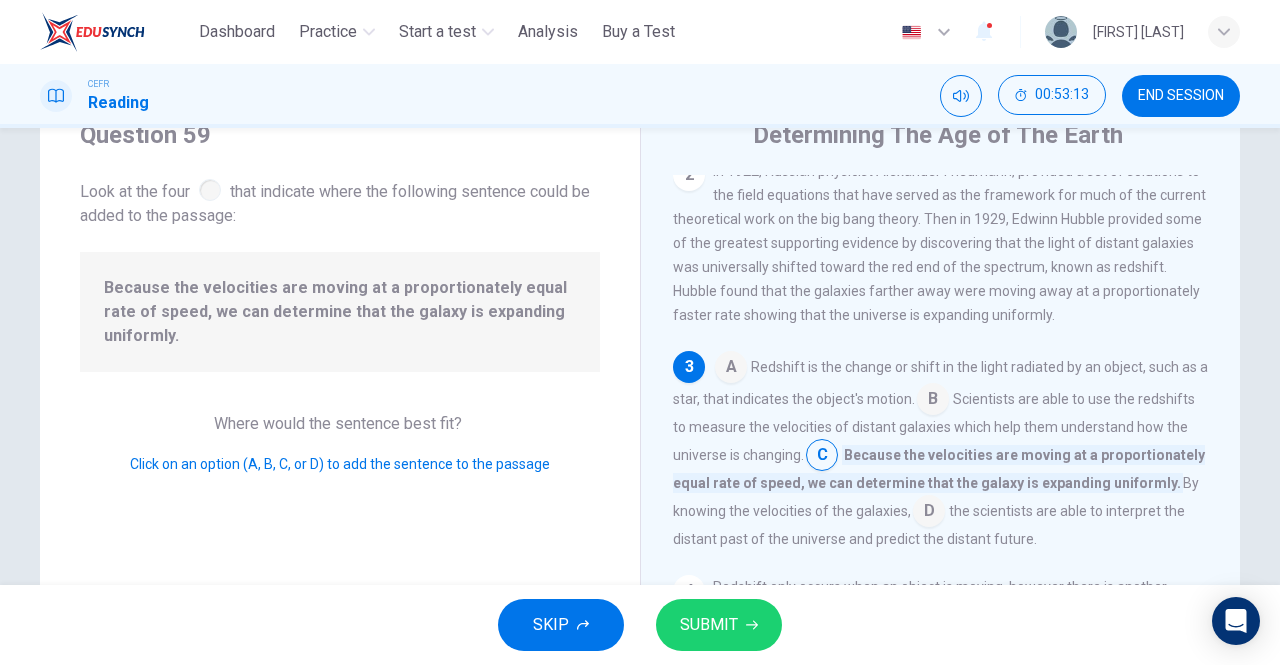 scroll, scrollTop: 210, scrollLeft: 0, axis: vertical 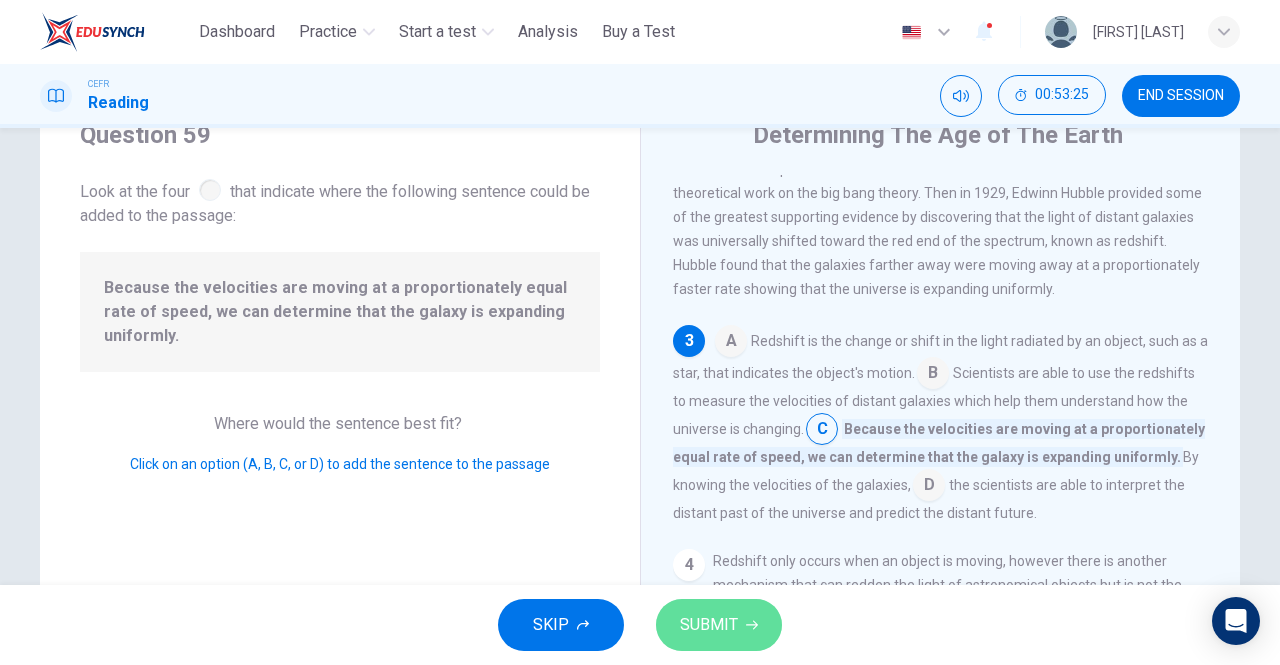 click on "SUBMIT" at bounding box center [719, 625] 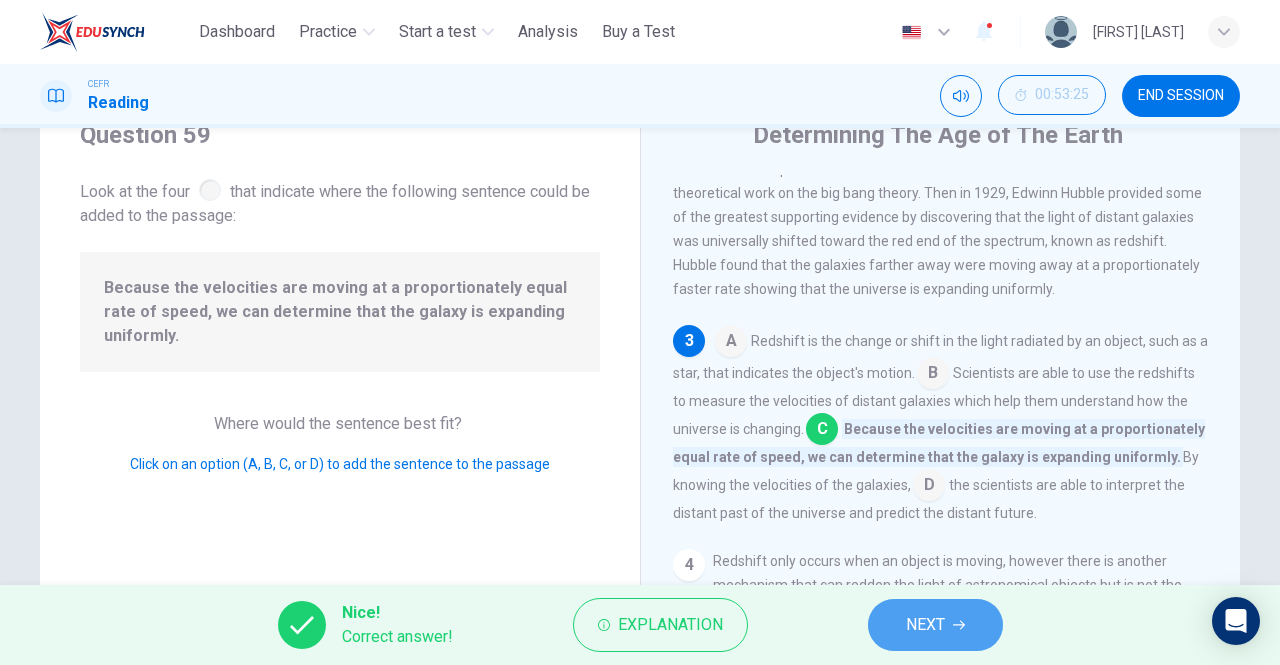 click on "NEXT" at bounding box center [925, 625] 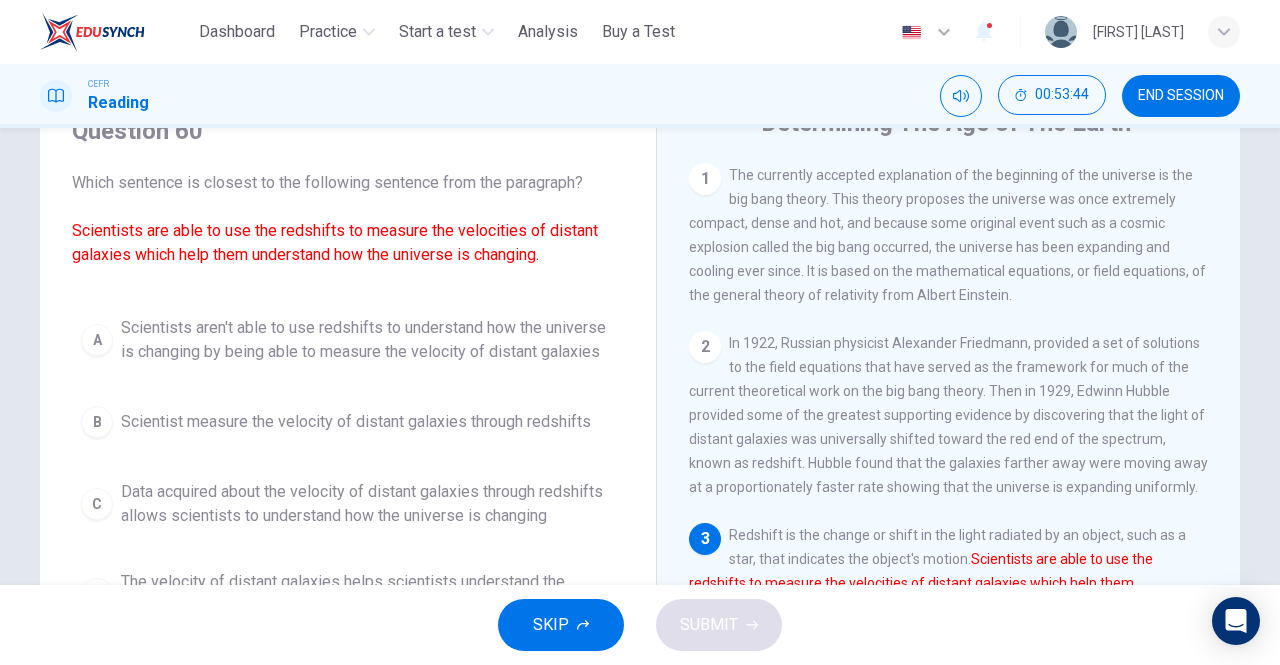 scroll, scrollTop: 96, scrollLeft: 0, axis: vertical 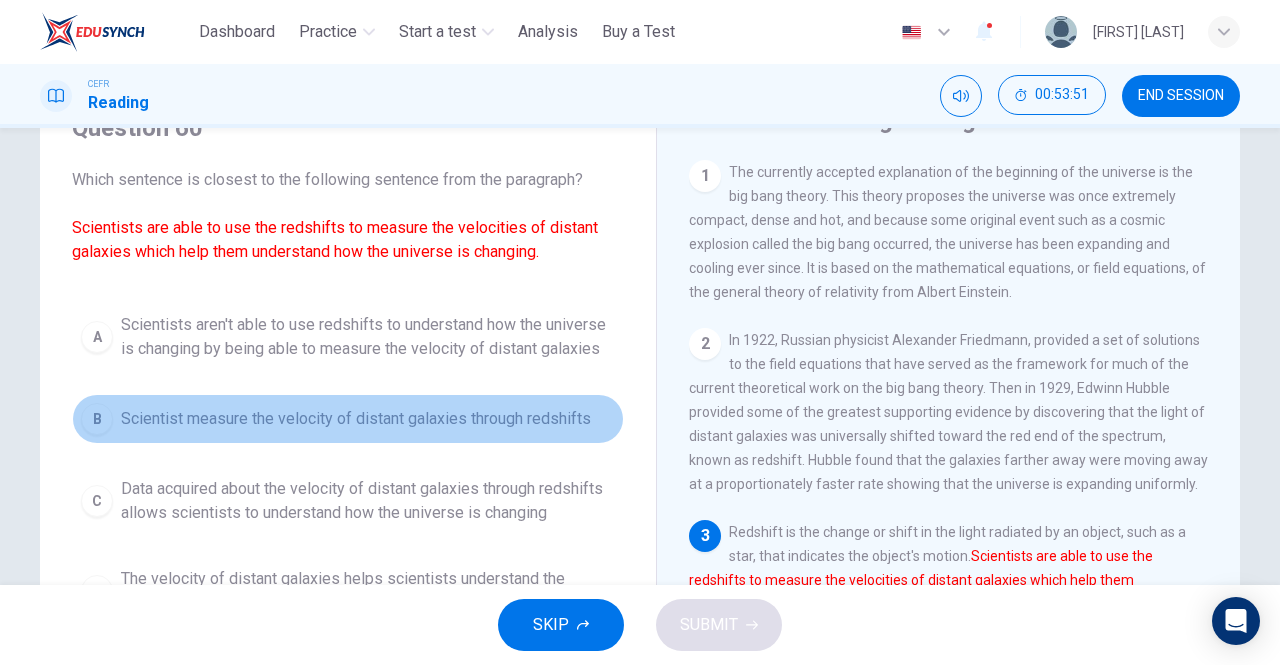 click on "Scientist measure the velocity of distant galaxies through redshifts" at bounding box center (356, 419) 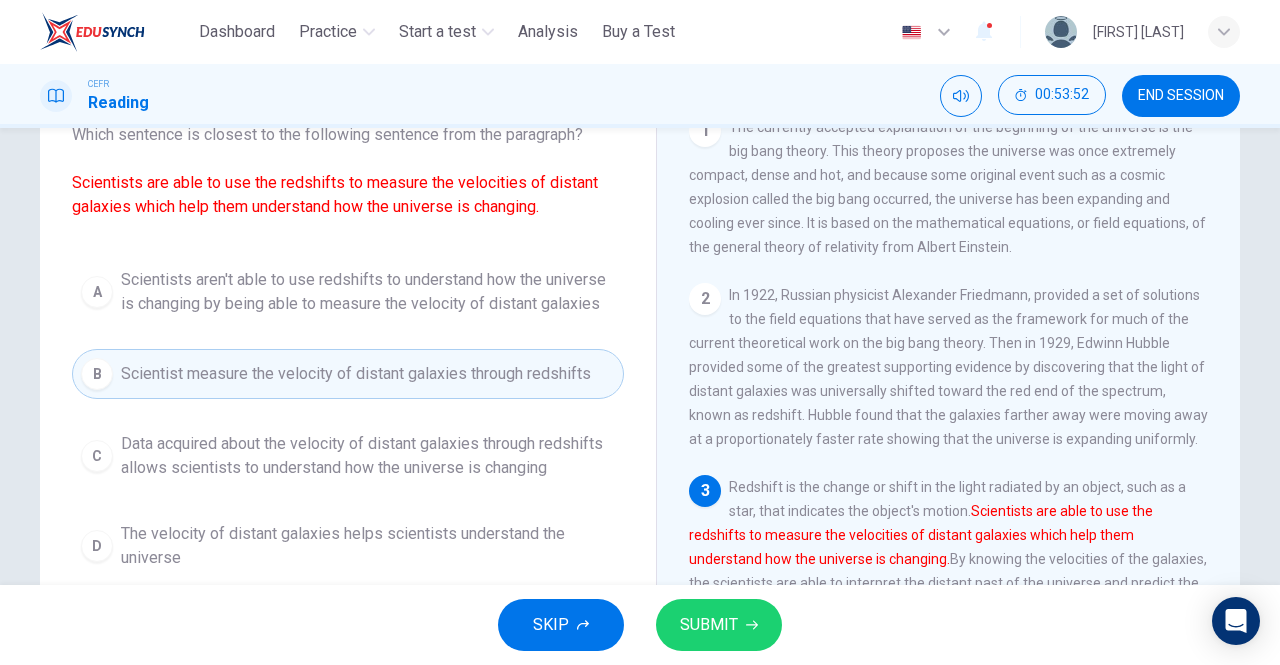 scroll, scrollTop: 142, scrollLeft: 0, axis: vertical 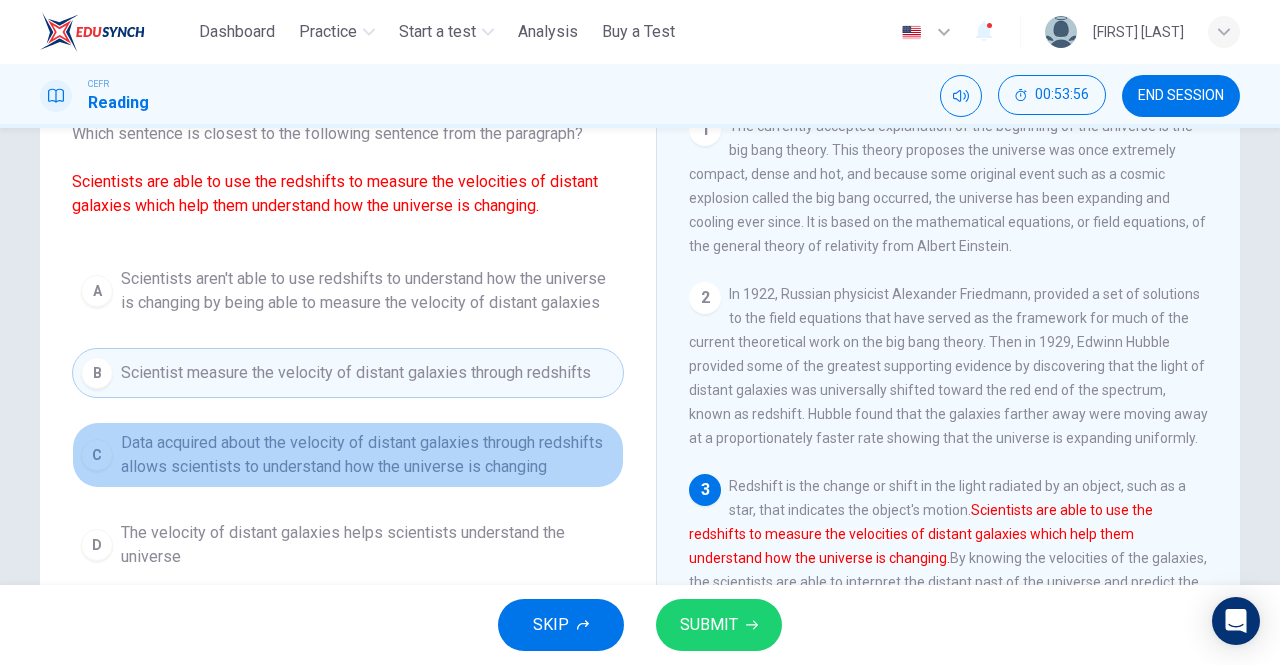 click on "Data acquired about the velocity of distant galaxies through redshifts allows scientists to understand how the universe is changing" at bounding box center (368, 455) 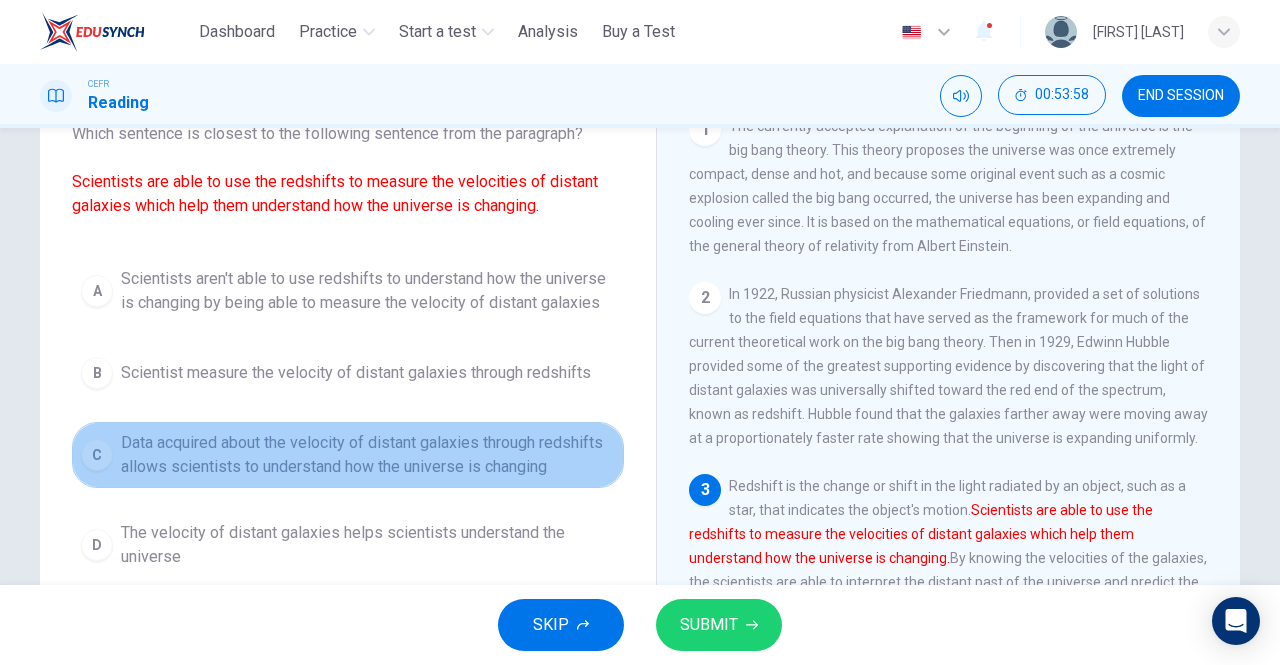 click on "Data acquired about the velocity of distant galaxies through redshifts allows scientists to understand how the universe is changing" at bounding box center (368, 455) 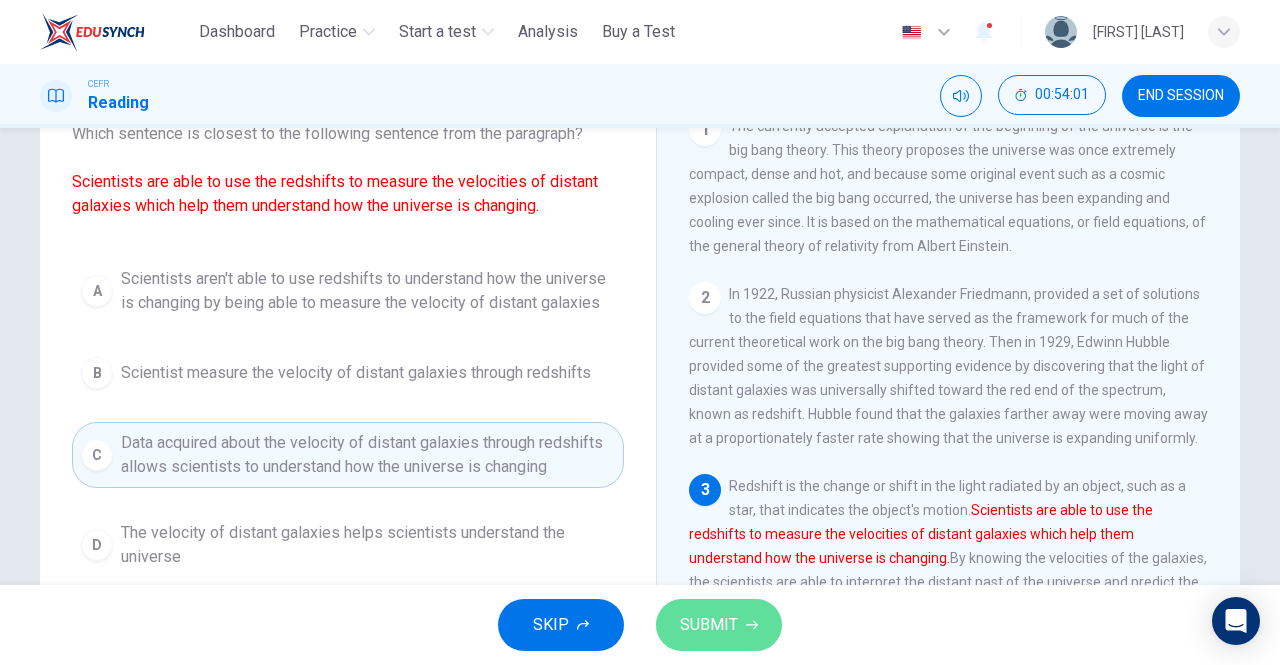 click on "SUBMIT" at bounding box center (709, 625) 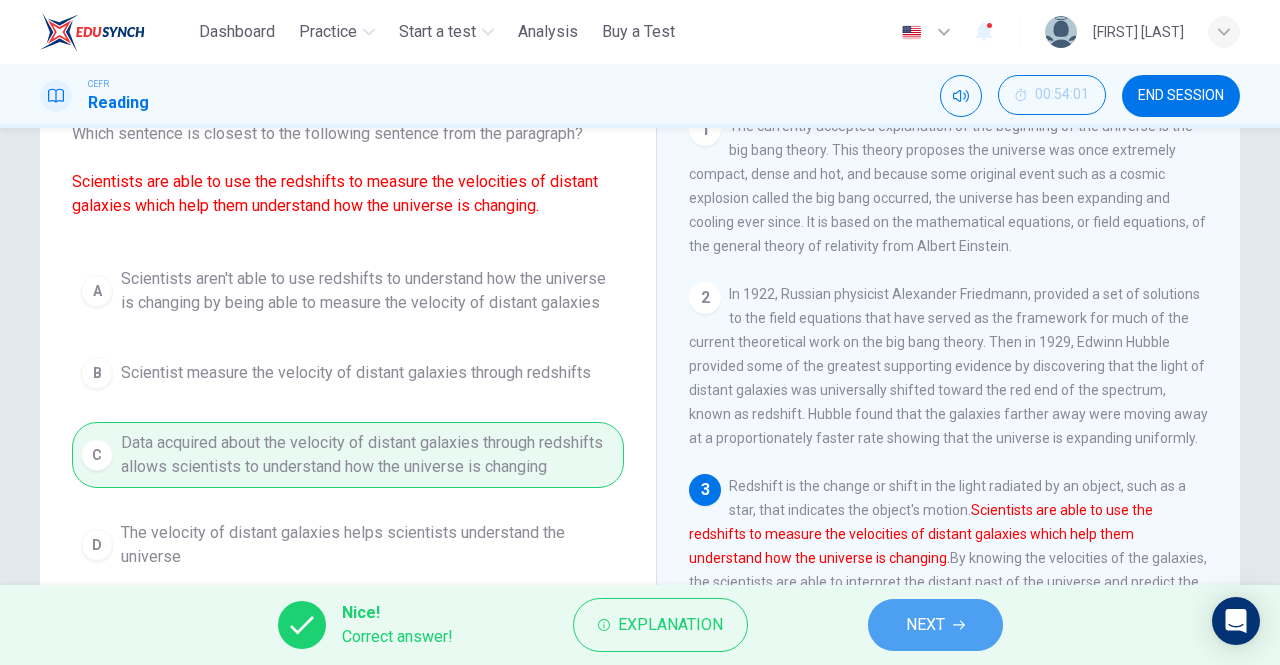 click on "NEXT" at bounding box center [925, 625] 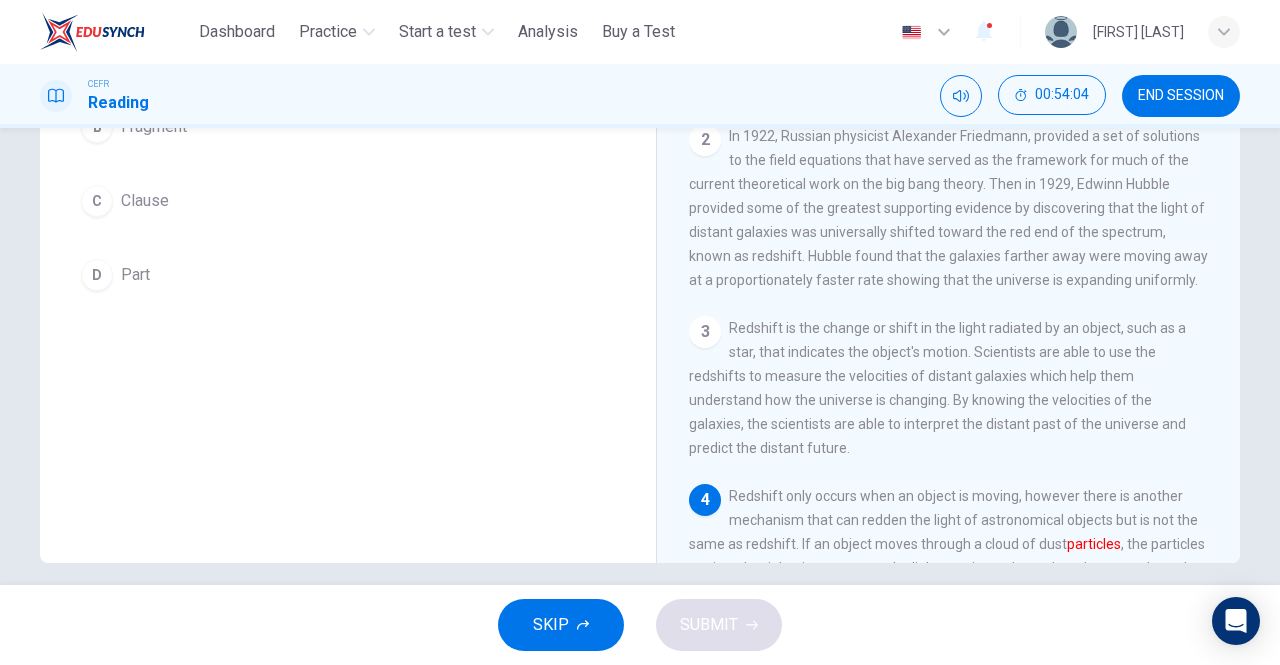 scroll, scrollTop: 318, scrollLeft: 0, axis: vertical 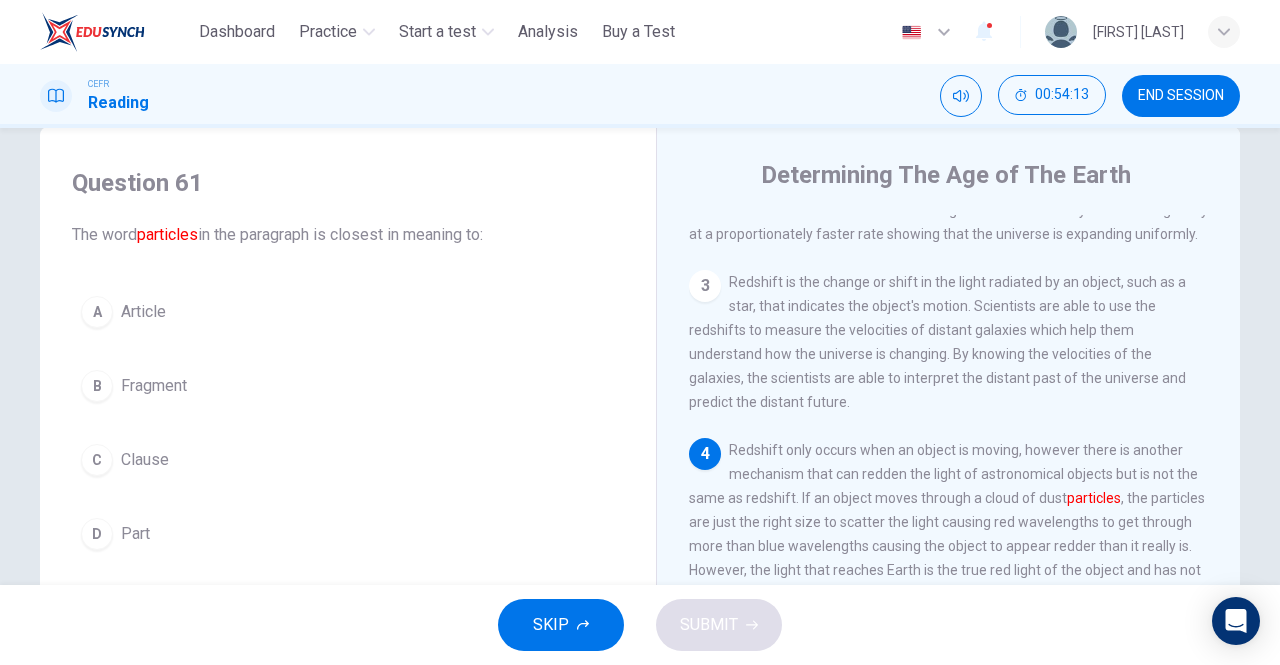 click on "3 Redshift is the change or shift in the light radiated by an object, such as a star, that indicates the object's motion. Scientists are able to use the redshifts to measure the velocities of distant galaxies which help them understand how the universe is changing. By knowing the velocities of the galaxies, the scientists are able to interpret the distant past of the universe and predict the distant future." at bounding box center (949, 342) 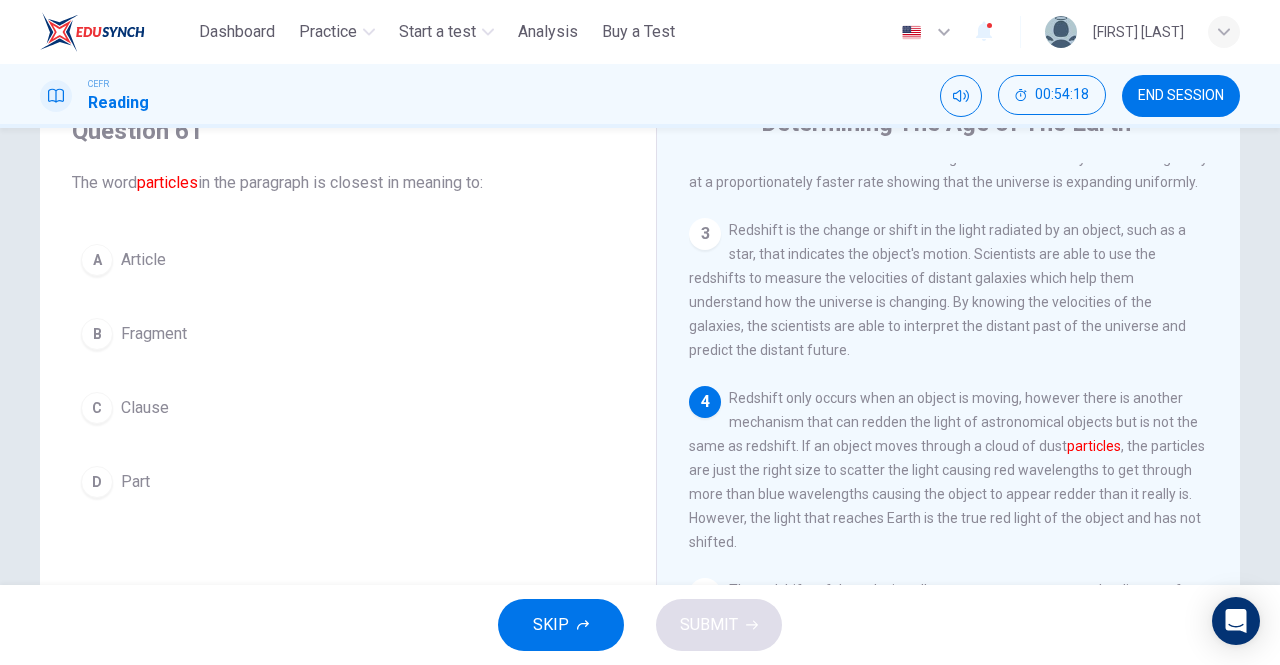scroll, scrollTop: 94, scrollLeft: 0, axis: vertical 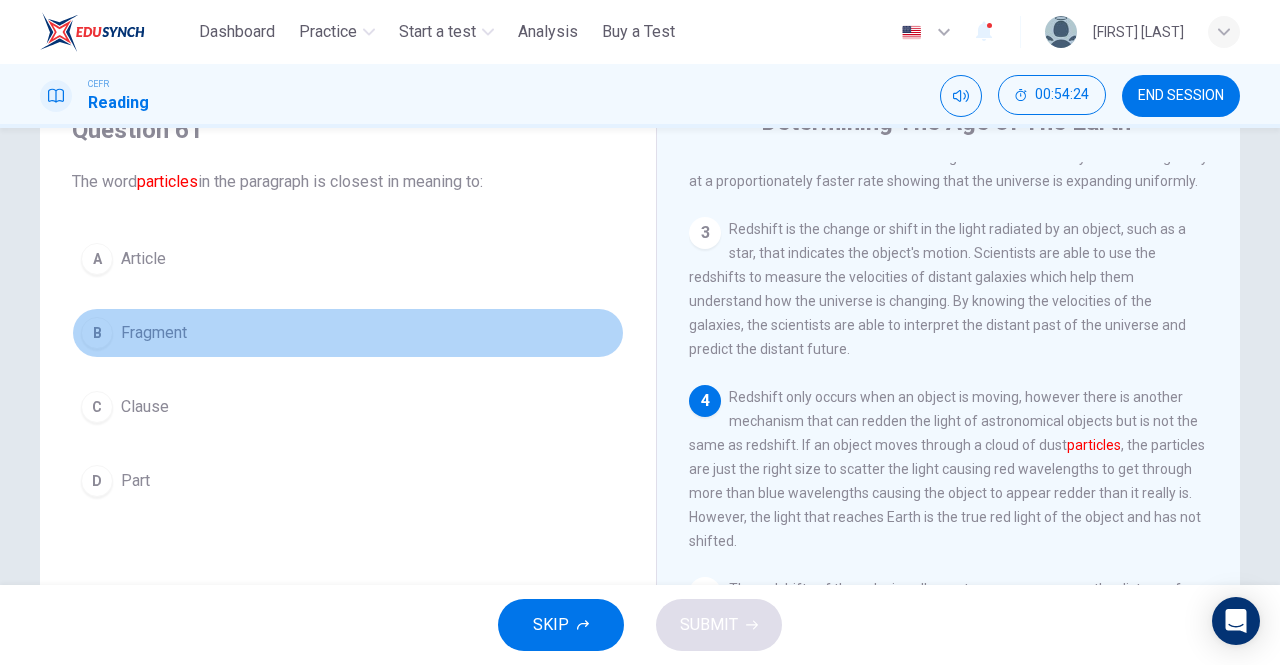 click on "B Fragment" at bounding box center [348, 333] 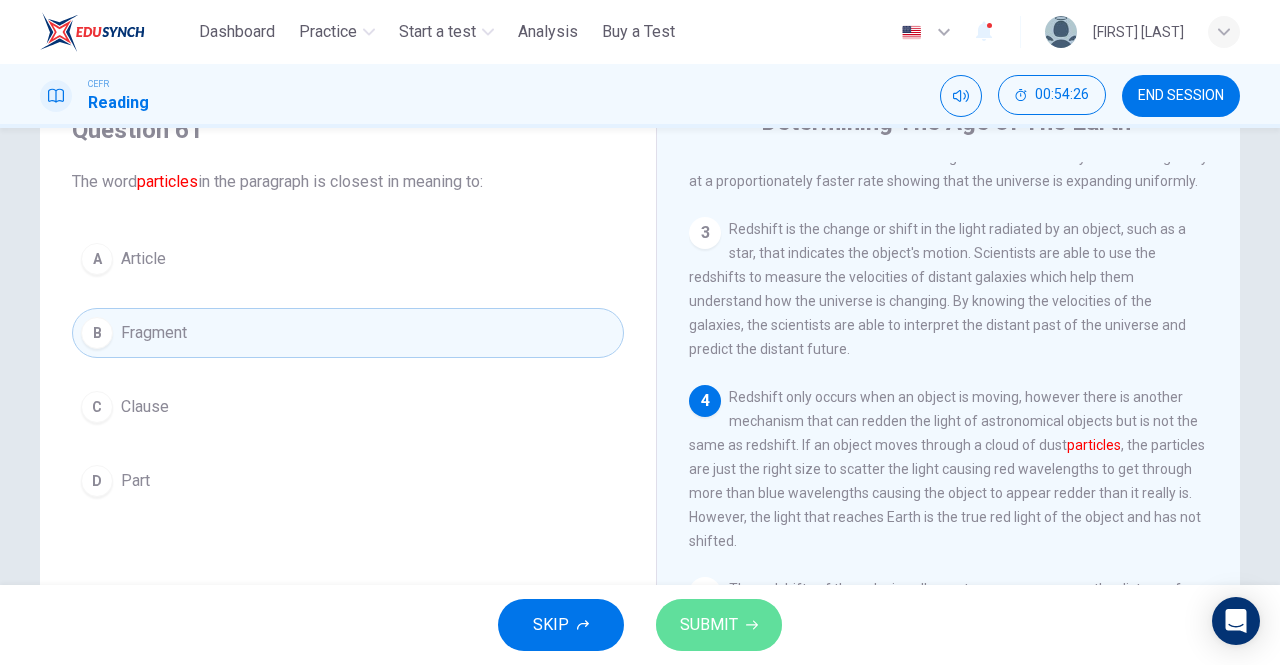 click on "SUBMIT" at bounding box center [709, 625] 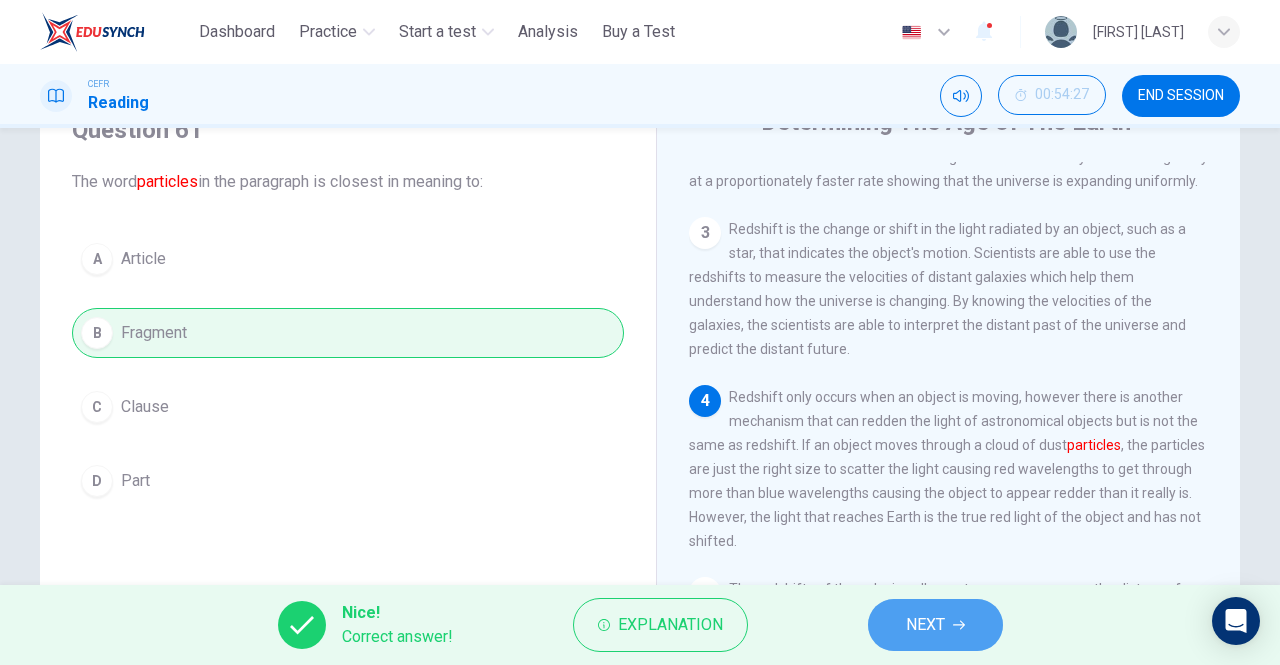 click on "NEXT" at bounding box center [935, 625] 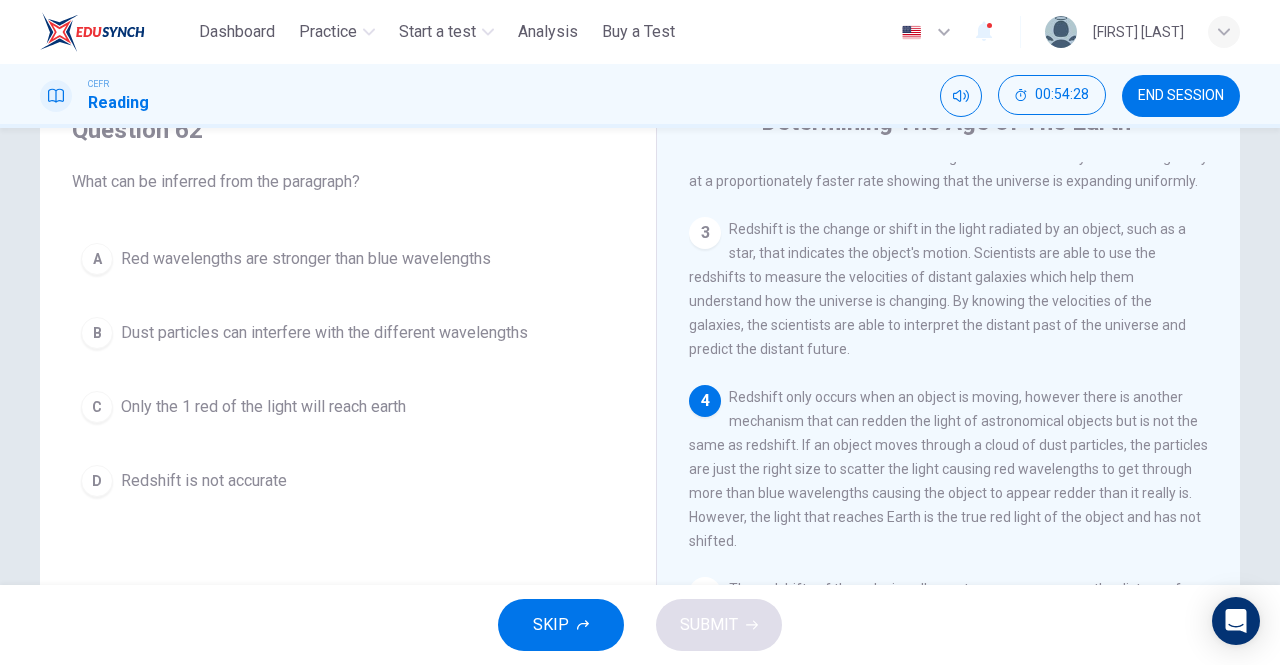 scroll, scrollTop: 88, scrollLeft: 0, axis: vertical 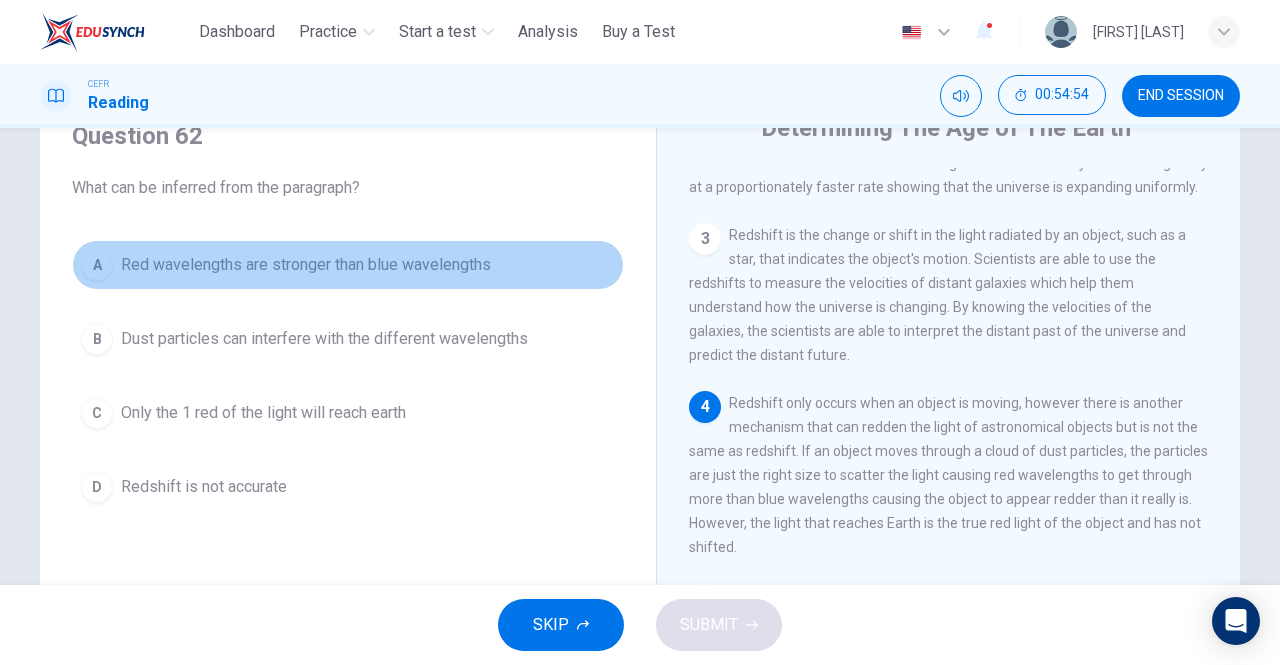click on "A Red wavelengths are stronger than blue wavelengths" at bounding box center [348, 265] 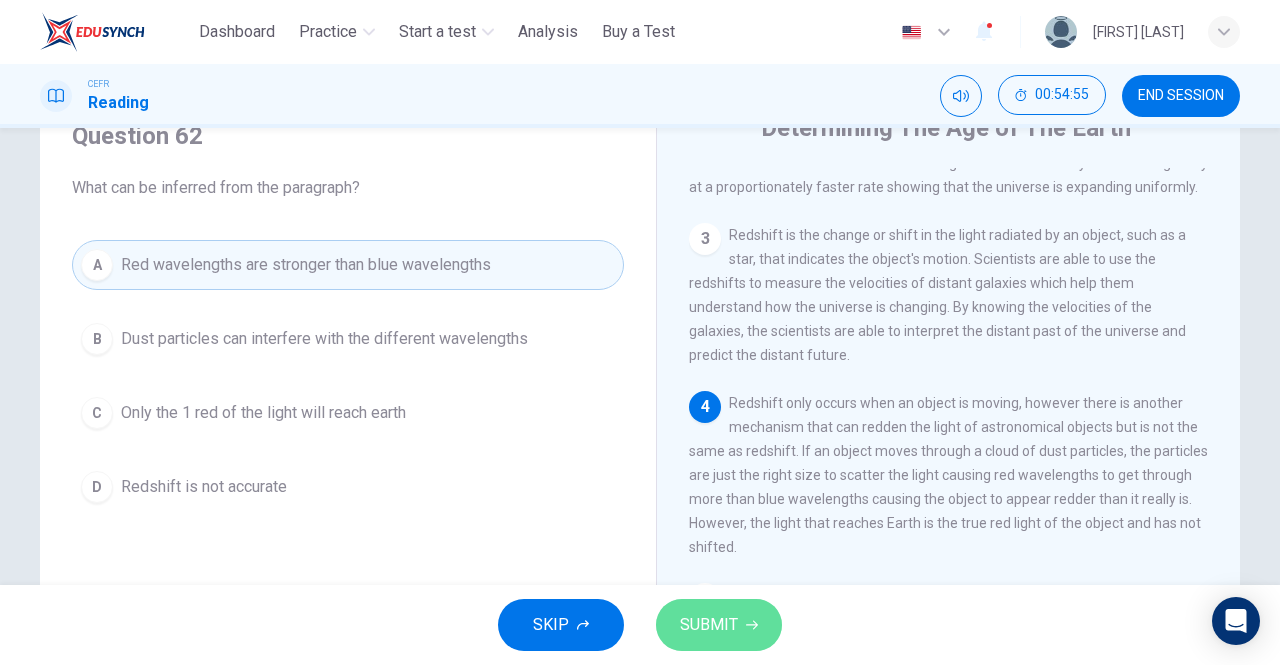 click on "SUBMIT" at bounding box center [709, 625] 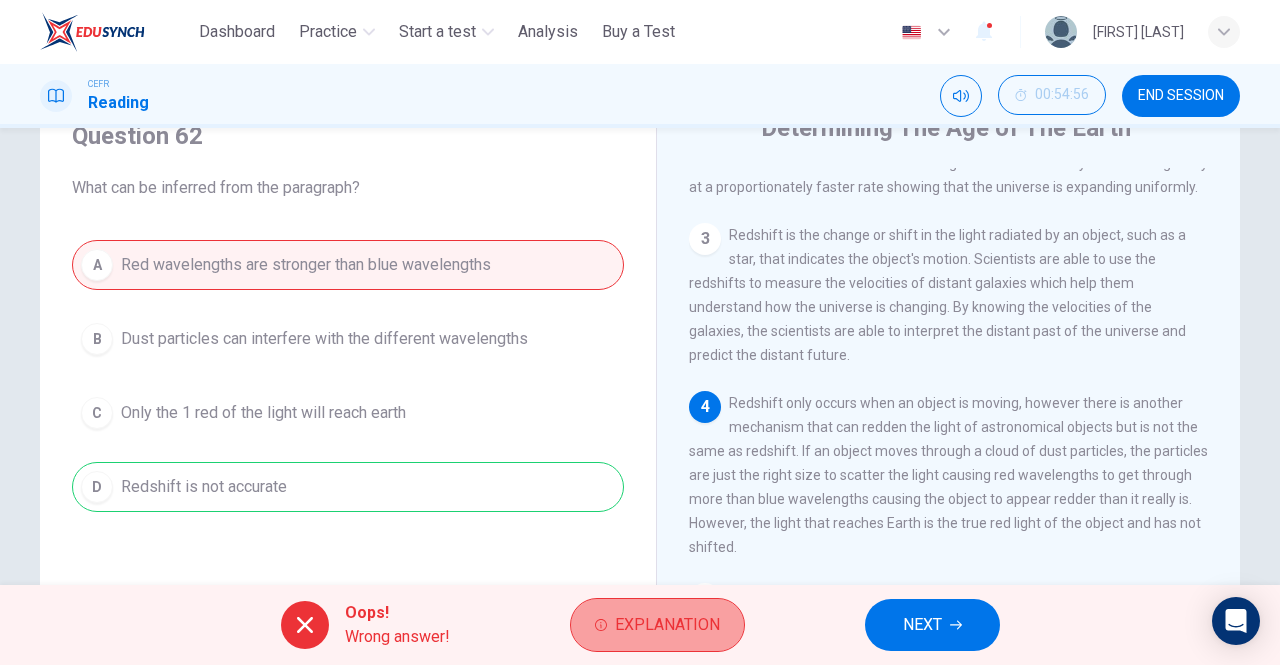 click on "Explanation" at bounding box center (667, 625) 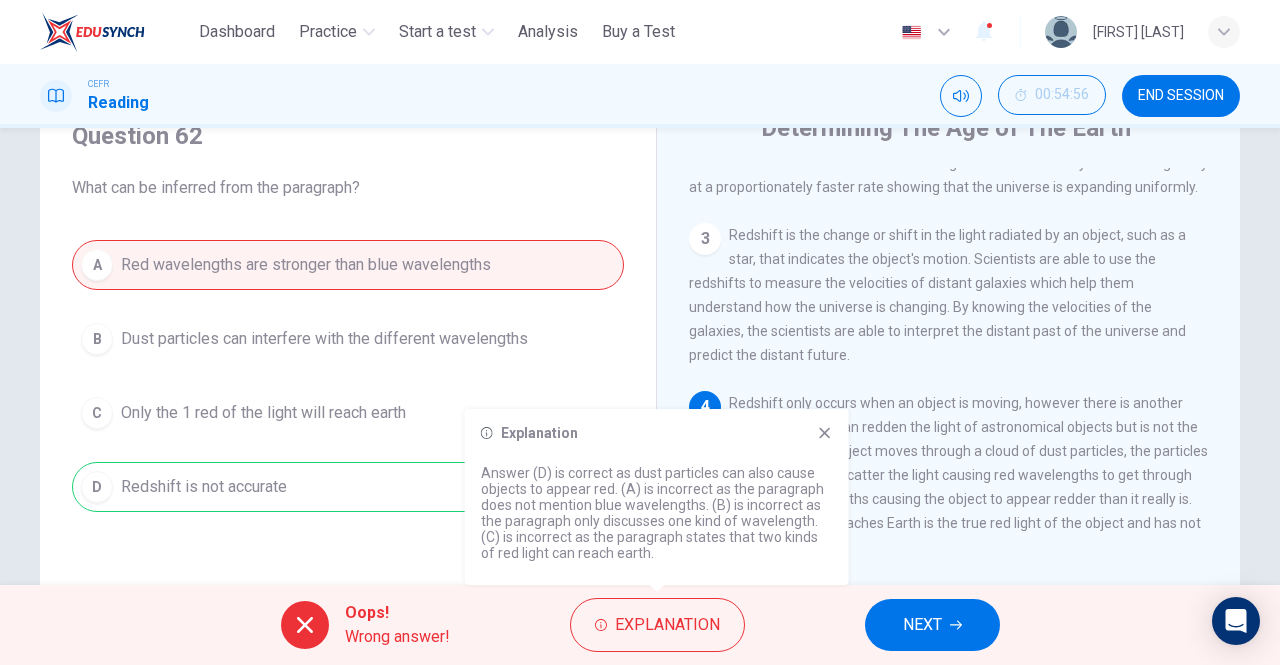 click on "NEXT" at bounding box center [932, 625] 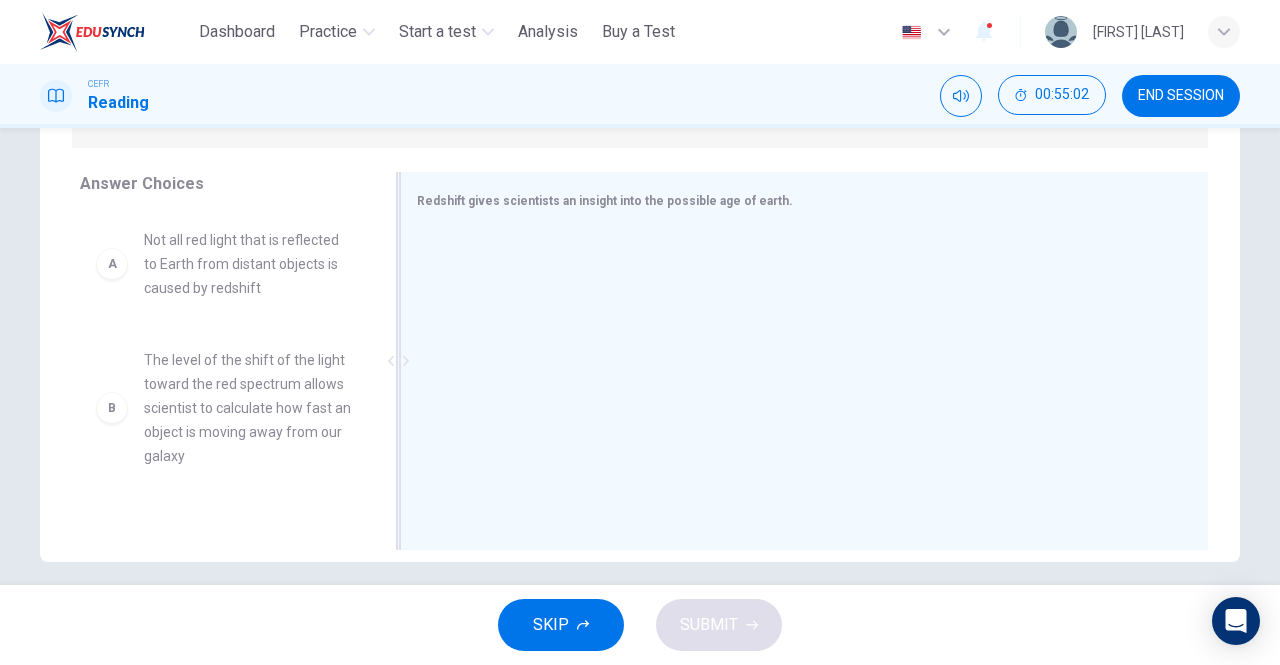 scroll, scrollTop: 304, scrollLeft: 0, axis: vertical 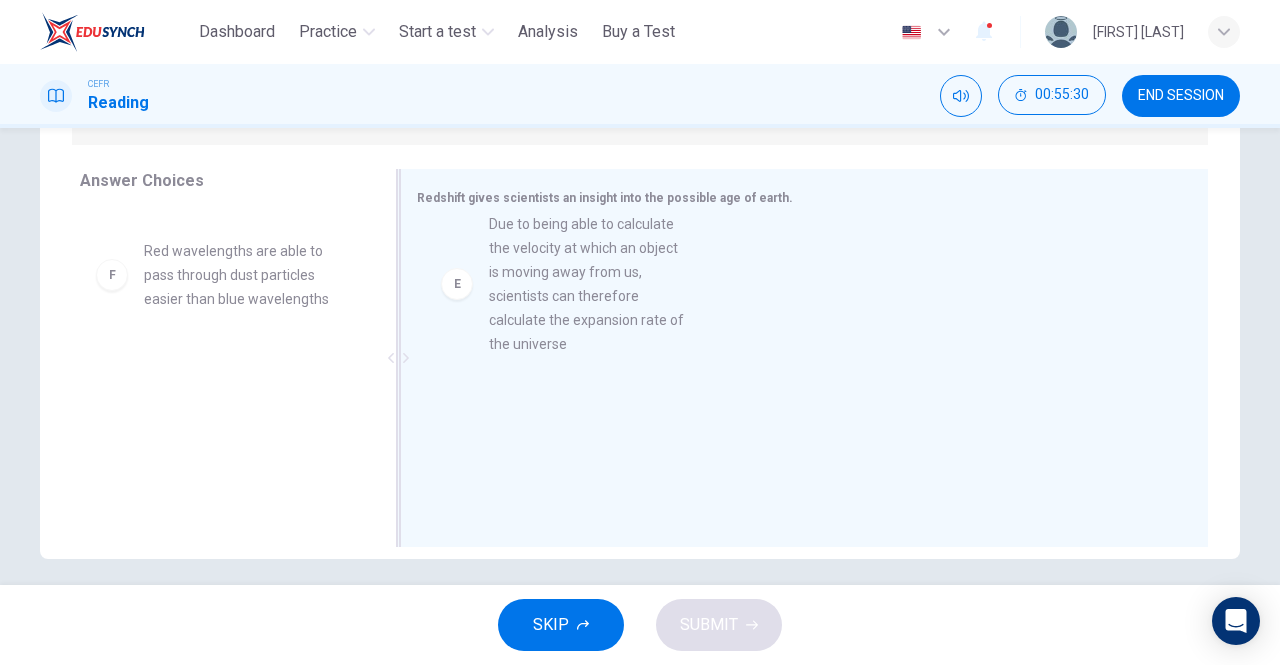 drag, startPoint x: 256, startPoint y: 317, endPoint x: 617, endPoint y: 293, distance: 361.7969 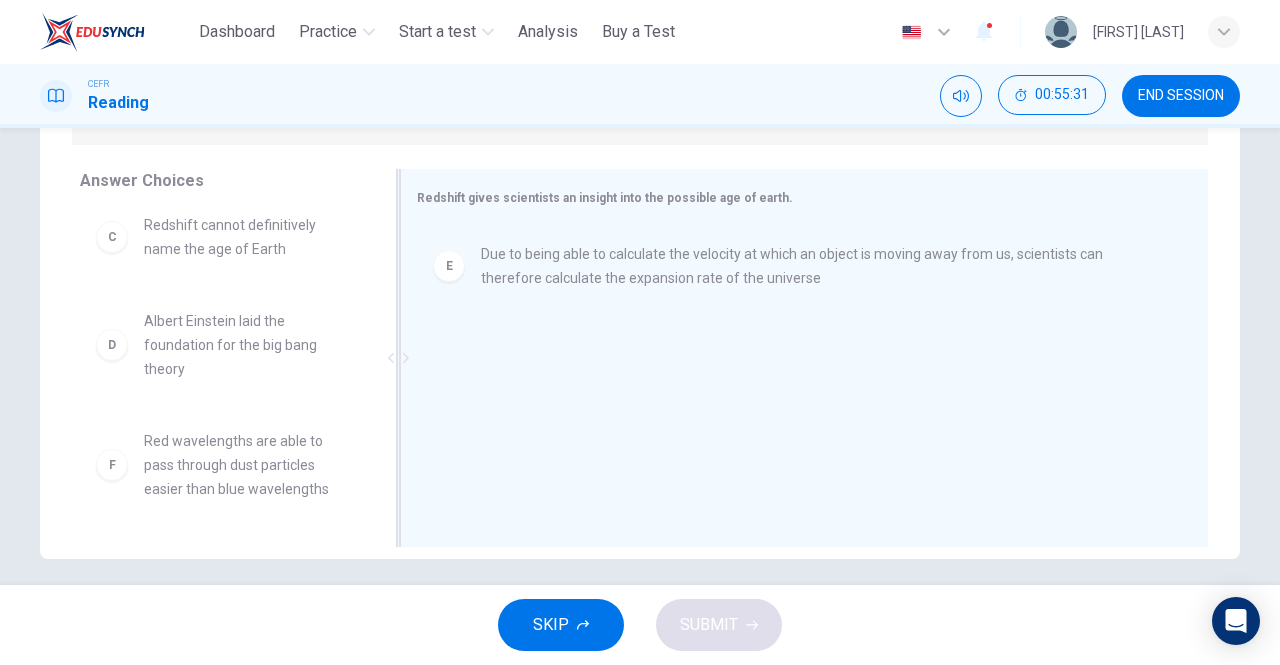 scroll, scrollTop: 300, scrollLeft: 0, axis: vertical 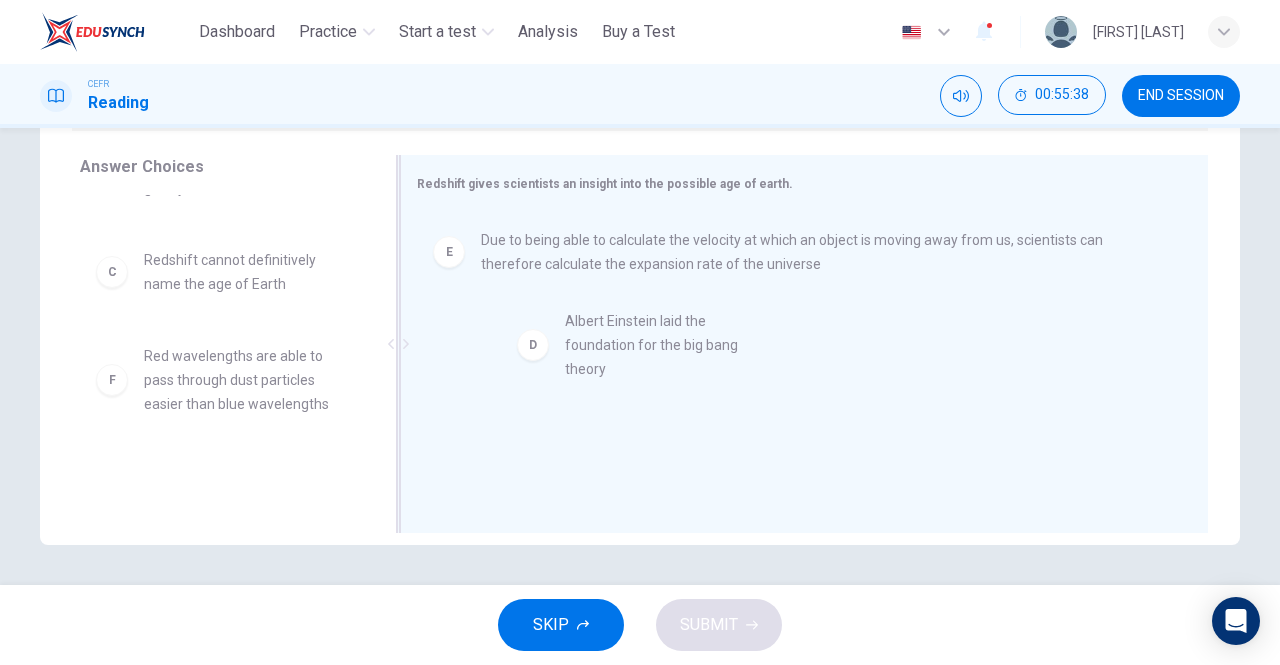 drag, startPoint x: 212, startPoint y: 385, endPoint x: 684, endPoint y: 342, distance: 473.95465 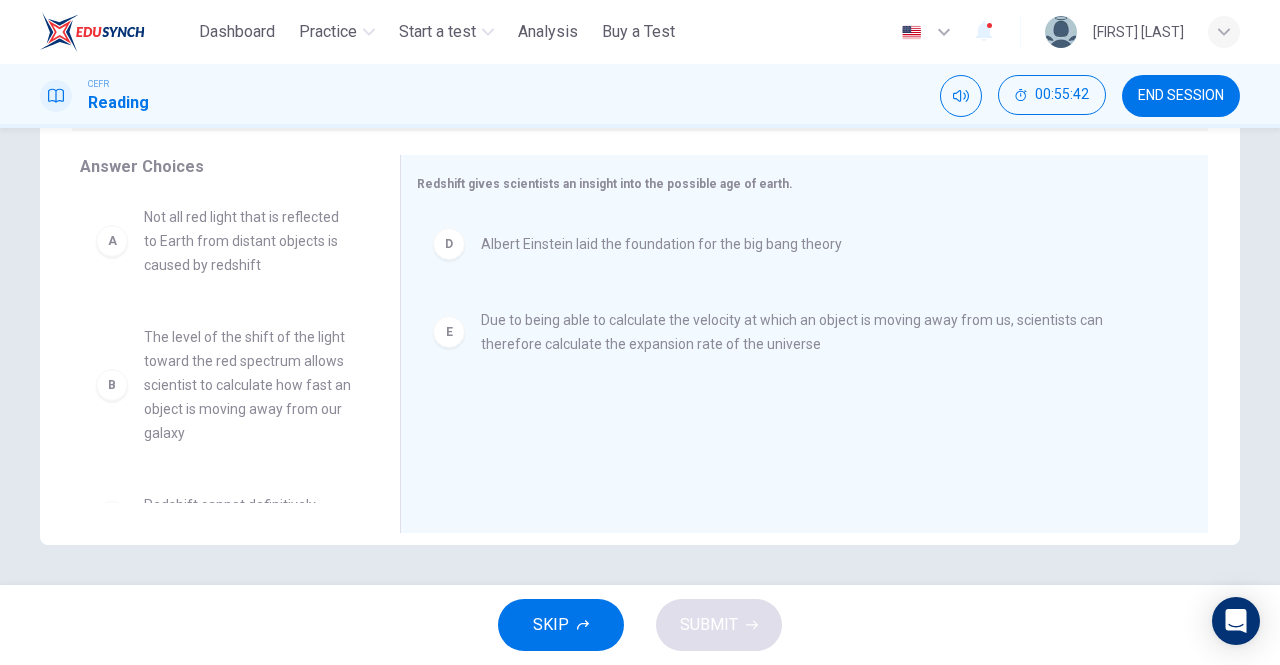 scroll, scrollTop: 0, scrollLeft: 0, axis: both 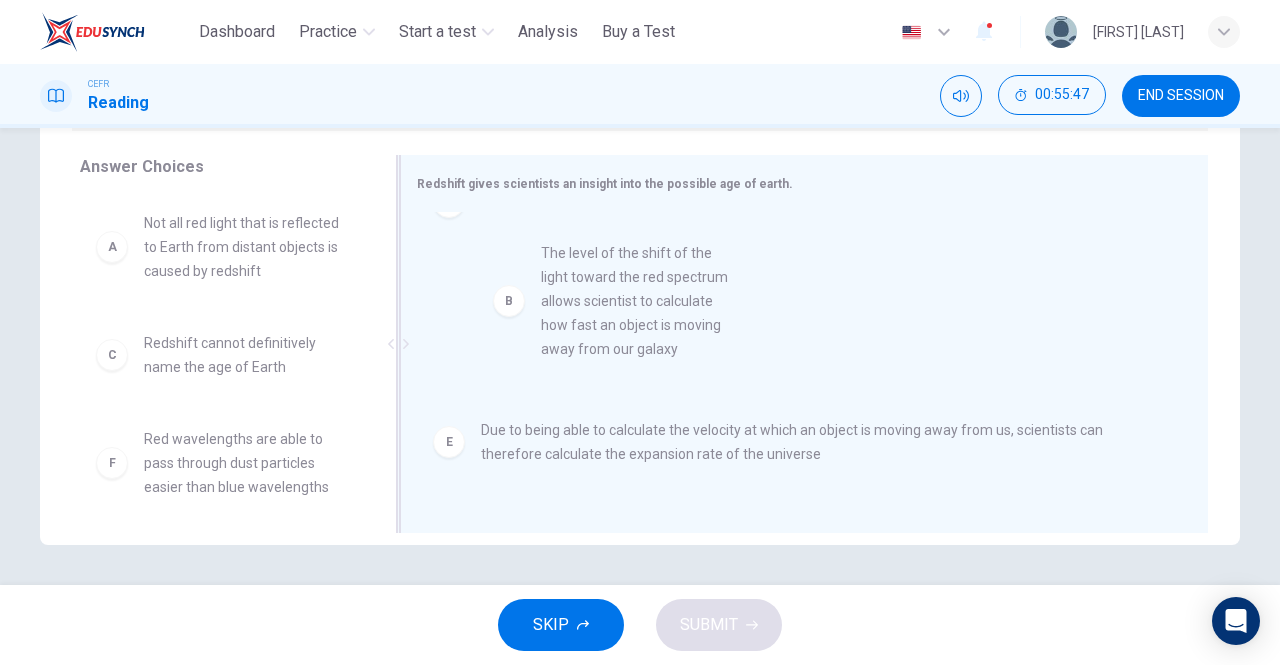 drag, startPoint x: 211, startPoint y: 391, endPoint x: 623, endPoint y: 277, distance: 427.481 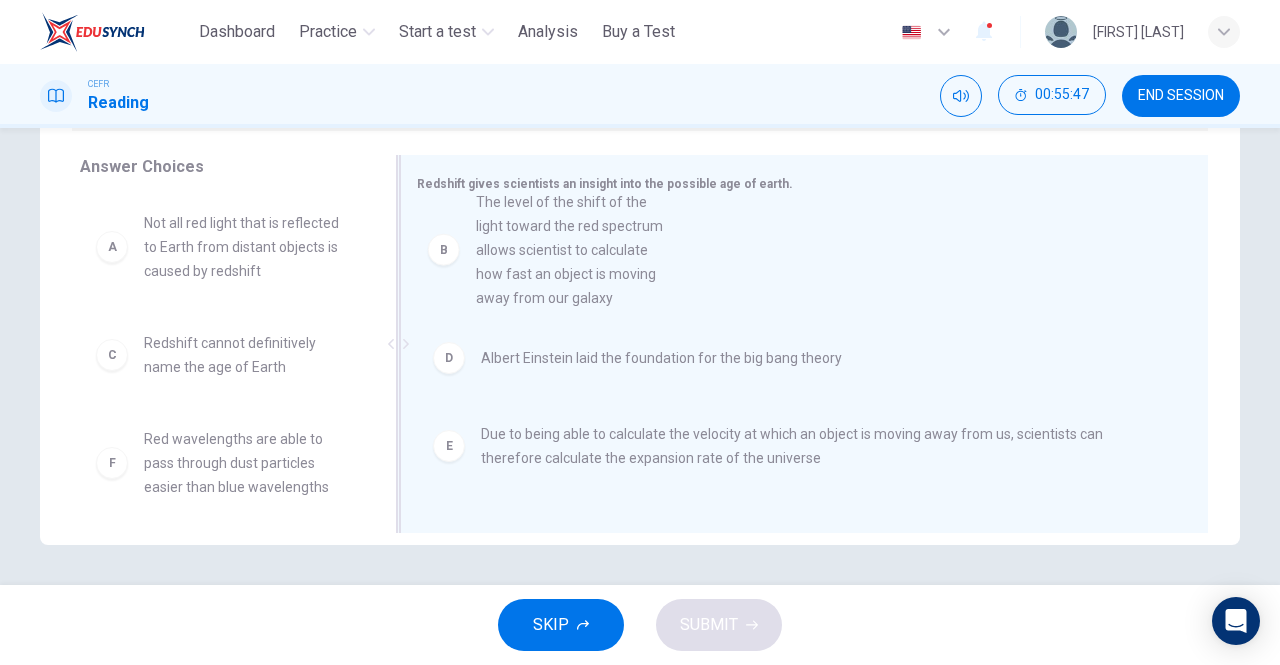 scroll, scrollTop: 0, scrollLeft: 0, axis: both 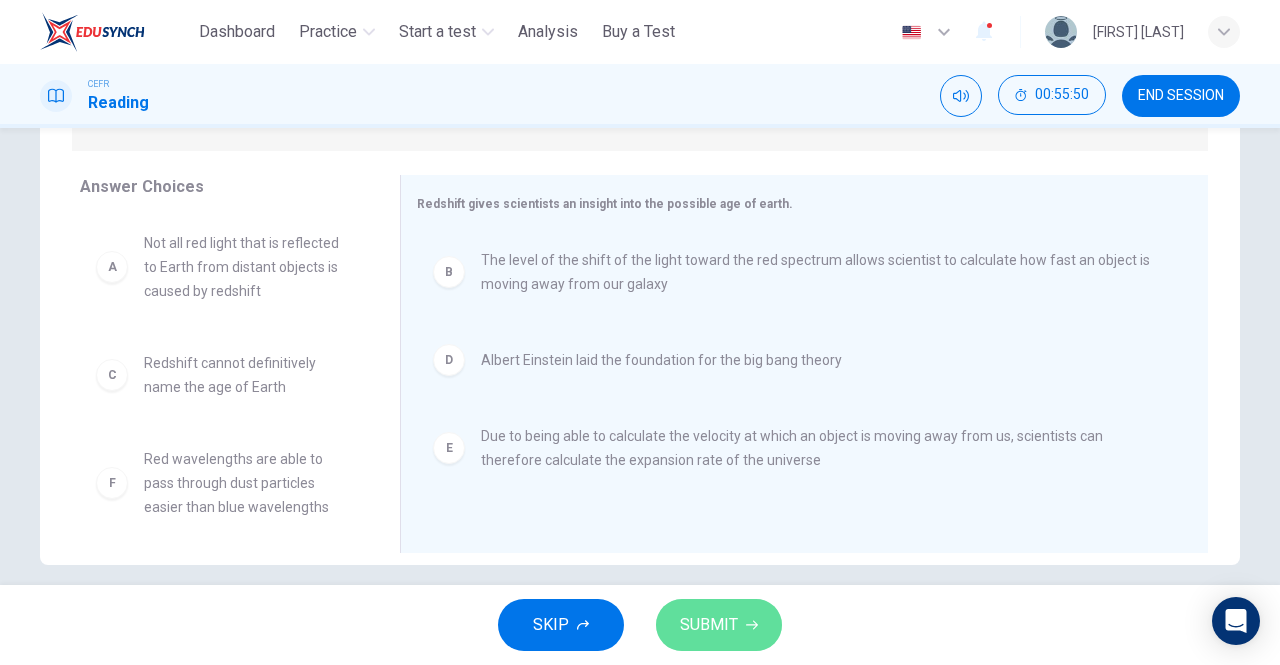 click on "SUBMIT" at bounding box center (709, 625) 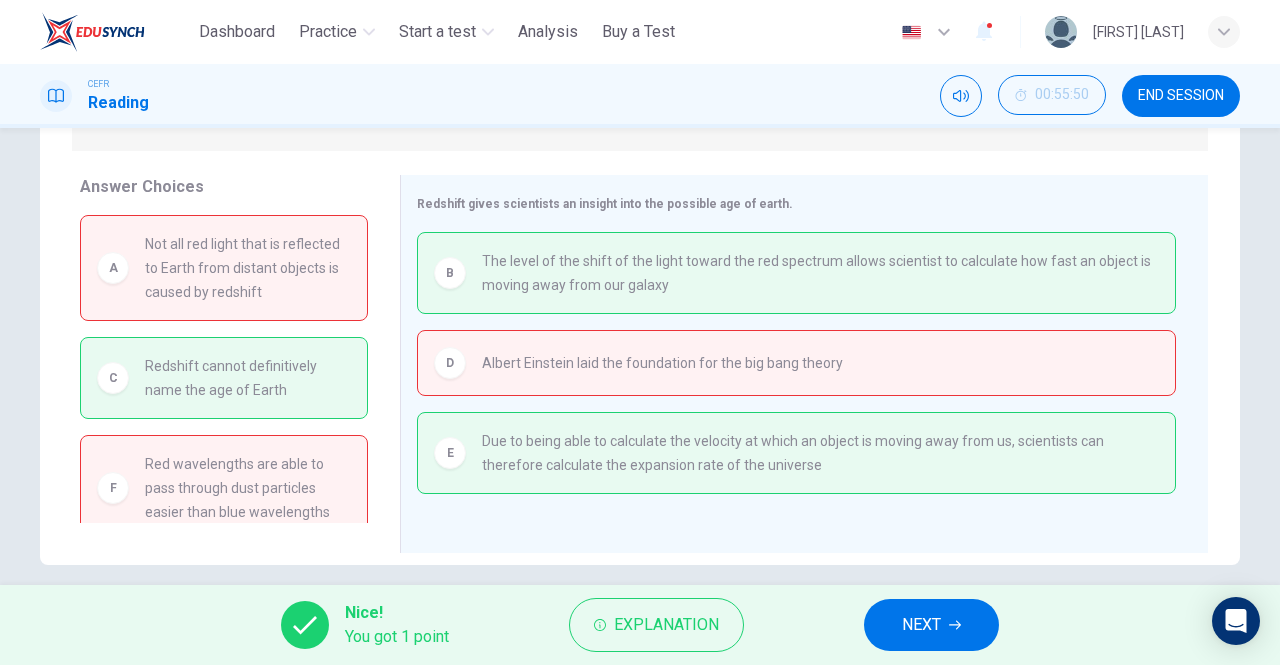 scroll, scrollTop: 16, scrollLeft: 0, axis: vertical 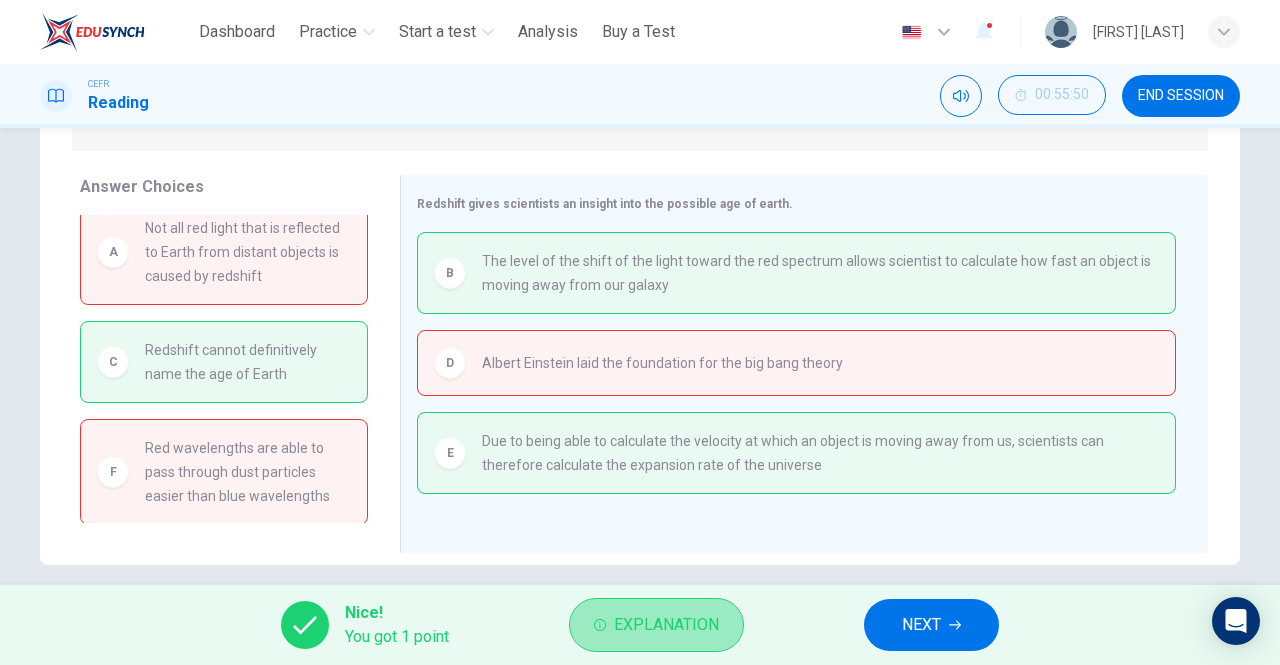 click on "Explanation" at bounding box center (656, 625) 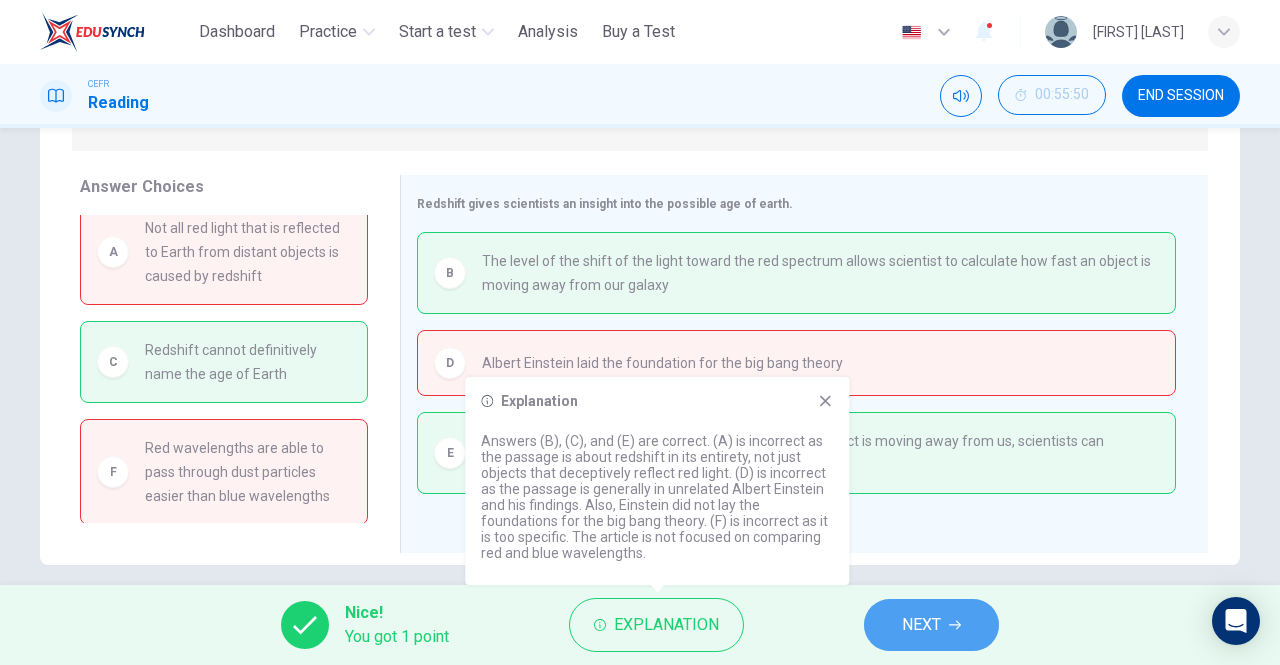 click on "NEXT" at bounding box center (921, 625) 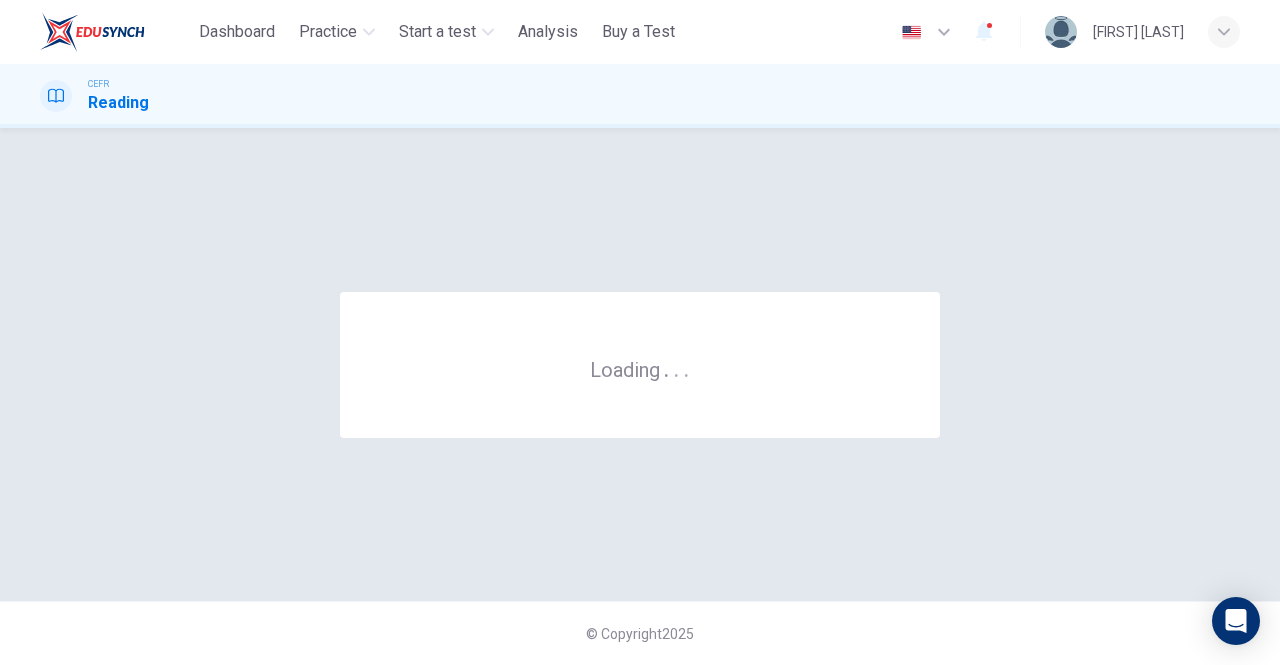 scroll, scrollTop: 0, scrollLeft: 0, axis: both 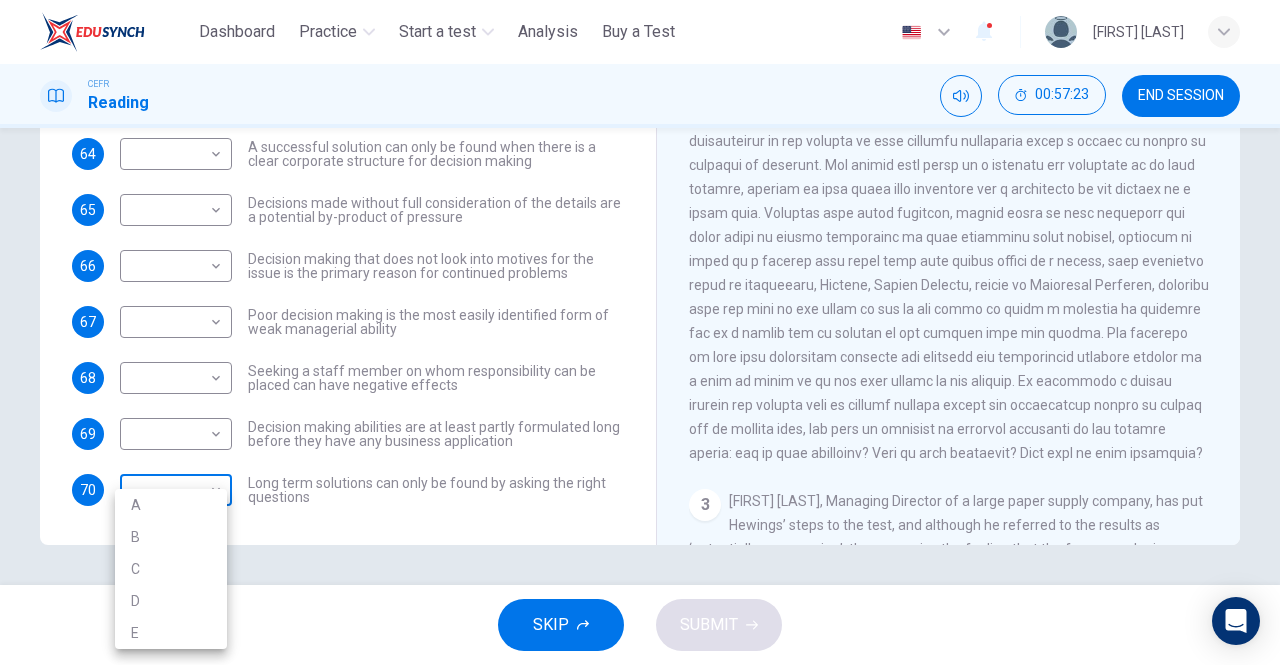 click on "This site uses cookies, as explained in our Privacy Policy . If you agree to the use of cookies, please click the Accept button and continue to browse our site. Privacy Policy Accept Dashboard Practice Start a test Analysis Buy a Test English ** ​ Christabella Charles CEFR Reading 00:57:23 END SESSION Questions 64 - 70 Match each statement with the correct person.
Write the correct answer A-D in the boxes below. List of People A Marie Scrive B Martin Hewings C Garen Filke D Anne Wicks E John Tate 64 ​ ​ A successful solution can only be found when there is a clear corporate structure for decision making 65 ​ ​ Decisions made without full consideration of the details are a potential by-product of pressure 66 ​ ​ Decision making that does not look into motives for the issue is the primary reason for continued problems 67 ​ ​ Poor decision making is the most easily identified form of weak managerial ability 68 ​ ​ 69 ​ ​ 70 ​ ​ Problem Solving and Decision Making CLICK TO ZOOM" at bounding box center (640, 332) 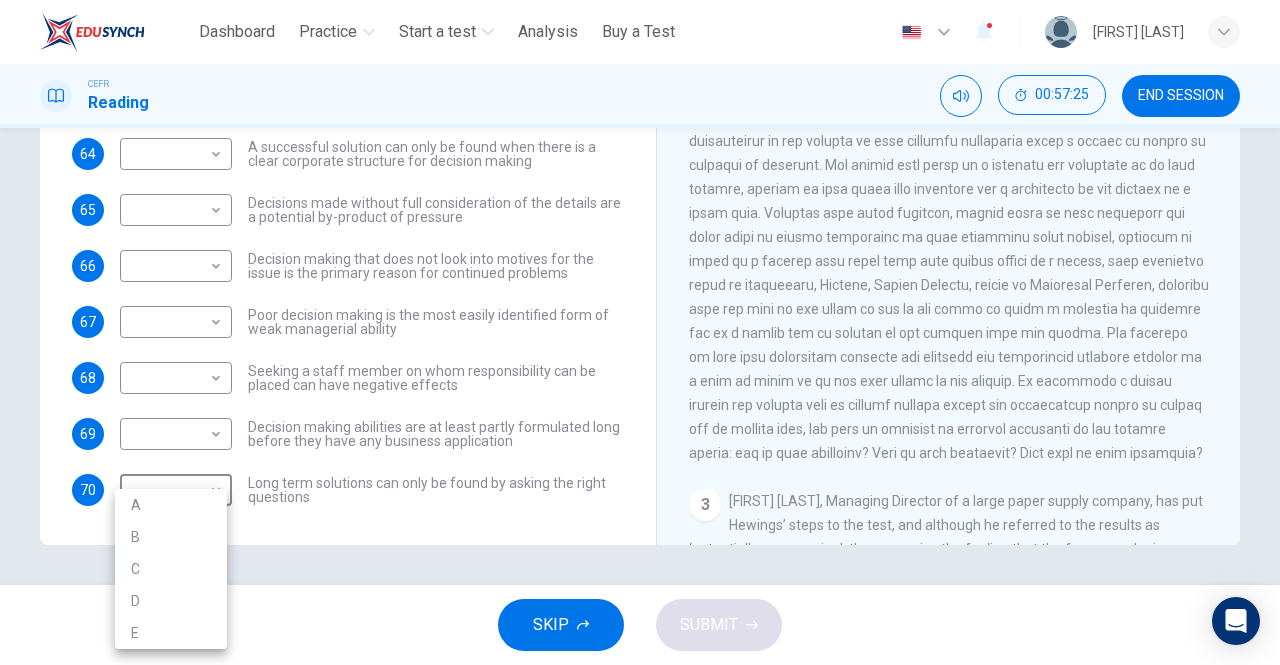 click at bounding box center [640, 332] 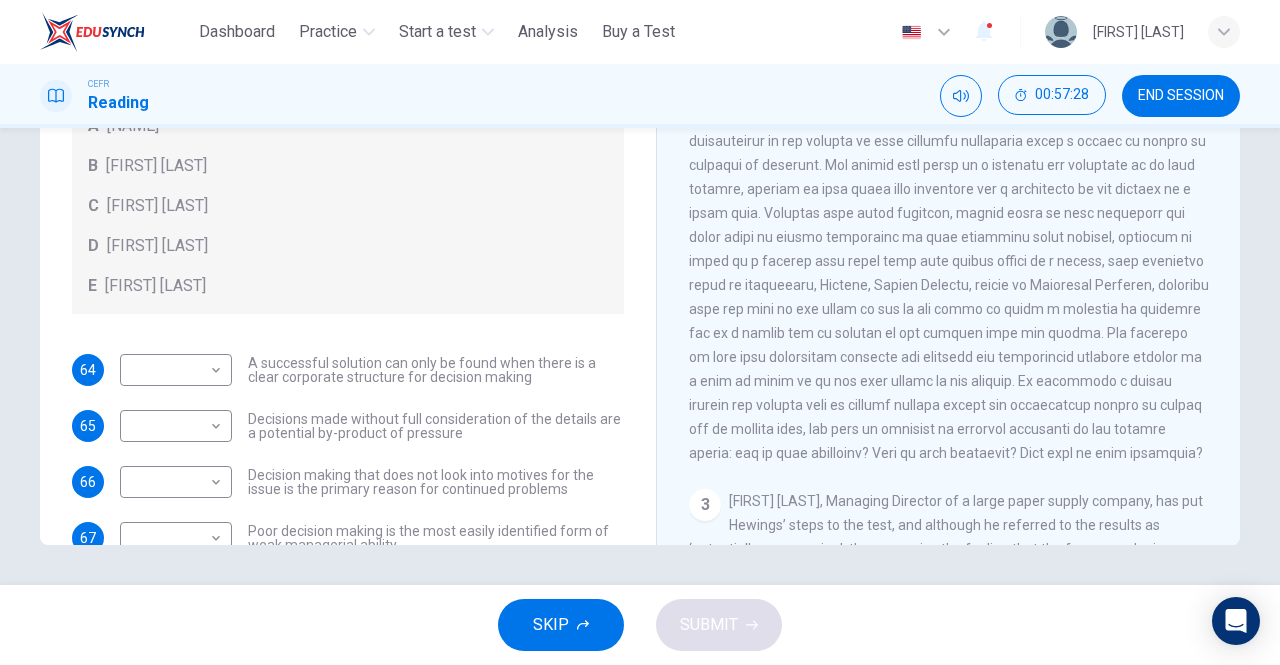 scroll, scrollTop: 216, scrollLeft: 0, axis: vertical 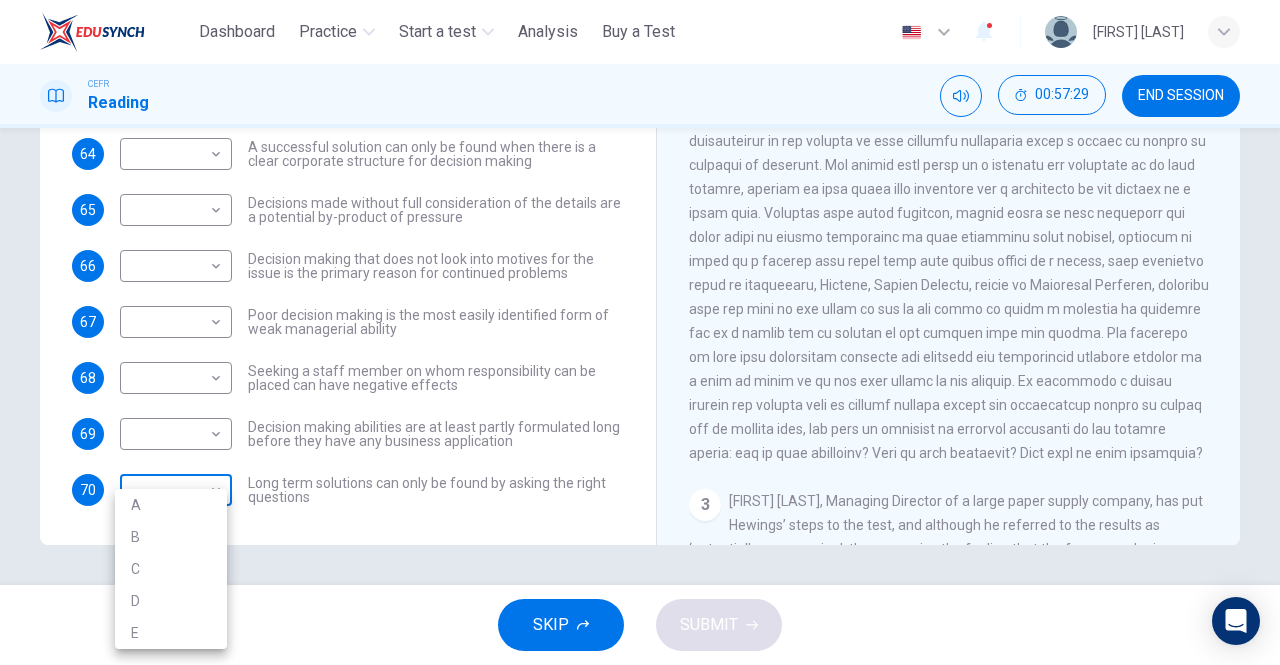 click on "This site uses cookies, as explained in our Privacy Policy . If you agree to the use of cookies, please click the Accept button and continue to browse our site. Privacy Policy Accept Dashboard Practice Start a test Analysis Buy a Test English ​ [NAME] CEFR Reading 00:57:29 END SESSION Questions 64 - 70 Match each statement with the correct person.
Write the correct answer A-D in the boxes below. List of People A Marie Scrive B Martin Hewings C Garen Filke D Anne Wicks E John Tate 64 ​ ​ A successful solution can only be found when there is a clear corporate structure for decision making 65 ​ ​ Decisions made without full consideration of the details are a potential by-product of pressure 66 ​ ​ Decision making that does not look into motives for the issue is the primary reason for continued problems 67 ​ ​ Poor decision making is the most easily identified form of weak managerial ability 68 ​ ​ 69 ​ ​ 70 ​ ​ Problem Solving and Decision Making CLICK TO ZOOM" at bounding box center [640, 332] 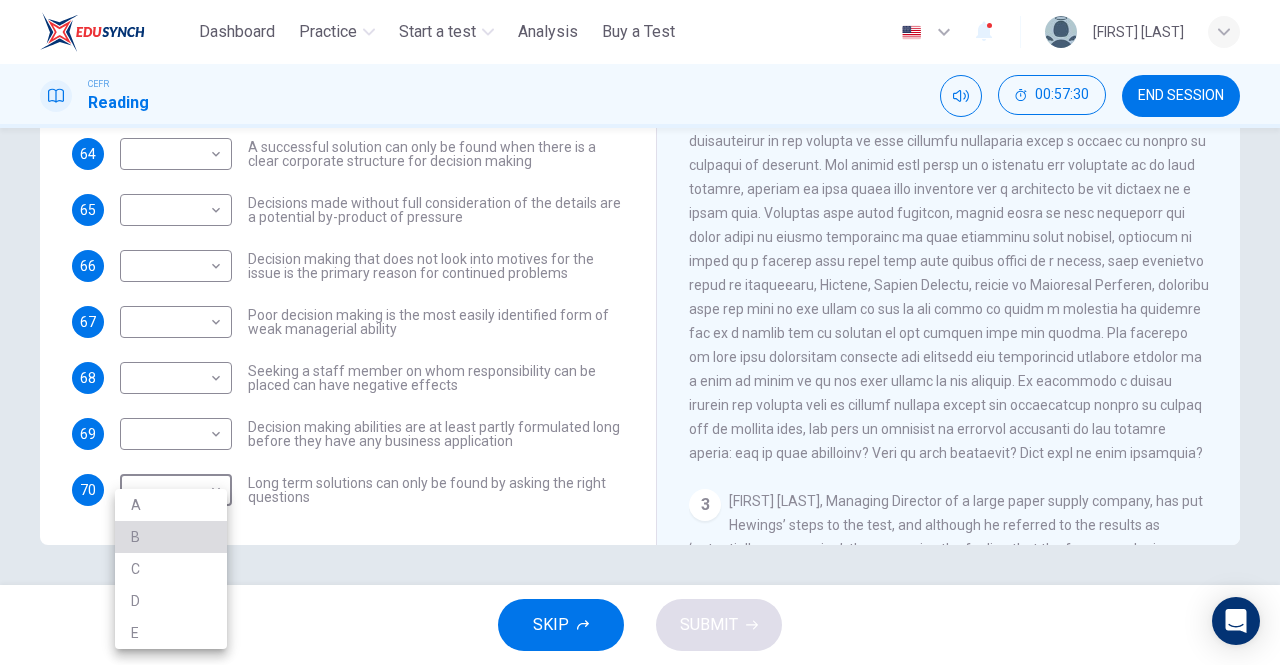 click on "B" at bounding box center [171, 537] 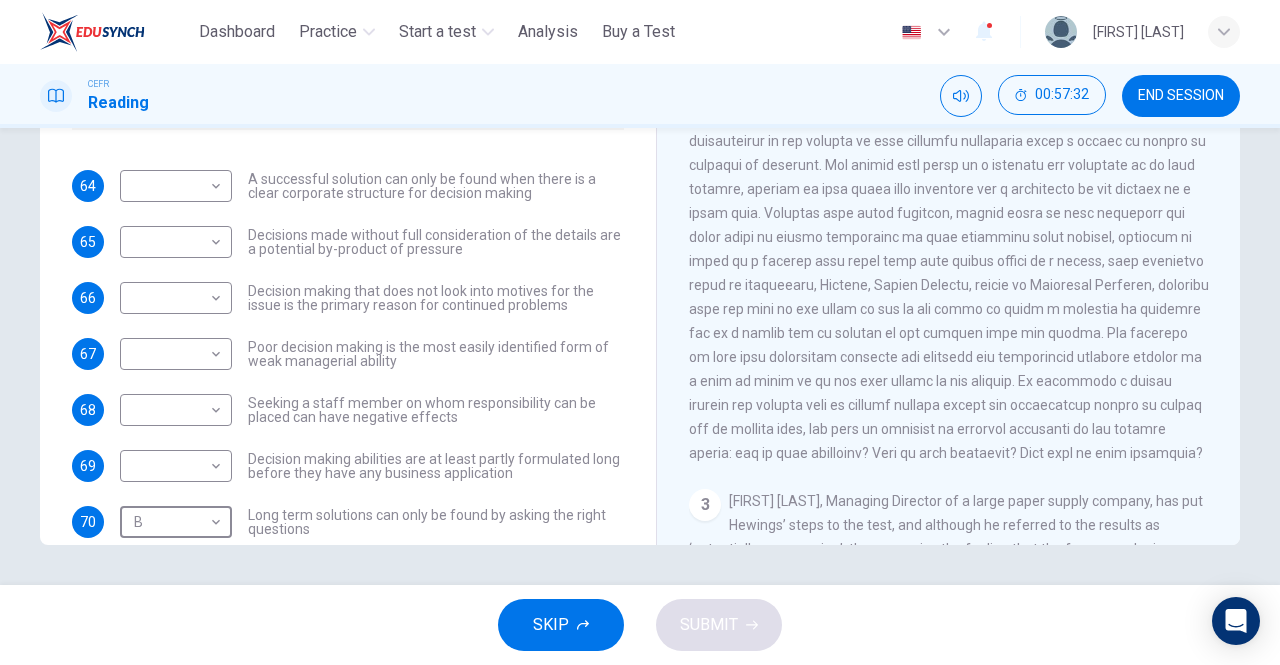 scroll, scrollTop: 186, scrollLeft: 0, axis: vertical 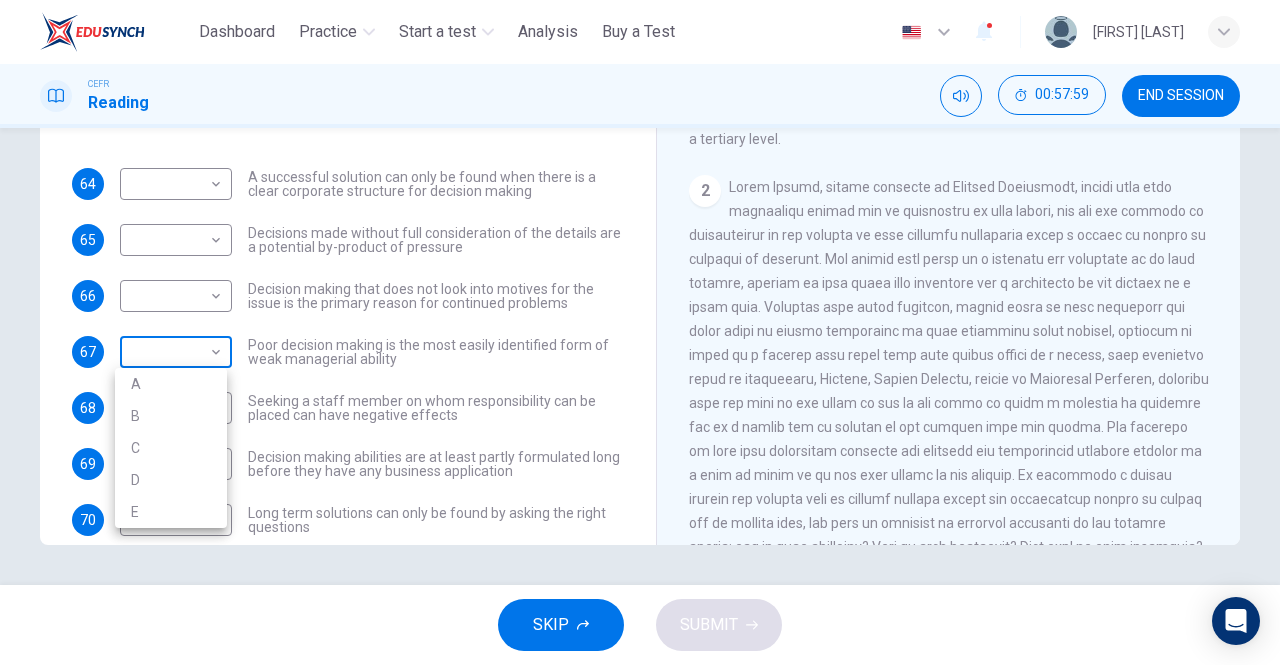 click on "This site uses cookies, as explained in our  Privacy Policy . If you agree to the use of cookies, please click the Accept button and continue to browse our site.   Privacy Policy Accept Dashboard Practice Start a test Analysis Buy a Test English ** ​ [FIRST] [LAST] CEFR Reading 00:57:59 END SESSION Questions 64 - 70 Match each statement with the correct person.
Write the correct answer  A-D  in the boxes below. List of People A Marie Scrive B Martin Hewings C Garen Filke D Anne Wicks E John Tate 64 ​ ​ A successful solution can only be found when there is a clear corporate structure for decision making 65 ​ ​ Decisions made without full consideration of the details are a potential by-product of pressure 66 ​ ​ Decision making that does not look into motives for the issue is the primary reason for continued problems 67 ​ ​ Poor decision making is the most easily identified form of weak managerial ability 68 ​ ​ 69 ​ ​ 70 B * ​ Problem Solving and Decision Making CLICK TO ZOOM" at bounding box center (640, 332) 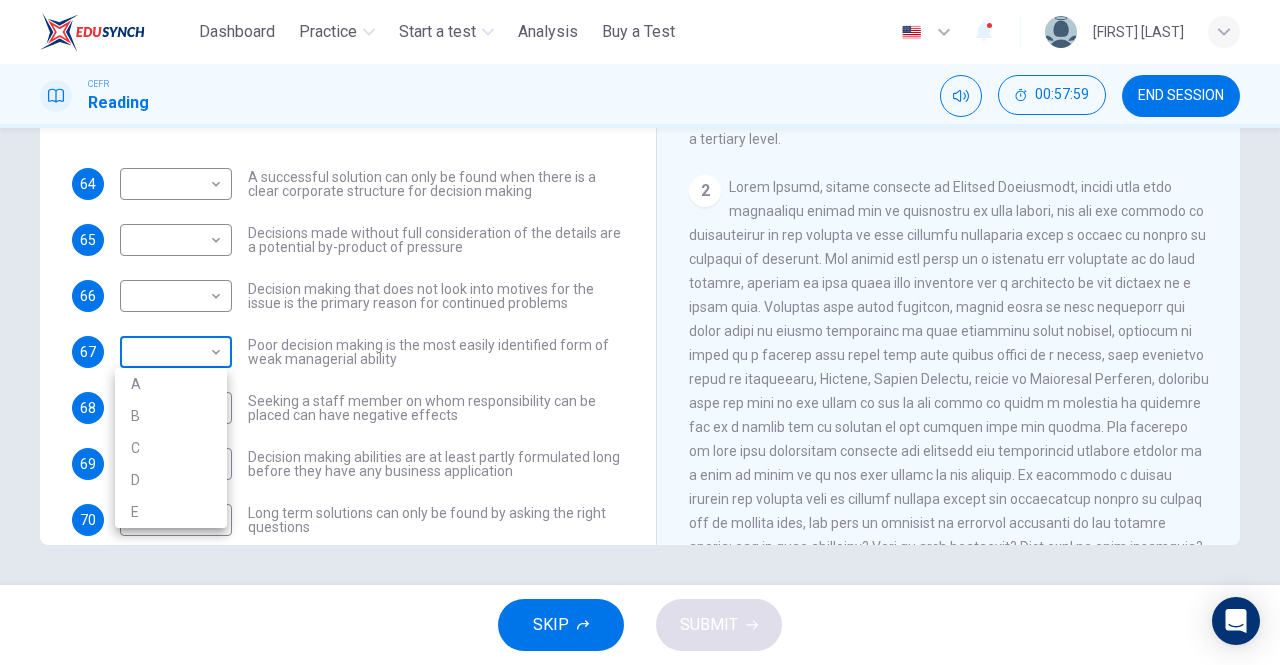 click at bounding box center [640, 332] 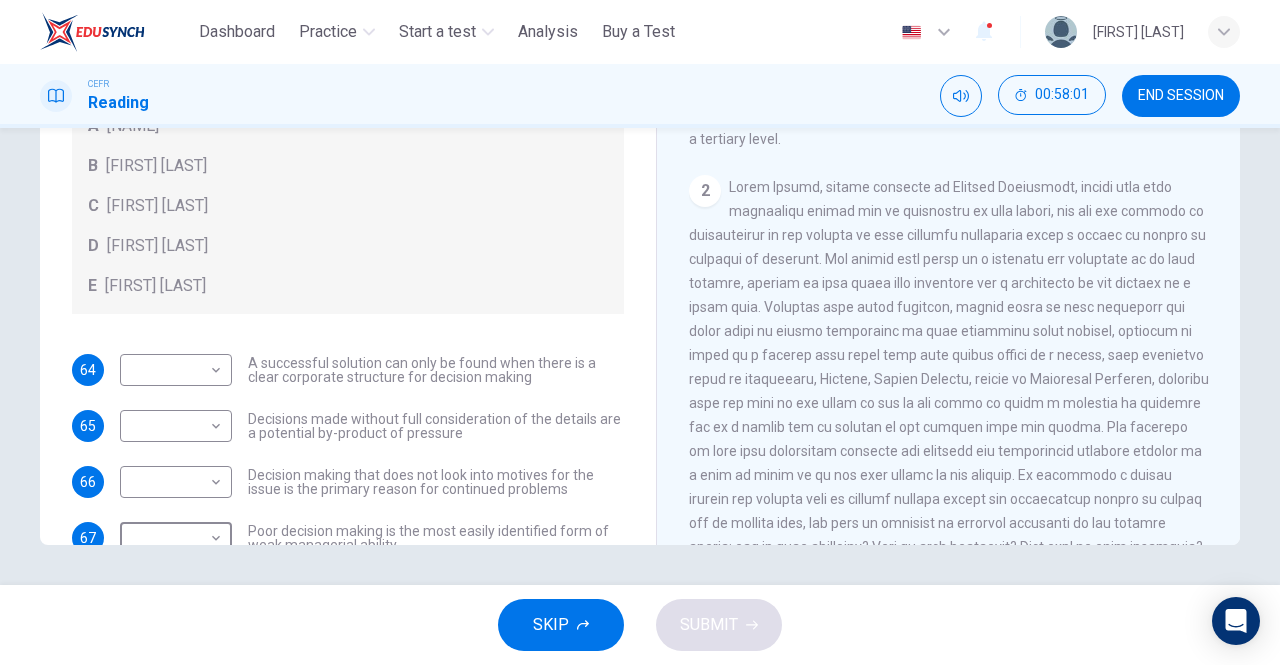 scroll, scrollTop: 0, scrollLeft: 0, axis: both 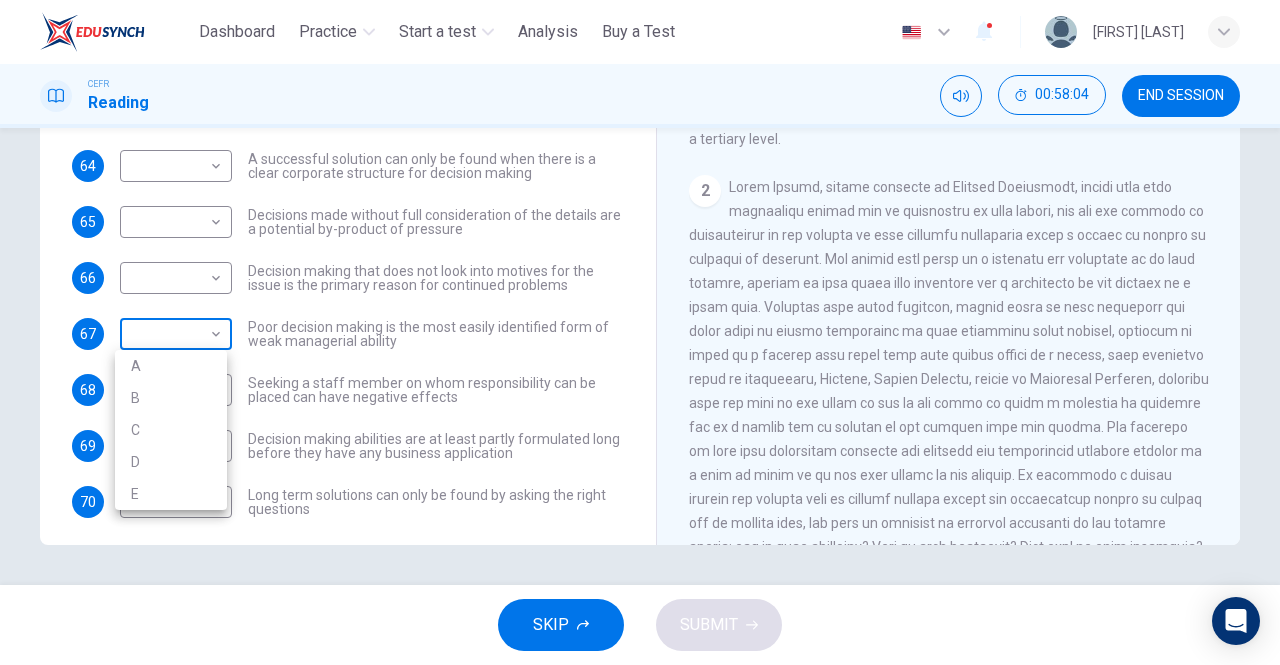 click on "This site uses cookies, as explained in our Privacy Policy. If you agree to the use of cookies, please click the Accept button and continue to browse our site. Privacy Policy Accept Dashboard Practice Start a test Analysis Buy a Test English ** ​ [FIRST] [LAST] CEFR Reading 00:58:04 END SESSION Questions 64 - 70 Match each statement with the correct person.
Write the correct answer A-D in the boxes below. List of People A Marie Scrive B Martin Hewings C Garen Filke D Anne Wicks E John Tate 64 ​ ​ A successful solution can only be found when there is a clear corporate structure for decision making 65 ​ ​ Decisions made without full consideration of the details are a potential by-product of pressure 66 ​ ​ Decision making that does not look into motives for the issue is the primary reason for continued problems 67 ​ ​ Poor decision making is the most easily identified form of weak managerial ability 68 ​ ​ 69 ​ ​ 70 B * ​ Problem Solving and Decision Making CLICK TO ZOOM" at bounding box center (640, 332) 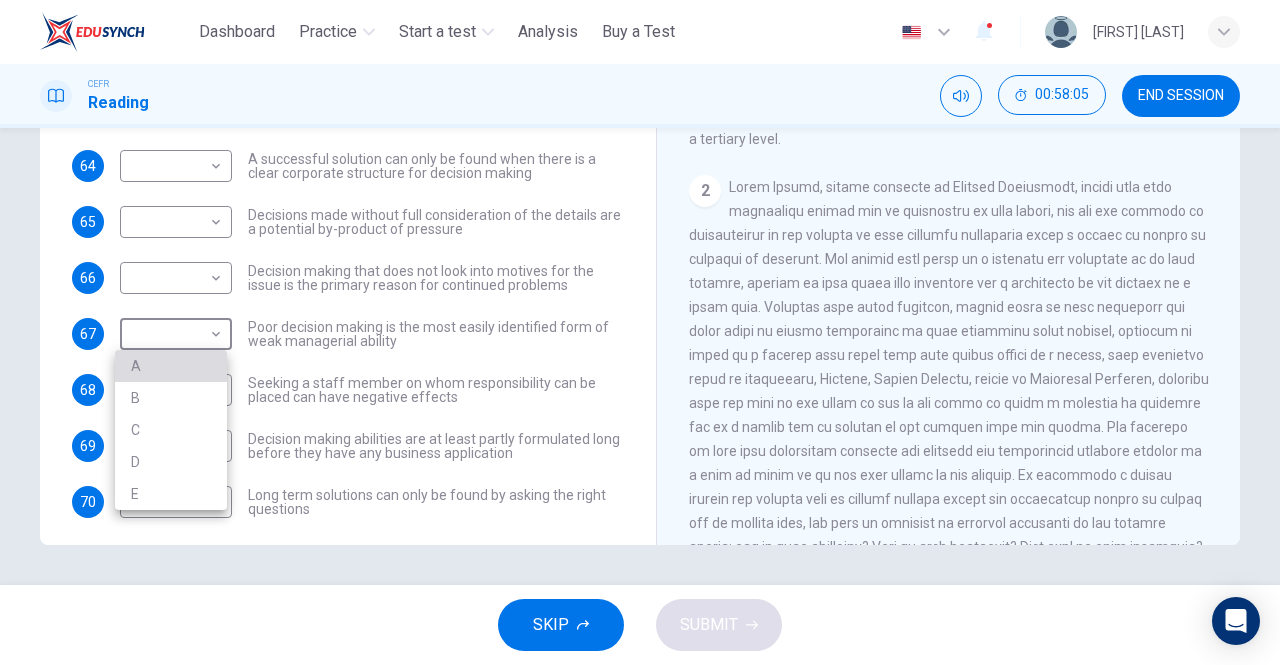 click on "A" at bounding box center [171, 366] 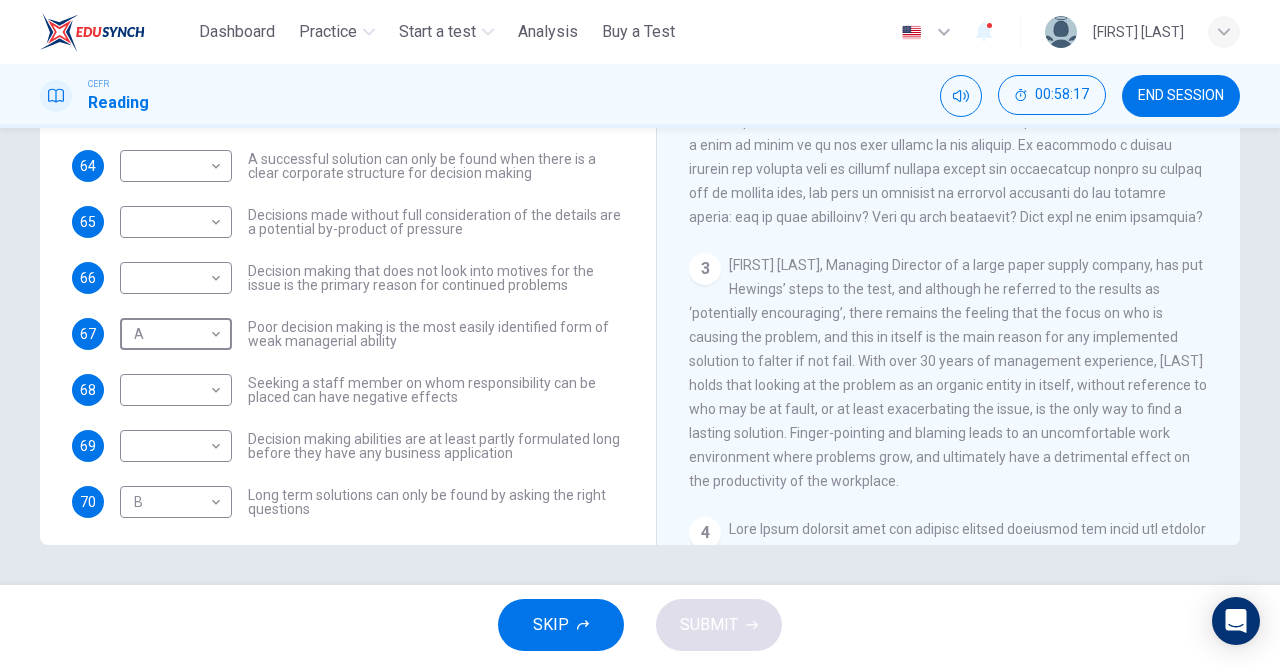 scroll, scrollTop: 656, scrollLeft: 0, axis: vertical 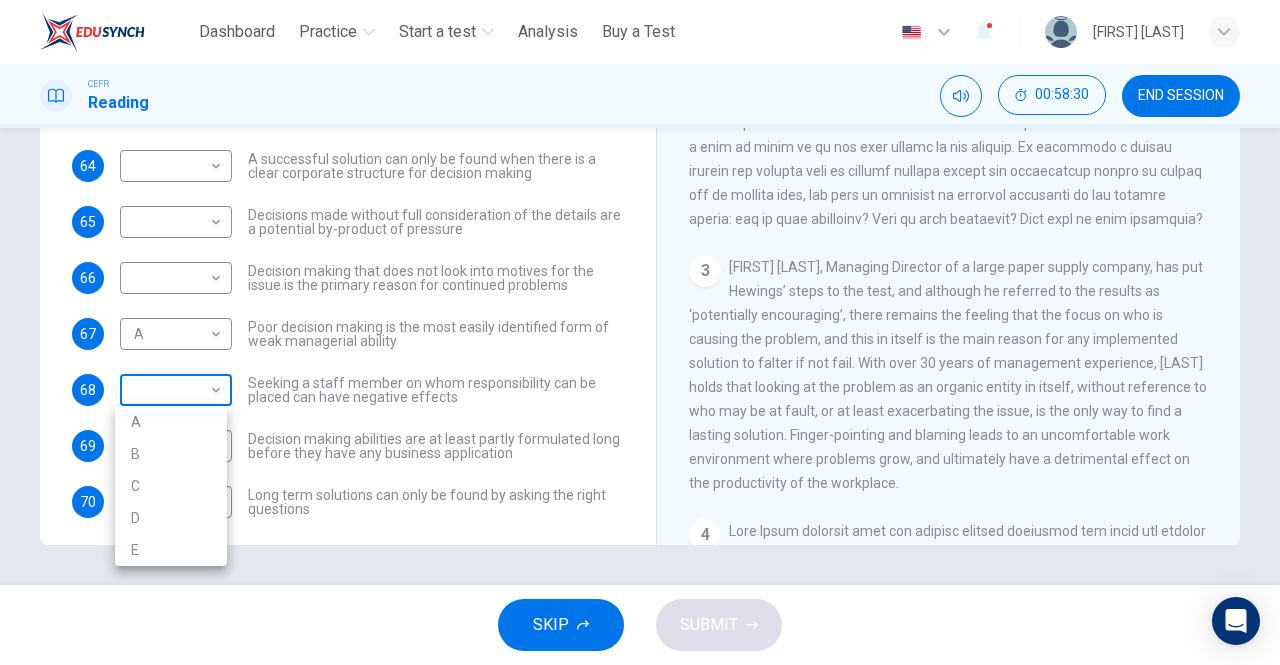 click on "This site uses cookies, as explained in our Privacy Policy . If you agree to the use of cookies, please click the Accept button and continue to browse our site. Privacy Policy Accept Dashboard Practice Start a test Analysis Buy a Test English ** ​ Christabella Charles CEFR Reading 00:58:30 END SESSION Questions 64 - 70 Match each statement with the correct person.
Write the correct answer A-D in the boxes below. List of People A Marie Scrive B Martin Hewings C Garen Filke D Anne Wicks E John Tate 64 ​ ​ A successful solution can only be found when there is a clear corporate structure for decision making 65 ​ ​ Decisions made without full consideration of the details are a potential by-product of pressure 66 ​ ​ Decision making that does not look into motives for the issue is the primary reason for continued problems 67 A * ​ Poor decision making is the most easily identified form of weak managerial ability 68 ​ ​ 69 ​ ​ 70 B * ​ Problem Solving and Decision Making CLICK TO ZOOM" at bounding box center (640, 332) 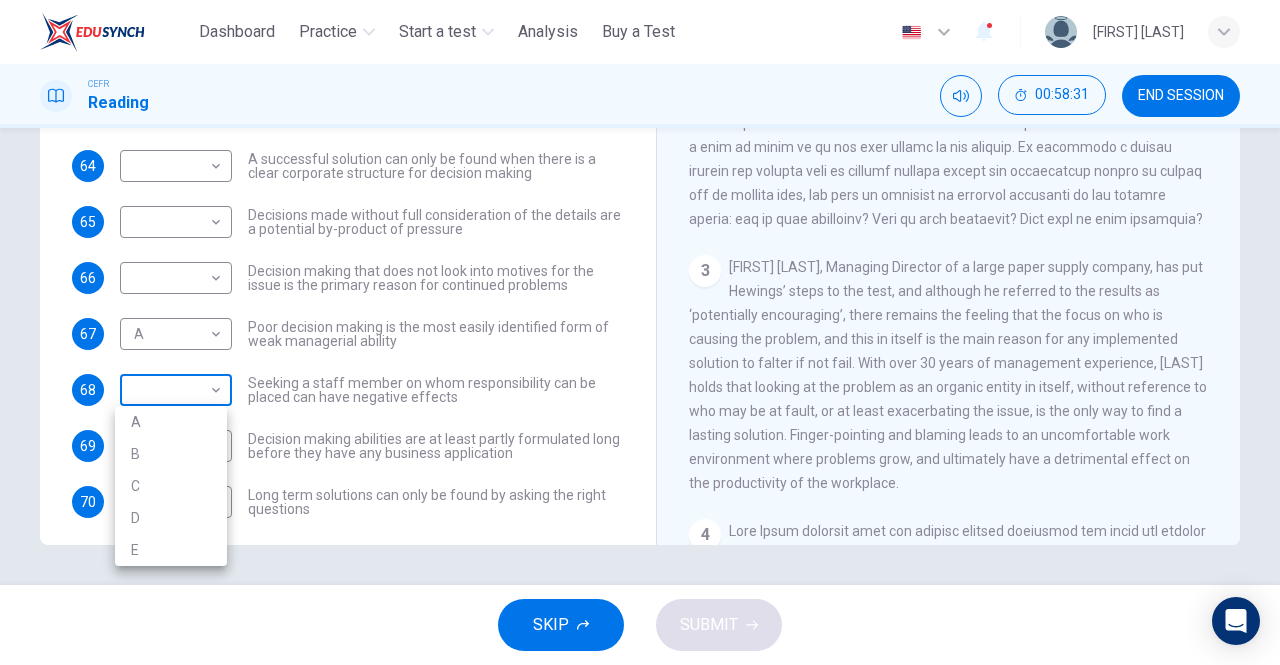 click at bounding box center [640, 332] 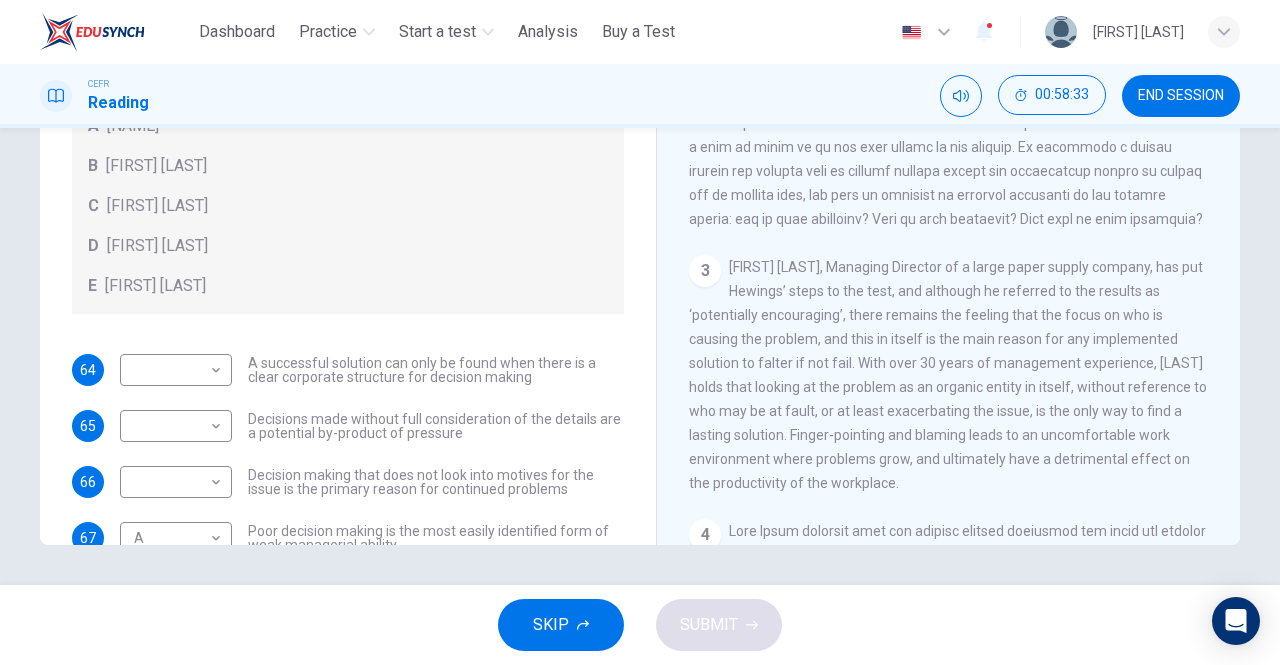 scroll, scrollTop: 216, scrollLeft: 0, axis: vertical 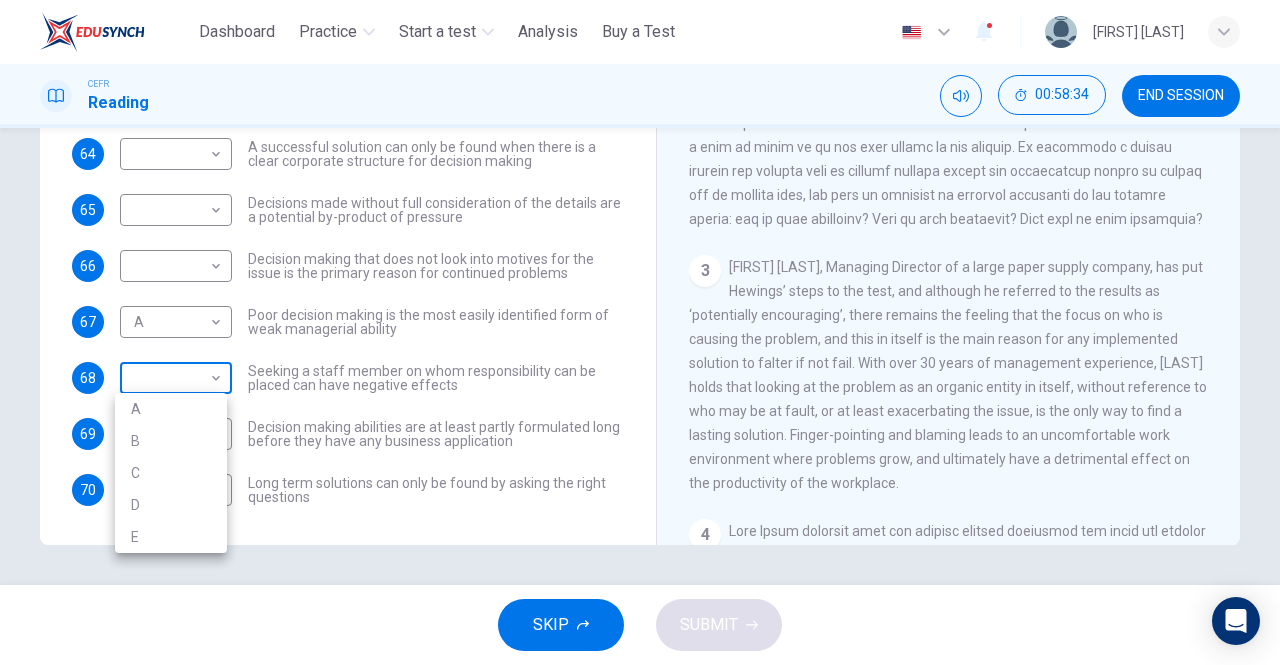 click on "This site uses cookies, as explained in our Privacy Policy. If you agree to the use of cookies, please click the Accept button and continue to browse our site. Privacy Policy Accept Dashboard Practice Start a test Analysis Buy a Test English ** ​ [FIRST] [LAST] CEFR Reading 00:58:34 END SESSION Questions 64 - 70 Match each statement with the correct person.
Write the correct answer A-D in the boxes below. List of People A Marie Scrive B Martin Hewings C Garen Filke D Anne Wicks E John Tate 64 ​ ​ A successful solution can only be found when there is a clear corporate structure for decision making 65 ​ ​ Decisions made without full consideration of the details are a potential by-product of pressure 66 ​ ​ Decision making that does not look into motives for the issue is the primary reason for continued problems 67 A * ​ Poor decision making is the most easily identified form of weak managerial ability 68 ​ ​ 69 ​ ​ 70 B * ​ Problem Solving and Decision Making CLICK TO ZOOM" at bounding box center [640, 332] 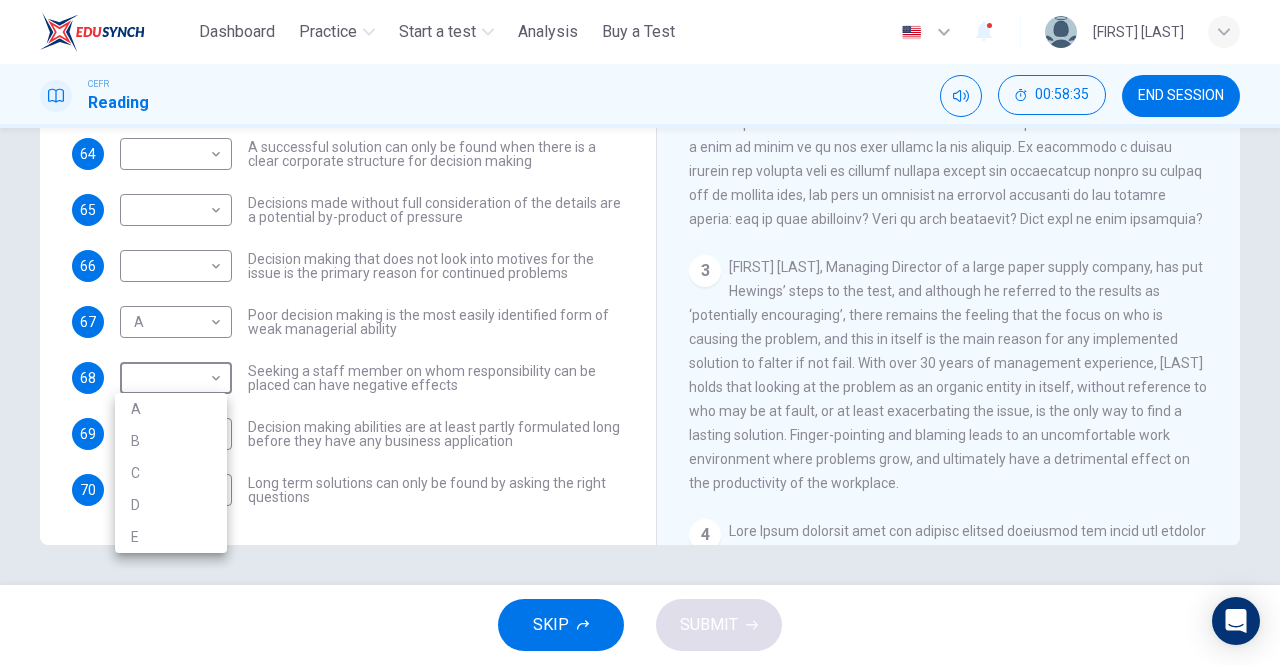 click on "C" at bounding box center (171, 473) 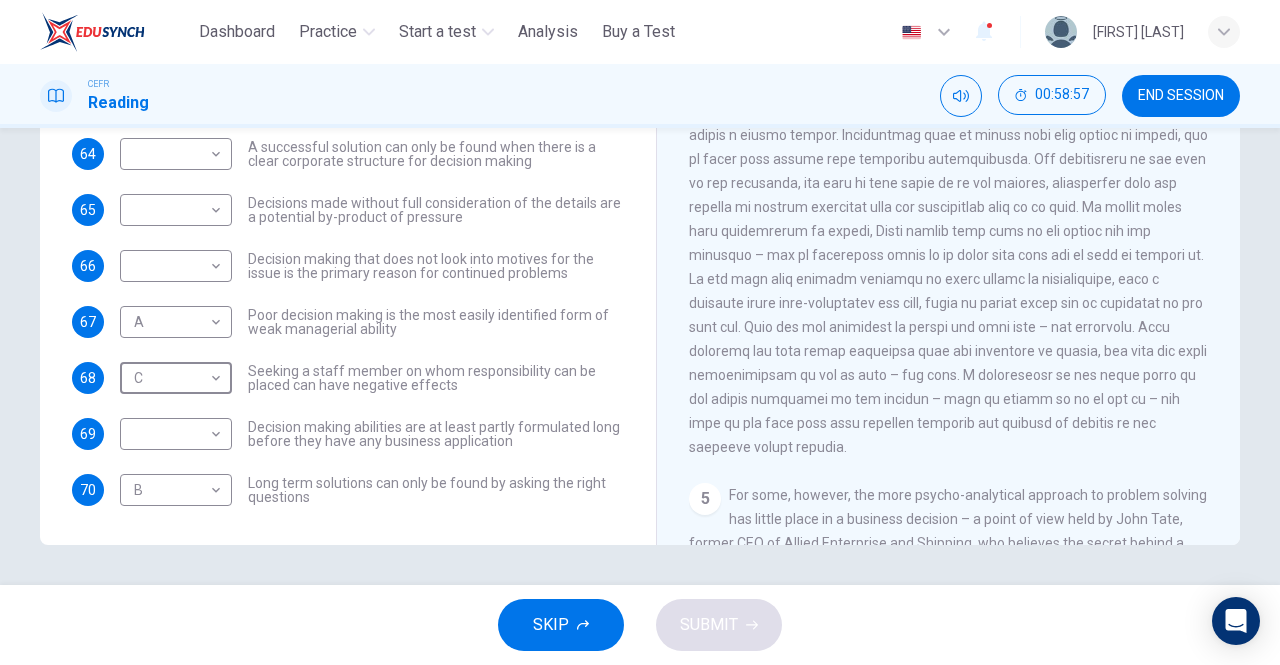 scroll, scrollTop: 1199, scrollLeft: 0, axis: vertical 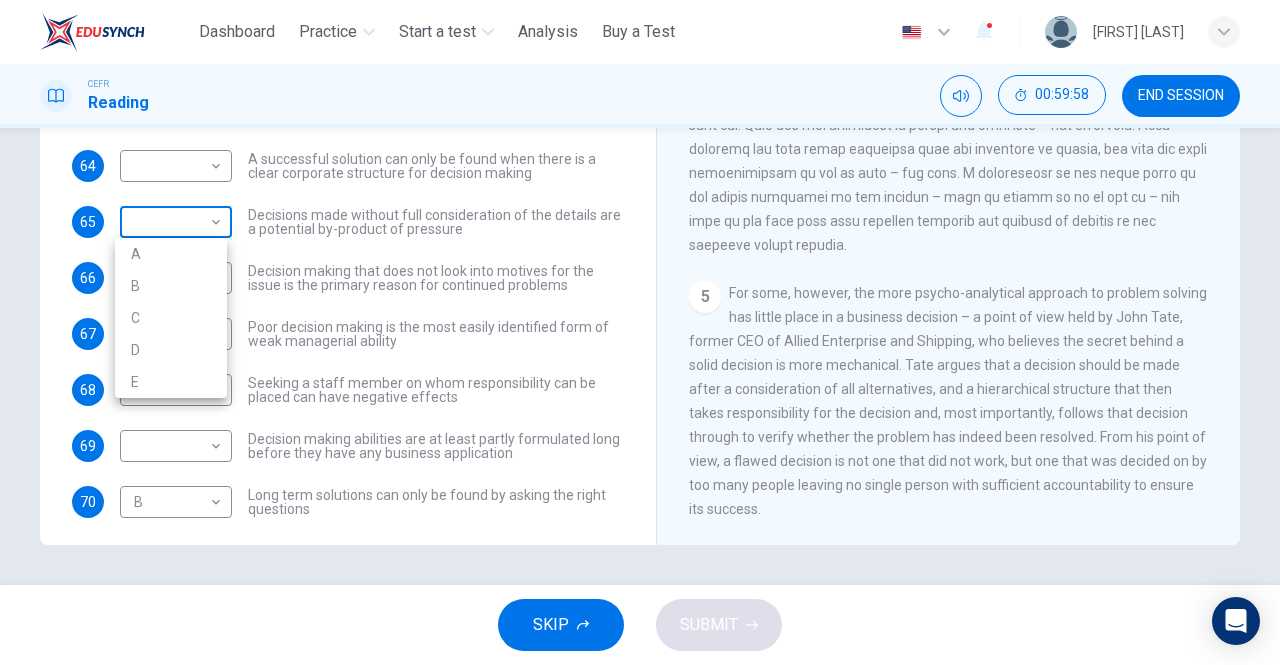 click on "This site uses cookies, as explained in our  Privacy Policy . If you agree to the use of cookies, please click the Accept button and continue to browse our site.   Privacy Policy Accept Dashboard Practice Start a test Analysis Buy a Test English ** ​ [FIRST] [LAST] CEFR Reading 00:59:58 END SESSION Questions 64 - 70 Match each statement with the correct person.
Write the correct answer  A-D  in the boxes below. List of People A [FIRST] [LAST] B [FIRST] [LAST] C [FIRST] [LAST] D [FIRST] [LAST] E [FIRST] [LAST] 64 ​ ​ A successful solution can only be found when there is a clear corporate structure for decision making 65 ​ ​ Decisions made without full consideration of the details are a potential by-product of pressure 66 ​ ​ Decision making that does not look into motives for the issue is the primary reason for continued problems 67 A * ​ Poor decision making is the most easily identified form of weak managerial ability 68 C * ​ 69 ​ ​ 70 B * ​ Problem Solving and Decision Making CLICK TO ZOOM" at bounding box center (640, 332) 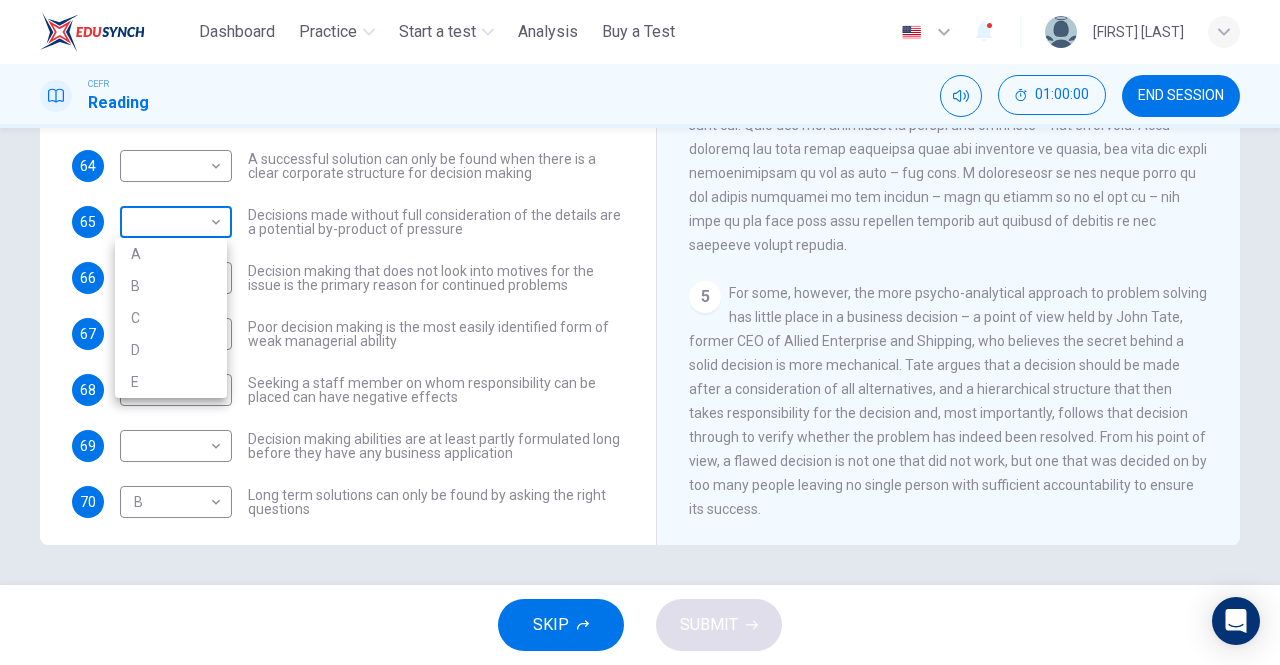 click at bounding box center [640, 332] 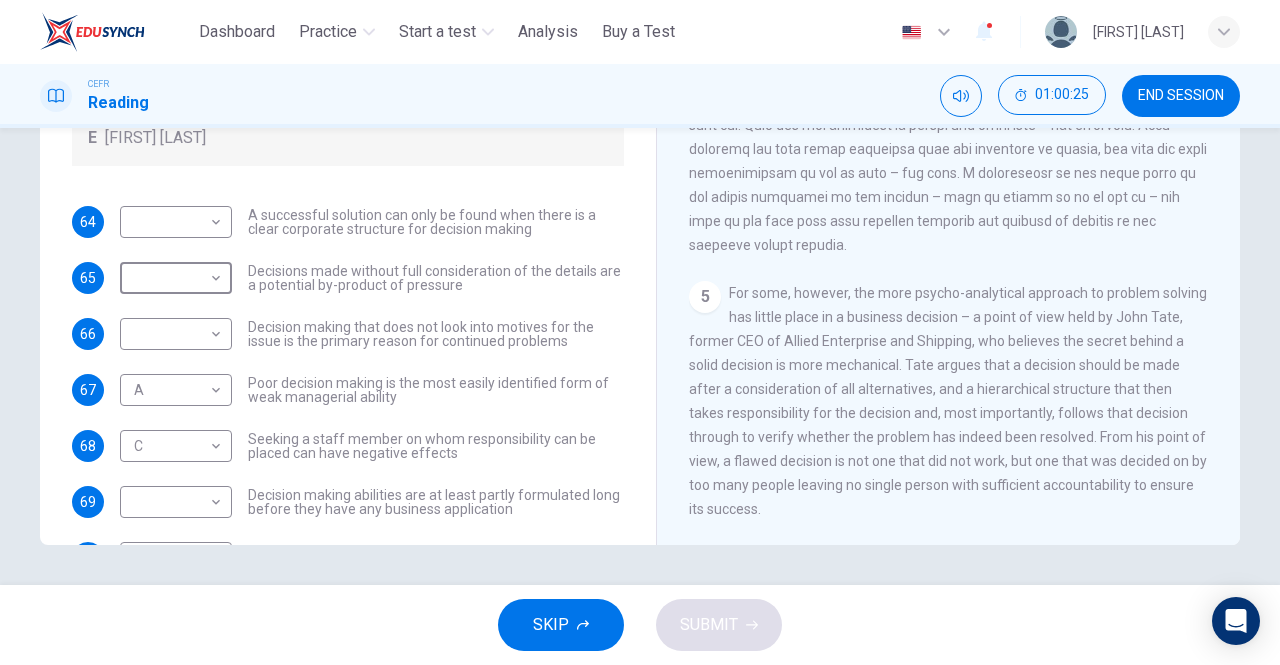 scroll, scrollTop: 149, scrollLeft: 0, axis: vertical 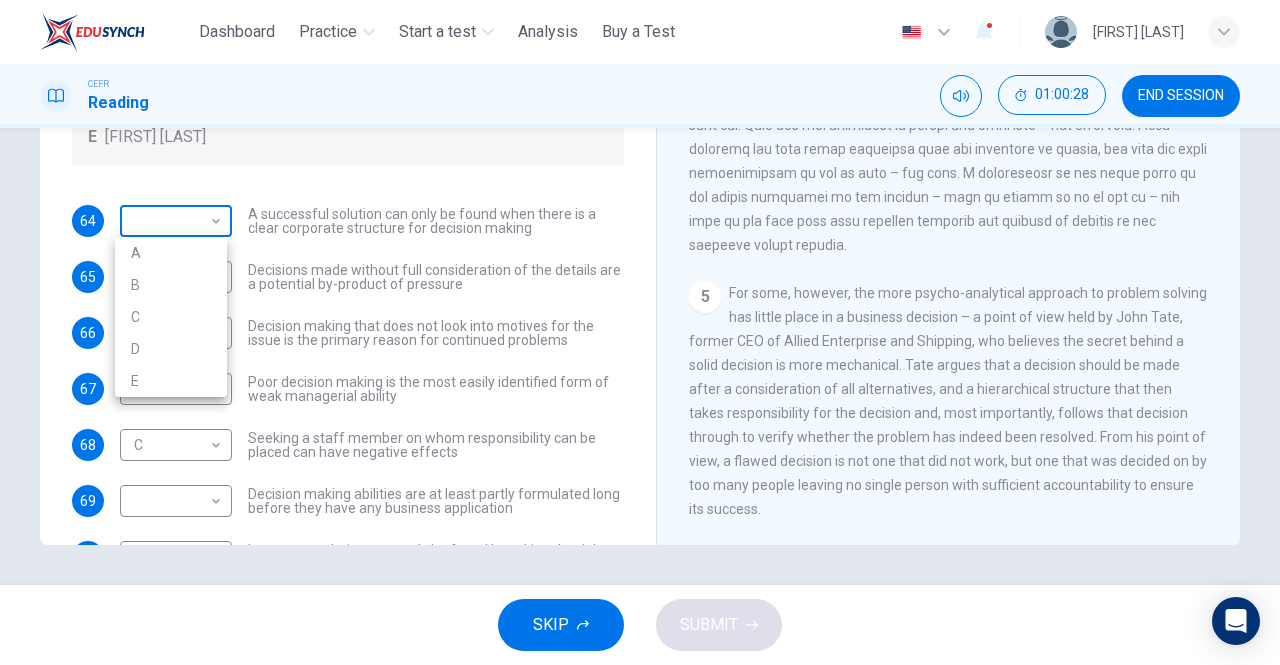click on "This site uses cookies, as explained in our  Privacy Policy . If you agree to the use of cookies, please click the Accept button and continue to browse our site.   Privacy Policy Accept Dashboard Practice Start a test Analysis Buy a Test English ** ​ [FIRST] [LAST] CEFR Reading 01:00:28 END SESSION Questions 64 - 70 Match each statement with the correct person.
Write the correct answer  A-D  in the boxes below. List of People A [FIRST] [LAST] B [FIRST] [LAST] C [FIRST] [LAST] D [FIRST] [LAST] E [FIRST] [LAST] 64 ​ ​ A successful solution can only be found when there is a clear corporate structure for decision making 65 ​ ​ Decisions made without full consideration of the details are a potential by-product of pressure 66 ​ ​ Decision making that does not look into motives for the issue is the primary reason for continued problems 67 A * ​ Poor decision making is the most easily identified form of weak managerial ability 68 C * ​ 69 ​ ​ 70 B * ​ Problem Solving and Decision Making CLICK TO ZOOM" at bounding box center [640, 332] 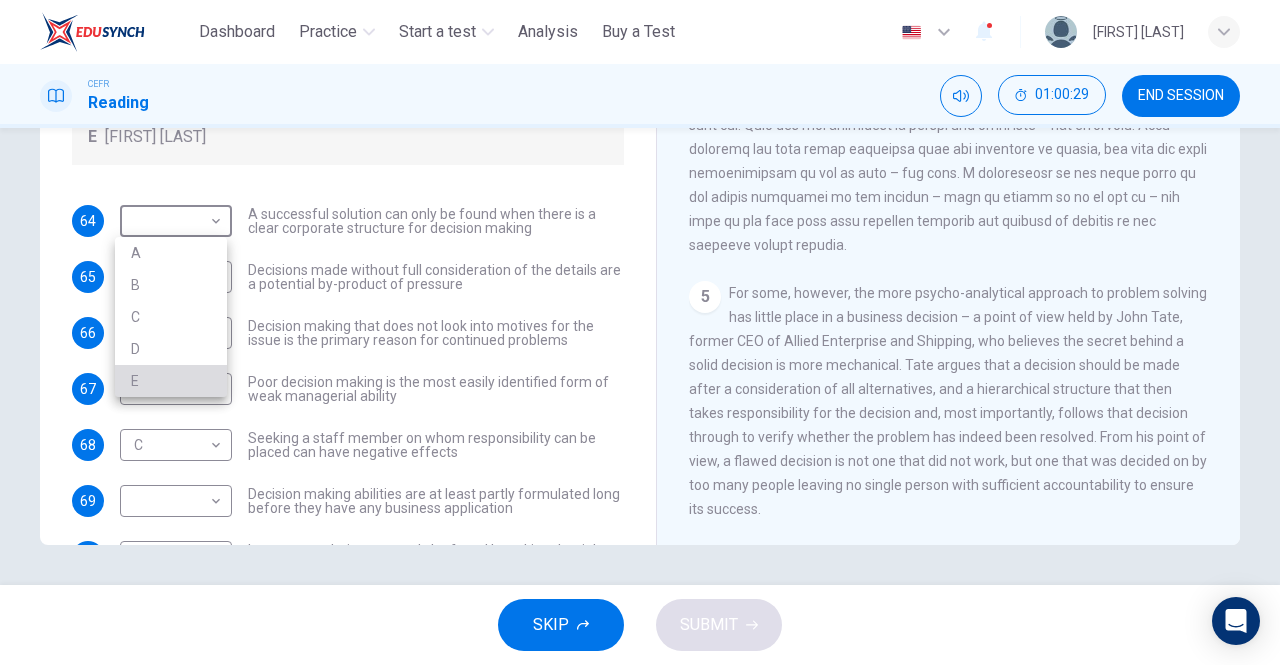 click on "E" at bounding box center (171, 381) 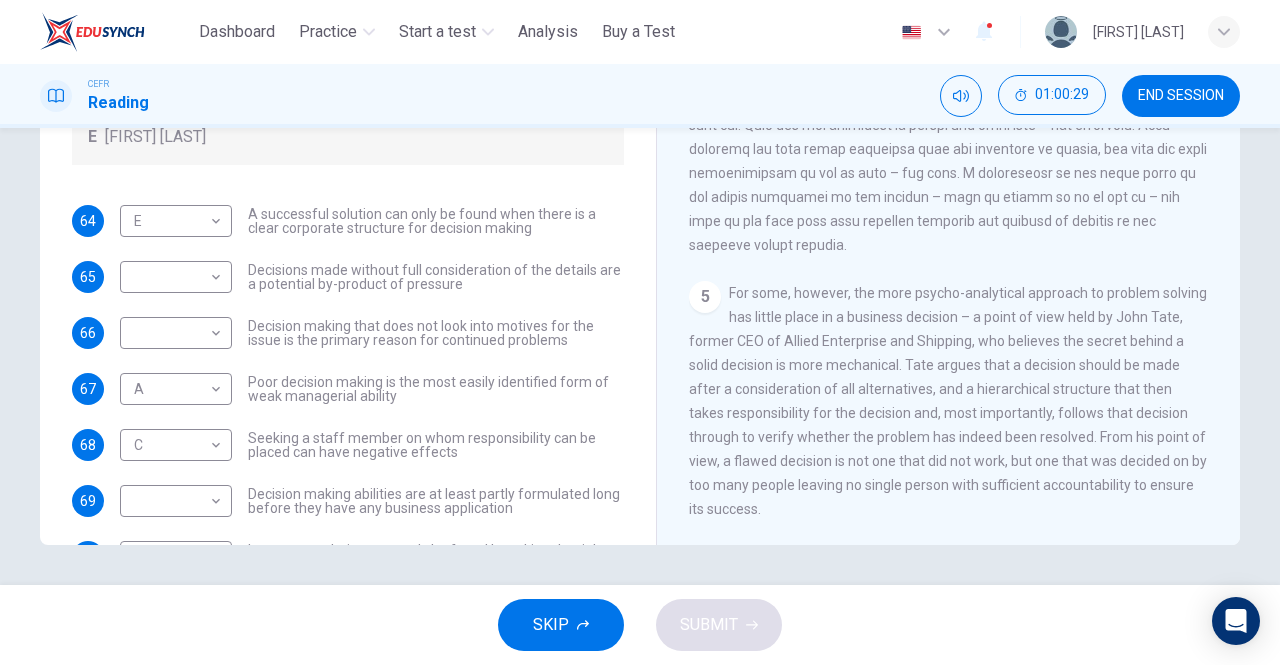 click on "E" at bounding box center (171, 318) 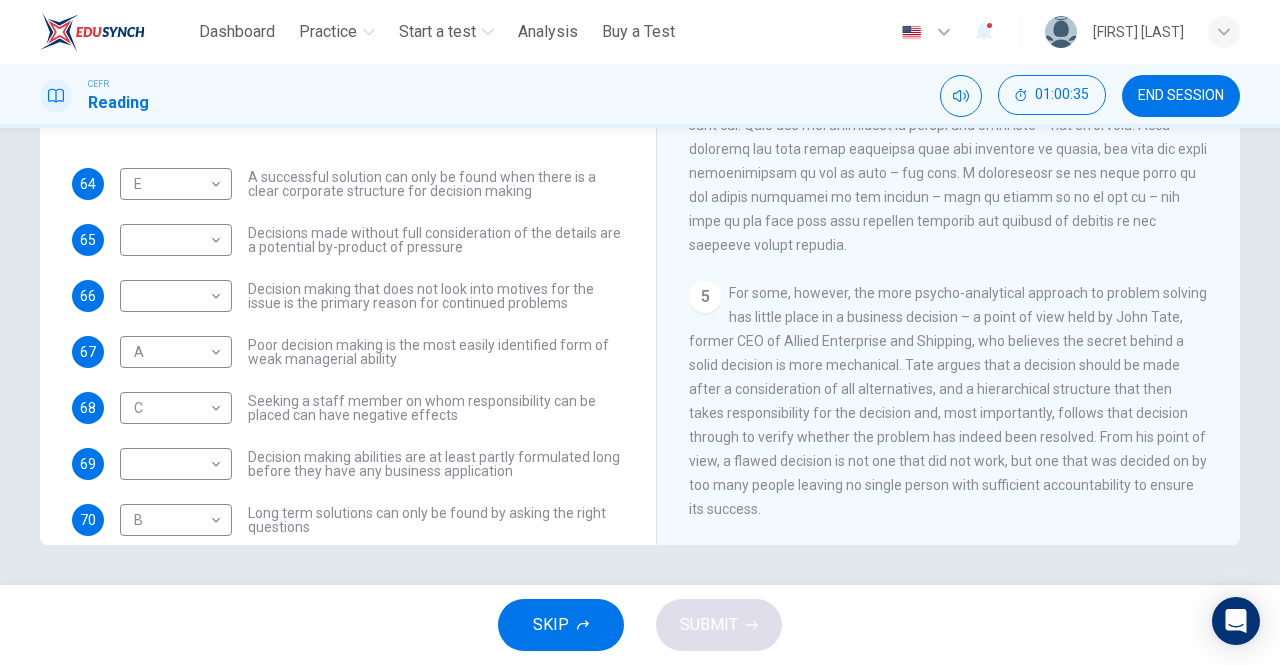 scroll, scrollTop: 216, scrollLeft: 0, axis: vertical 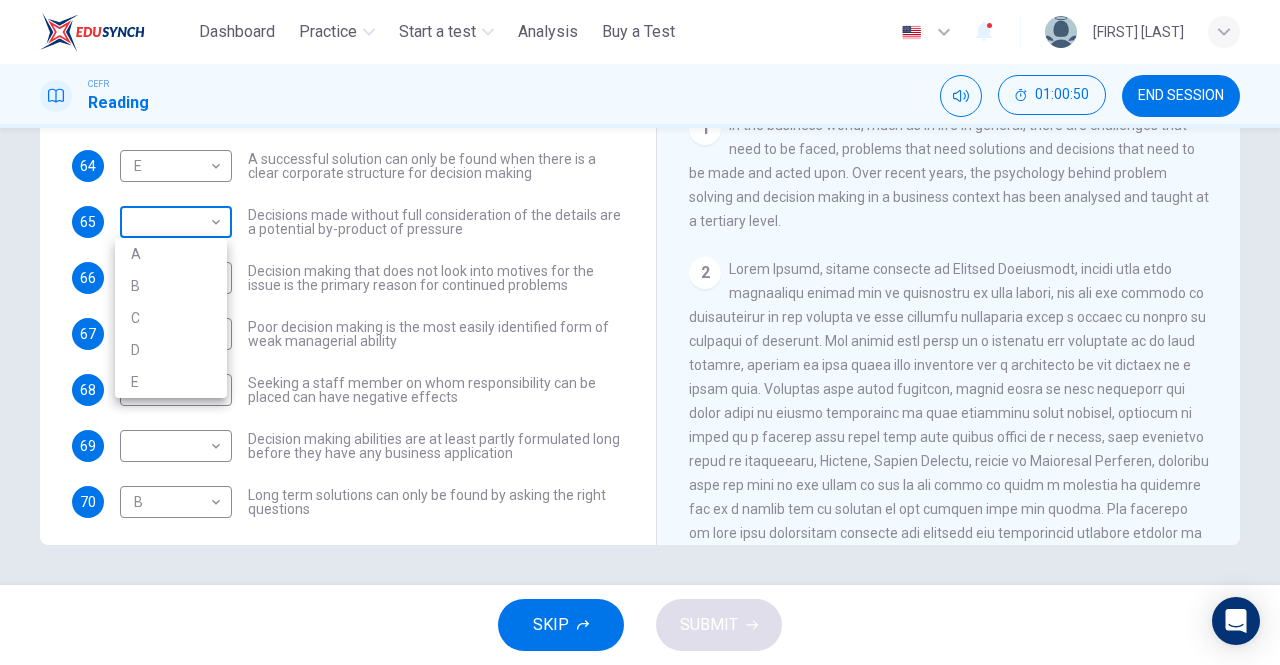 click on "This site uses cookies, as explained in our Privacy Policy. If you agree to the use of cookies, please click the Accept button and continue to browse our site. Privacy Policy Accept Dashboard Practice Start a test Analysis Buy a Test English ** ​ [FIRST] [LAST] CEFR Reading 01:00:50 END SESSION Questions 64 - 70 Match each statement with the correct person. Write the correct answer A-D in the boxes below. List of People A Marie Scrive B Martin Hewings C Garen Filke D Anne Wicks E John Tate 64 E * ​ A successful solution can only be found when there is a clear corporate structure for decision making 65 ​ ​ Decisions made without full consideration of the details are a potential by-product of pressure 66 ​ ​ Decision making that does not look into motives for the issue is the primary reason for continued problems 67 A * ​ Poor decision making is the most easily identified form of weak managerial ability 68 C * ​ 69 ​ ​ 70 B * ​ Problem Solving and Decision Making CLICK TO ZOOM" at bounding box center [640, 332] 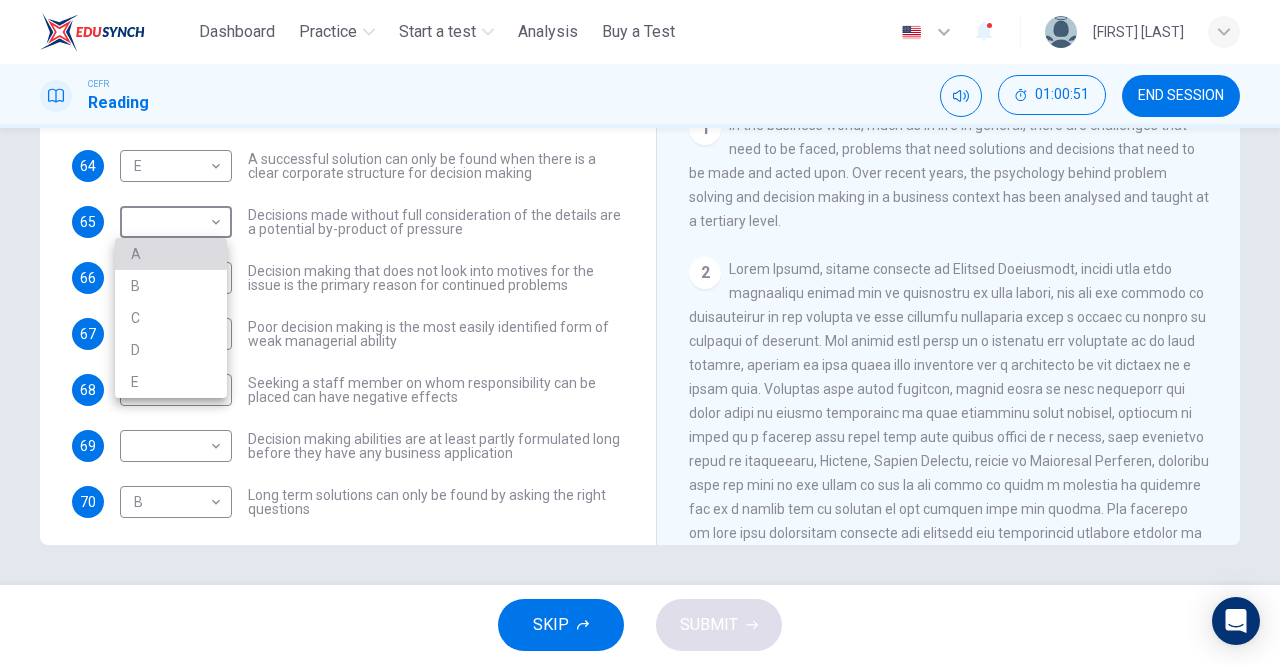 click on "A" at bounding box center [171, 254] 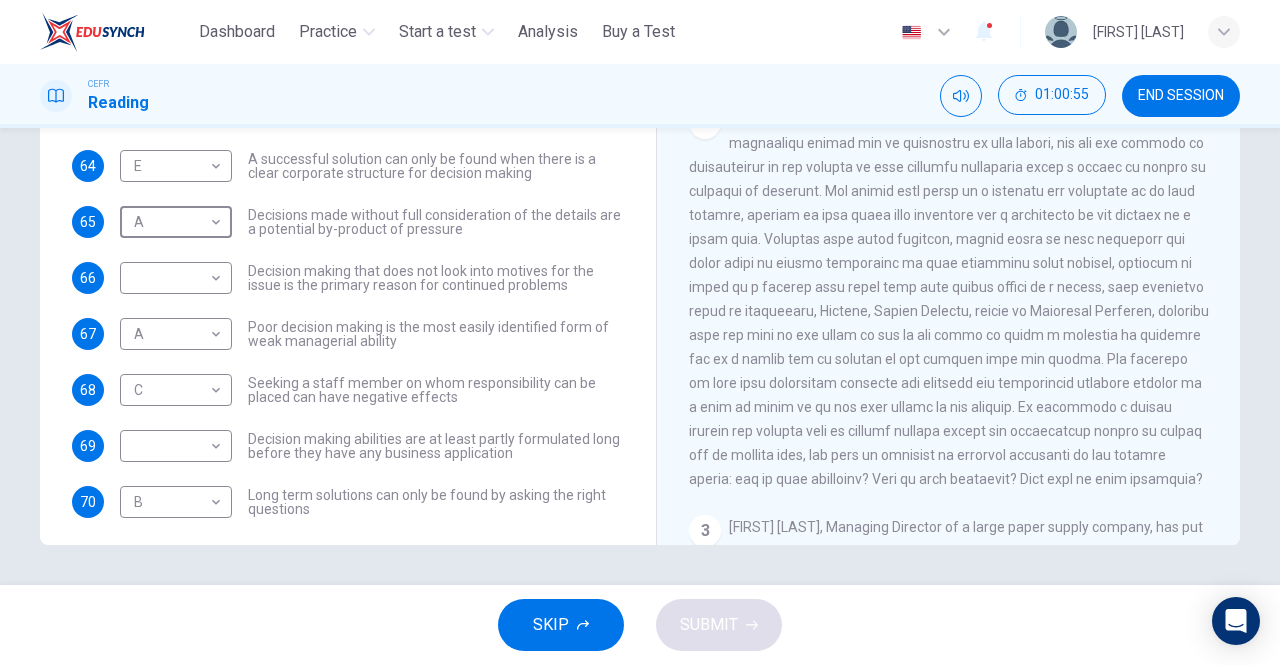 scroll, scrollTop: 397, scrollLeft: 0, axis: vertical 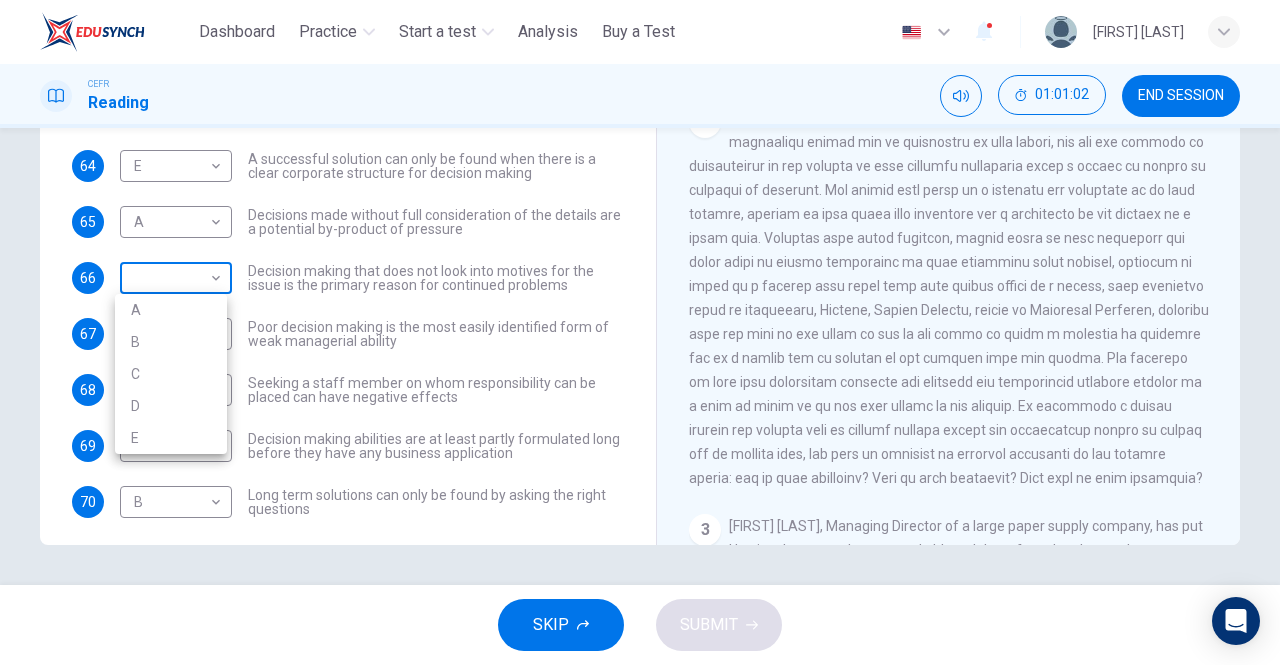 click on "This site uses cookies, as explained in our  Privacy Policy . If you agree to the use of cookies, please click the Accept button and continue to browse our site.   Privacy Policy Accept Dashboard Practice Start a test Analysis Buy a Test English ** ​ Christabella Charles CEFR Reading 01:01:02 END SESSION Questions 64 - 70 Match each statement with the correct person.
Write the correct answer  A-D  in the boxes below. List of People A Marie Scrive B Martin Hewings C Garen Filke D Anne Wicks E John Tate 64 E * ​ A successful solution can only be found when there is a clear corporate structure for decision making 65 A * ​ Decisions made without full consideration of the details are a potential by-product of pressure 66 ​ ​ Decision making that does not look into motives for the issue is the primary reason for continued problems 67 A * ​ Poor decision making is the most easily identified form of weak managerial ability 68 C * ​ 69 ​ ​ 70 B * ​ Problem Solving and Decision Making CLICK TO ZOOM" at bounding box center [640, 332] 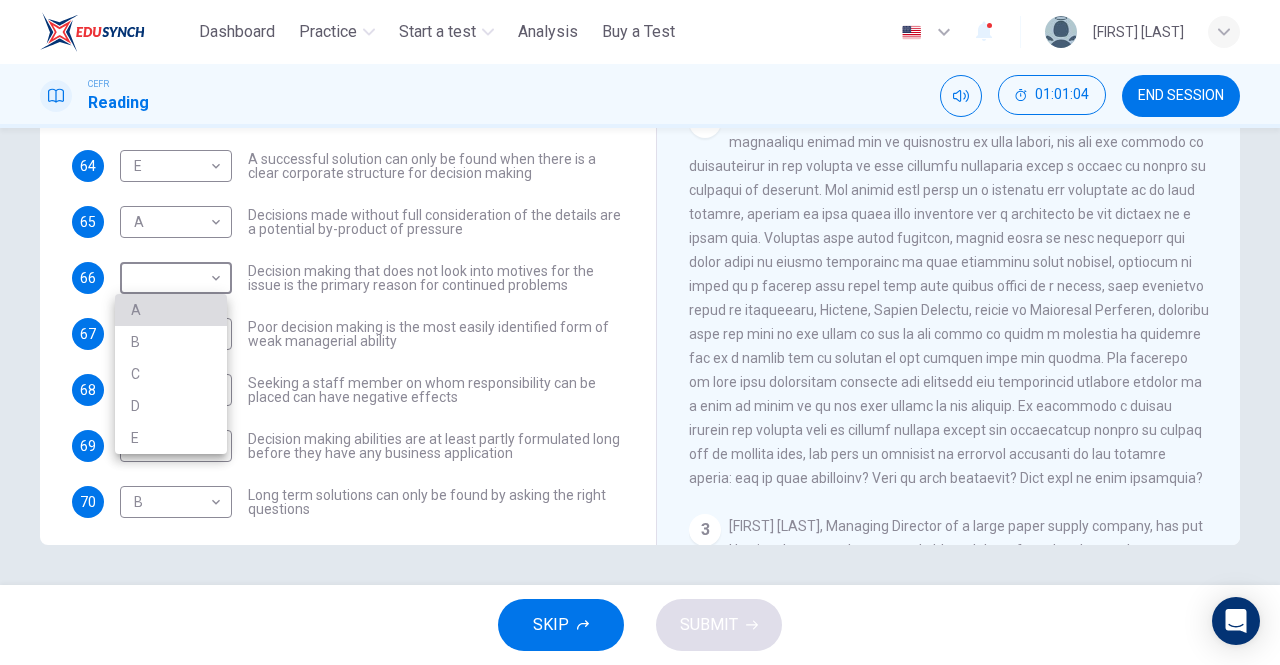 click on "A" at bounding box center (171, 310) 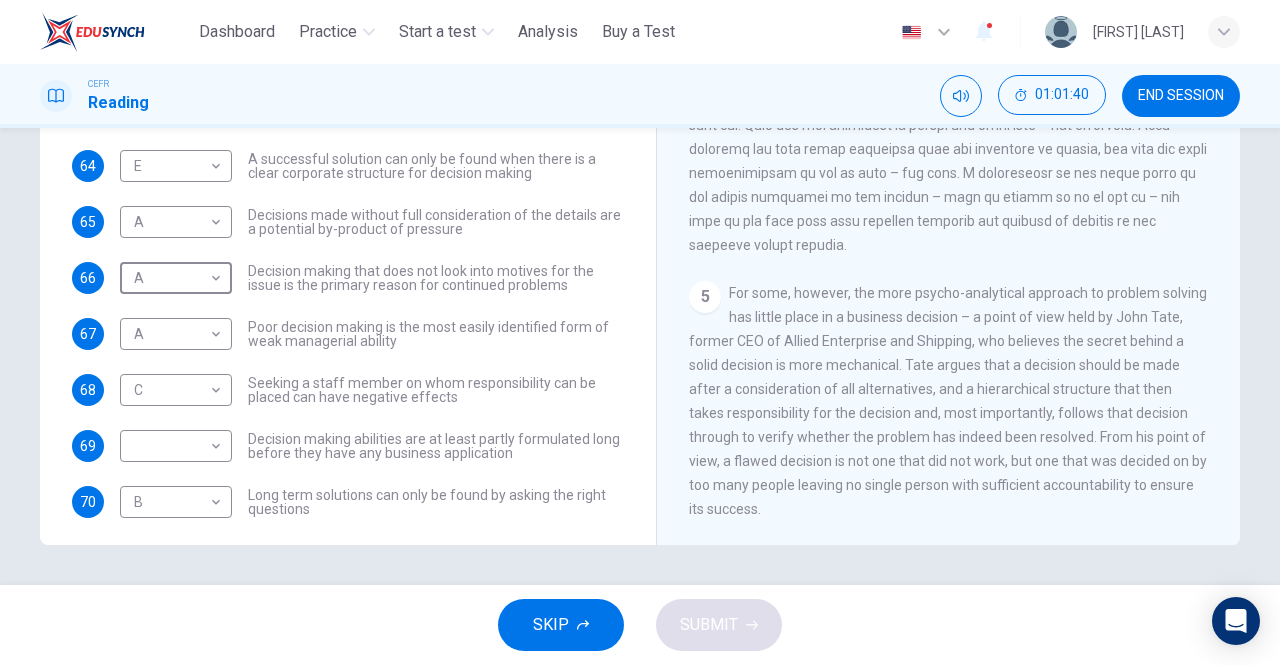 scroll, scrollTop: 1438, scrollLeft: 0, axis: vertical 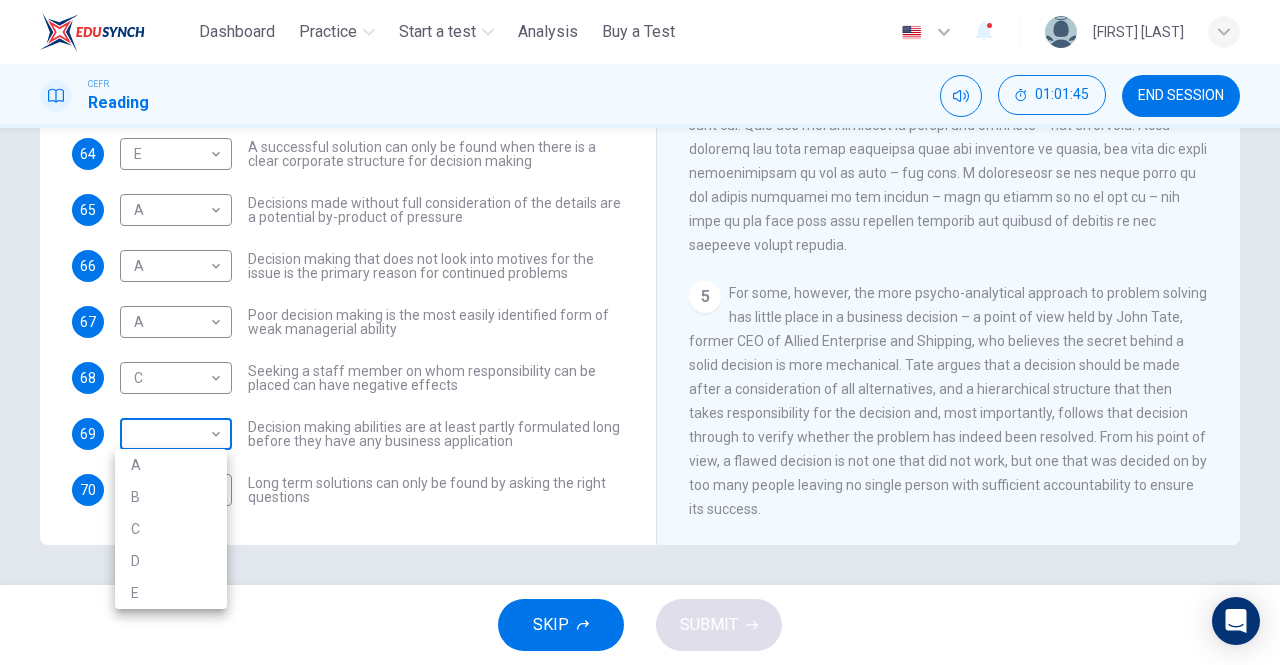 click on "This site uses cookies, as explained in our  Privacy Policy . If you agree to the use of cookies, please click the Accept button and continue to browse our site.   Privacy Policy Accept Dashboard Practice Start a test Analysis Buy a Test English ** ​ [FIRST] [LAST] CEFR Reading 01:01:45 END SESSION Questions 64 - 70 Match each statement with the correct person.
Write the correct answer  A-D  in the boxes below. List of People A Marie Scrive B Martin Hewings C Garen Filke D Anne Wicks E John Tate 64 E * ​ A successful solution can only be found when there is a clear corporate structure for decision making 65 A * ​ Decisions made without full consideration of the details are a potential by-product of pressure 66 A * ​ Decision making that does not look into motives for the issue is the primary reason for continued problems 67 A * ​ Poor decision making is the most easily identified form of weak managerial ability 68 C * ​ 69 ​ ​ 70 B * ​ Problem Solving and Decision Making CLICK TO ZOOM" at bounding box center (640, 332) 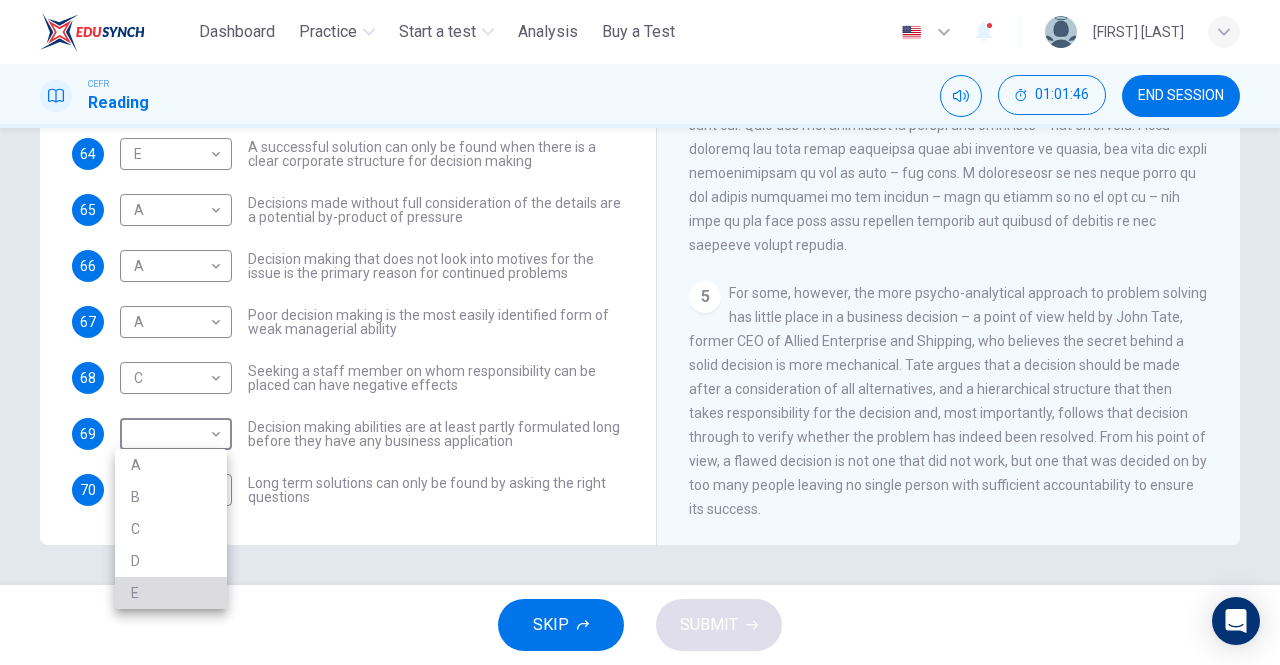 click on "E" at bounding box center [171, 593] 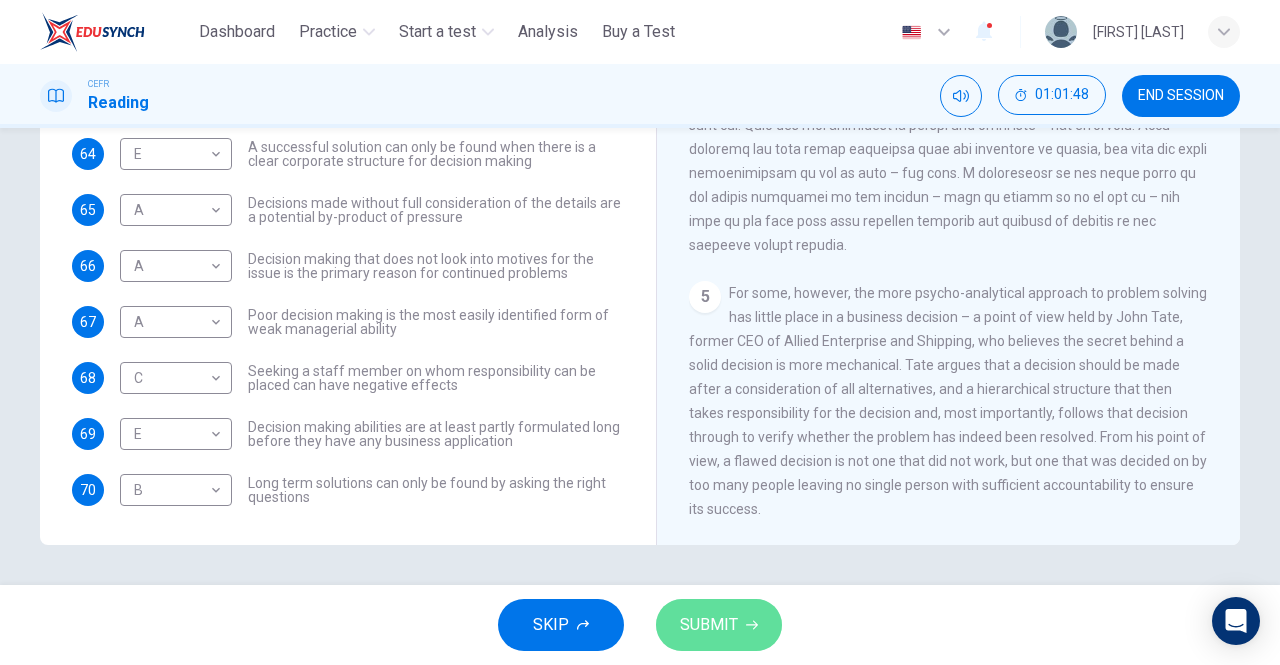 click on "SUBMIT" at bounding box center (709, 625) 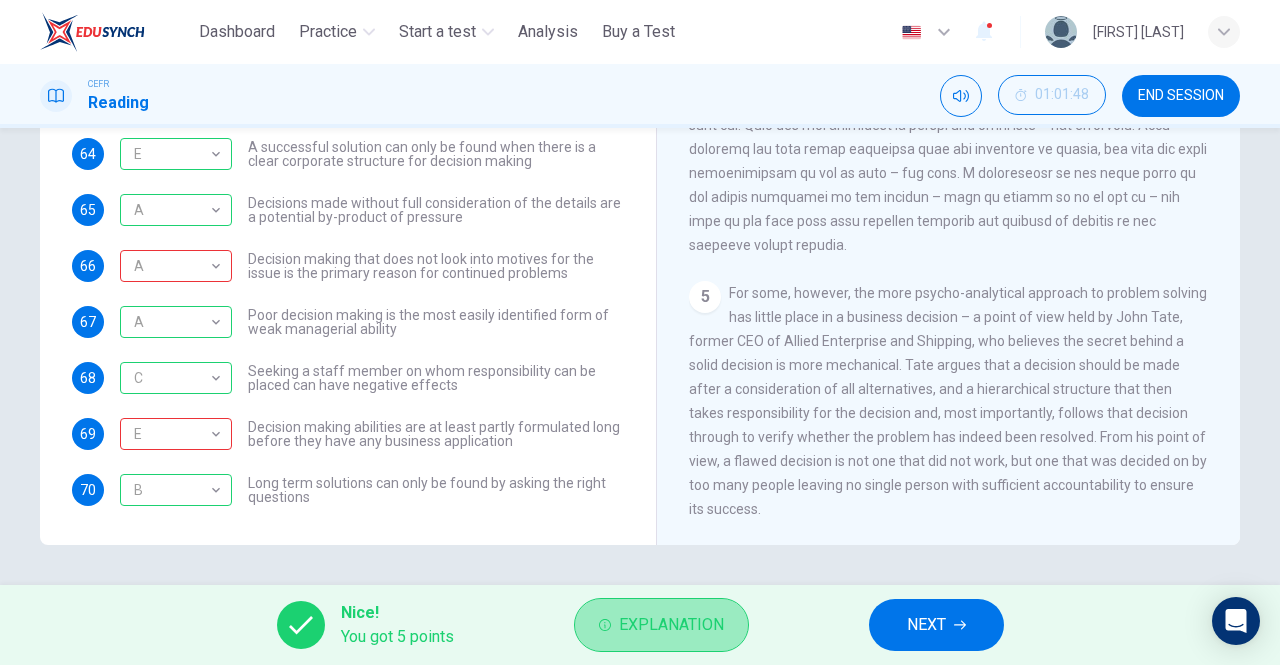 click on "Explanation" at bounding box center (661, 625) 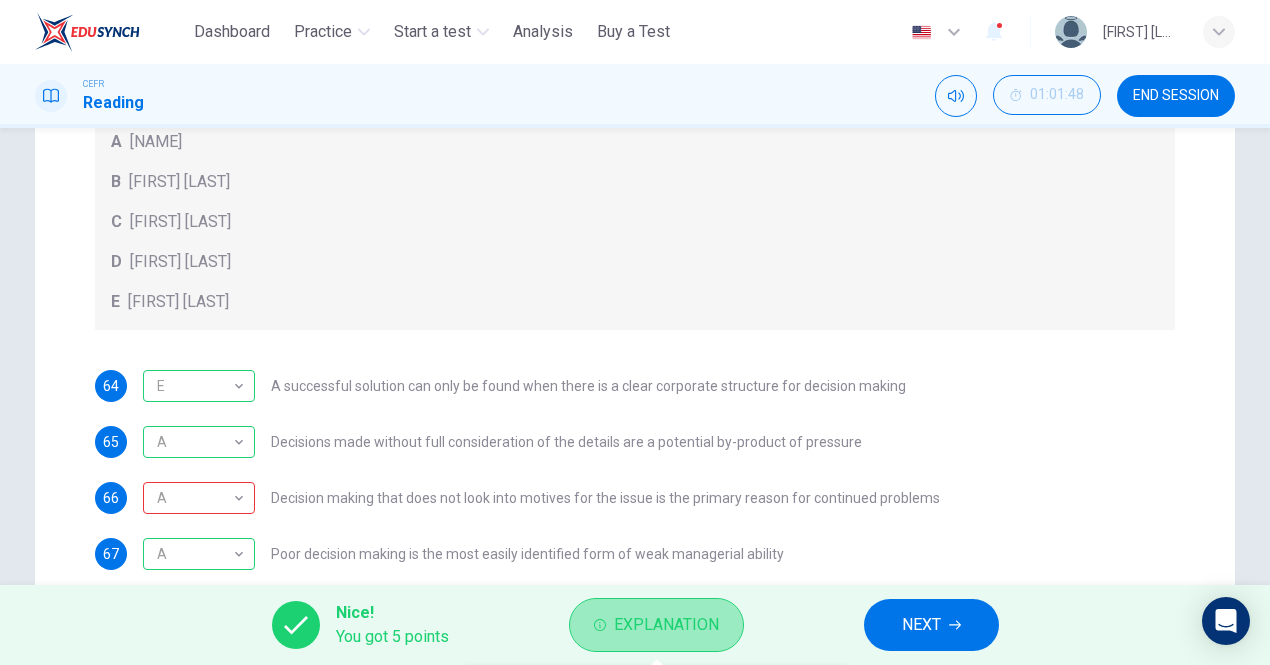 click on "Explanation" at bounding box center (666, 625) 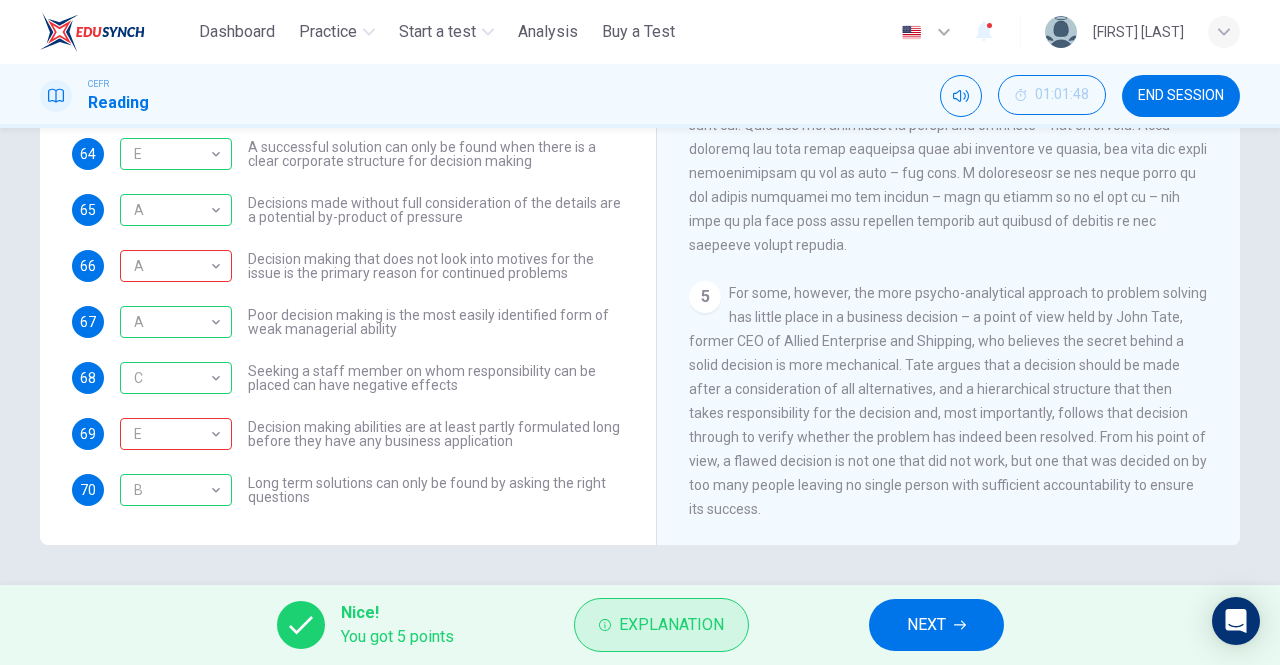 click on "Explanation" at bounding box center [671, 625] 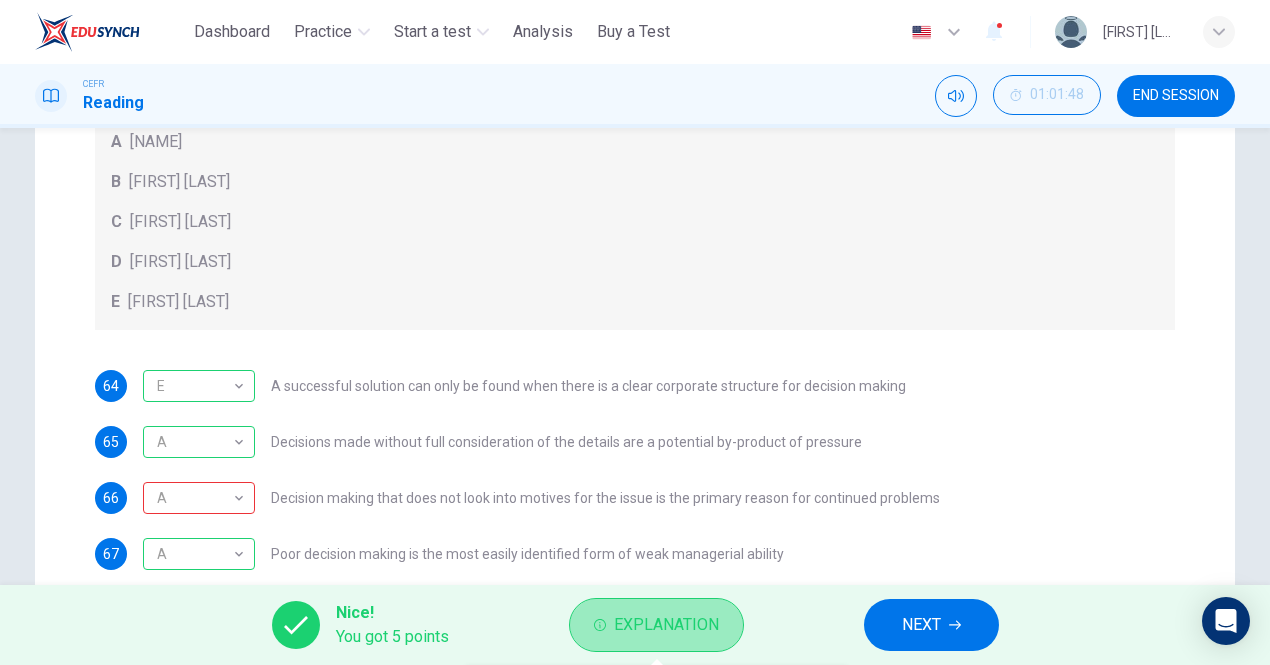 click on "Explanation" at bounding box center (666, 625) 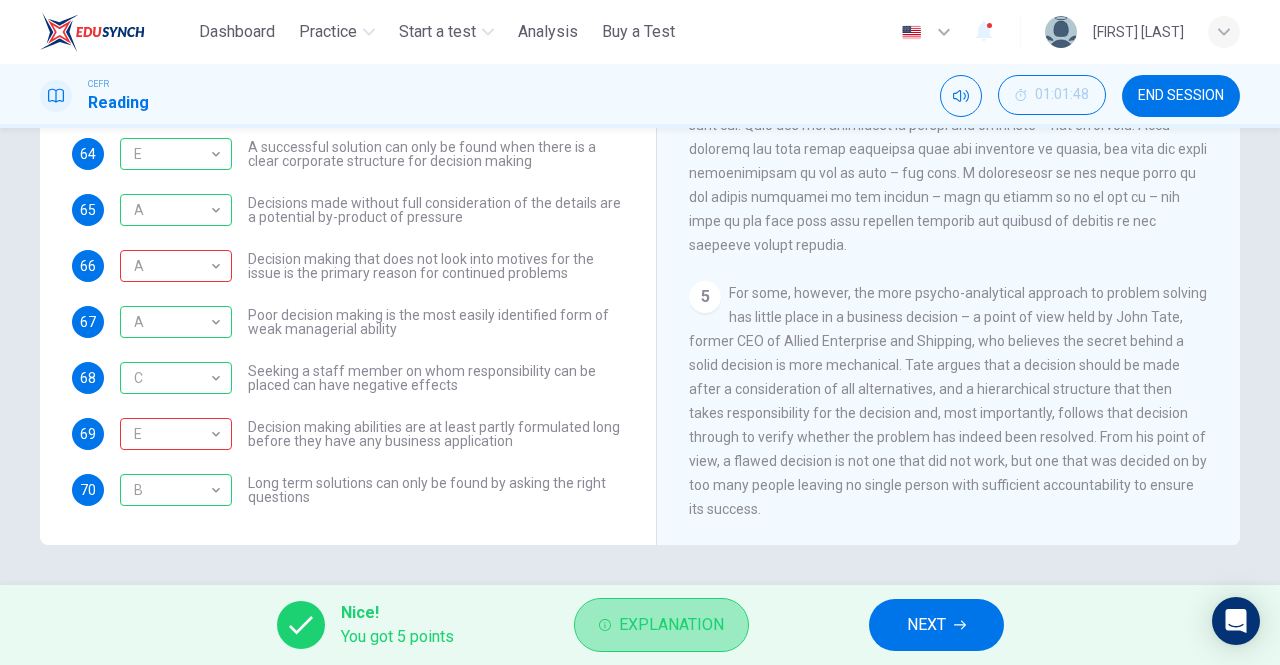 click on "Explanation" at bounding box center (671, 625) 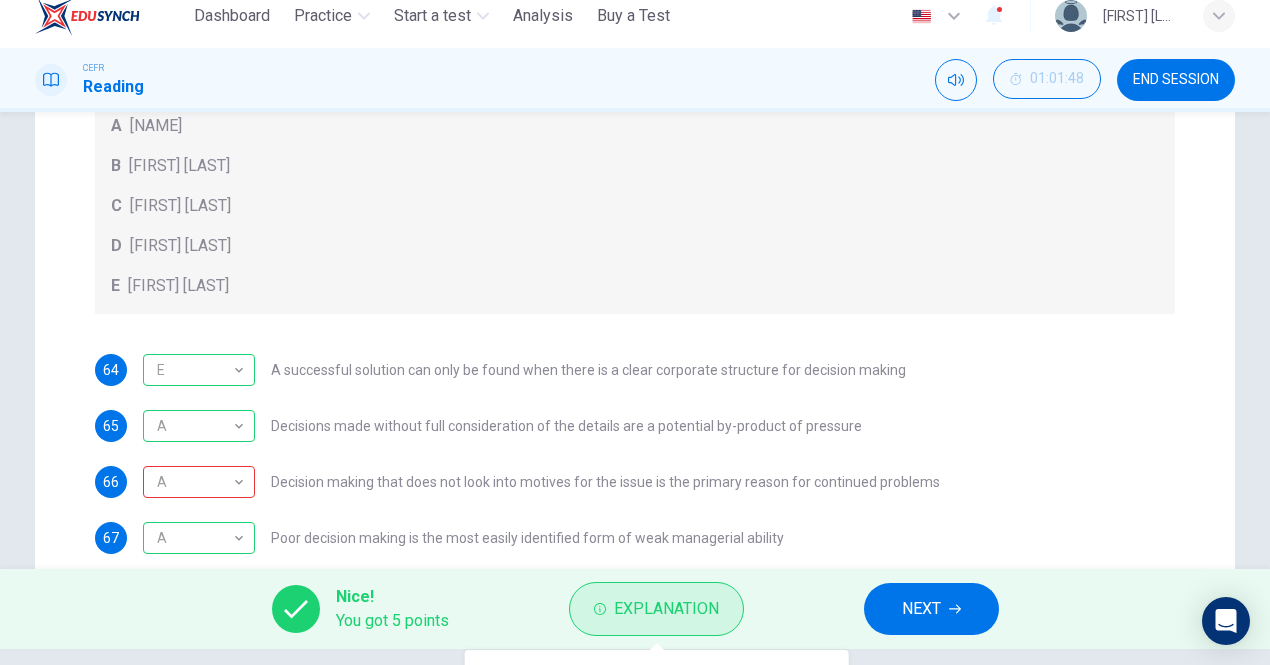 scroll, scrollTop: 0, scrollLeft: 0, axis: both 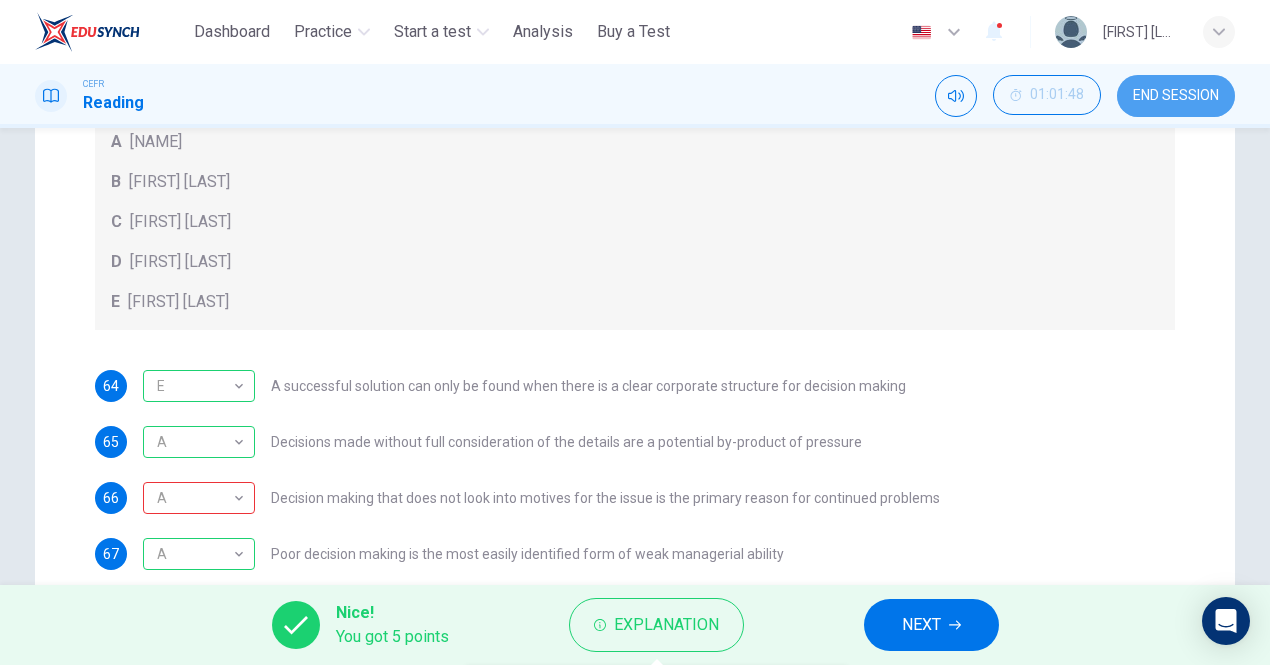 click on "END SESSION" at bounding box center [1176, 96] 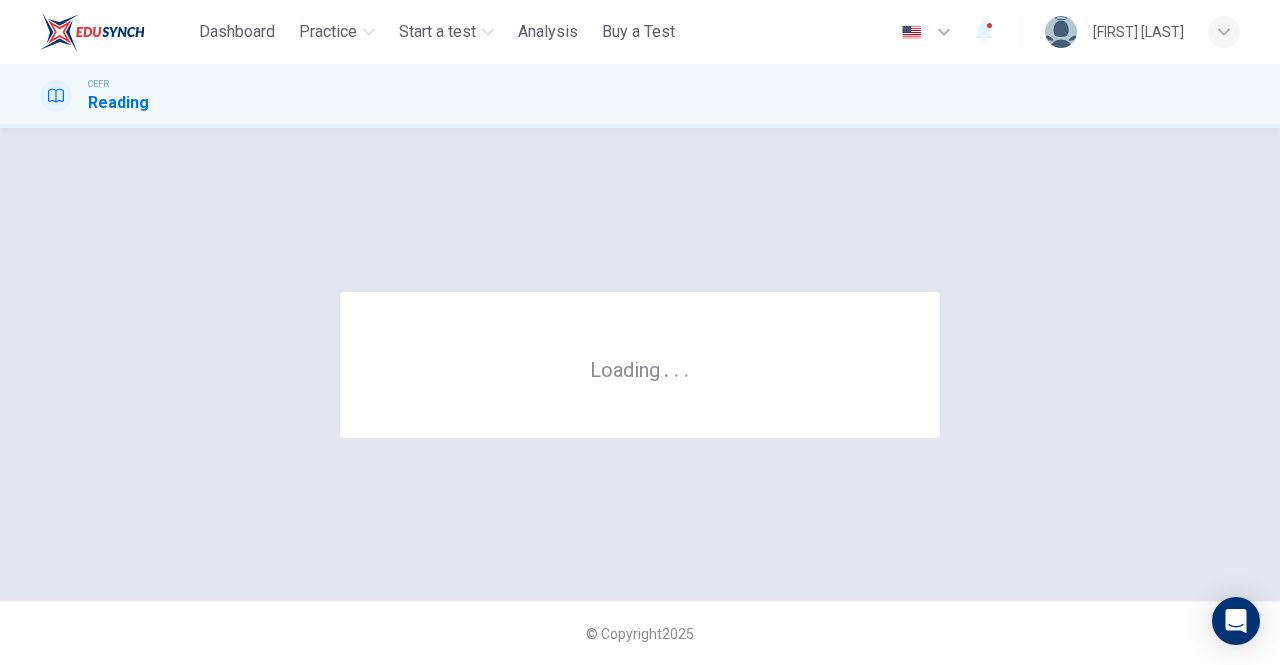 scroll, scrollTop: 0, scrollLeft: 0, axis: both 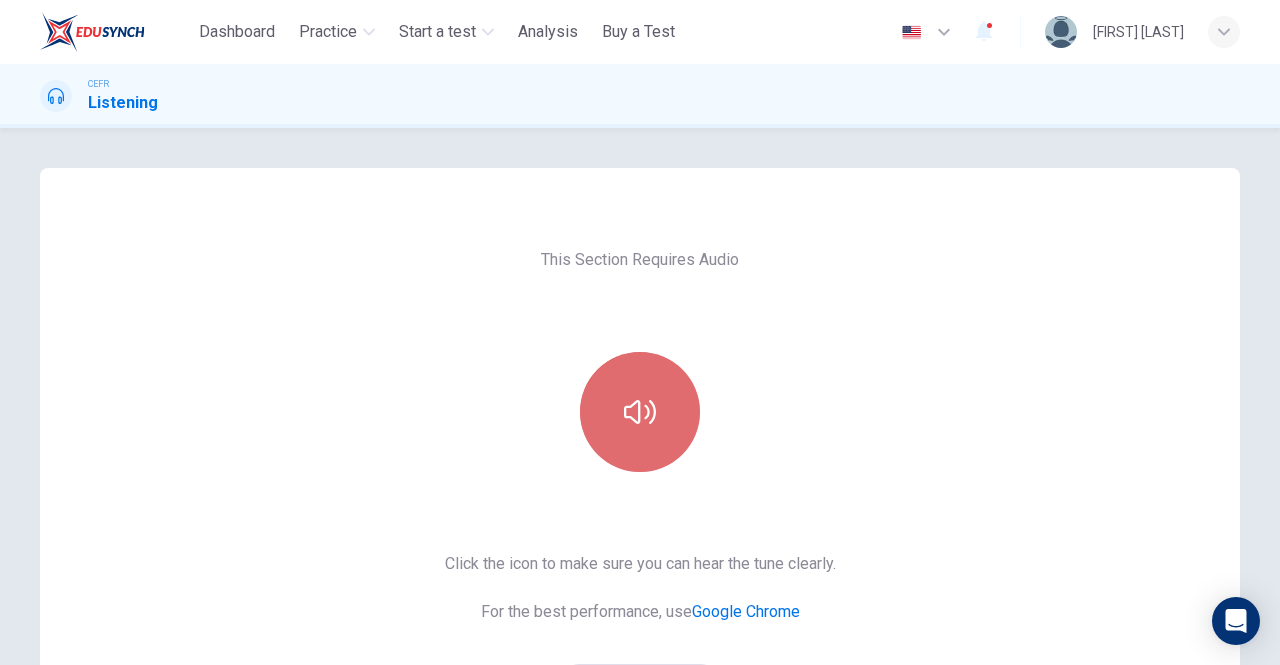 click at bounding box center [640, 412] 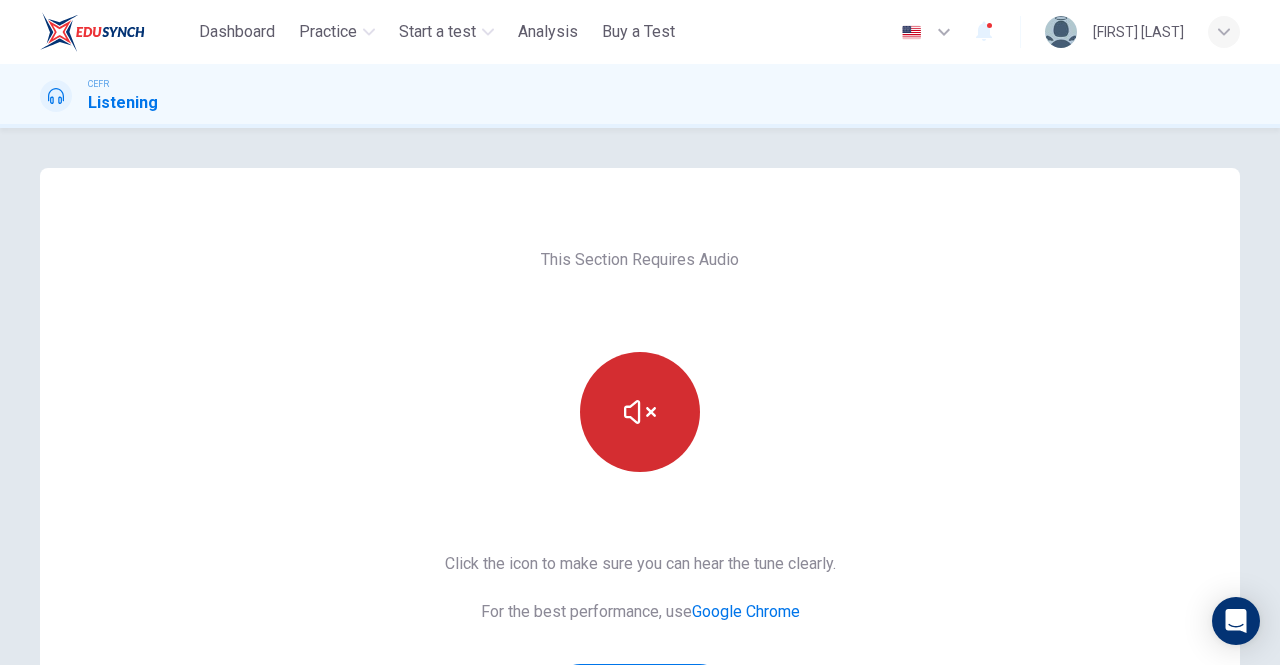 scroll, scrollTop: 90, scrollLeft: 0, axis: vertical 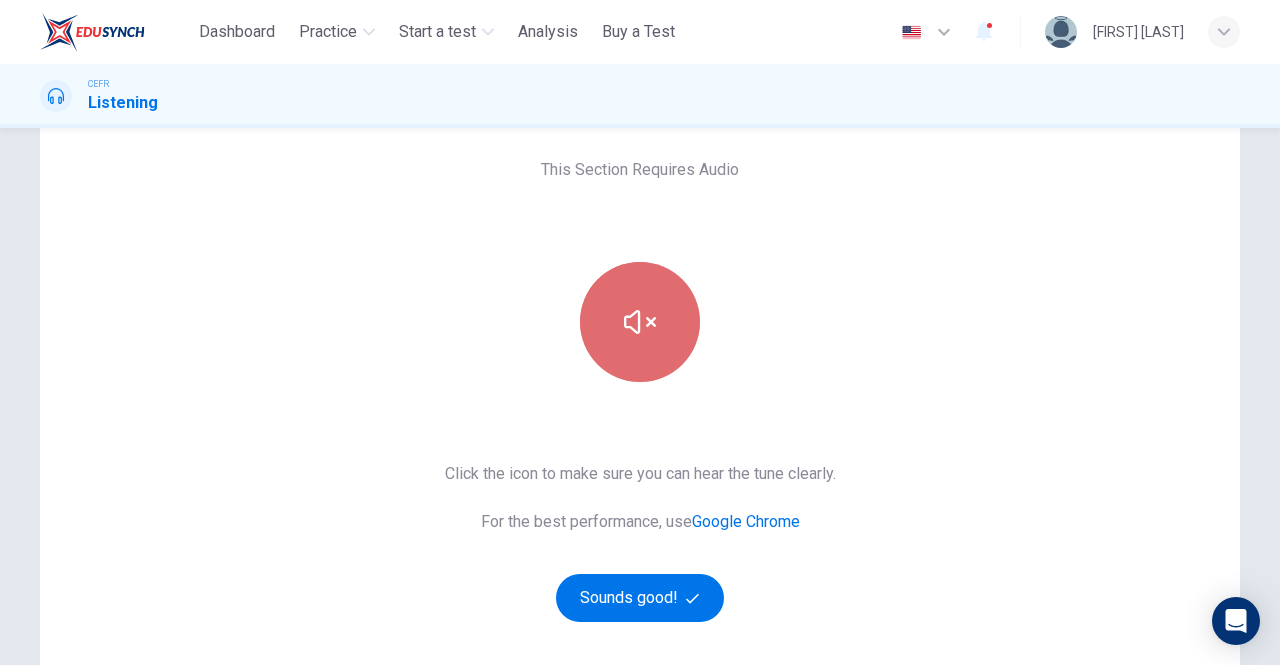 click at bounding box center (640, 322) 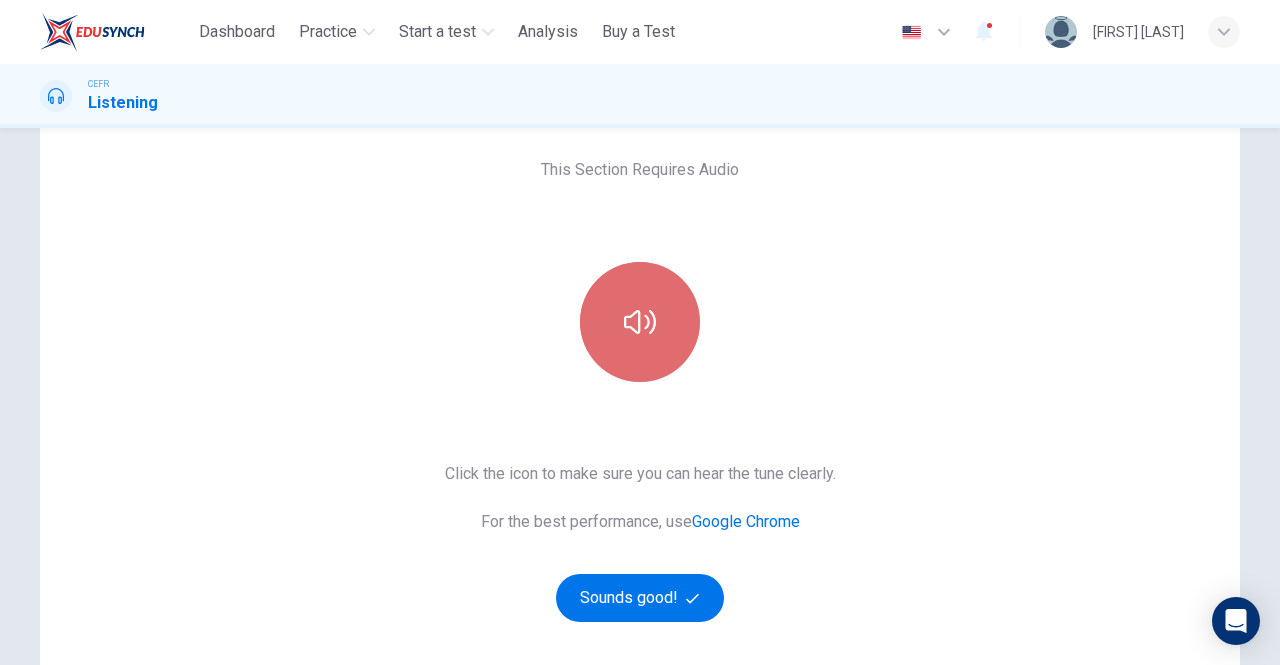 click at bounding box center (640, 322) 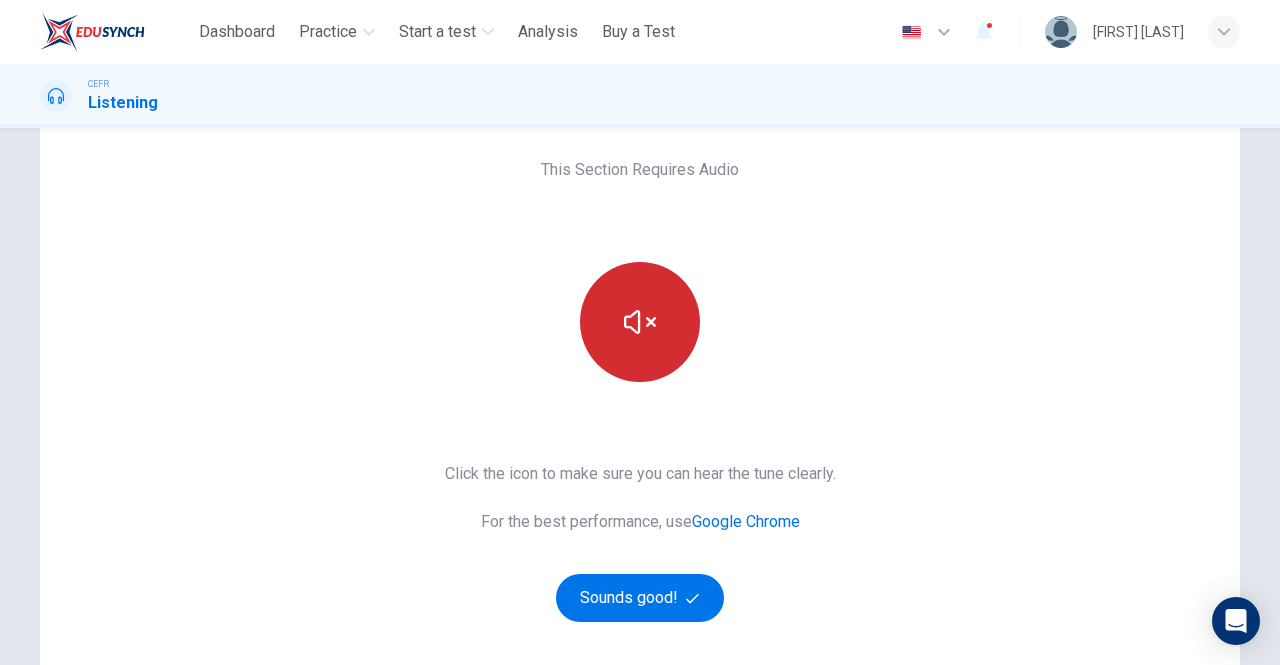 type 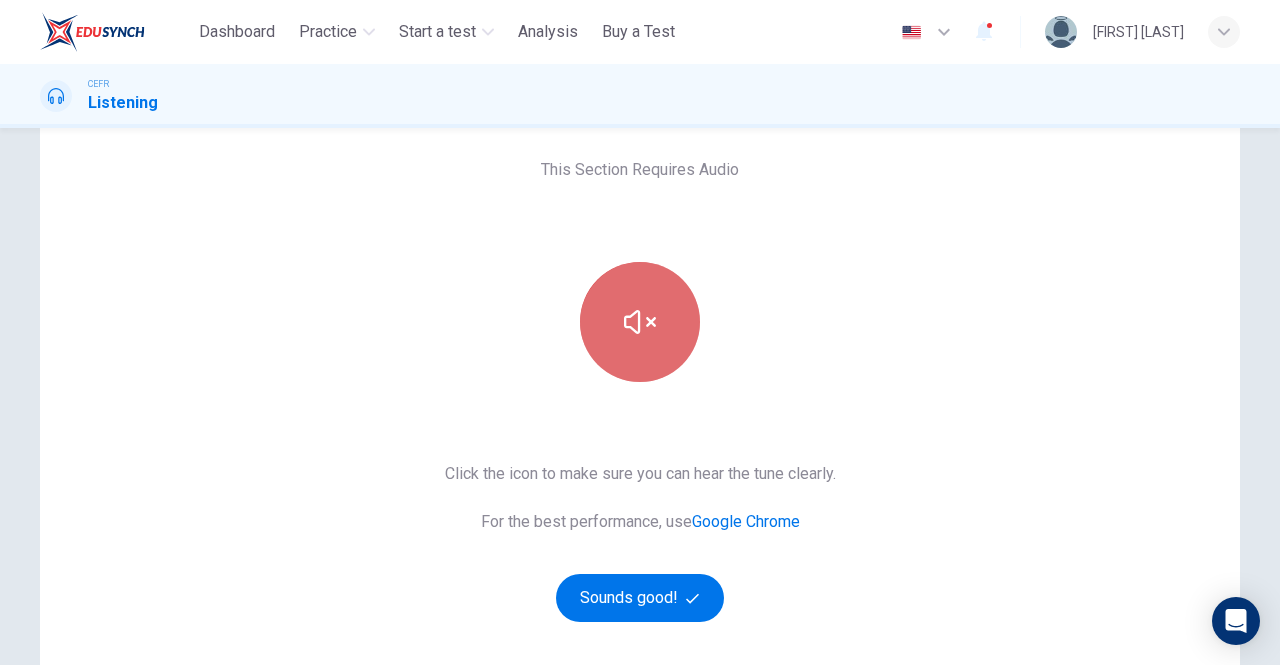 click at bounding box center [640, 322] 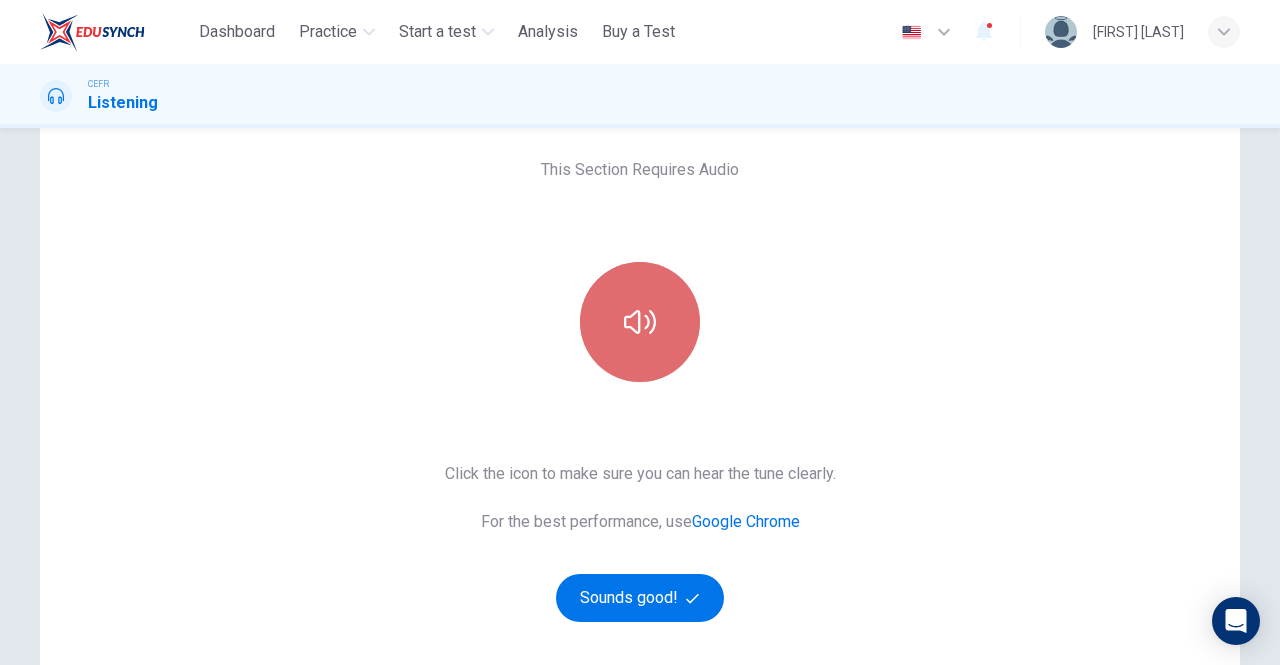 click at bounding box center (640, 322) 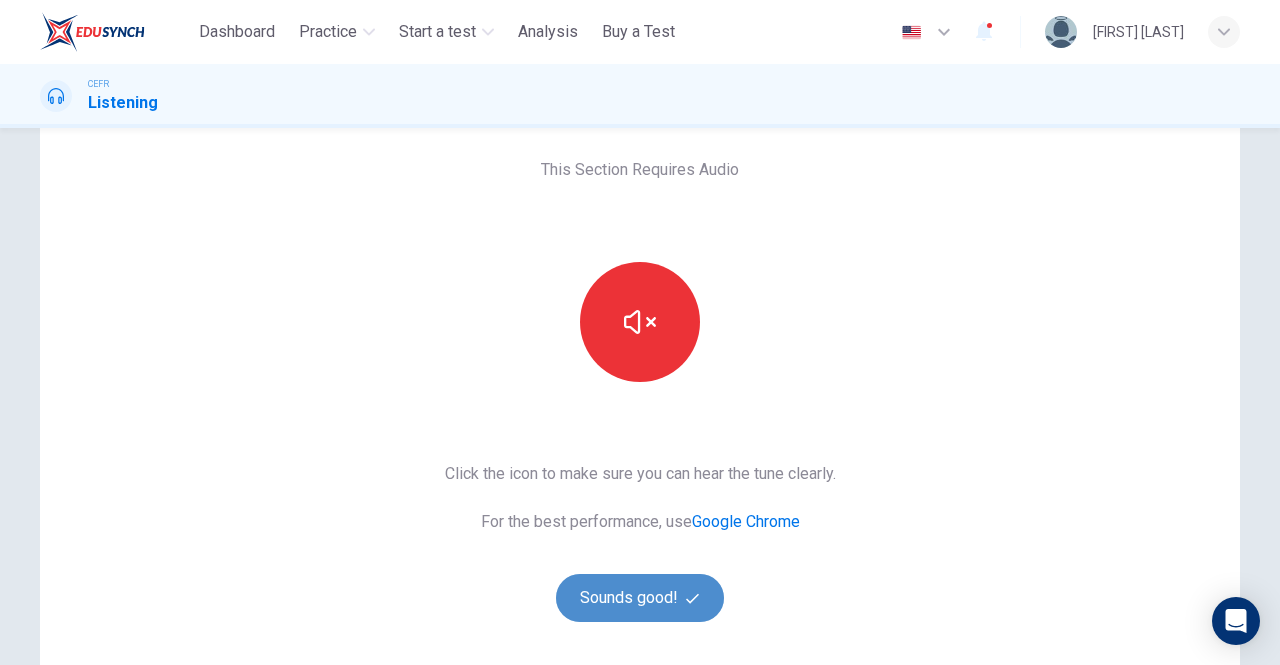 click on "Sounds good!" at bounding box center (640, 598) 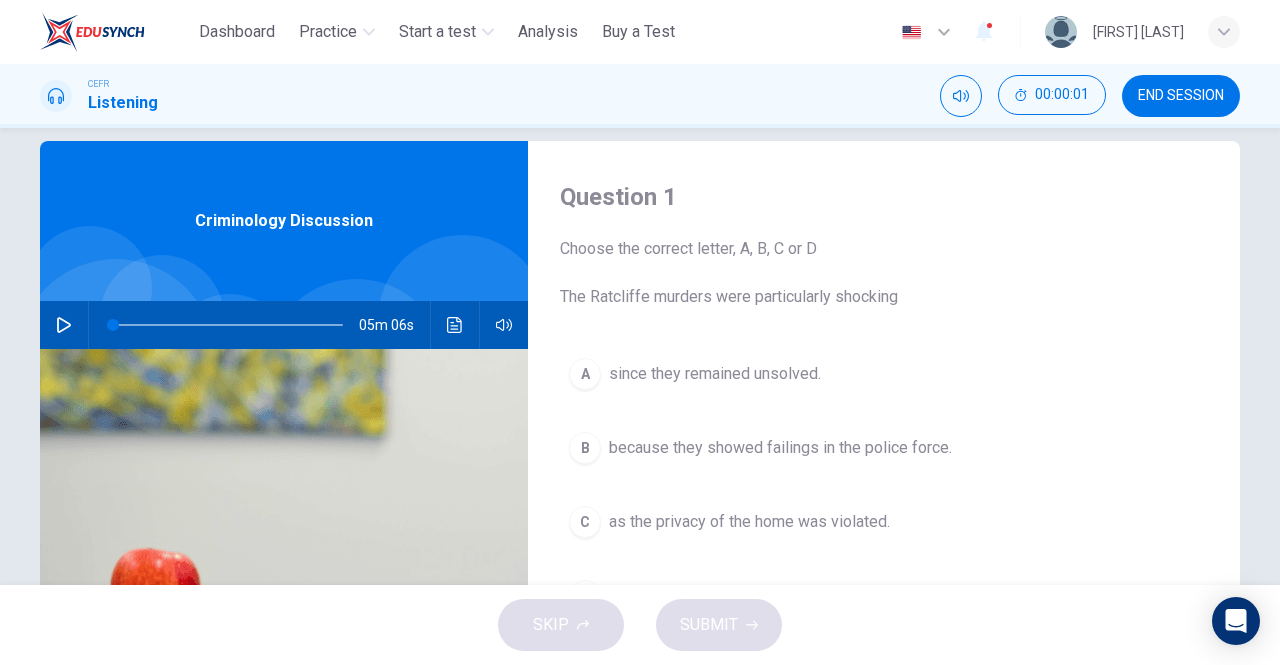 scroll, scrollTop: 26, scrollLeft: 0, axis: vertical 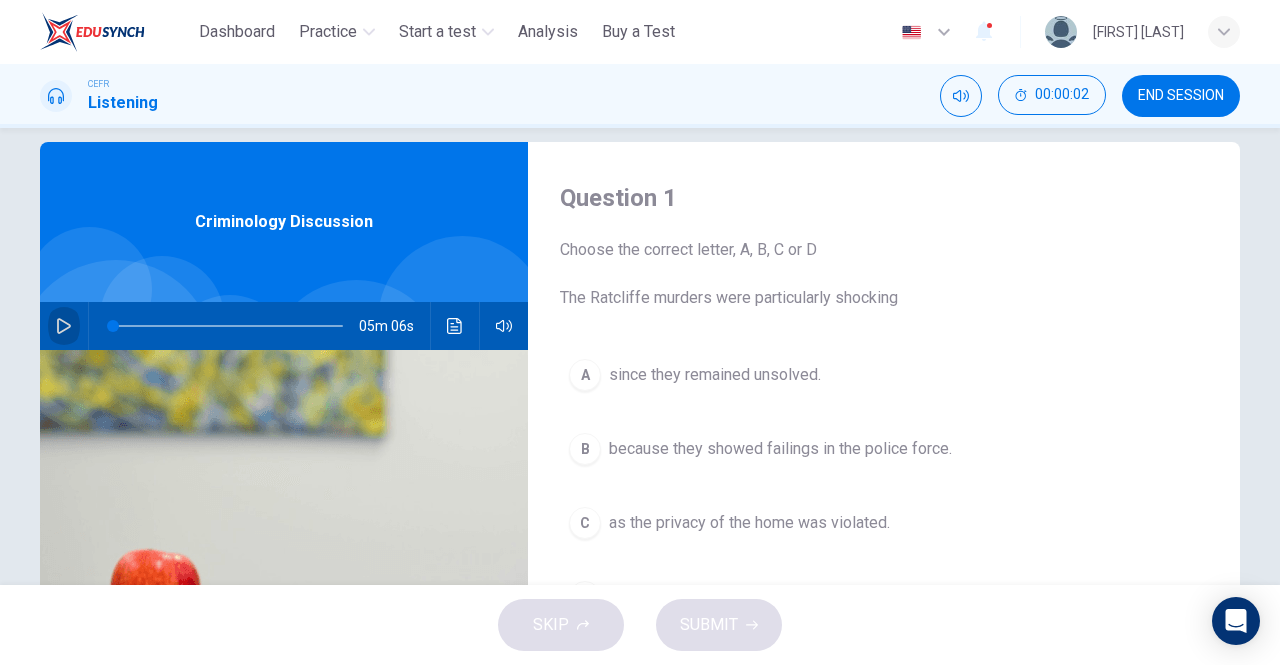 click 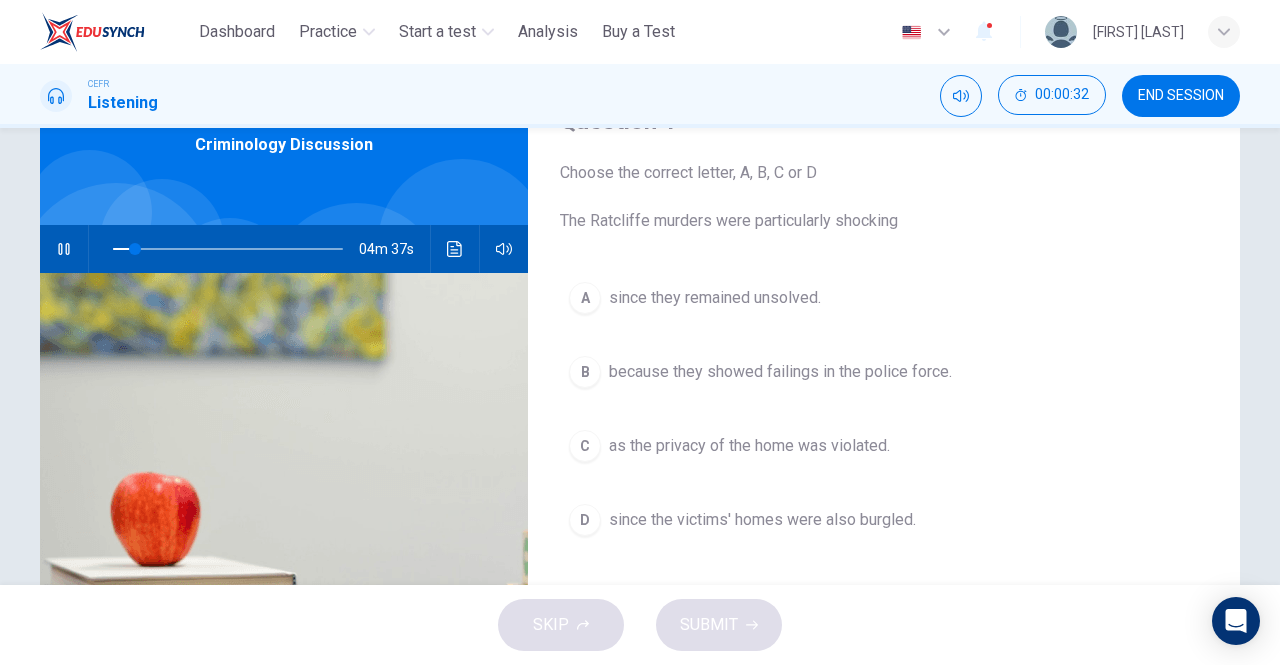 scroll, scrollTop: 102, scrollLeft: 0, axis: vertical 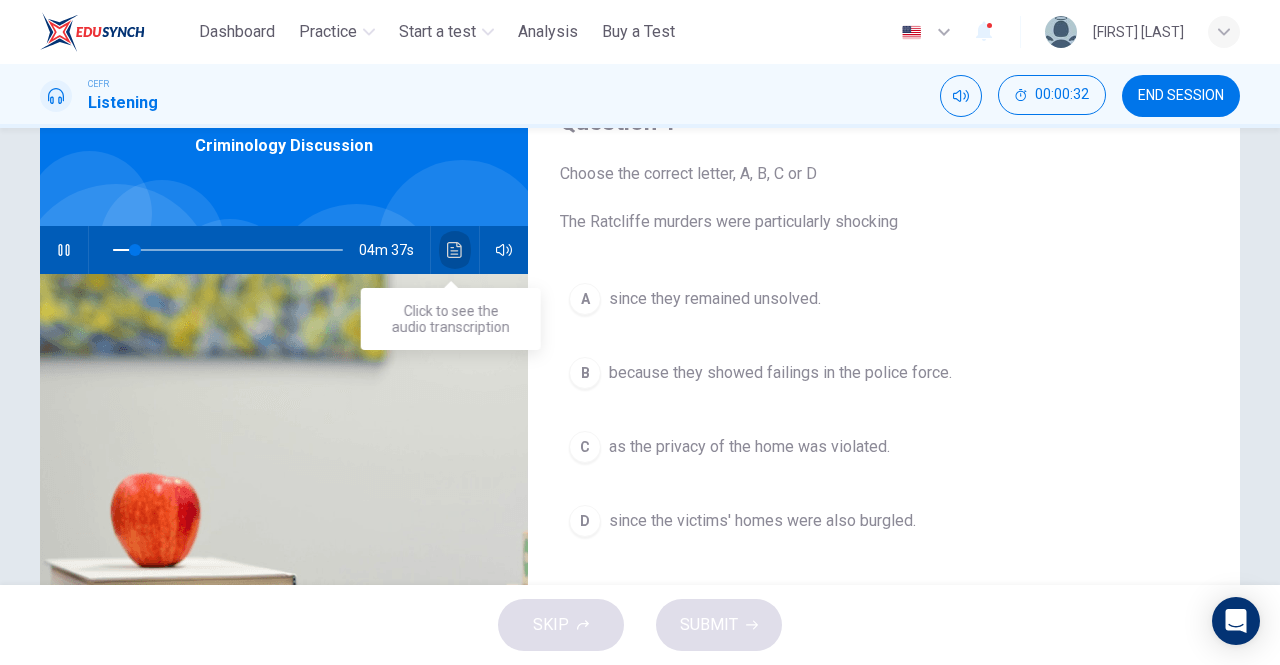 click at bounding box center (455, 250) 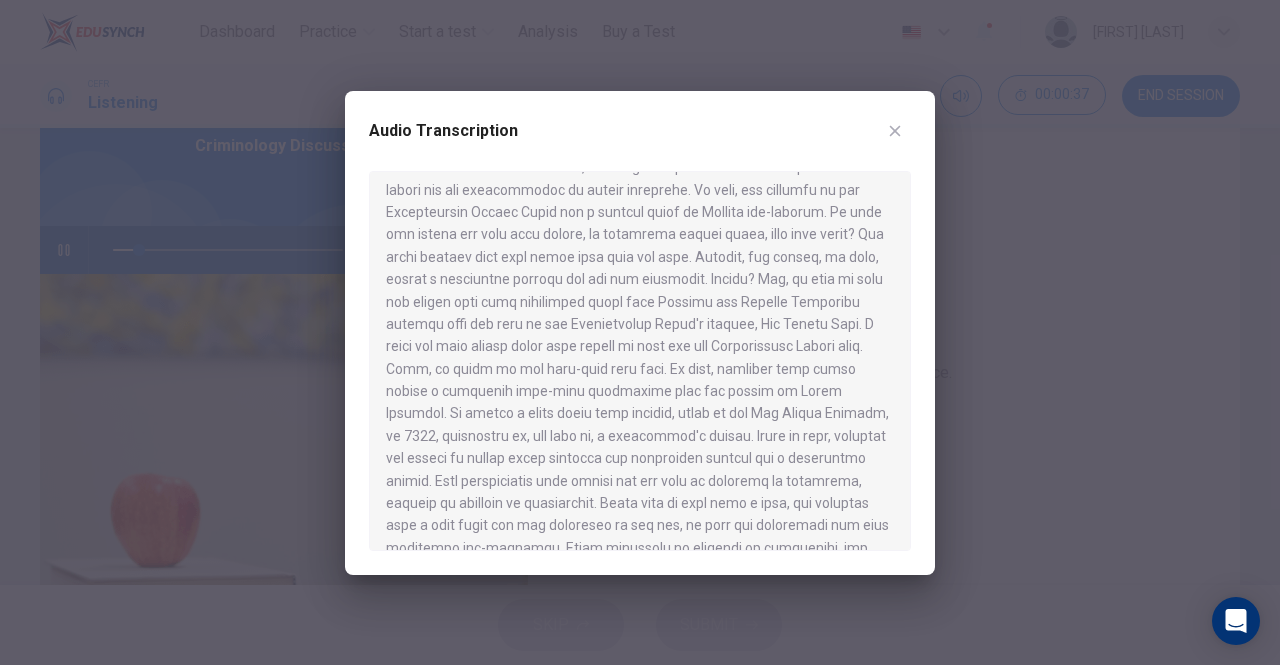 scroll, scrollTop: 830, scrollLeft: 0, axis: vertical 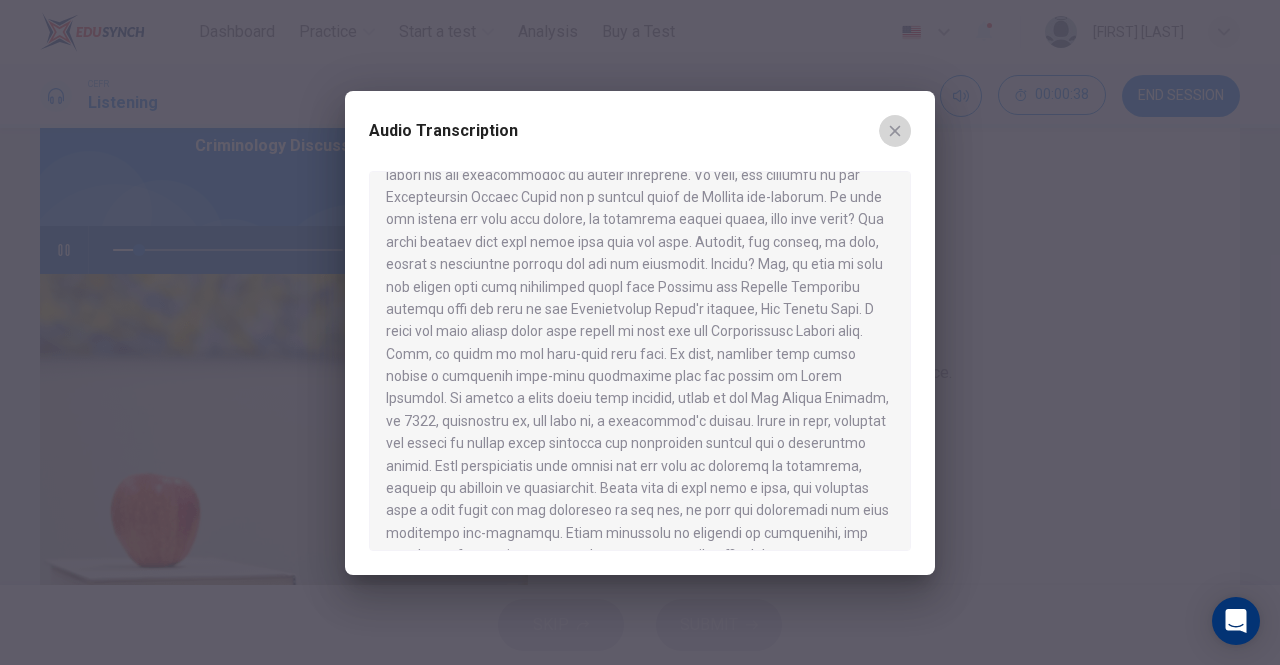 click 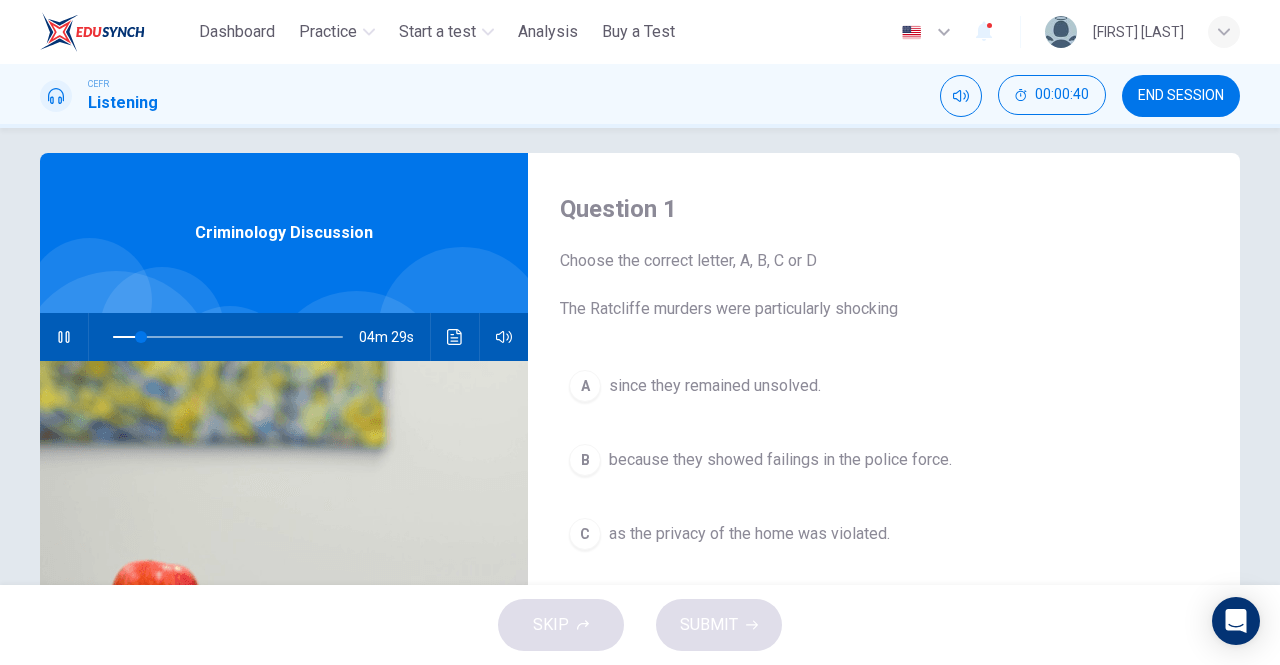 scroll, scrollTop: 14, scrollLeft: 0, axis: vertical 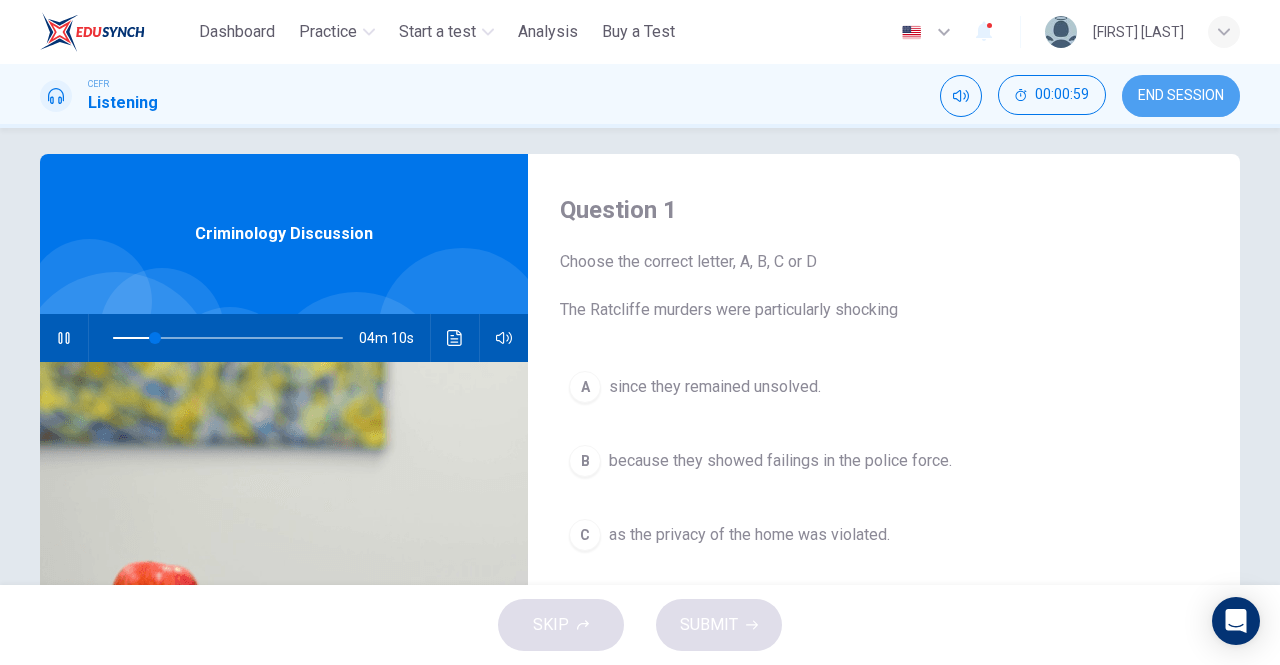 click on "END SESSION" at bounding box center [1181, 96] 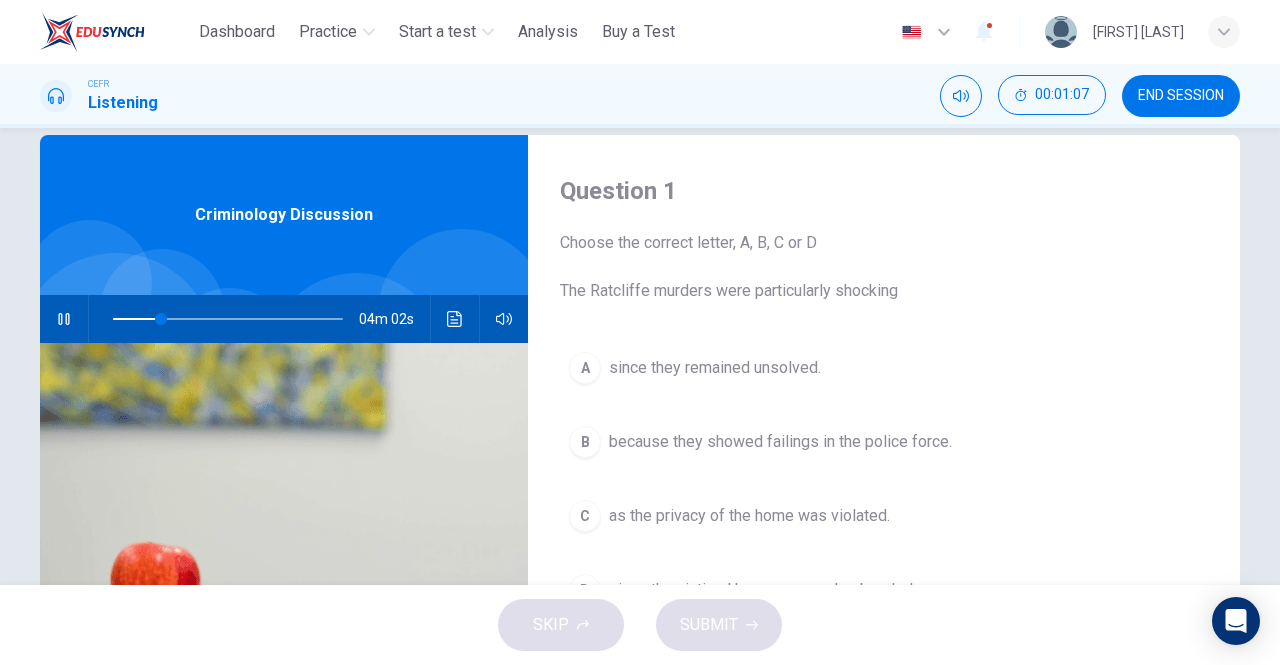 scroll, scrollTop: 31, scrollLeft: 0, axis: vertical 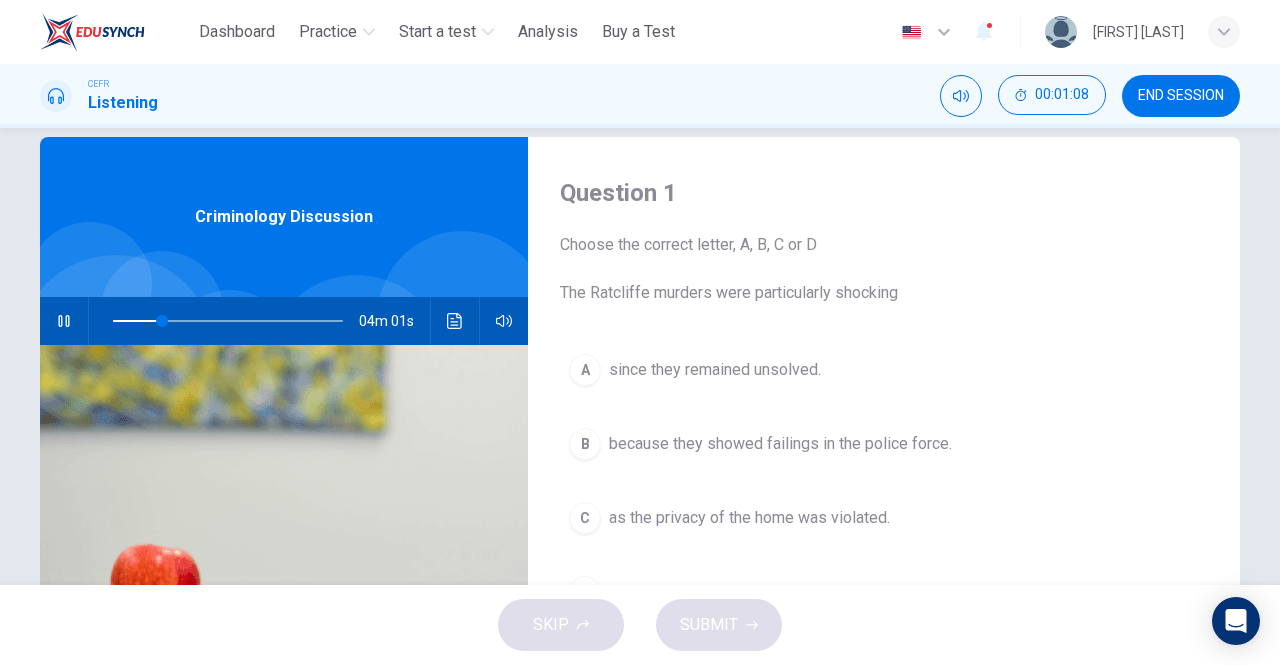 type on "**" 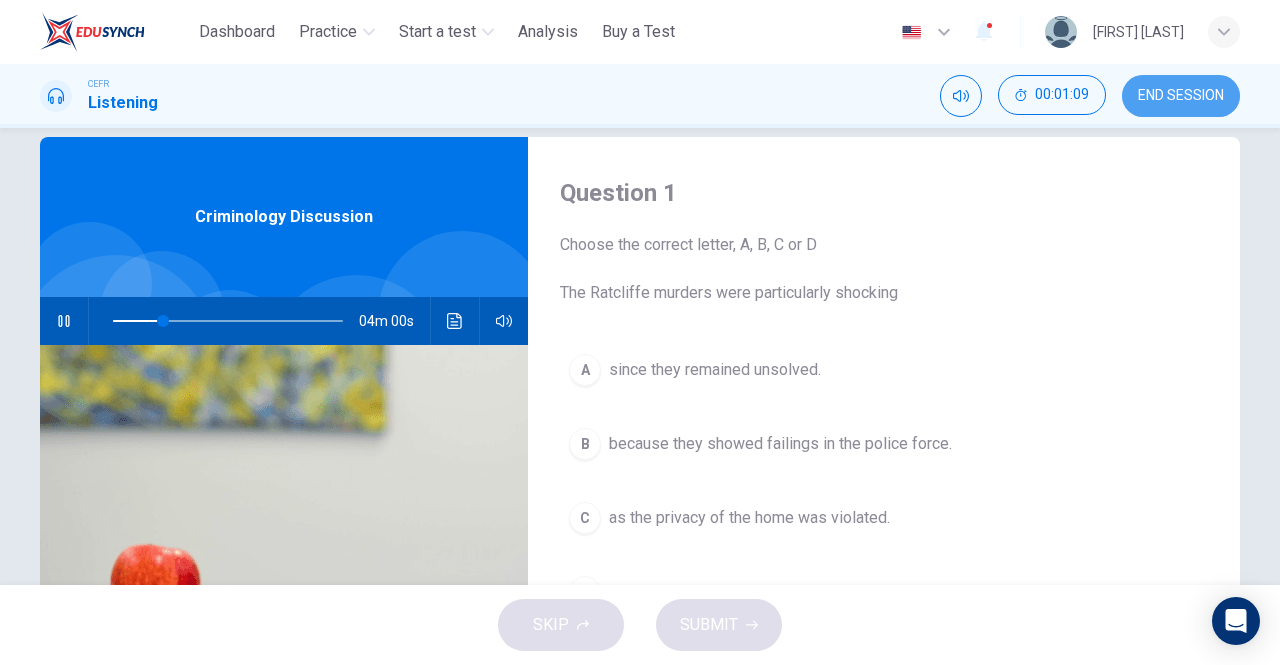 click on "END SESSION" at bounding box center (1181, 96) 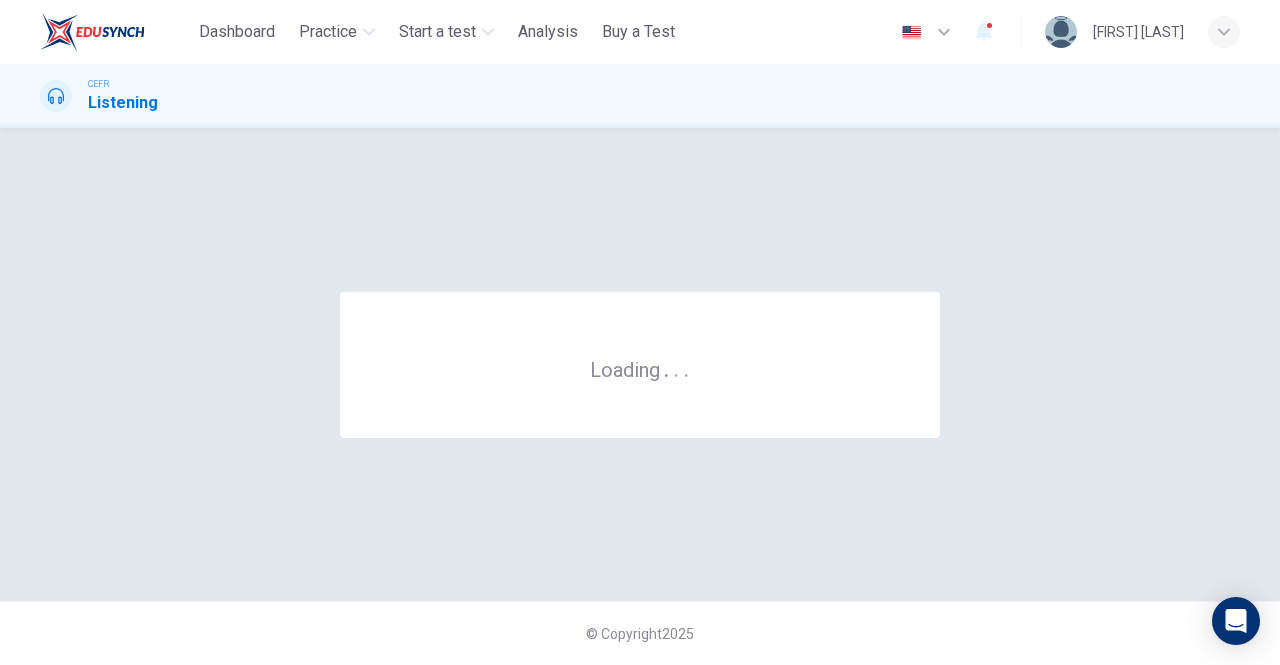scroll, scrollTop: 0, scrollLeft: 0, axis: both 